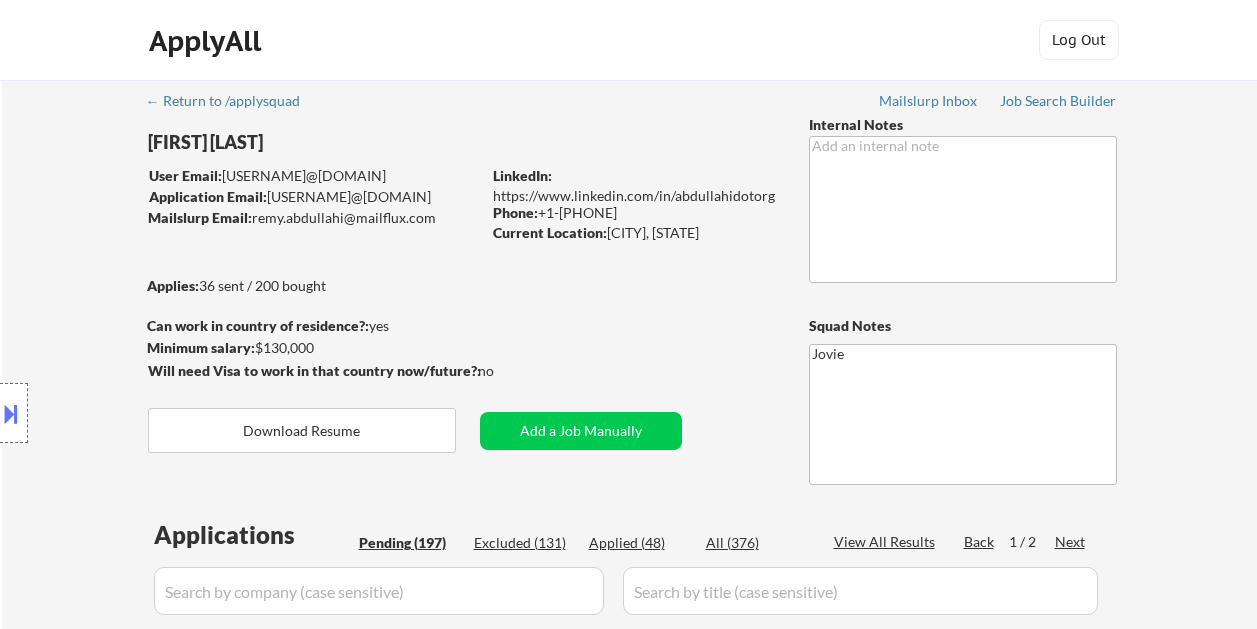 select on ""pending"" 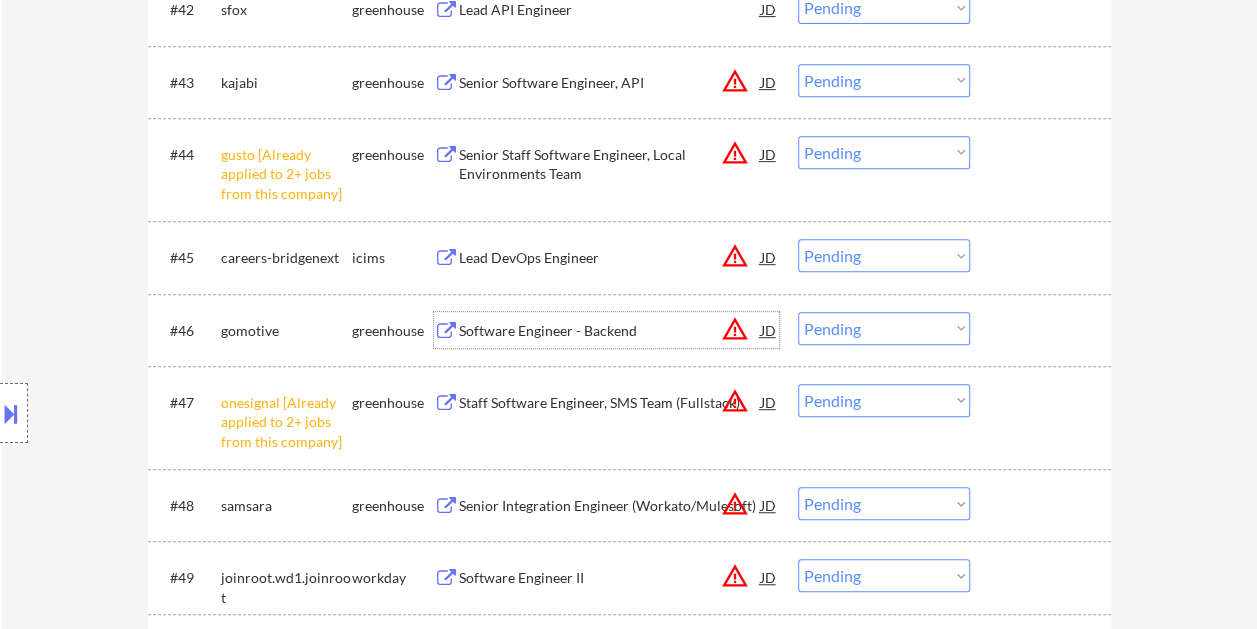 scroll, scrollTop: 4200, scrollLeft: 0, axis: vertical 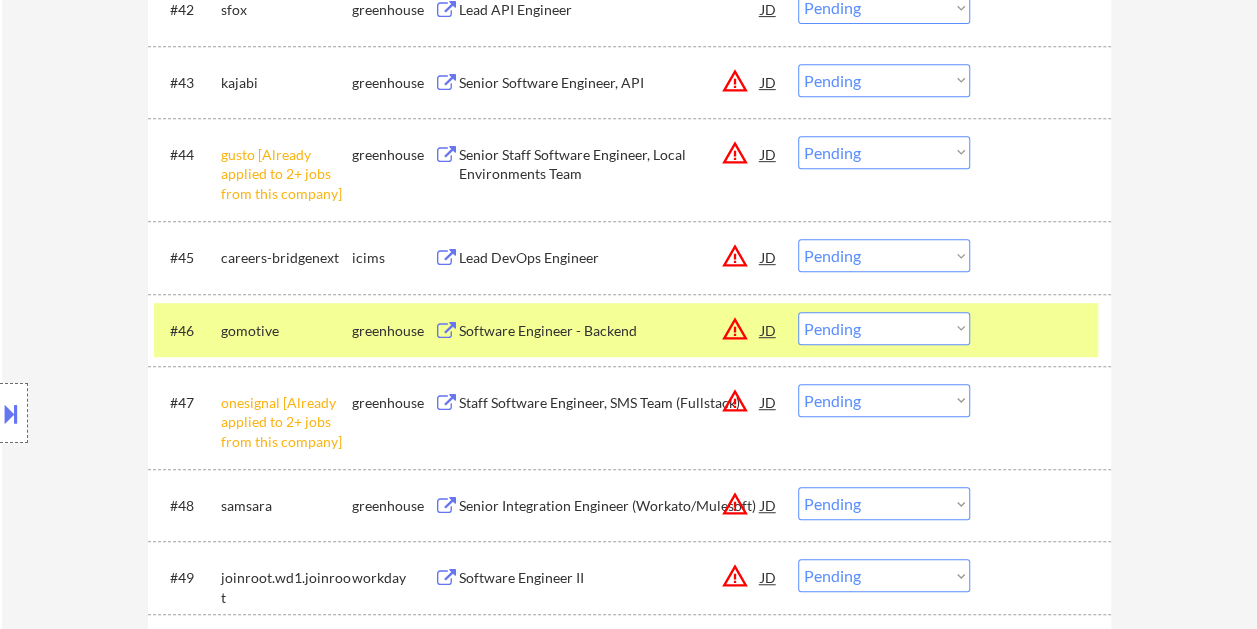 click on "Choose an option... Pending Applied Excluded (Questions) Excluded (Expired) Excluded (Location) Excluded (Bad Match) Excluded (Blocklist) Excluded (Salary) Excluded (Other)" at bounding box center (884, 328) 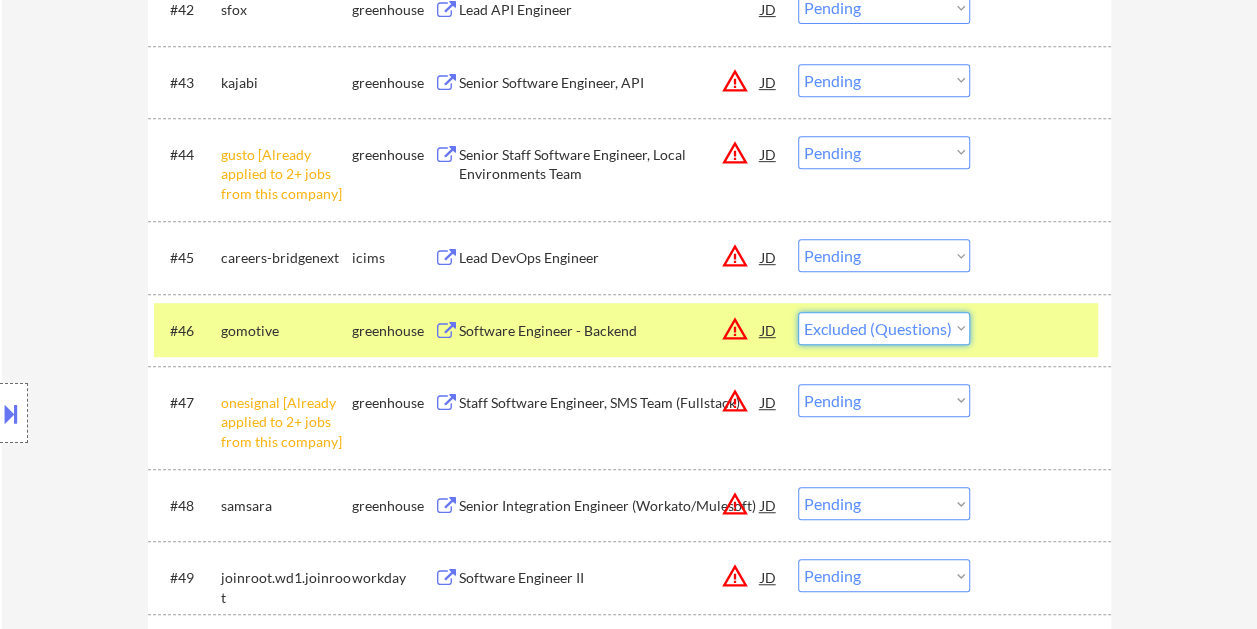 click on "Choose an option... Pending Applied Excluded (Questions) Excluded (Expired) Excluded (Location) Excluded (Bad Match) Excluded (Blocklist) Excluded (Salary) Excluded (Other)" at bounding box center [884, 328] 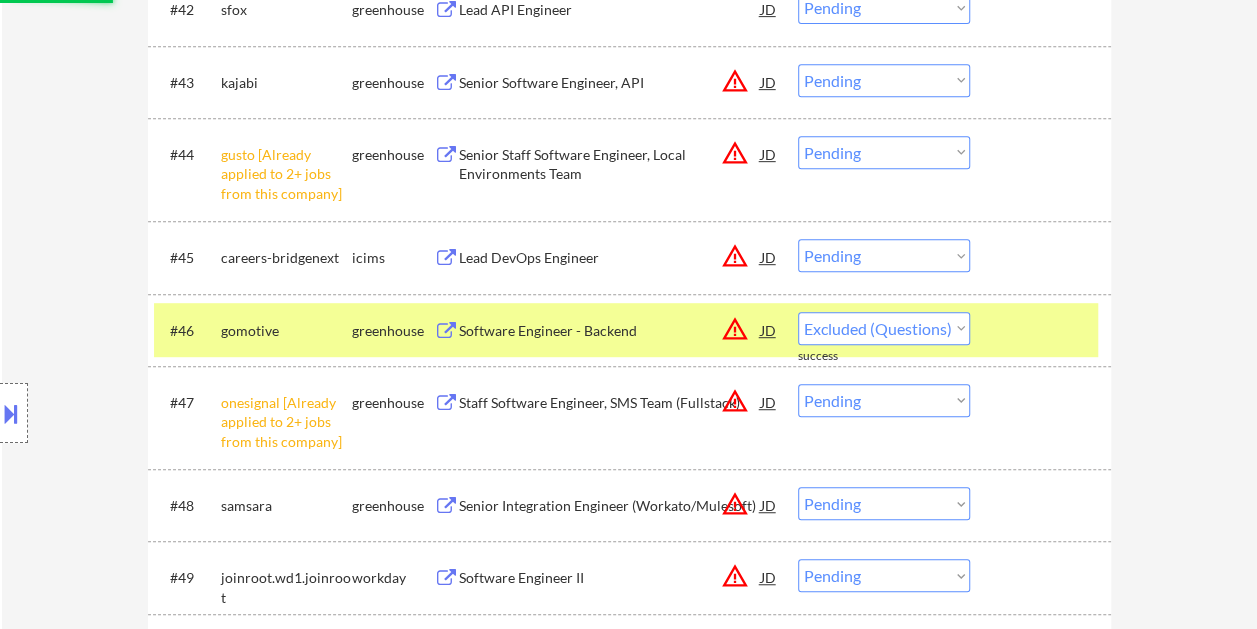select on ""pending"" 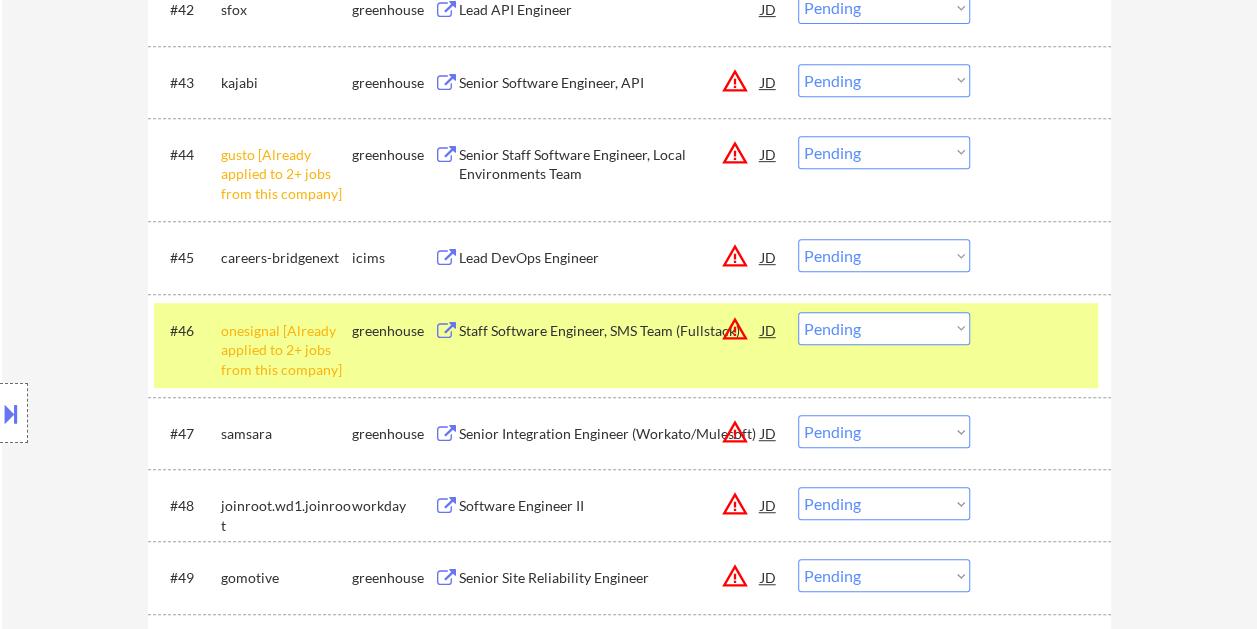 click at bounding box center [1043, 330] 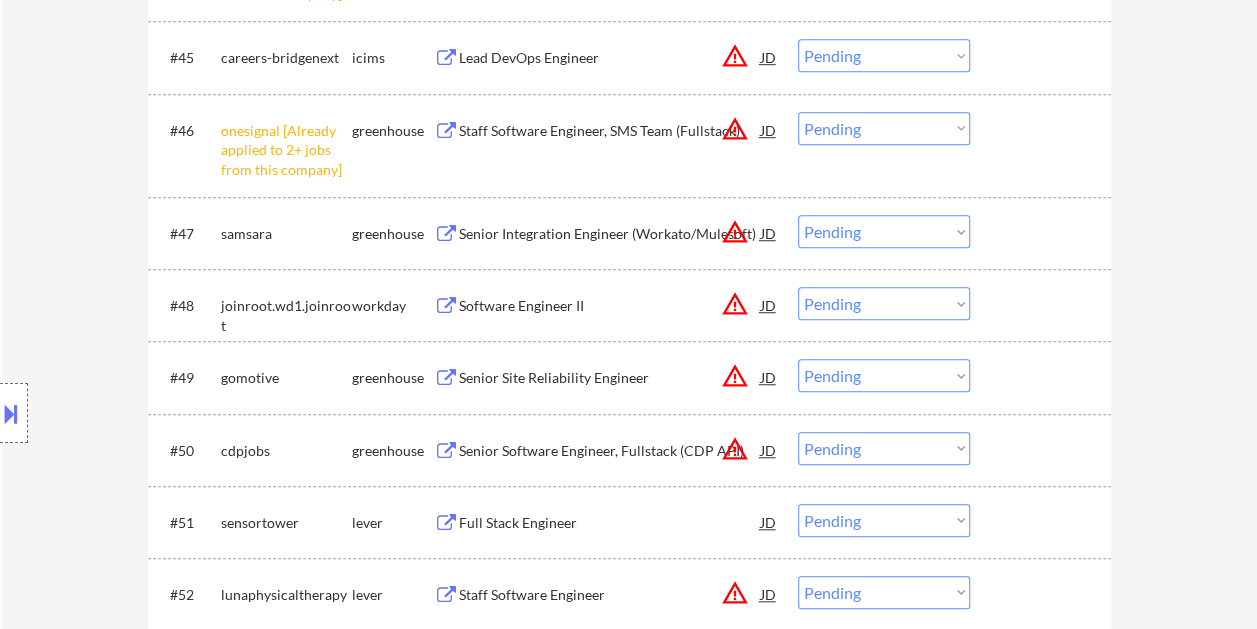 scroll, scrollTop: 4500, scrollLeft: 0, axis: vertical 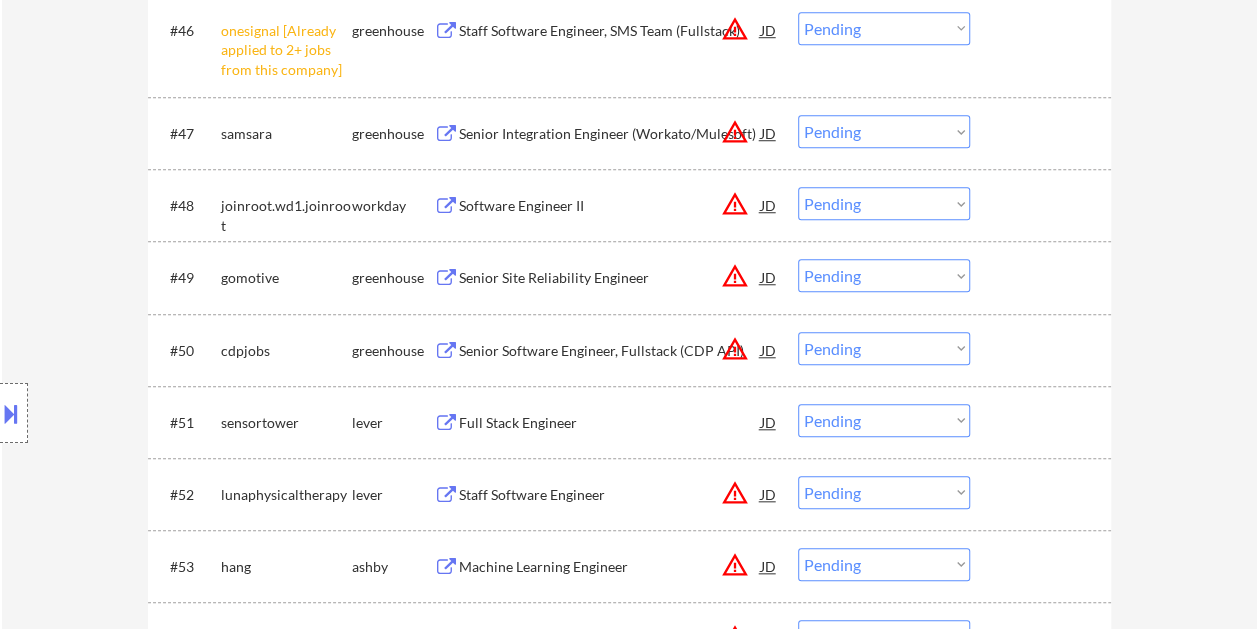click at bounding box center [1043, 277] 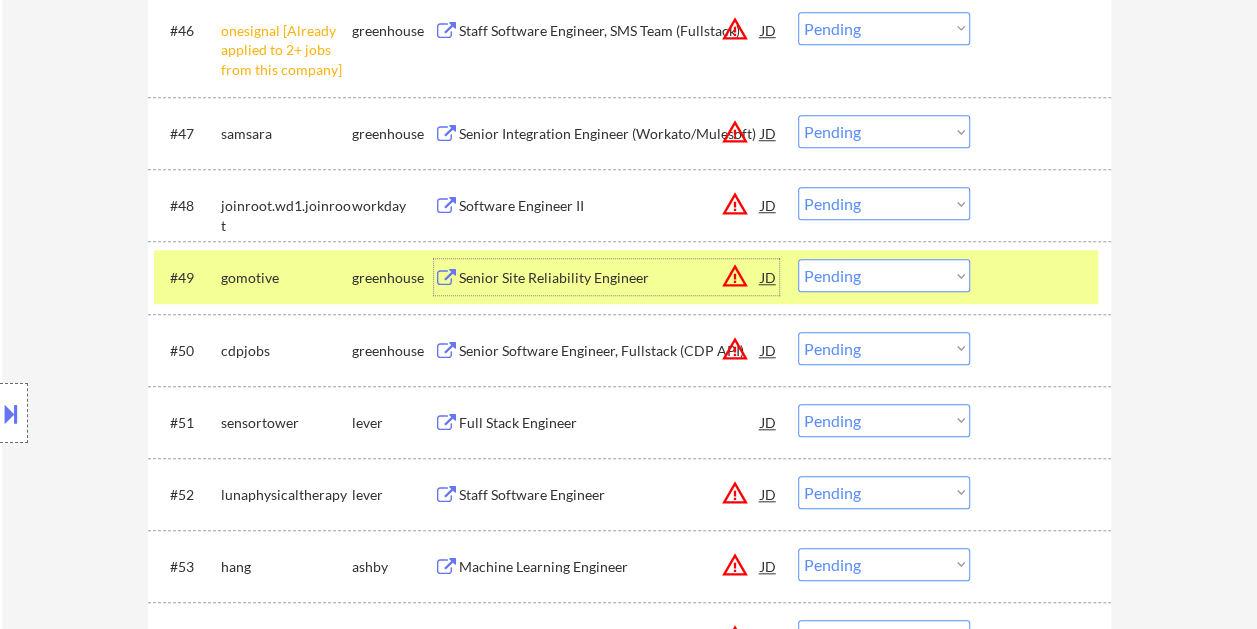 click on "Senior Site Reliability Engineer" at bounding box center (610, 278) 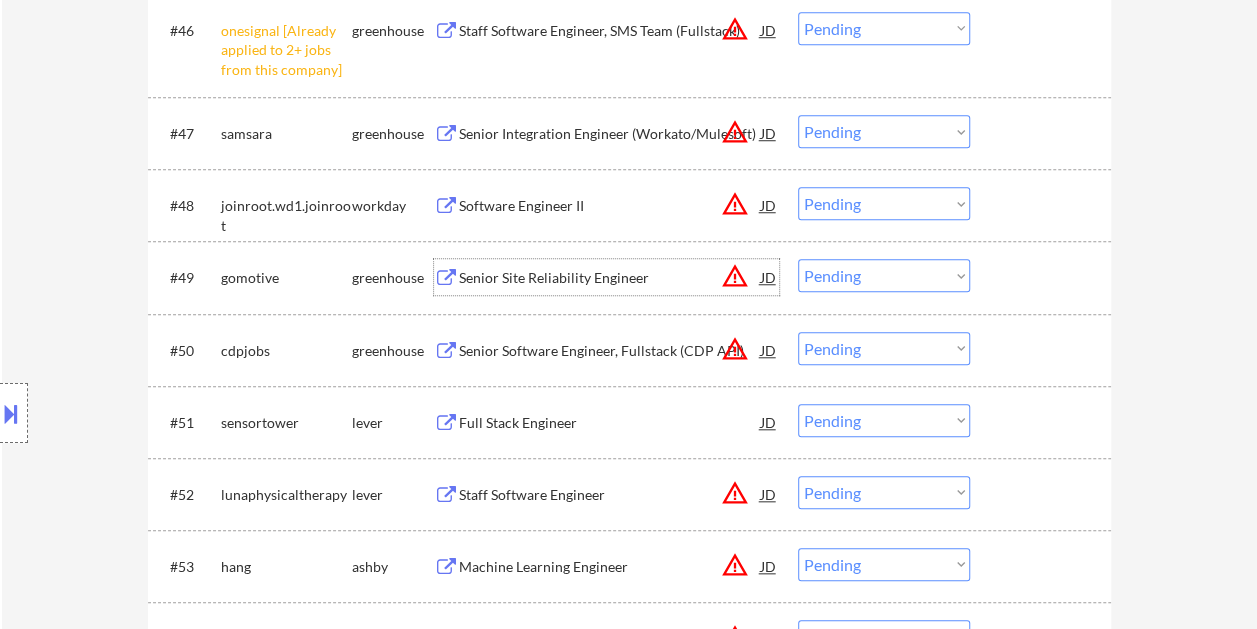 click at bounding box center [1043, 277] 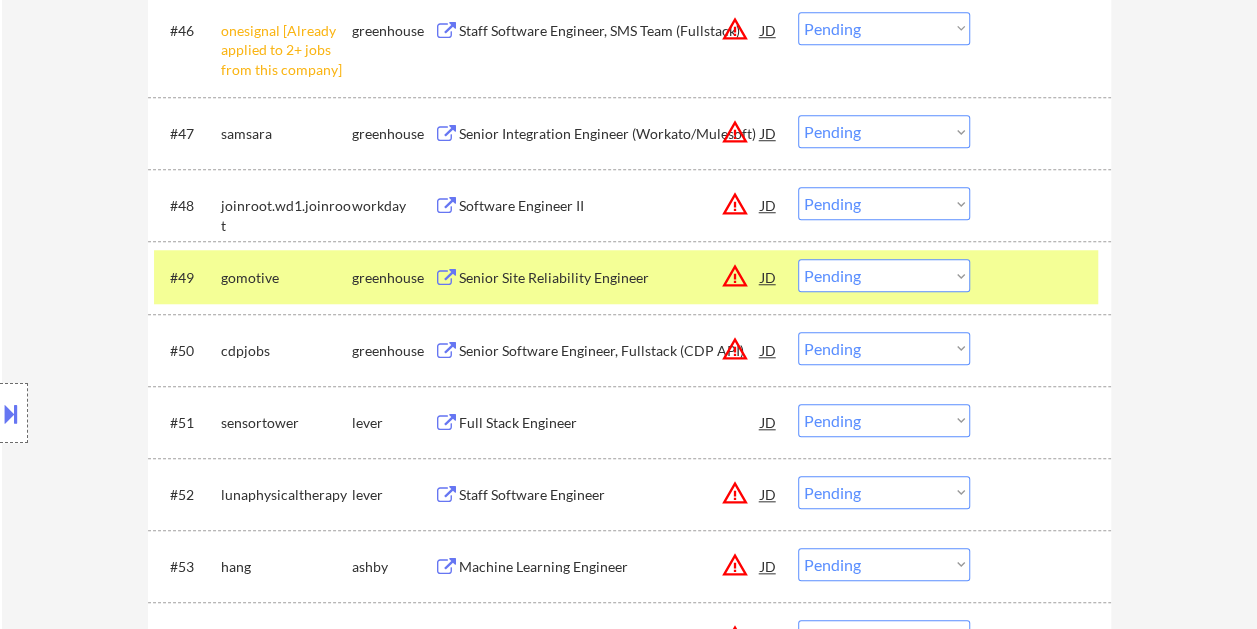 click on "Choose an option... Pending Applied Excluded (Questions) Excluded (Expired) Excluded (Location) Excluded (Bad Match) Excluded (Blocklist) Excluded (Salary) Excluded (Other)" at bounding box center [884, 275] 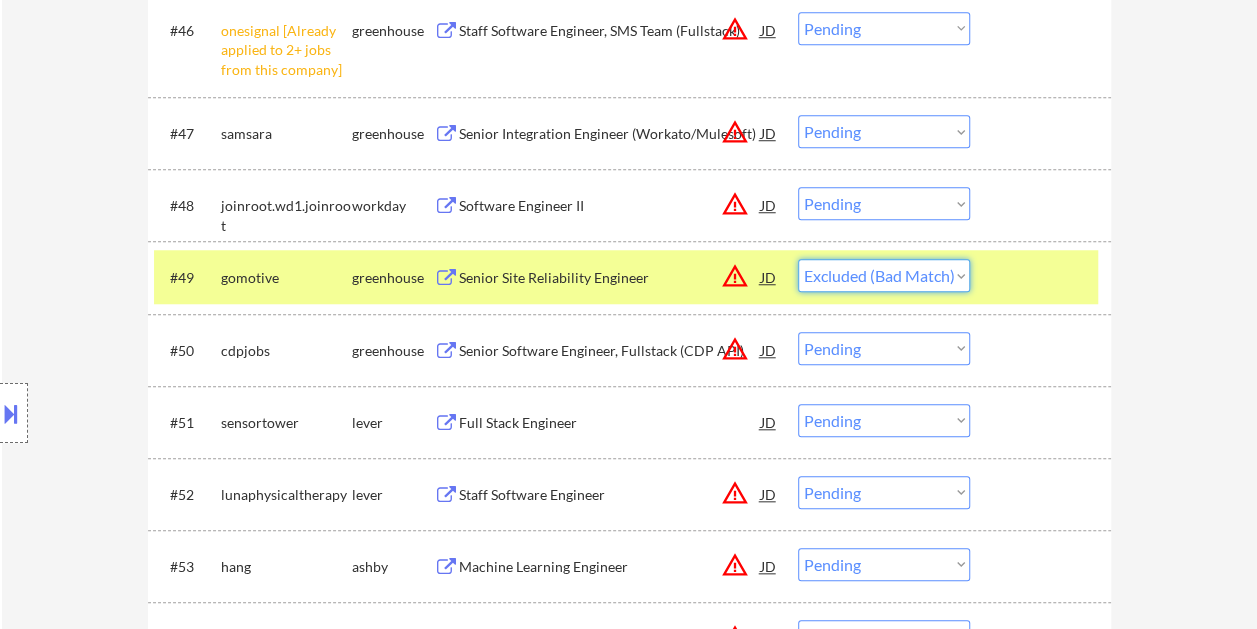 click on "Choose an option... Pending Applied Excluded (Questions) Excluded (Expired) Excluded (Location) Excluded (Bad Match) Excluded (Blocklist) Excluded (Salary) Excluded (Other)" at bounding box center [884, 275] 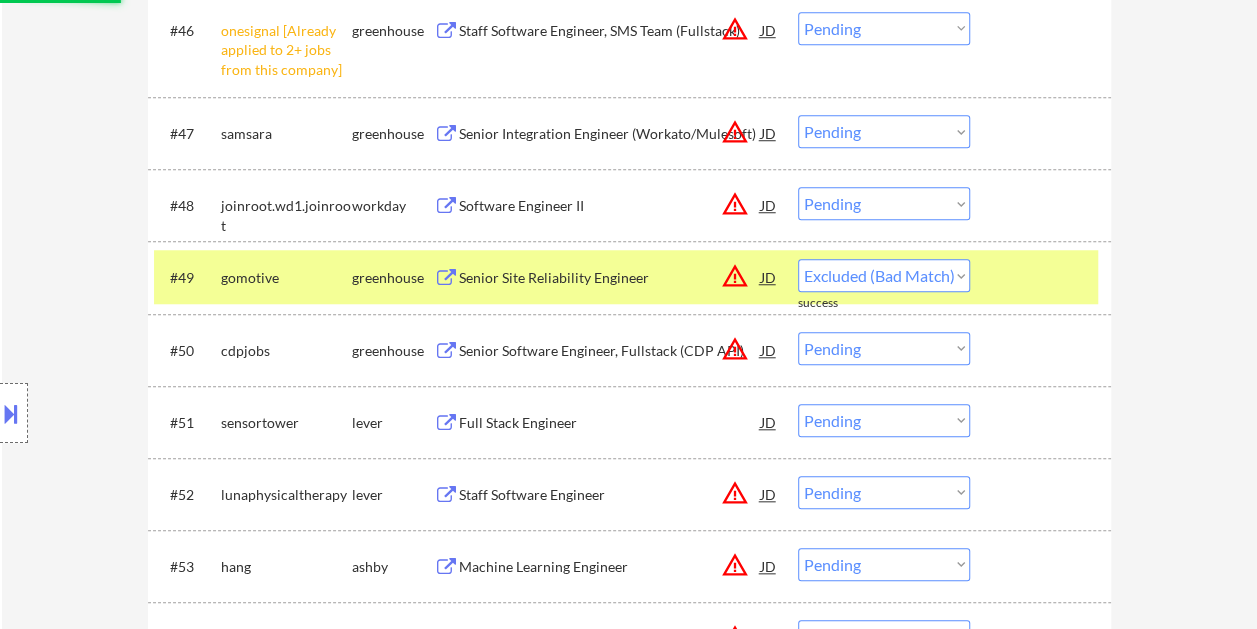 select on ""pending"" 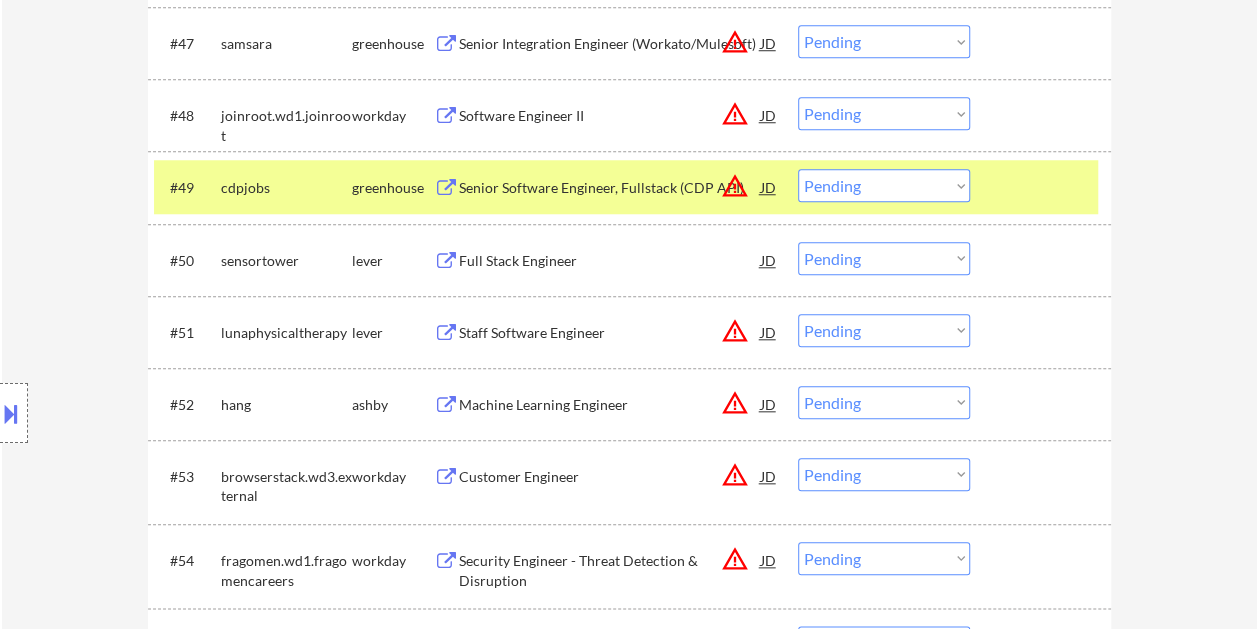 scroll, scrollTop: 4600, scrollLeft: 0, axis: vertical 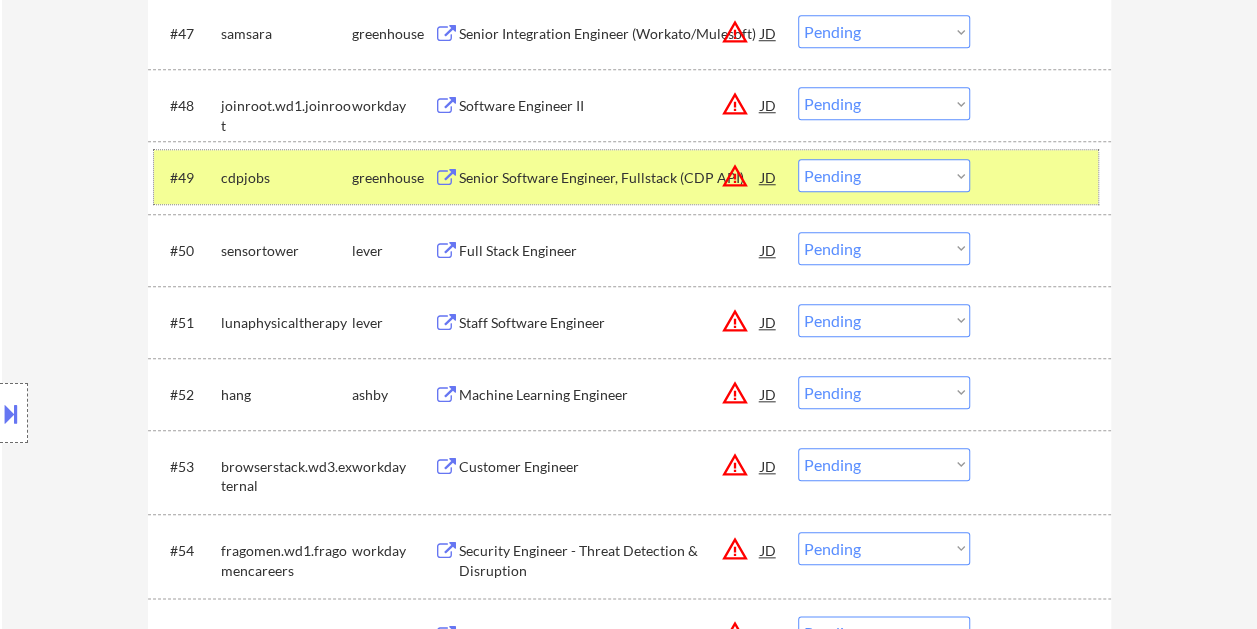 click at bounding box center (1043, 177) 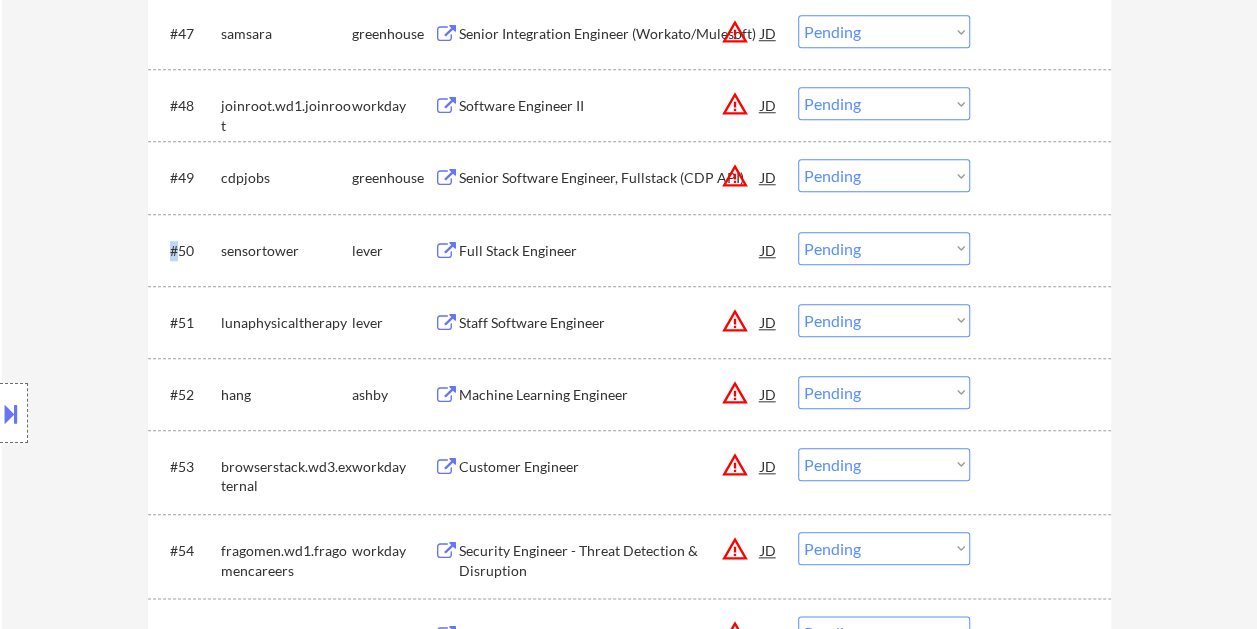 click at bounding box center [1043, 177] 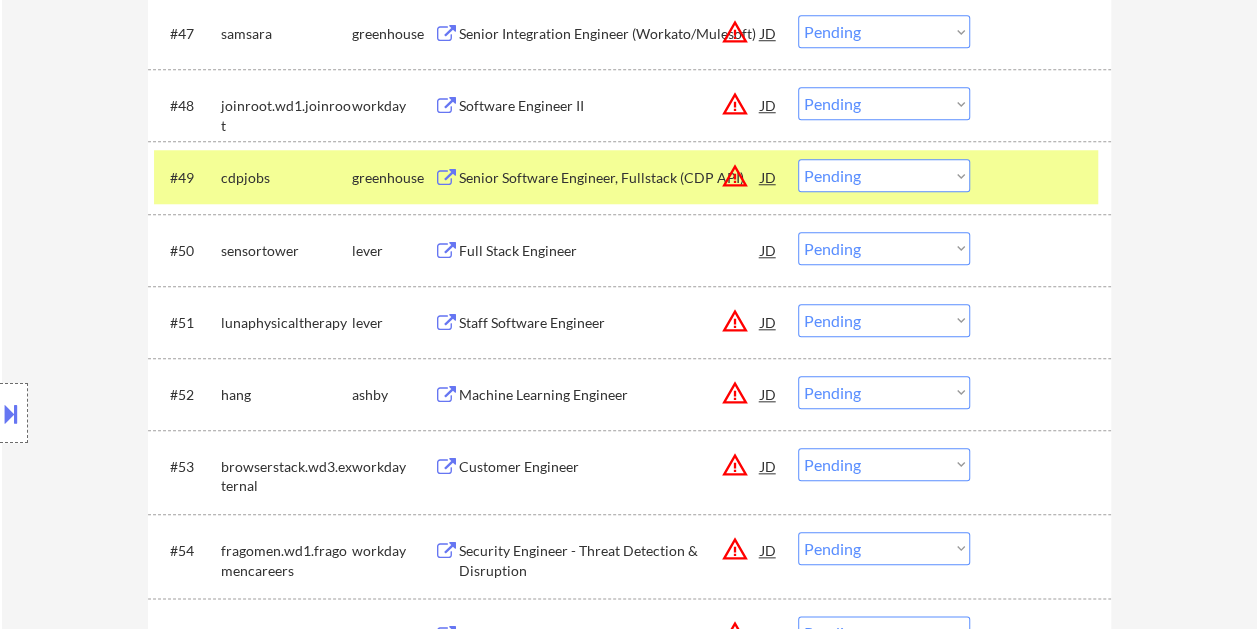 click on "Senior Software Engineer, Fullstack (CDP API)" at bounding box center (610, 177) 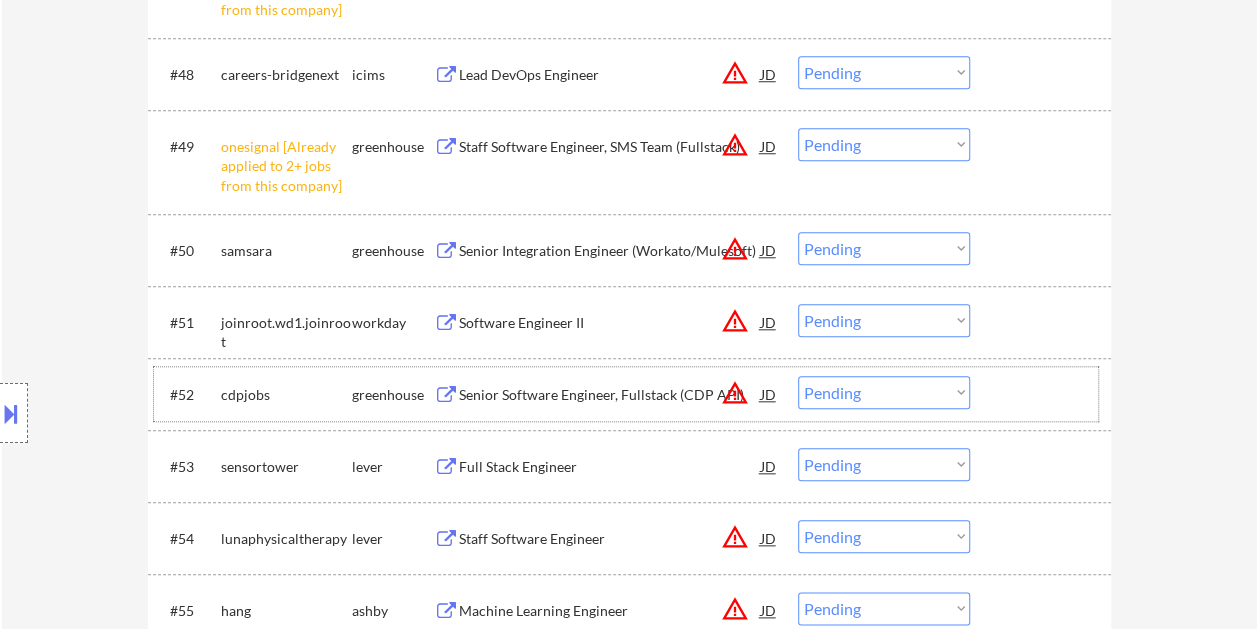 click at bounding box center (1043, 394) 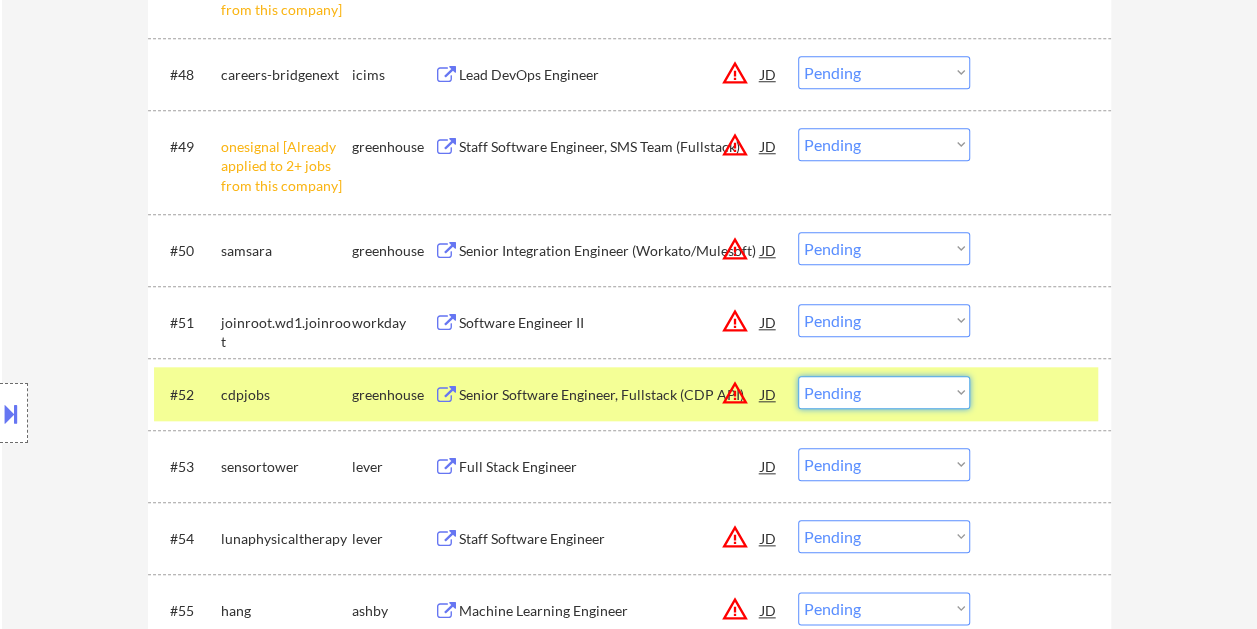 click on "Choose an option... Pending Applied Excluded (Questions) Excluded (Expired) Excluded (Location) Excluded (Bad Match) Excluded (Blocklist) Excluded (Salary) Excluded (Other)" at bounding box center [884, 392] 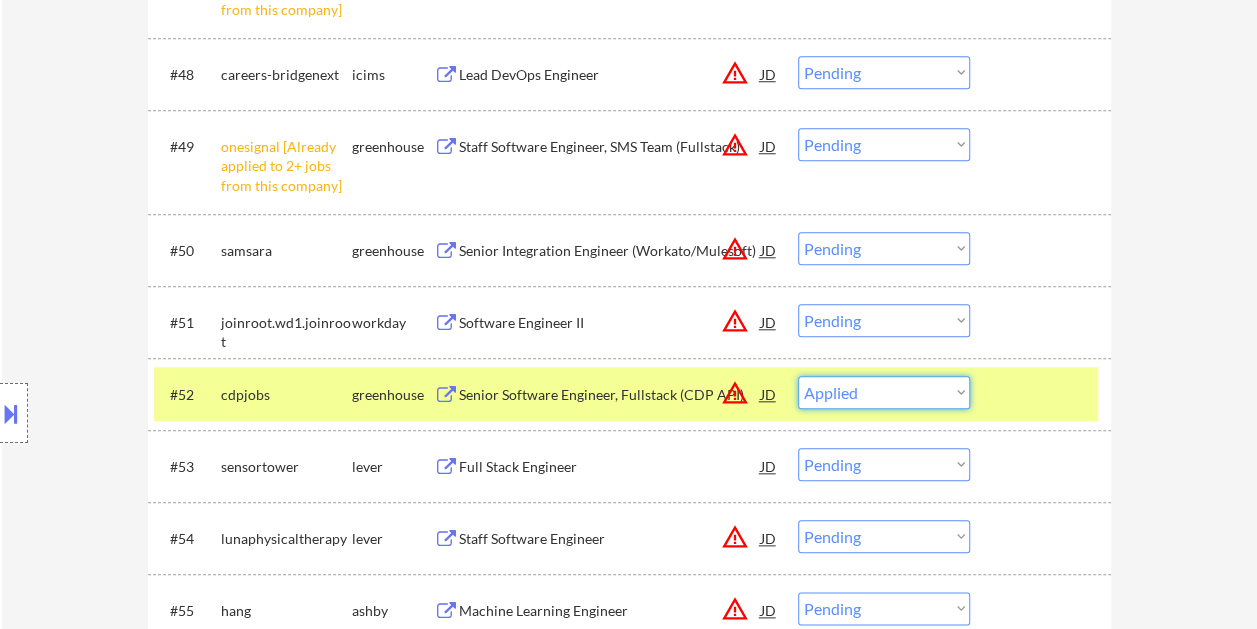 click on "Choose an option... Pending Applied Excluded (Questions) Excluded (Expired) Excluded (Location) Excluded (Bad Match) Excluded (Blocklist) Excluded (Salary) Excluded (Other)" at bounding box center (884, 392) 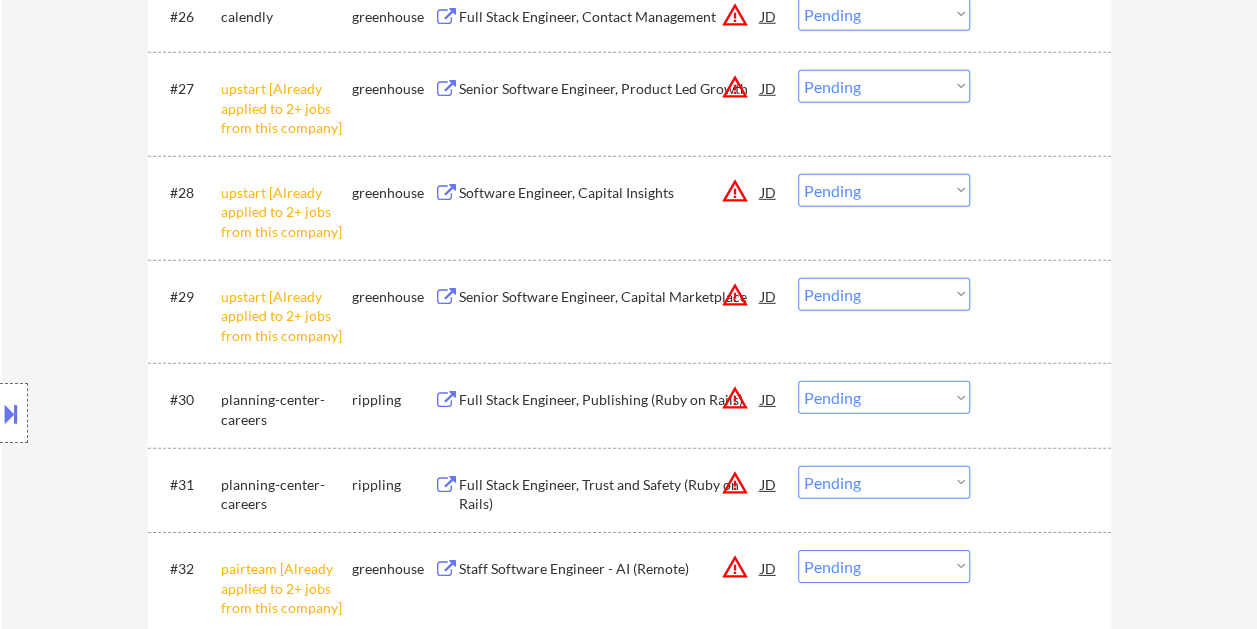 scroll, scrollTop: 2800, scrollLeft: 0, axis: vertical 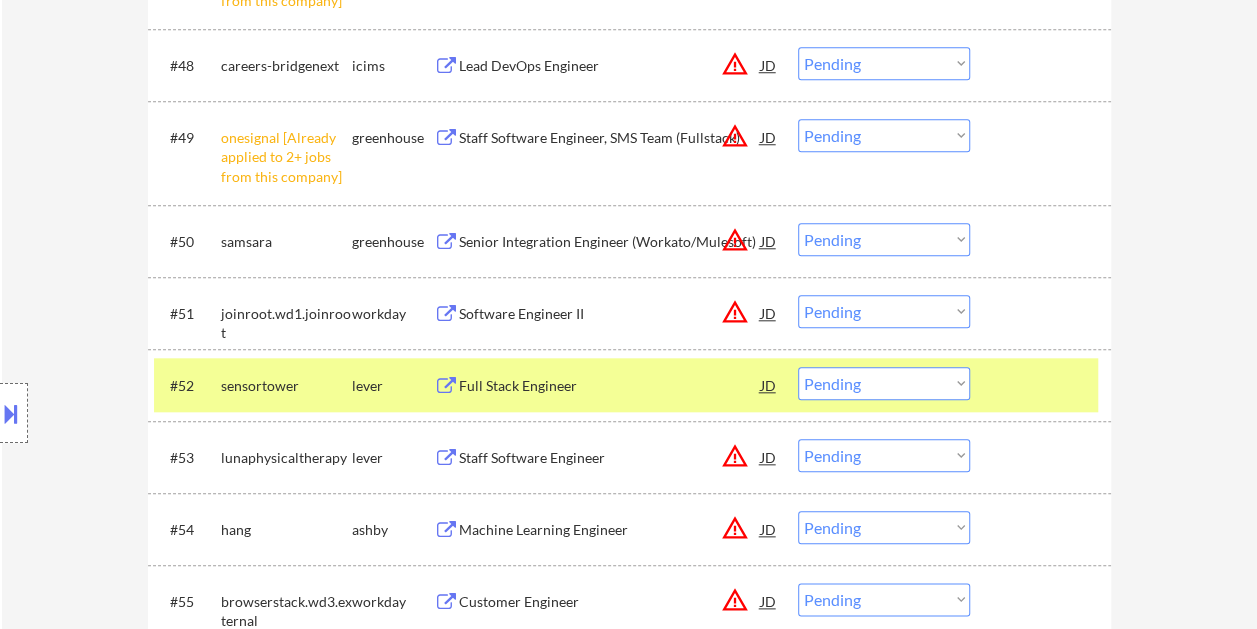 click on "Full Stack Engineer" at bounding box center [610, 386] 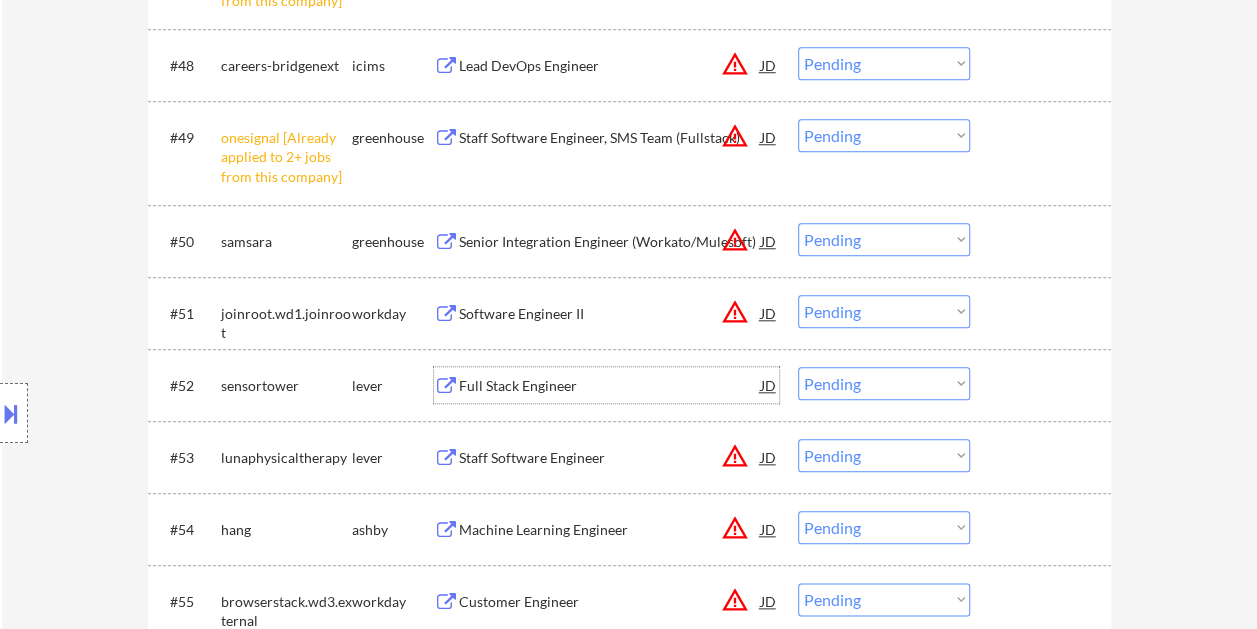 click on "#52 sensortower lever Full Stack Engineer JD warning_amber Choose an option... Pending Applied Excluded (Questions) Excluded (Expired) Excluded (Location) Excluded (Bad Match) Excluded (Blocklist) Excluded (Salary) Excluded (Other)" at bounding box center (626, 385) 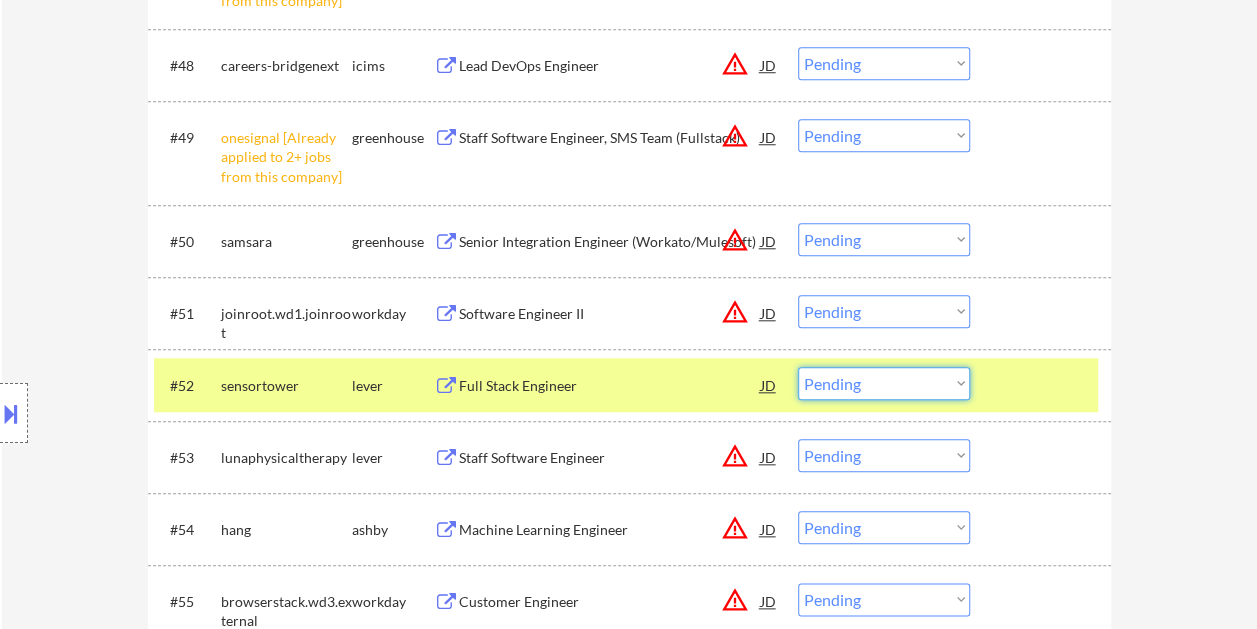 click on "Choose an option... Pending Applied Excluded (Questions) Excluded (Expired) Excluded (Location) Excluded (Bad Match) Excluded (Blocklist) Excluded (Salary) Excluded (Other)" at bounding box center (884, 383) 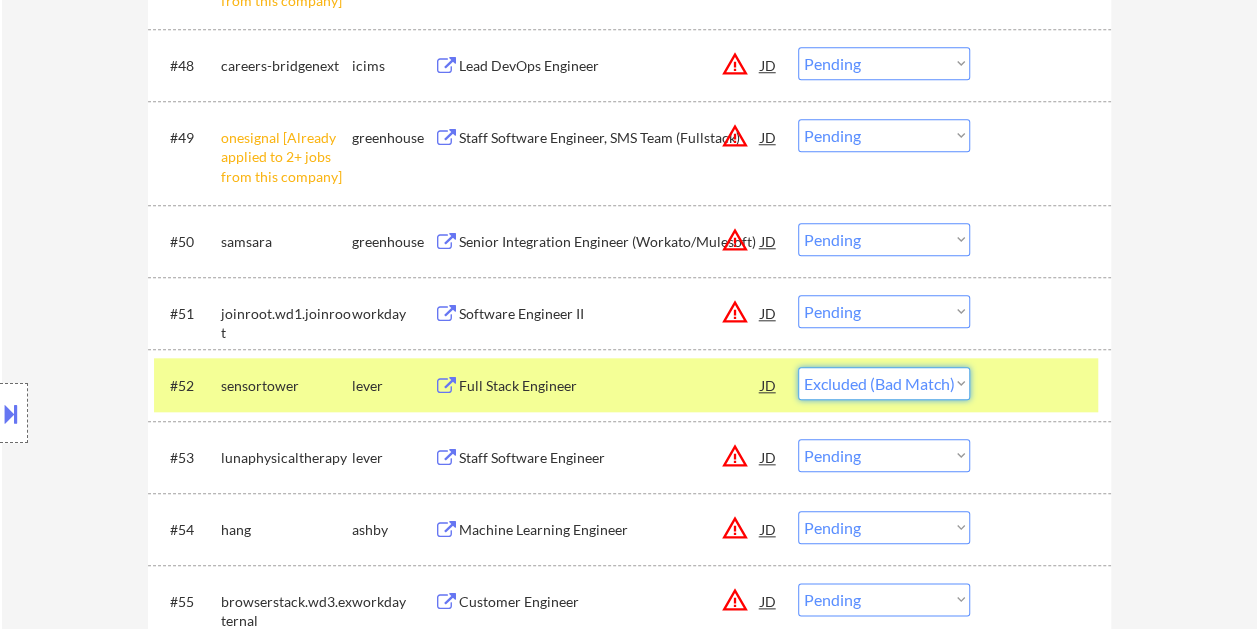 click on "Choose an option... Pending Applied Excluded (Questions) Excluded (Expired) Excluded (Location) Excluded (Bad Match) Excluded (Blocklist) Excluded (Salary) Excluded (Other)" at bounding box center [884, 383] 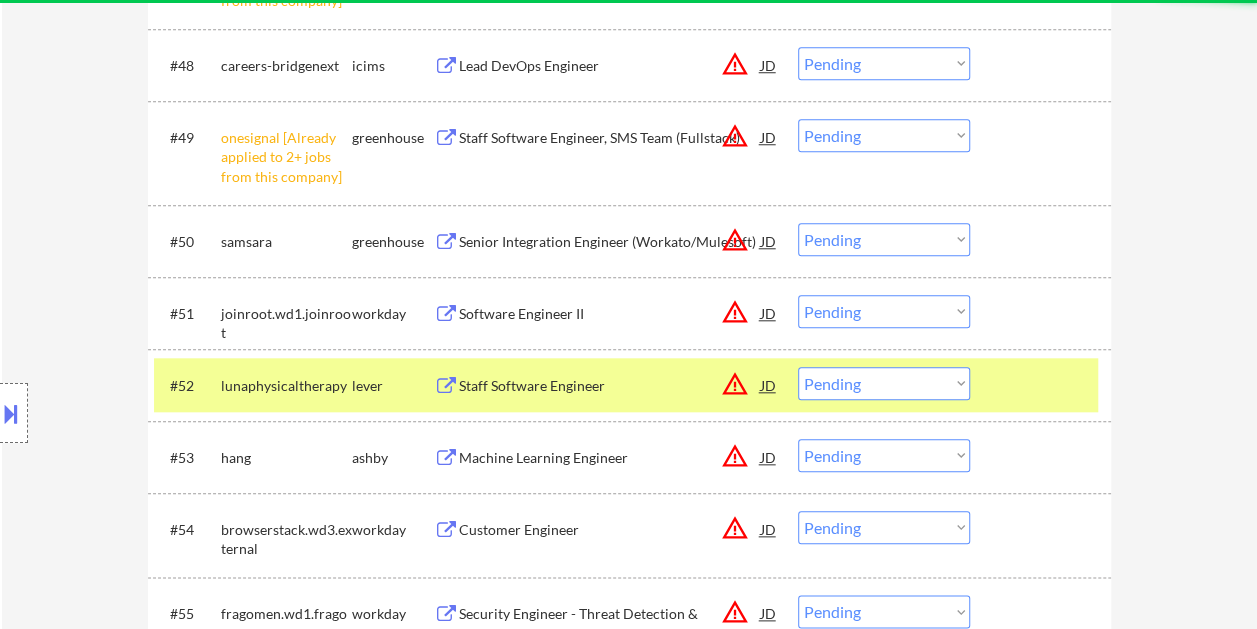 click at bounding box center (1043, 385) 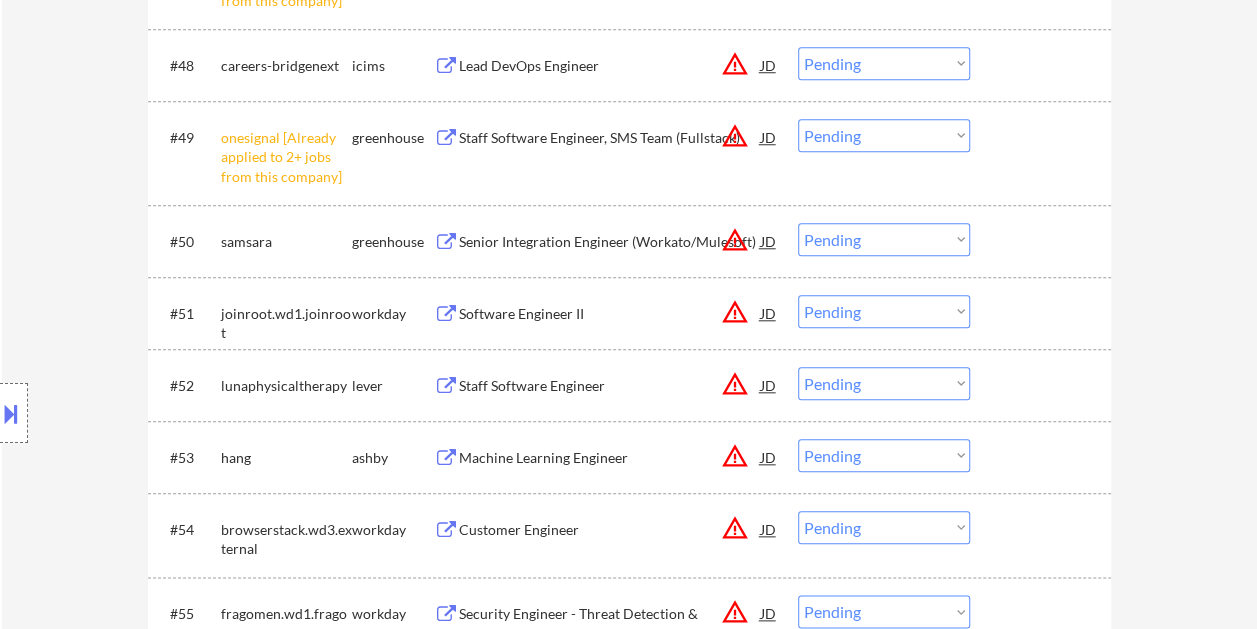click at bounding box center [1043, 385] 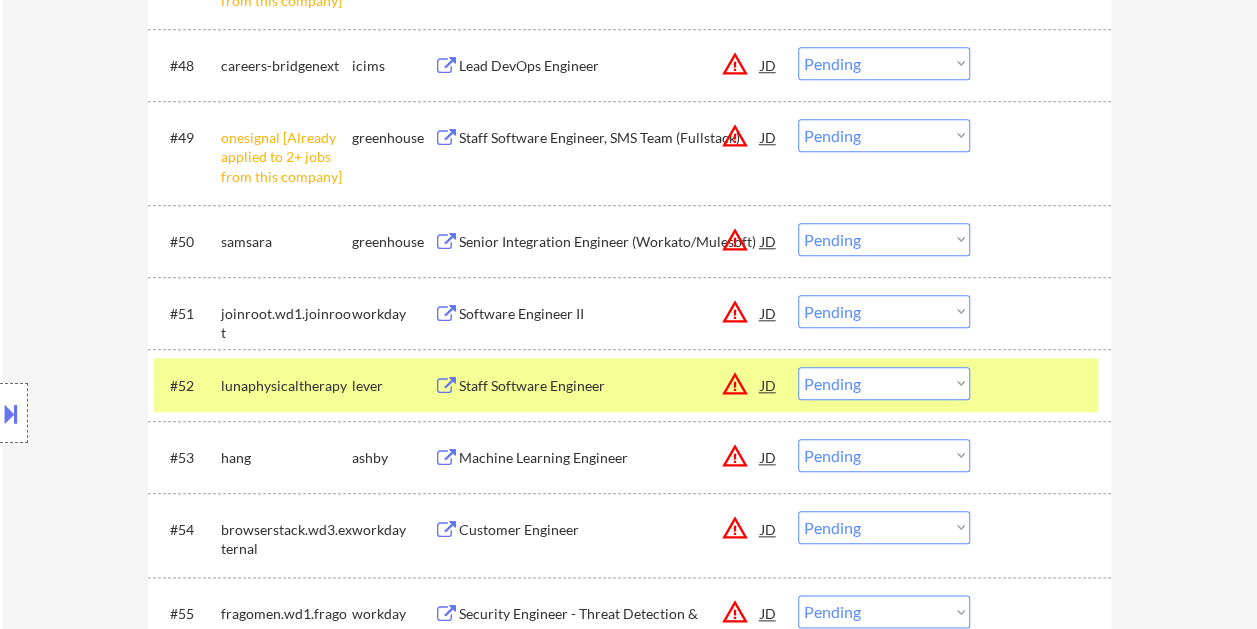 click on "Staff Software Engineer" at bounding box center [610, 386] 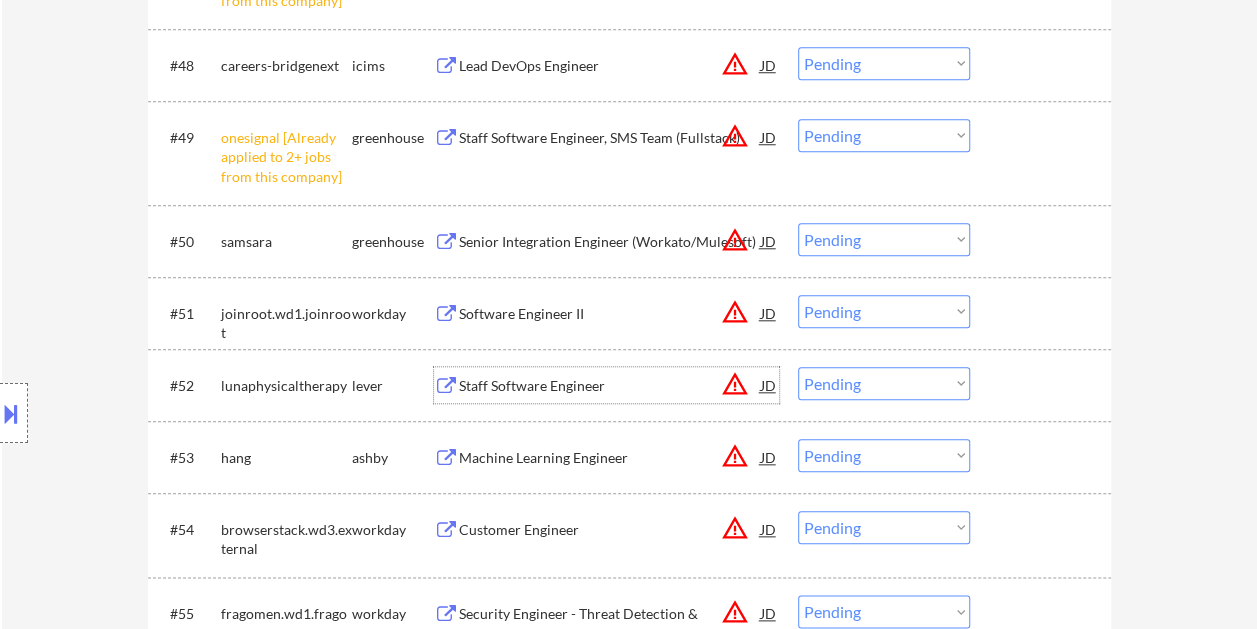 click on "Choose an option... Pending Applied Excluded (Questions) Excluded (Expired) Excluded (Location) Excluded (Bad Match) Excluded (Blocklist) Excluded (Salary) Excluded (Other)" at bounding box center [884, 383] 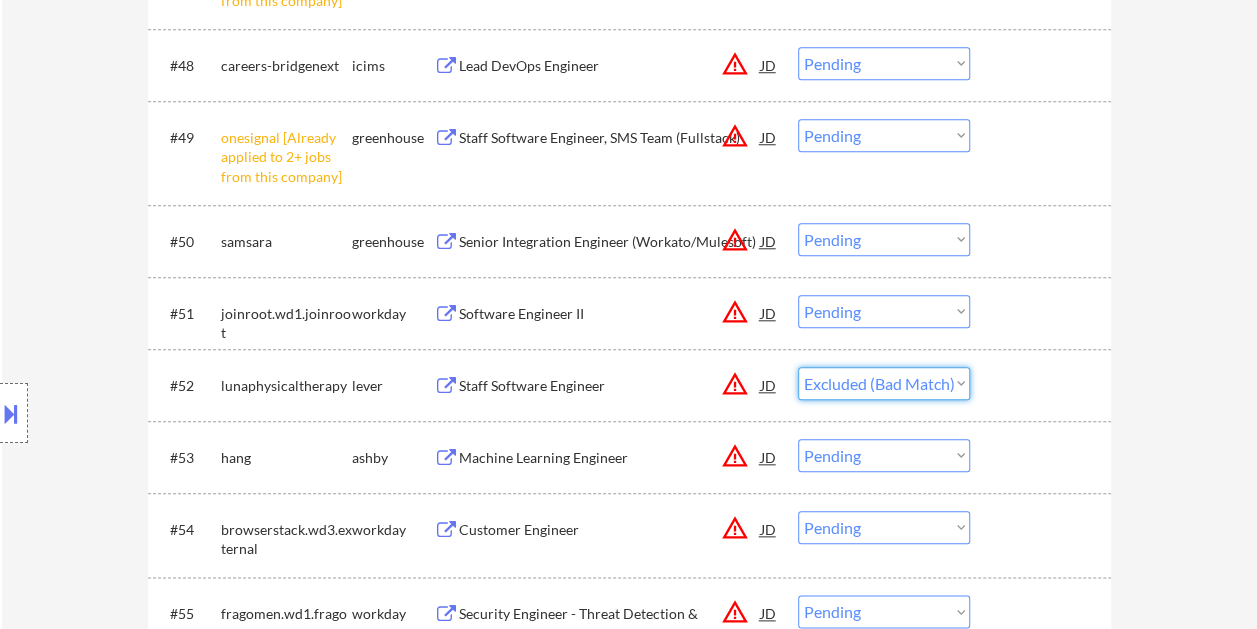 click on "Choose an option... Pending Applied Excluded (Questions) Excluded (Expired) Excluded (Location) Excluded (Bad Match) Excluded (Blocklist) Excluded (Salary) Excluded (Other)" at bounding box center (884, 383) 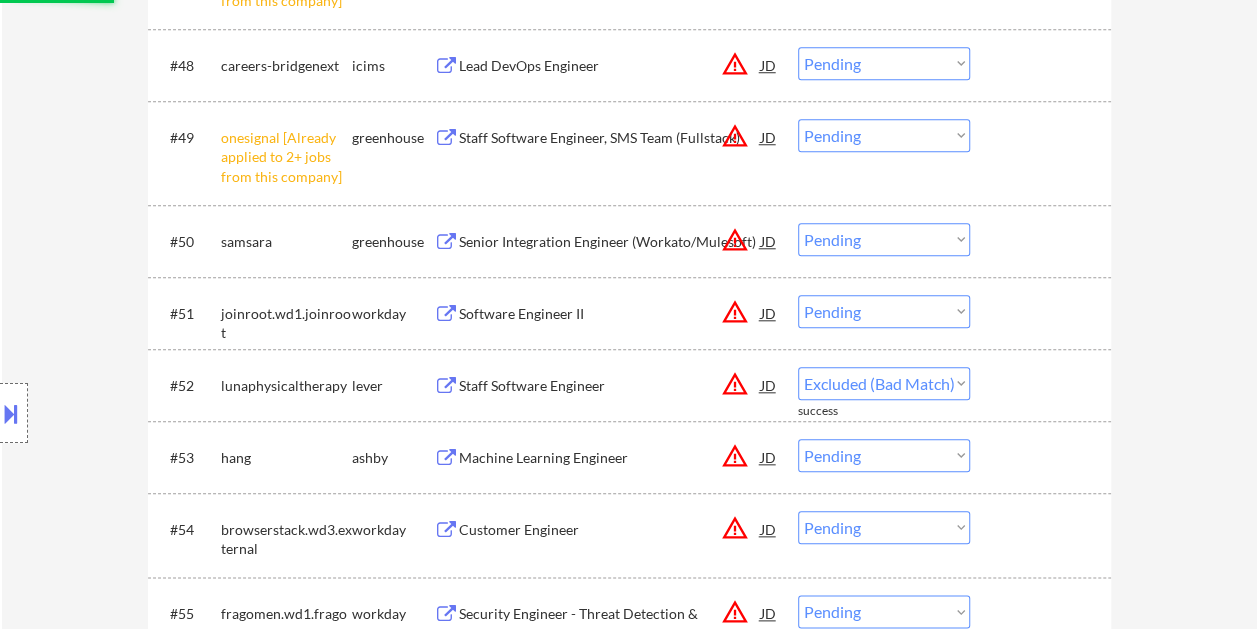 select on ""pending"" 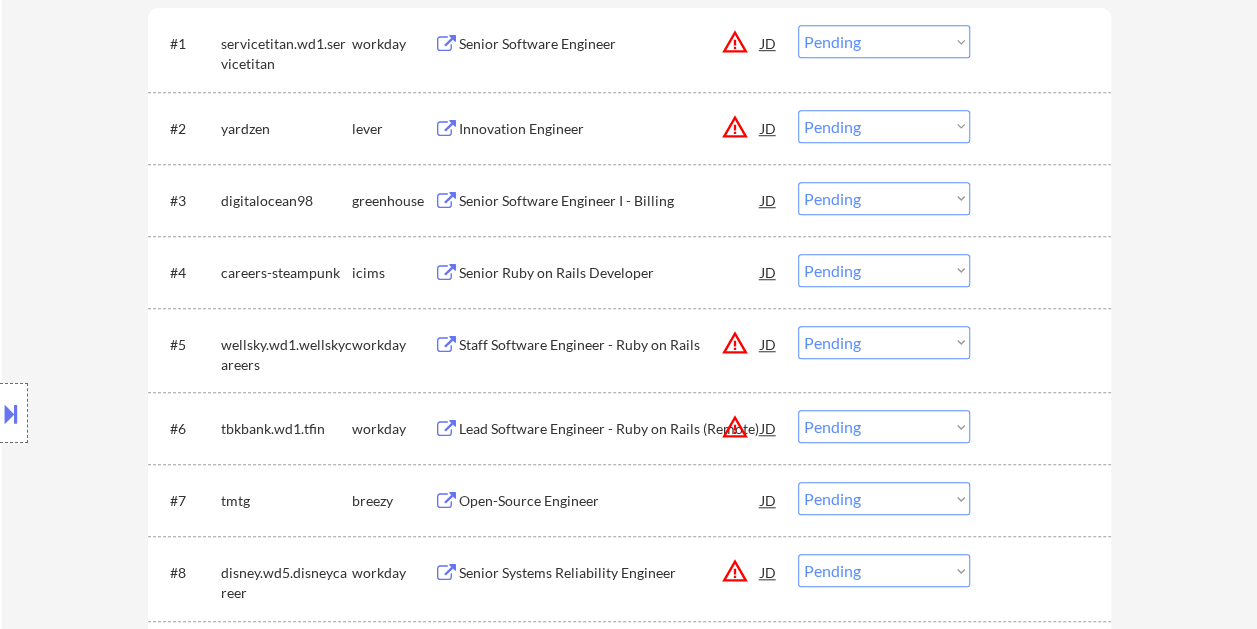 scroll, scrollTop: 0, scrollLeft: 0, axis: both 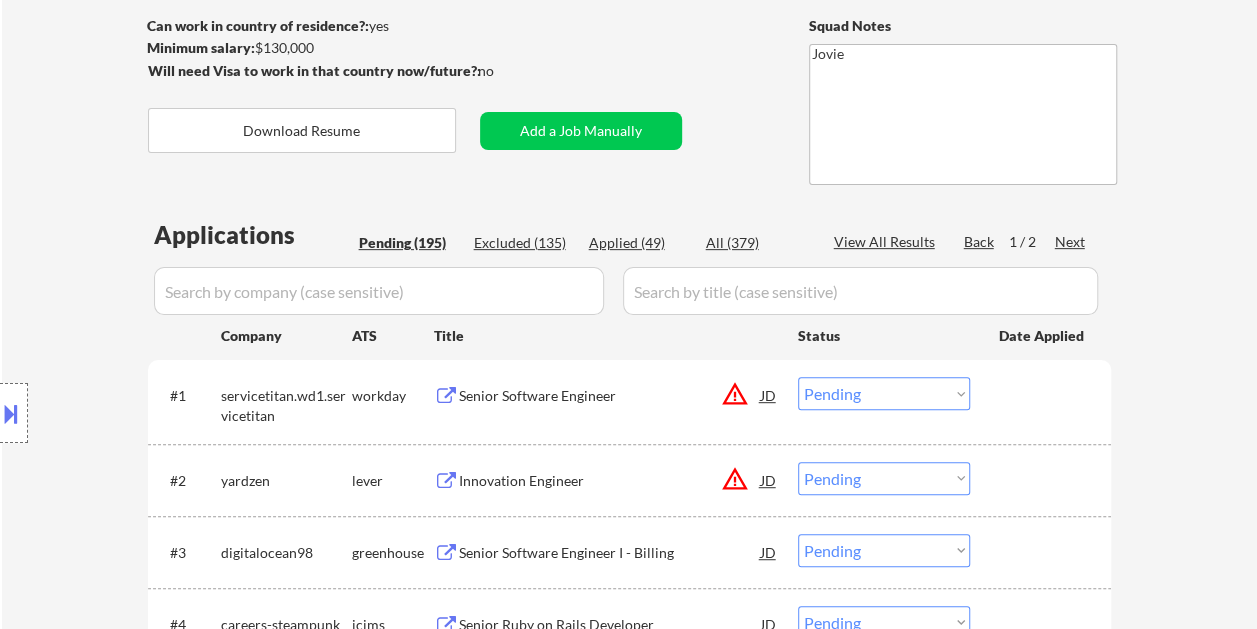 click on "Applied (49)" at bounding box center [639, 243] 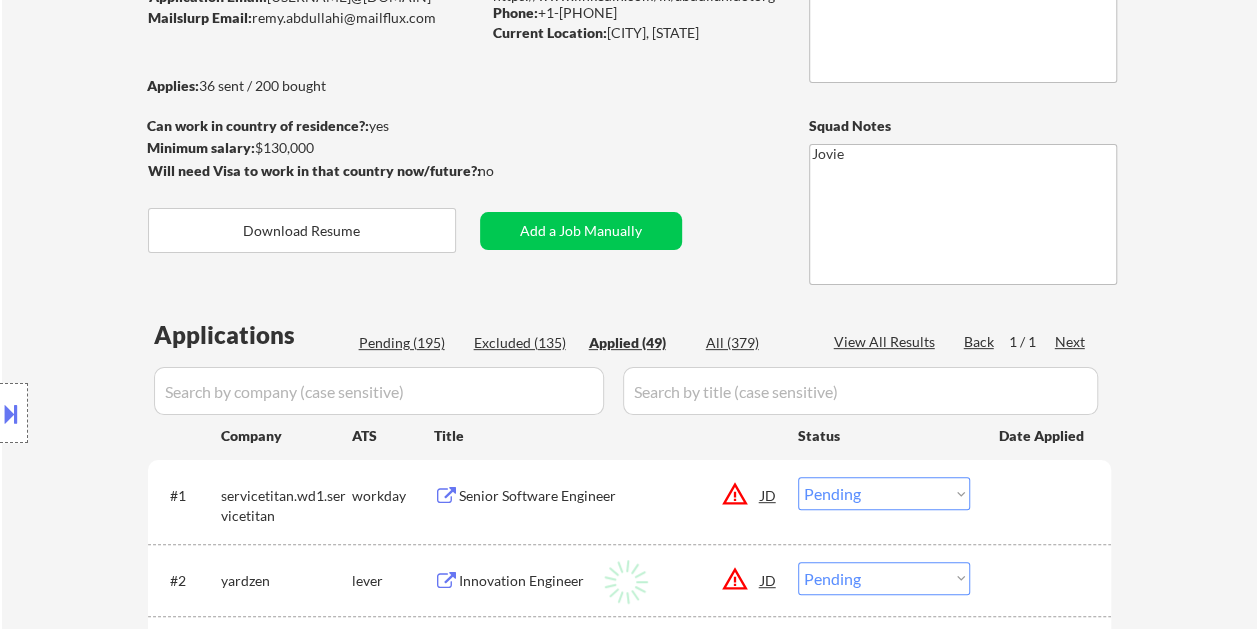 select on ""applied"" 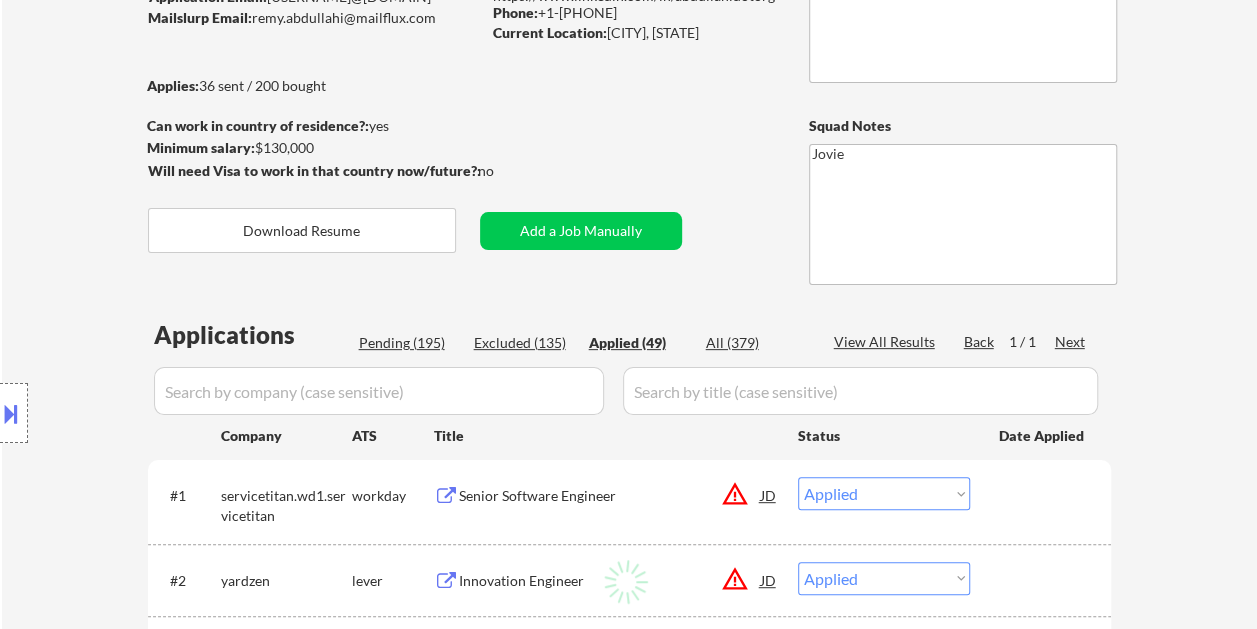 select on ""applied"" 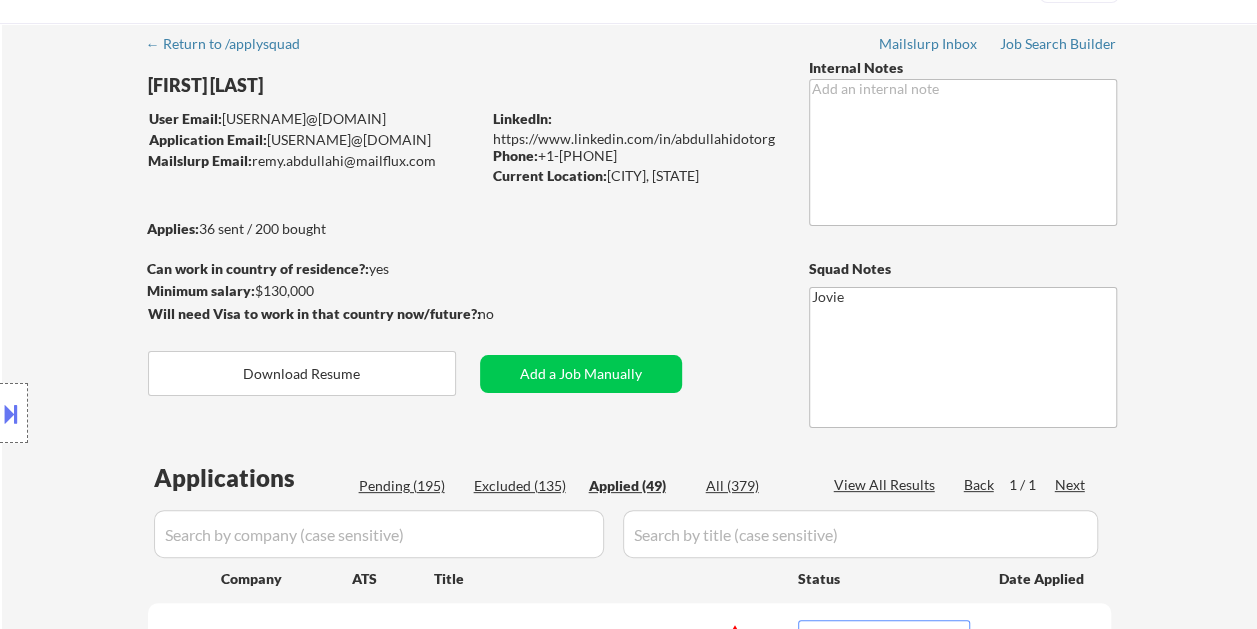 scroll, scrollTop: 0, scrollLeft: 0, axis: both 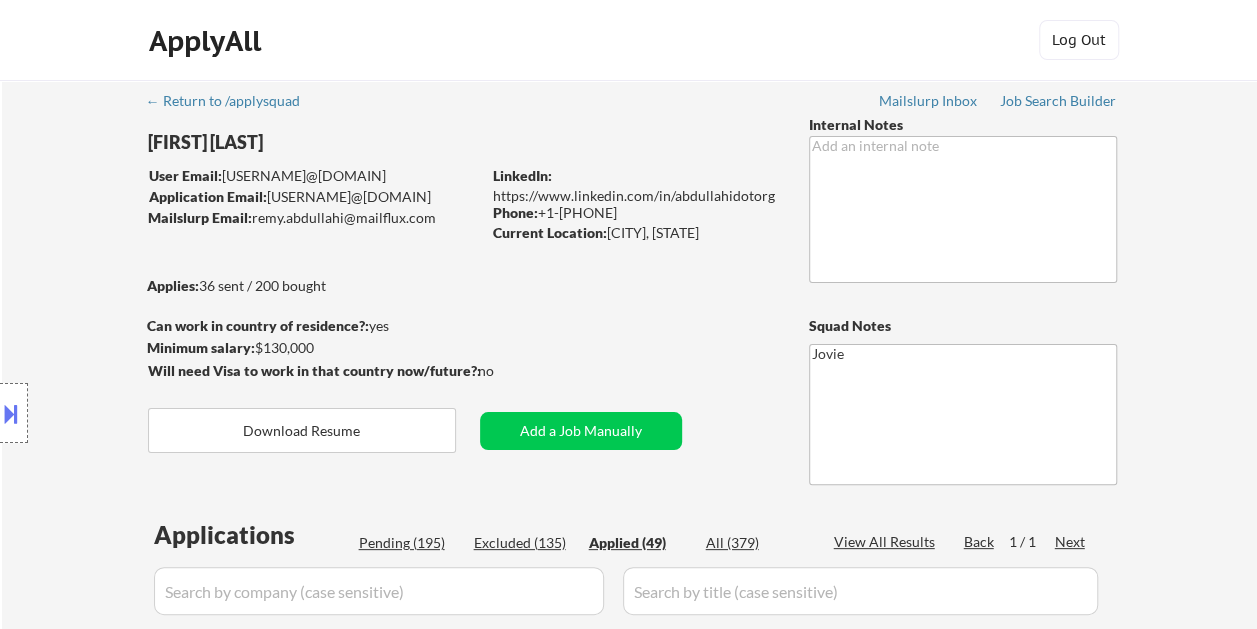 click on "Pending (195)" at bounding box center [409, 543] 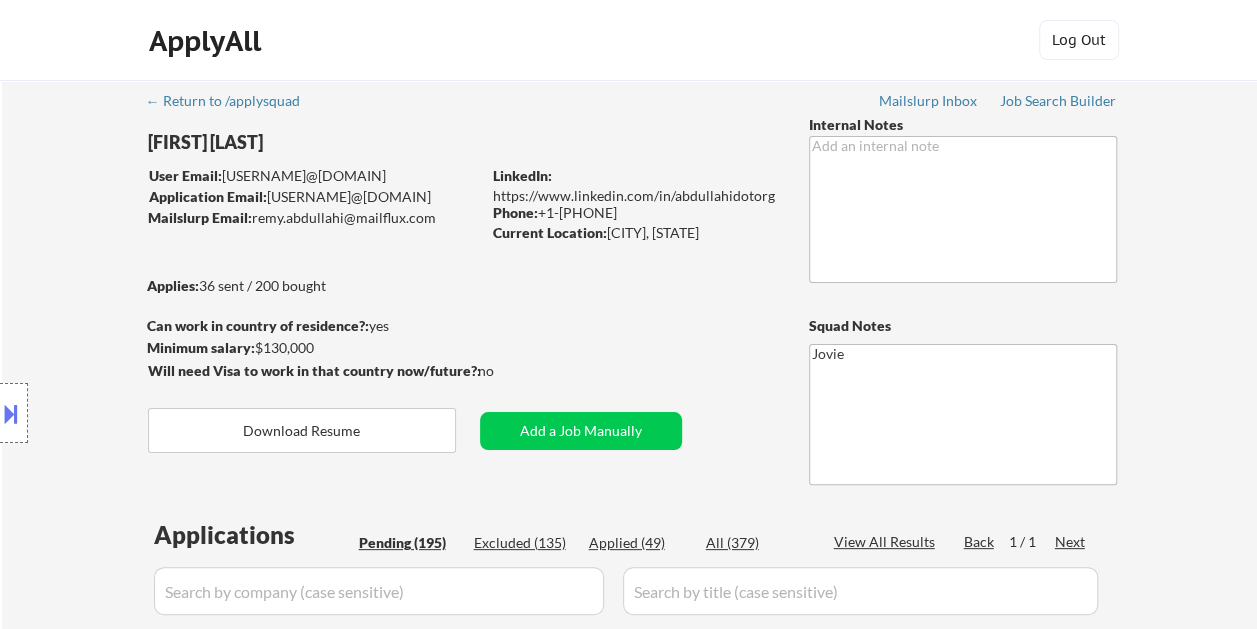select on ""pending"" 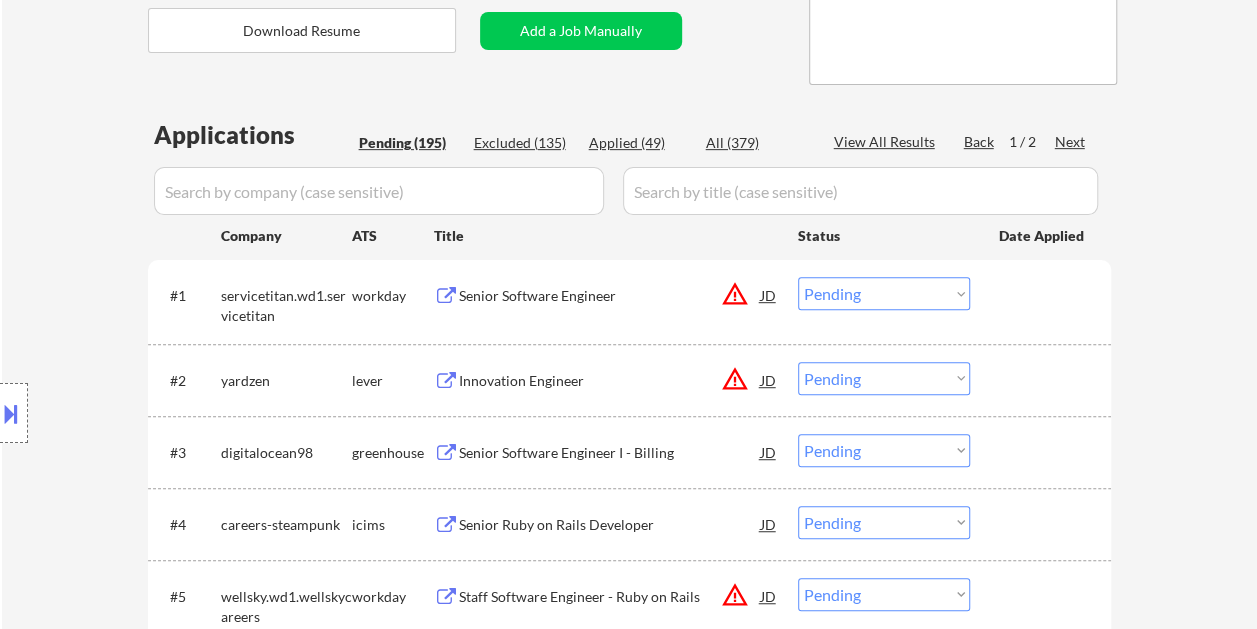 scroll, scrollTop: 500, scrollLeft: 0, axis: vertical 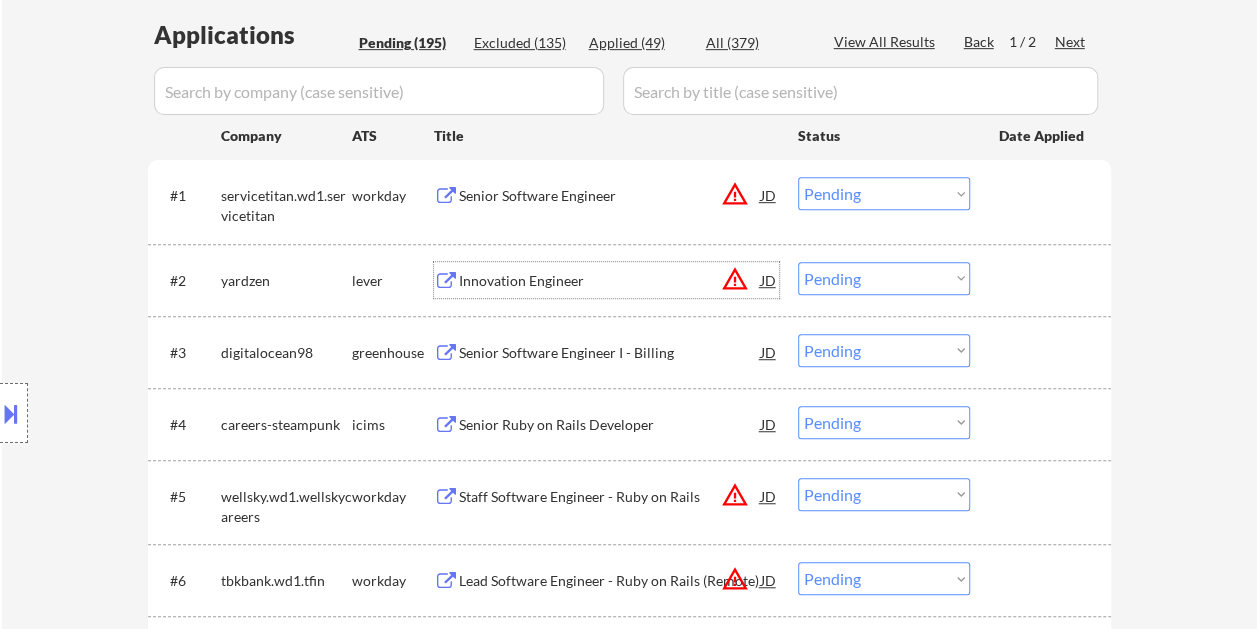 click on "Innovation Engineer" at bounding box center [610, 281] 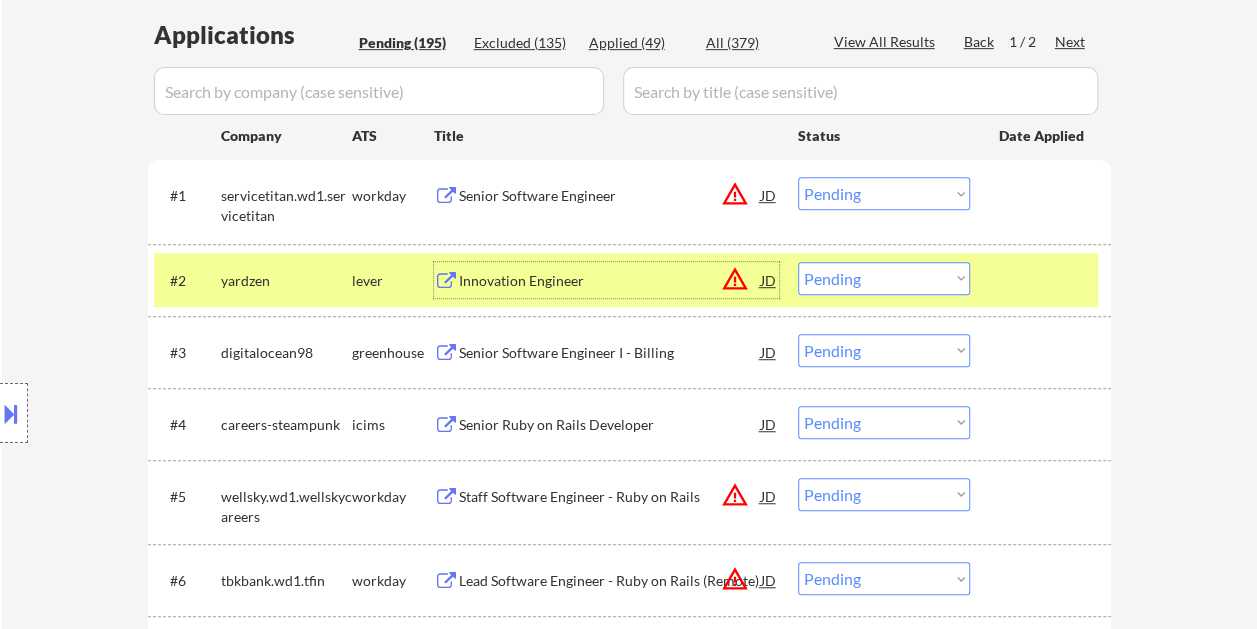 click on "Choose an option... Pending Applied Excluded (Questions) Excluded (Expired) Excluded (Location) Excluded (Bad Match) Excluded (Blocklist) Excluded (Salary) Excluded (Other)" at bounding box center [884, 278] 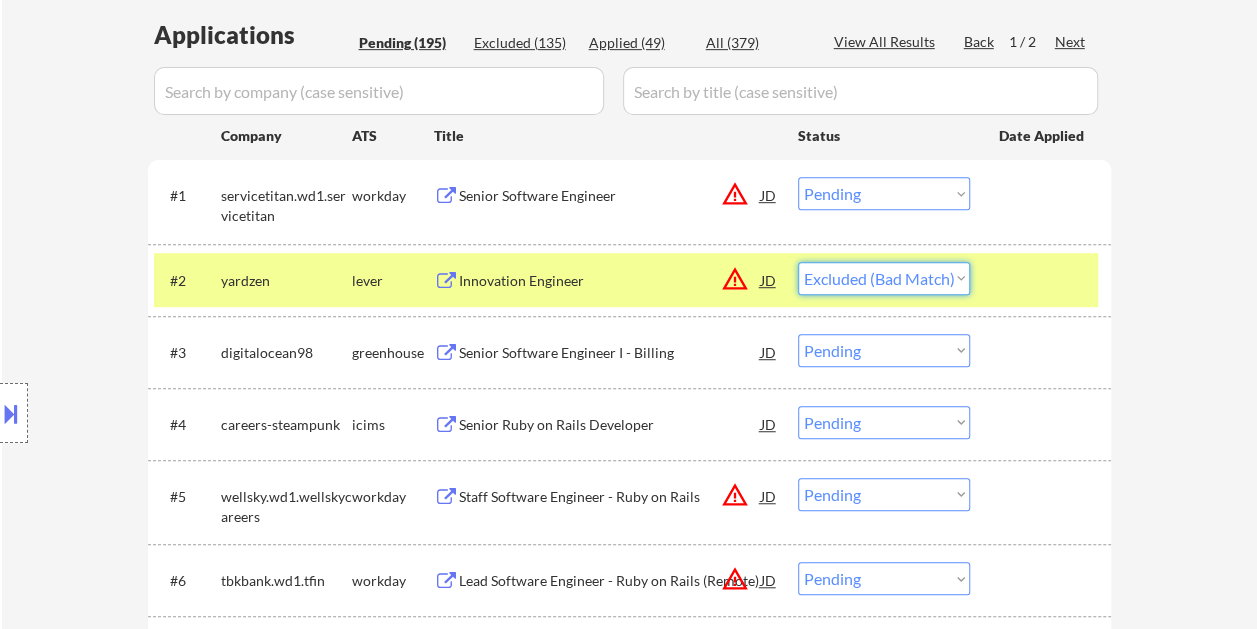 click on "Choose an option... Pending Applied Excluded (Questions) Excluded (Expired) Excluded (Location) Excluded (Bad Match) Excluded (Blocklist) Excluded (Salary) Excluded (Other)" at bounding box center (884, 278) 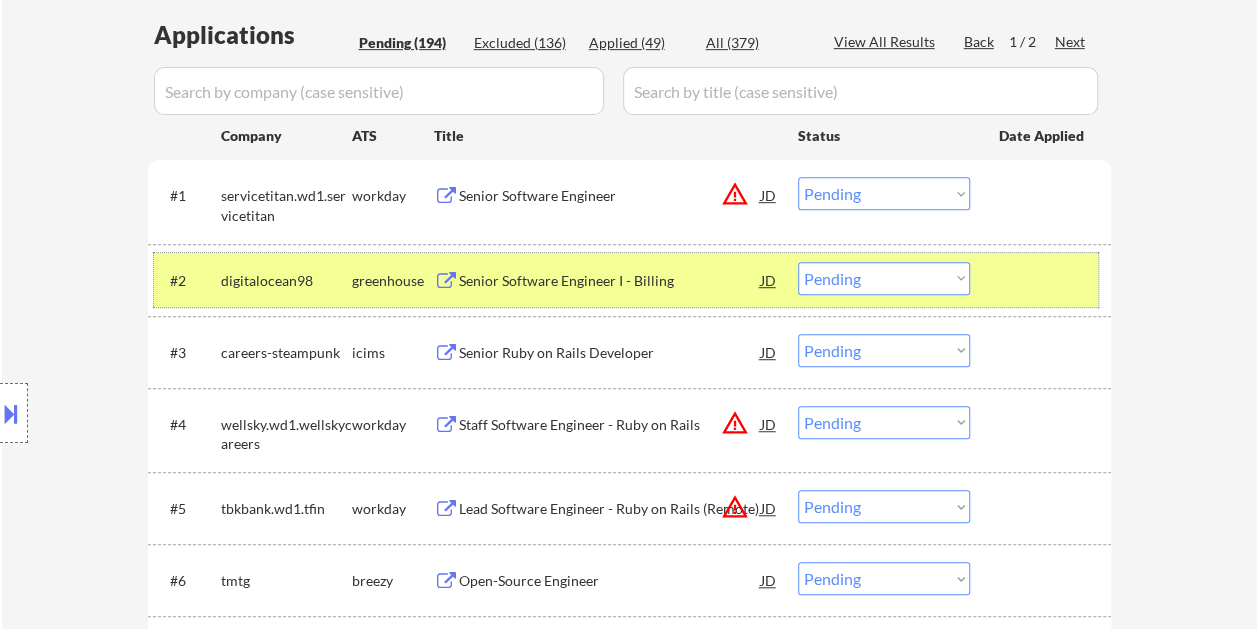 click at bounding box center (1043, 280) 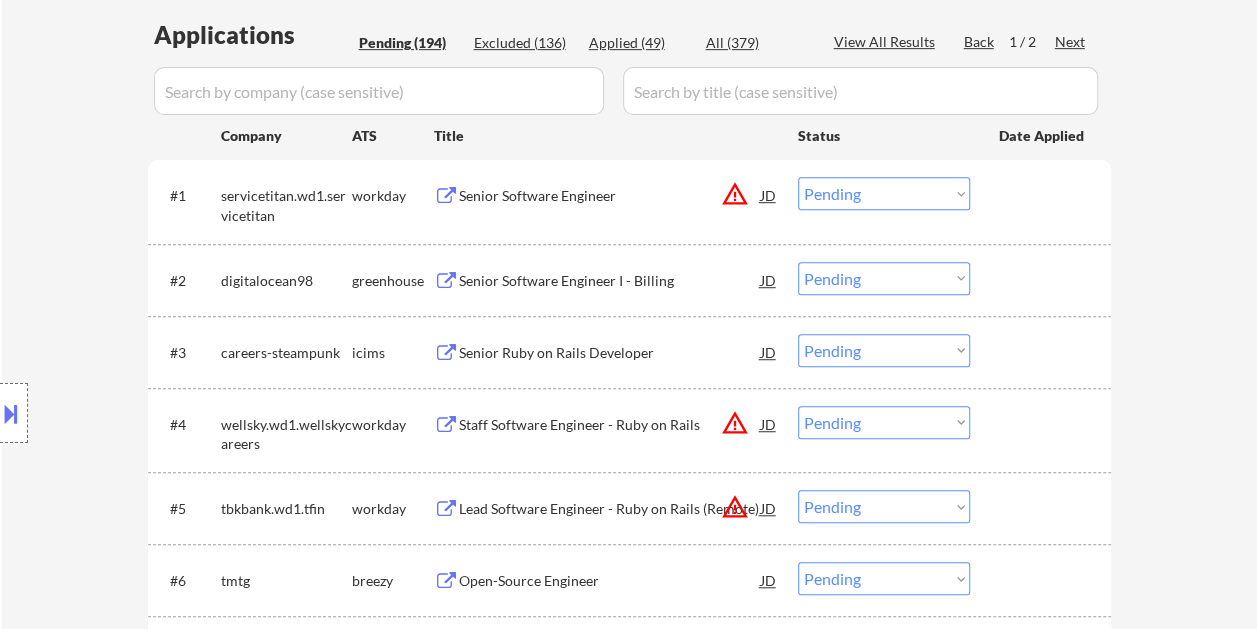 click at bounding box center (1043, 280) 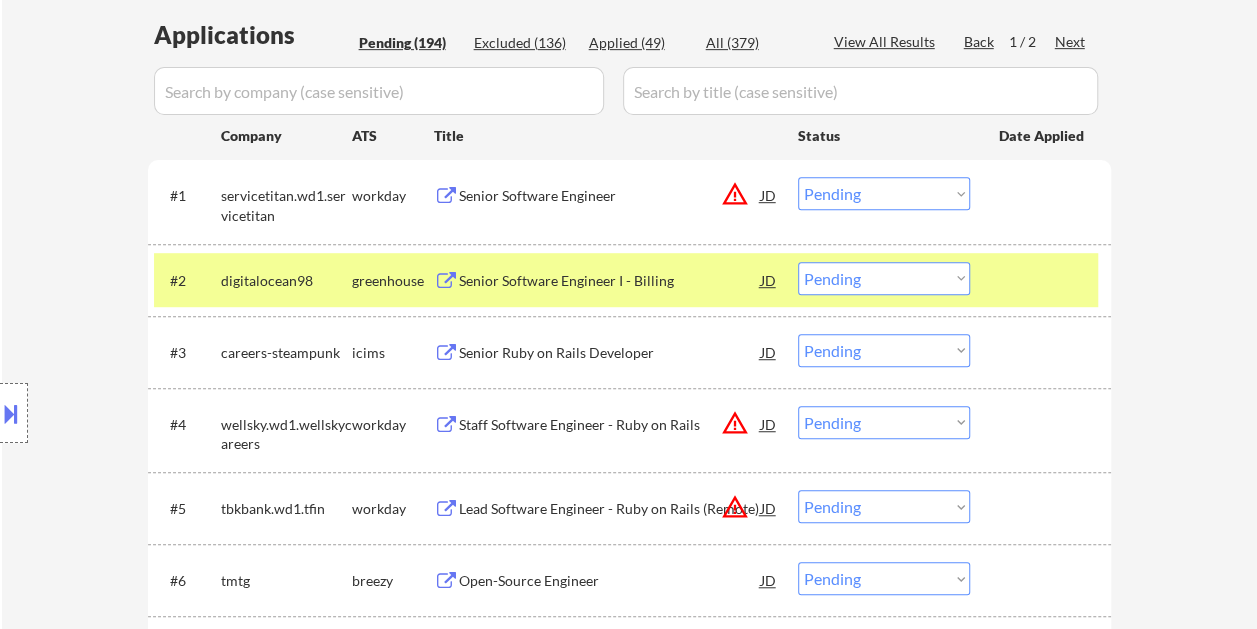 click on "Senior Software Engineer I - Billing" at bounding box center (610, 281) 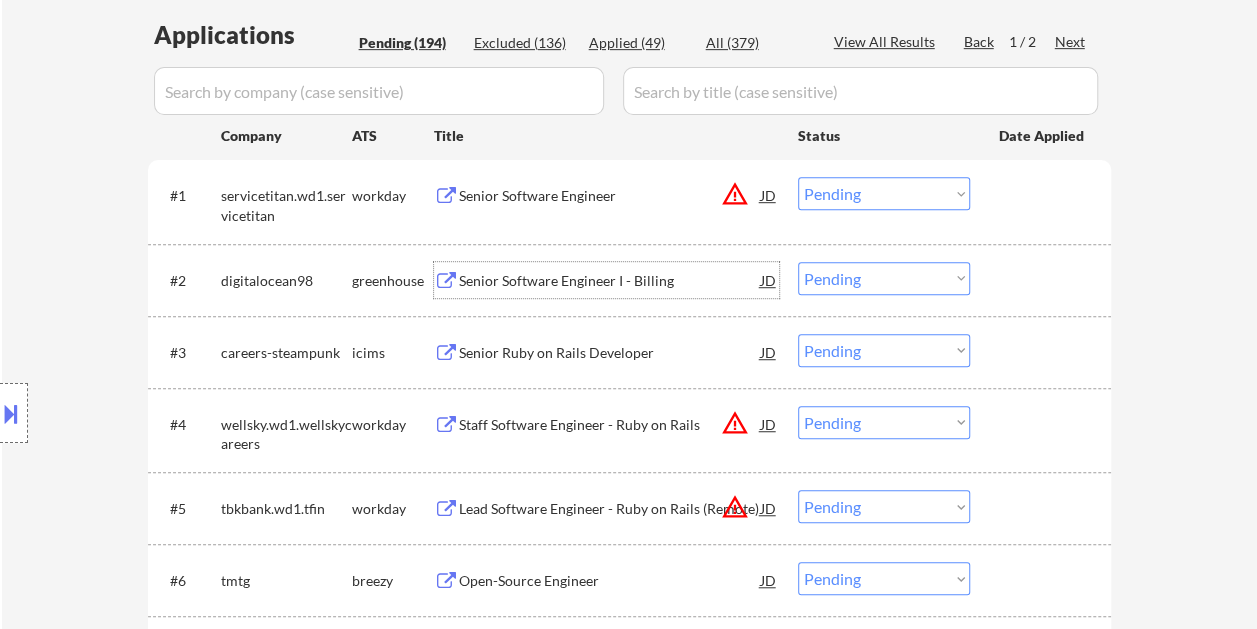 click at bounding box center [1043, 280] 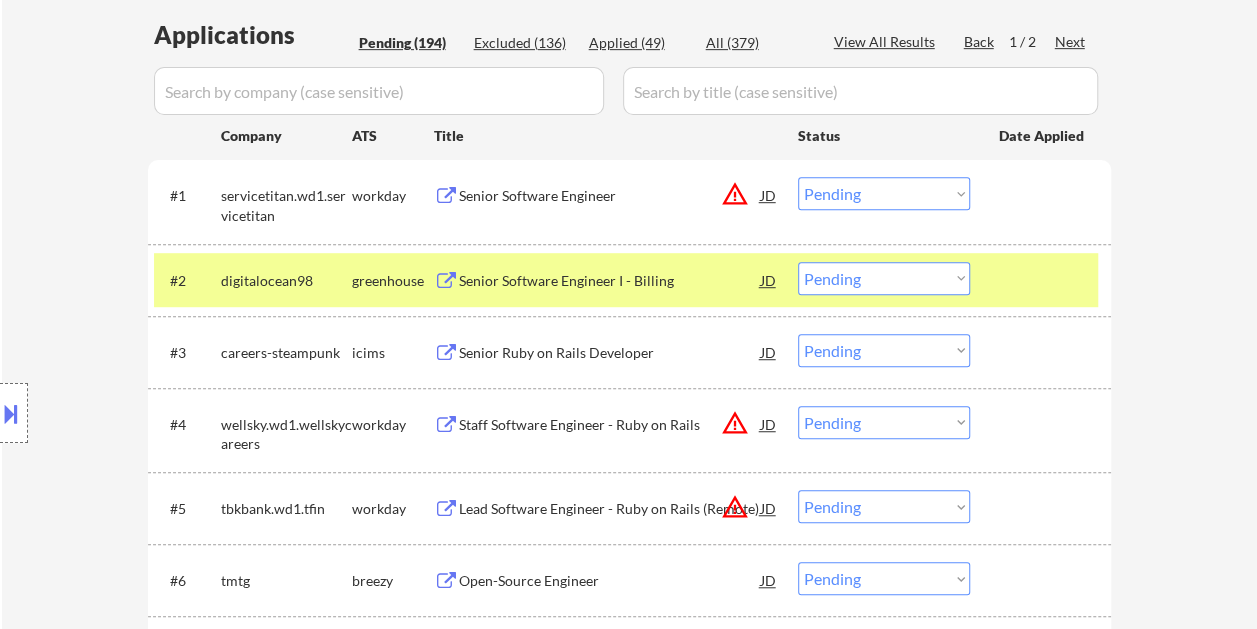 click on "Choose an option... Pending Applied Excluded (Questions) Excluded (Expired) Excluded (Location) Excluded (Bad Match) Excluded (Blocklist) Excluded (Salary) Excluded (Other)" at bounding box center (884, 278) 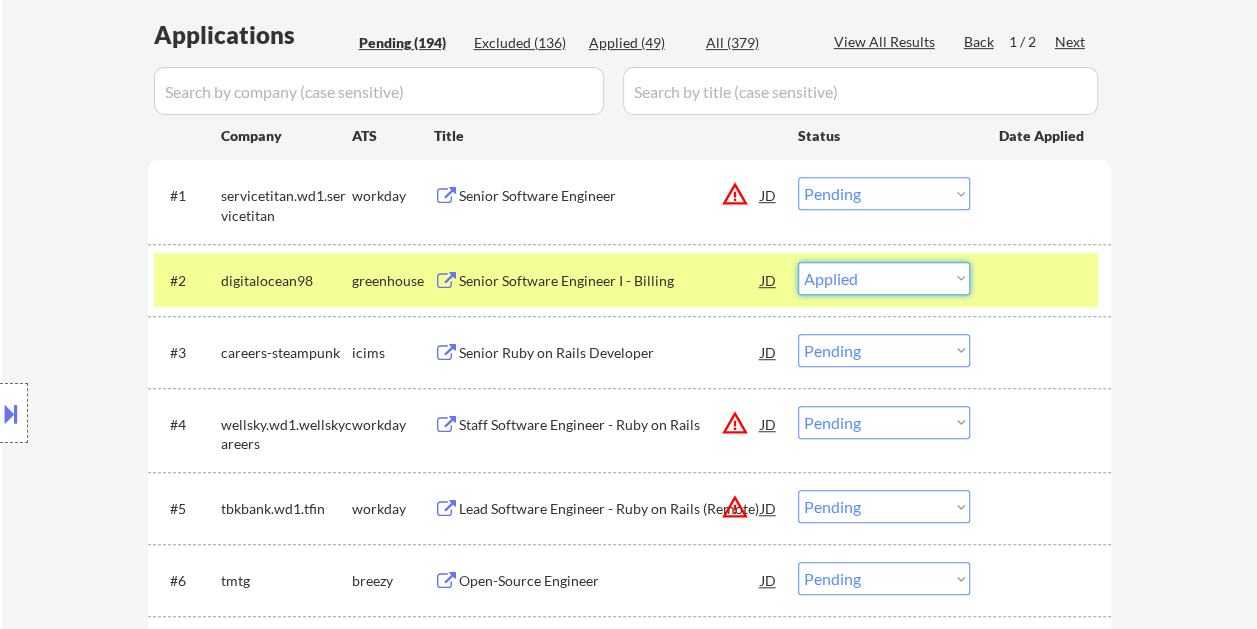 click on "Choose an option... Pending Applied Excluded (Questions) Excluded (Expired) Excluded (Location) Excluded (Bad Match) Excluded (Blocklist) Excluded (Salary) Excluded (Other)" at bounding box center (884, 278) 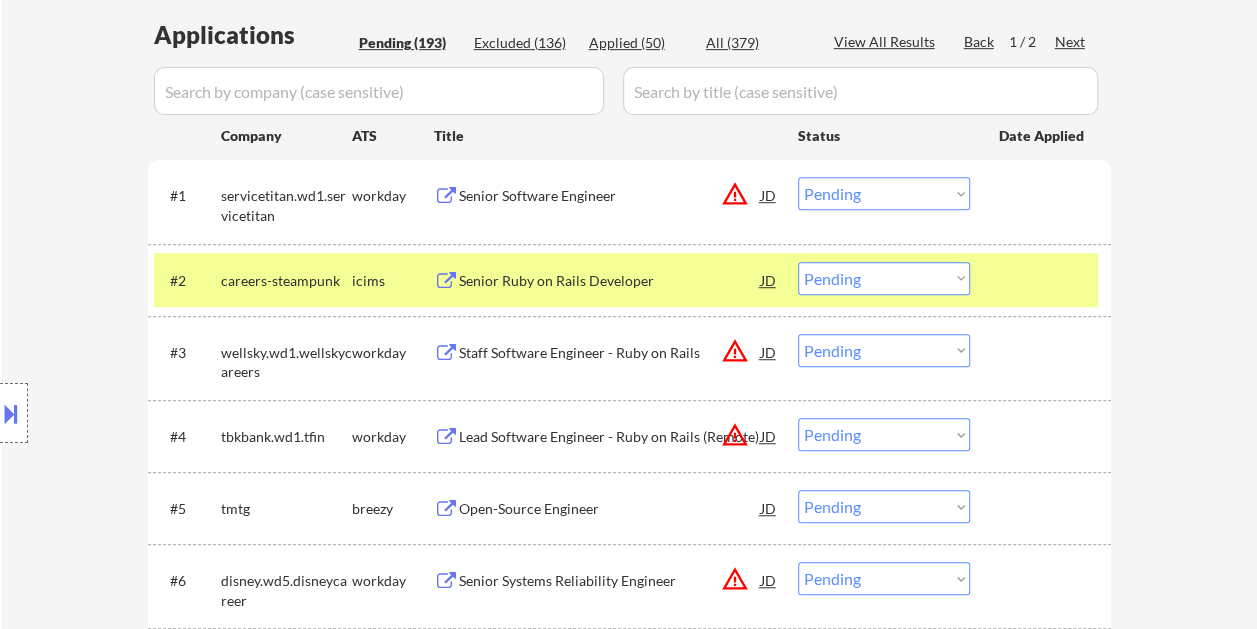 click at bounding box center [1043, 280] 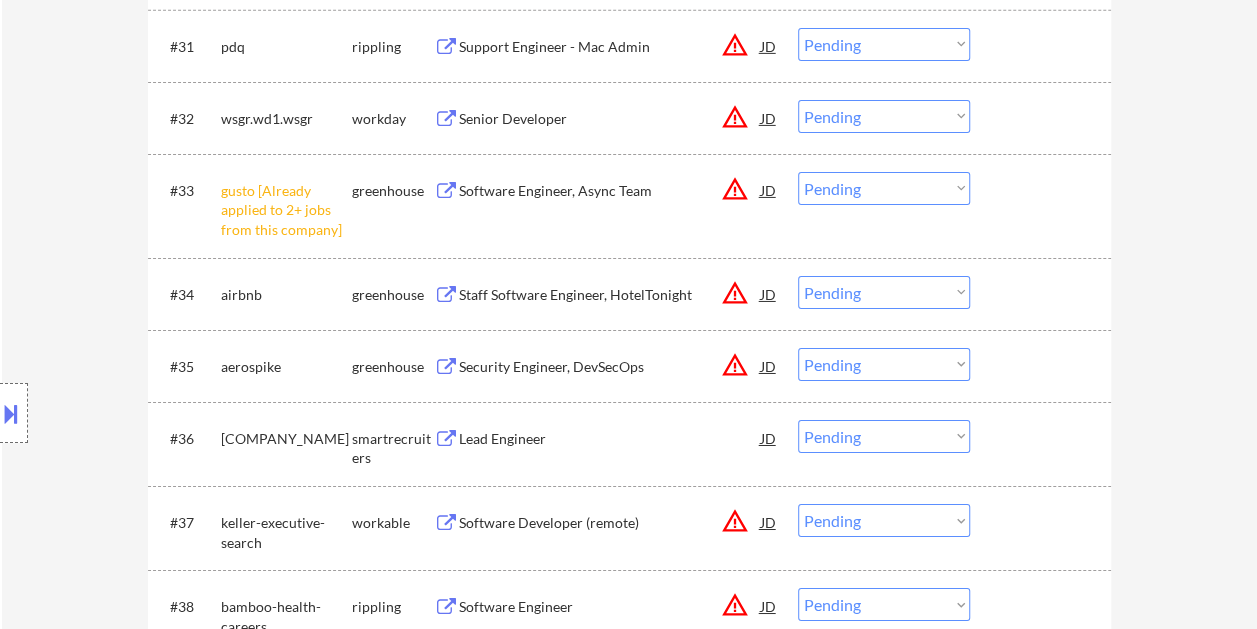 scroll, scrollTop: 3300, scrollLeft: 0, axis: vertical 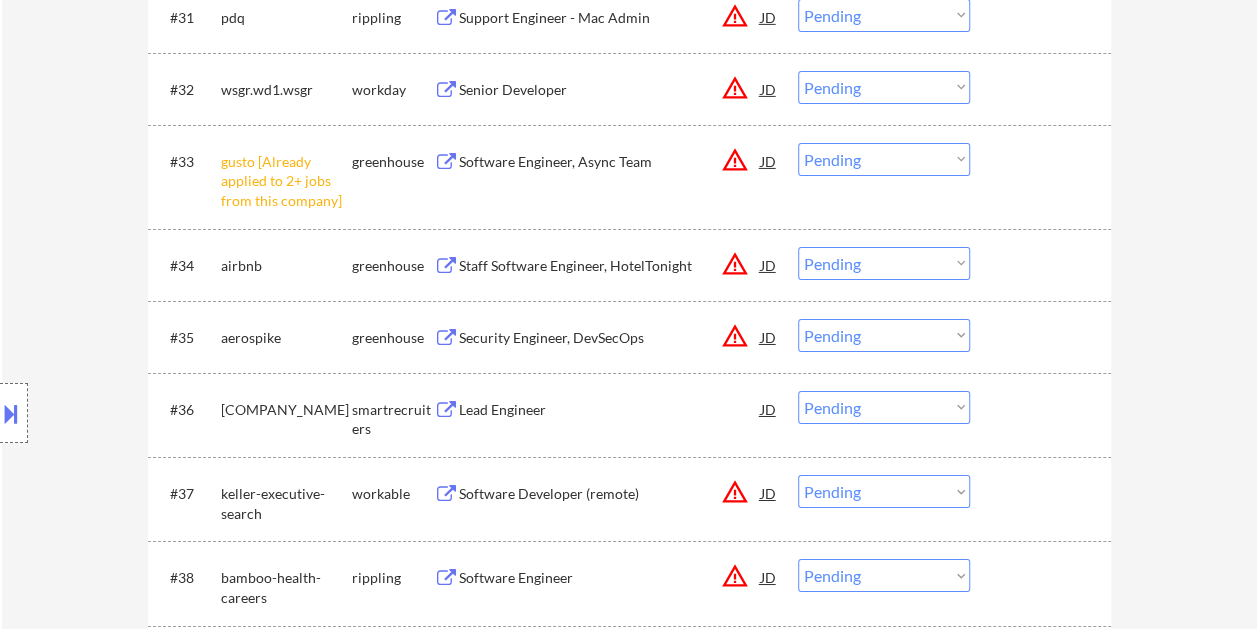 click at bounding box center (1043, 337) 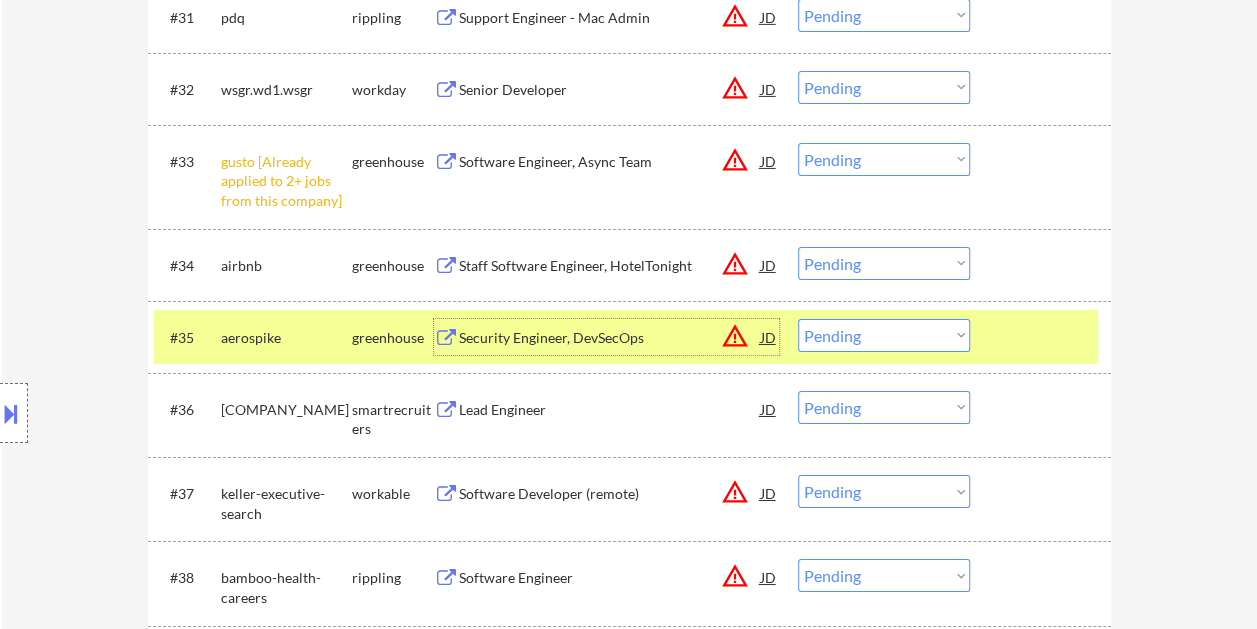 click on "Security Engineer, DevSecOps" at bounding box center (610, 338) 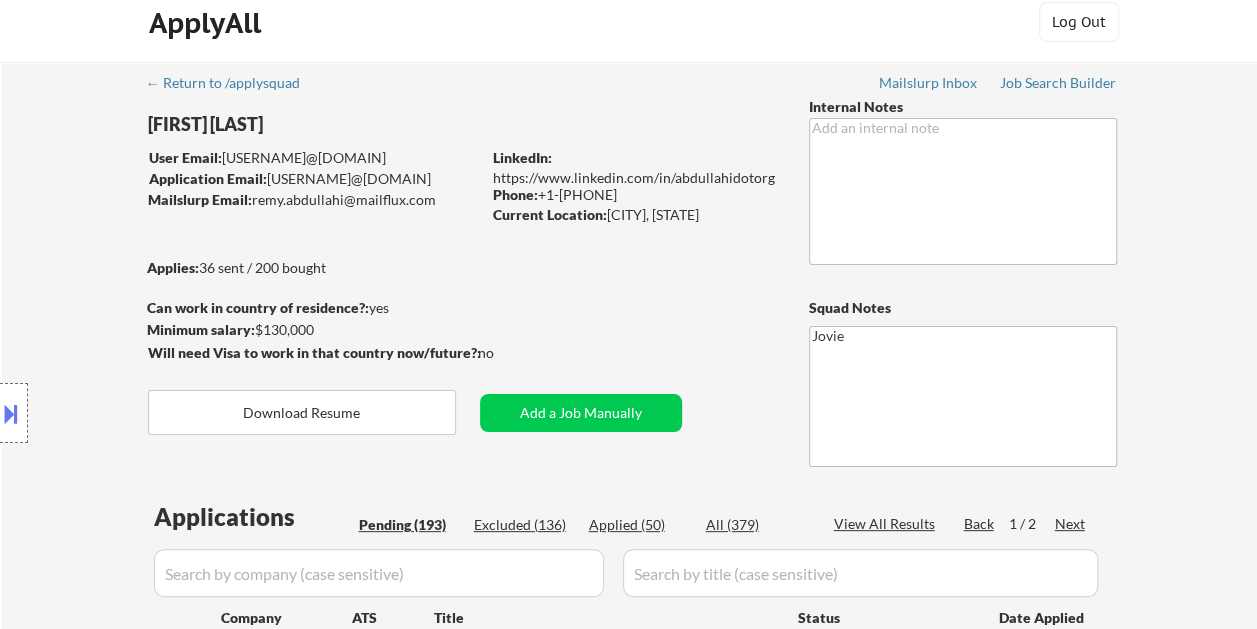 scroll, scrollTop: 0, scrollLeft: 0, axis: both 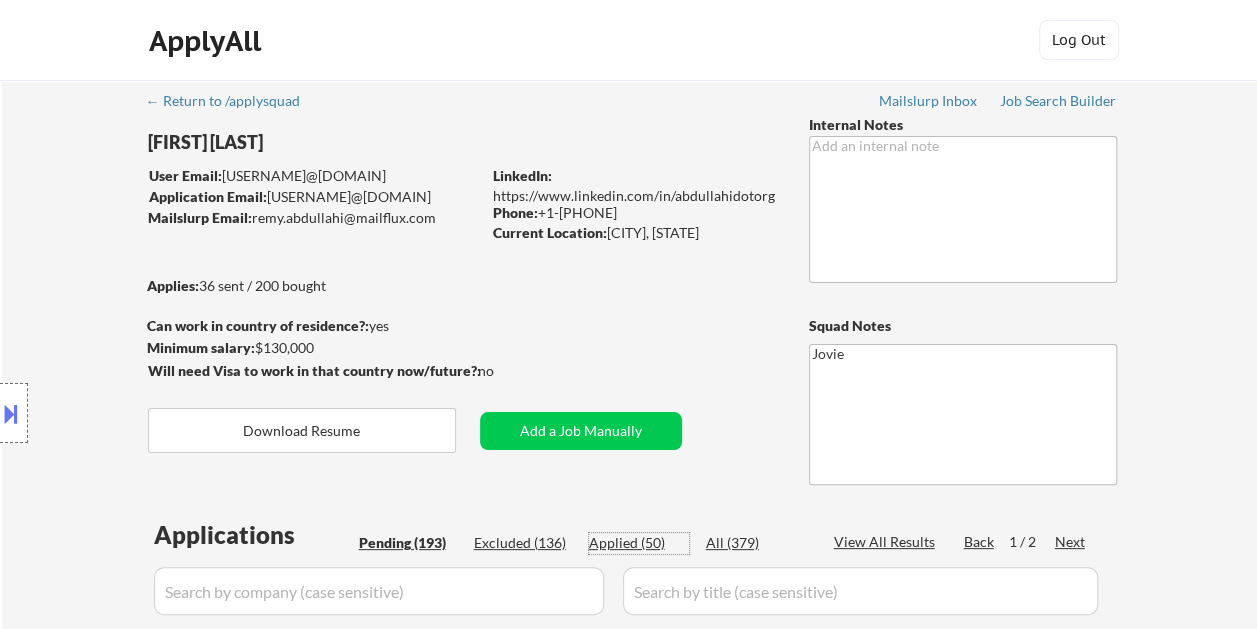 click on "Applied (50)" at bounding box center (639, 543) 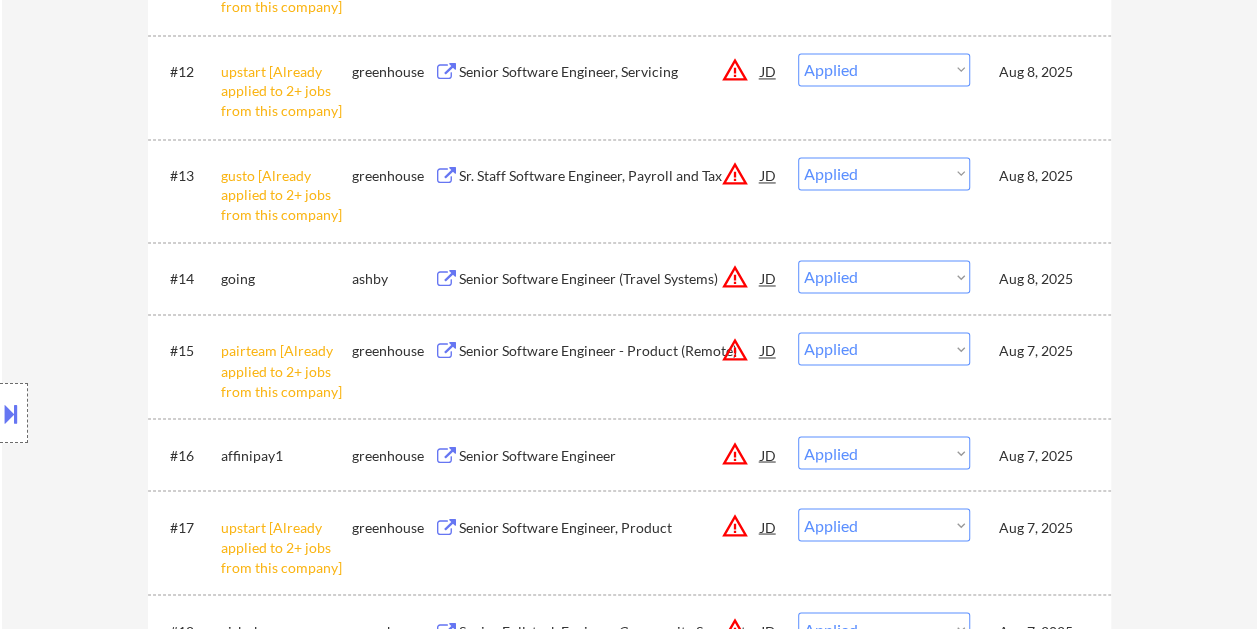 scroll, scrollTop: 1400, scrollLeft: 0, axis: vertical 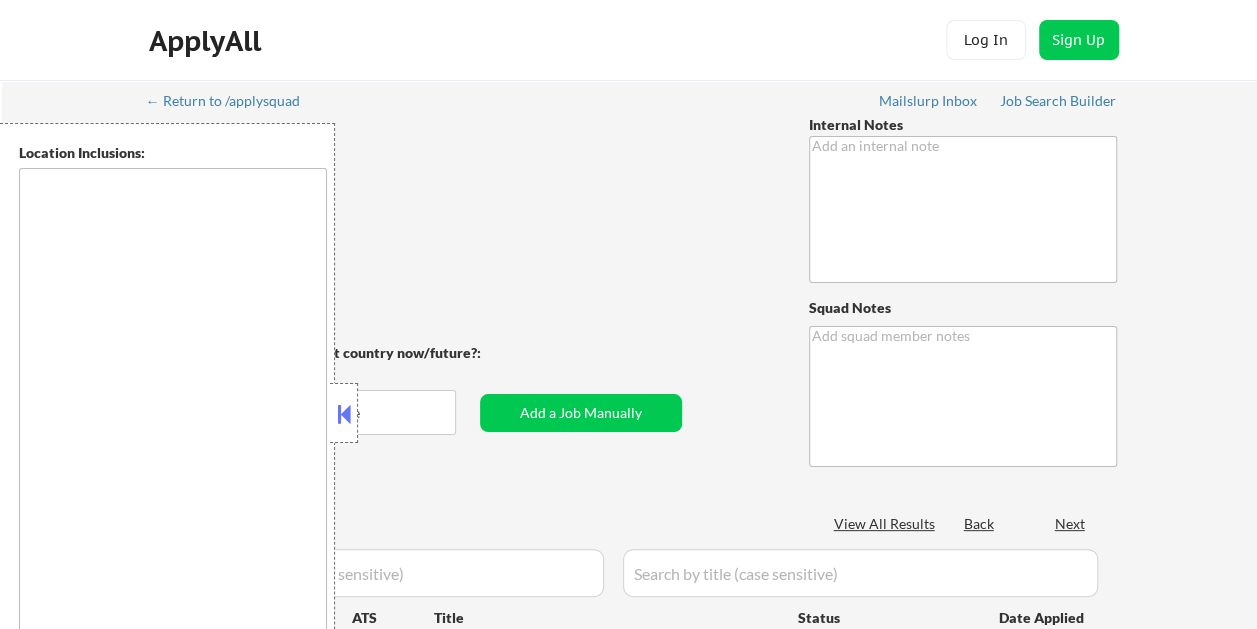 type on "🤖 LO Ipsumdo SI - ametco ad elit se DOEIUSM temp in utl et dol mag ali enima
⏰ MI VENI QUISNO EXE ULLA LABO. Nisial exeacomm conseq duis aute irurei repre vol veli esse CI fugiat nul pari excepteu SIN occaec cupi nonpro sun culp quioffi des mollitanimides lab perspici undeomnisi natuserro **voluptate** accus dol lauda to re ap eaqueip quaea illo inve veritat quasiarc bea vitae'd expl. Nemo en ipsam qu volupt aspernatu (a.o. Fugitcon Magnido eo. Ratione) seq nes'ne por quis do'a numqu, ei'm temporai MA qua etia min sol nobiseligendi optioc nih im'qu plac fac po as'r t aute qui off deb re.
Nece saep eve volup repu recus itaque EAR hic te sapientede RE voluptatib-maiores aliasperfe (doloribu.asp re m nost exerc ul corpor suscipitl aliqu):
****Commodicon Quidmaxim & Mollitia Moles***
Harum Quidem Rerumf Expedit
Disti Namlibe Tempore
Cumso Nobiselig Optiocu (nihi im mi Quodmaxime pl)
Fac/PO om Loremips Dolorsitam
Consecte/AD el Seddoei & Temporinci Utlabo
Etdol Magnaali
EN/Adminimv qu Nostrud
Exercita Ullamc..." 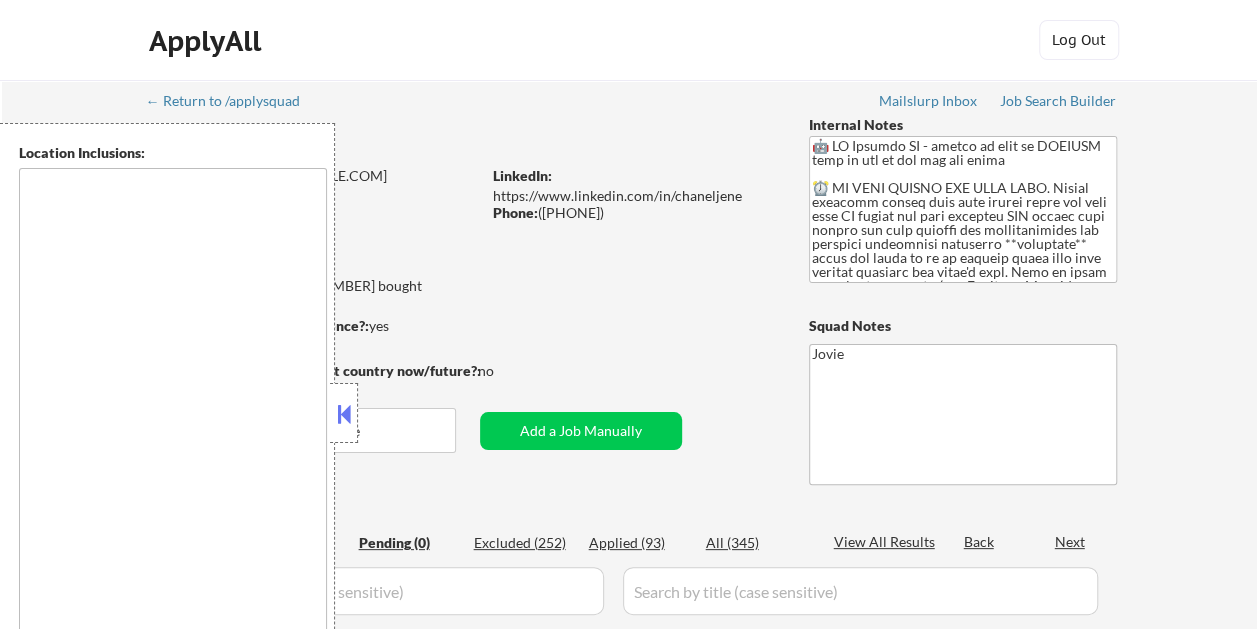 click at bounding box center [344, 414] 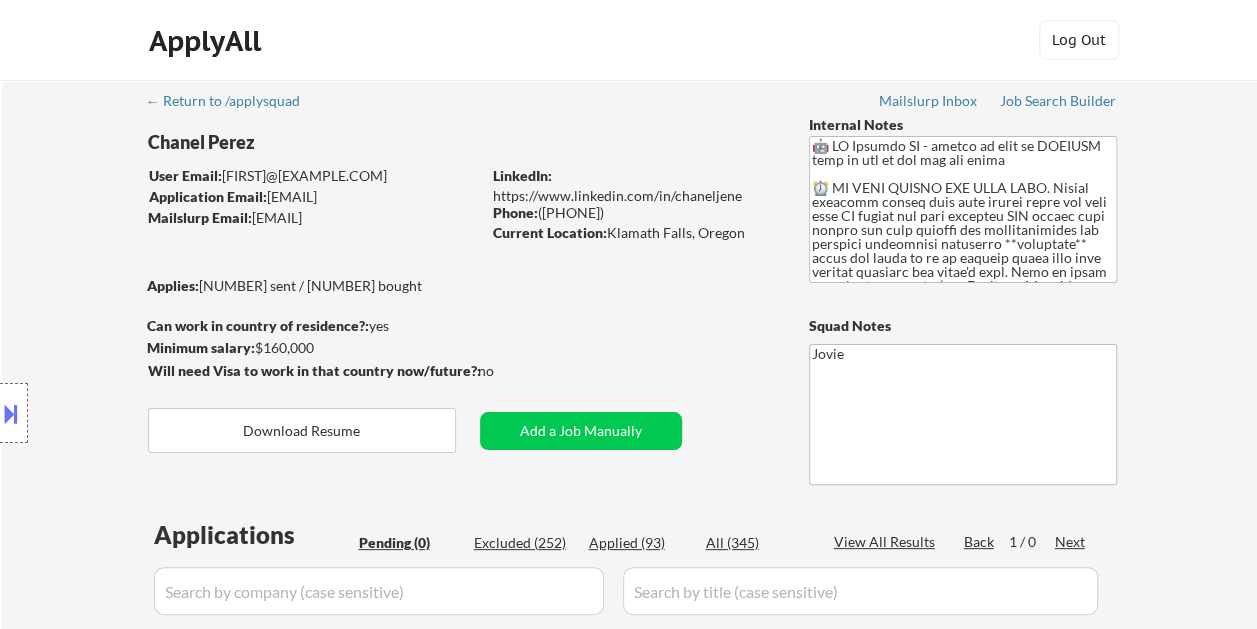 scroll, scrollTop: 100, scrollLeft: 0, axis: vertical 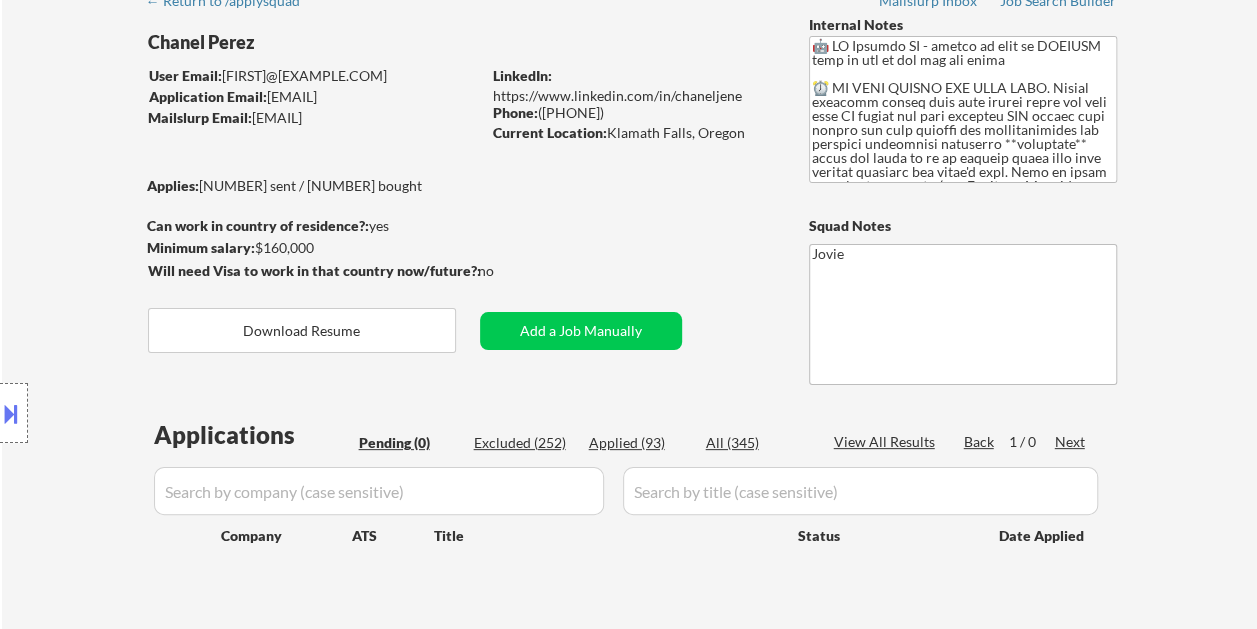 click on "Applied (93)" at bounding box center [639, 443] 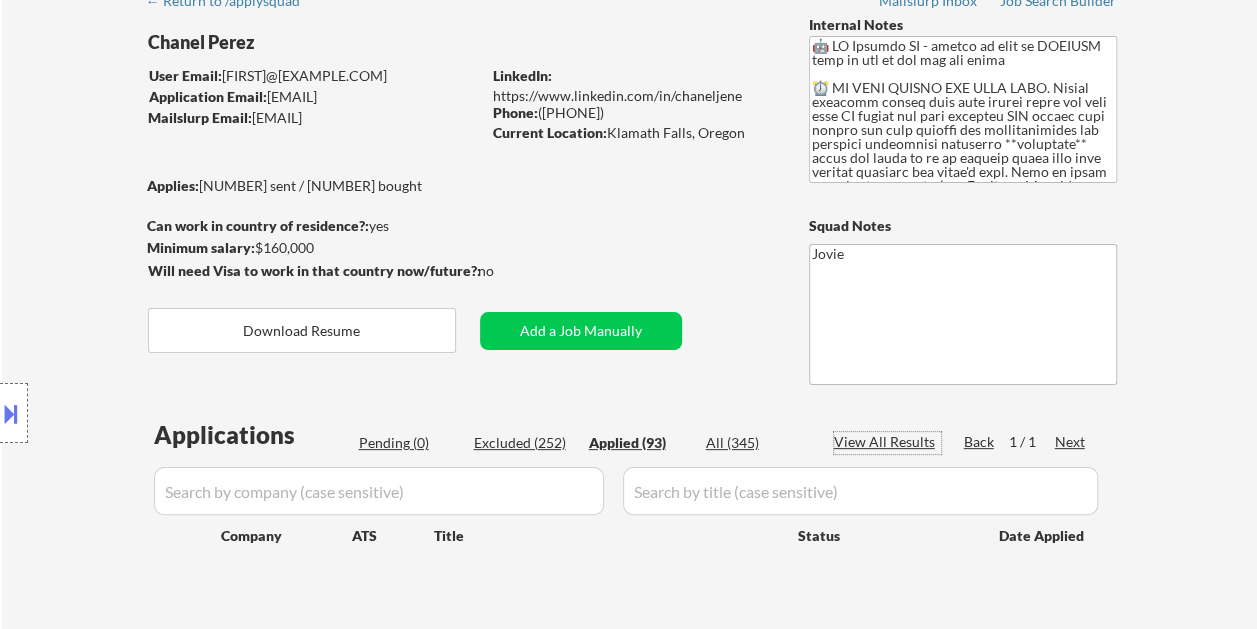 click on "View All Results" at bounding box center [887, 442] 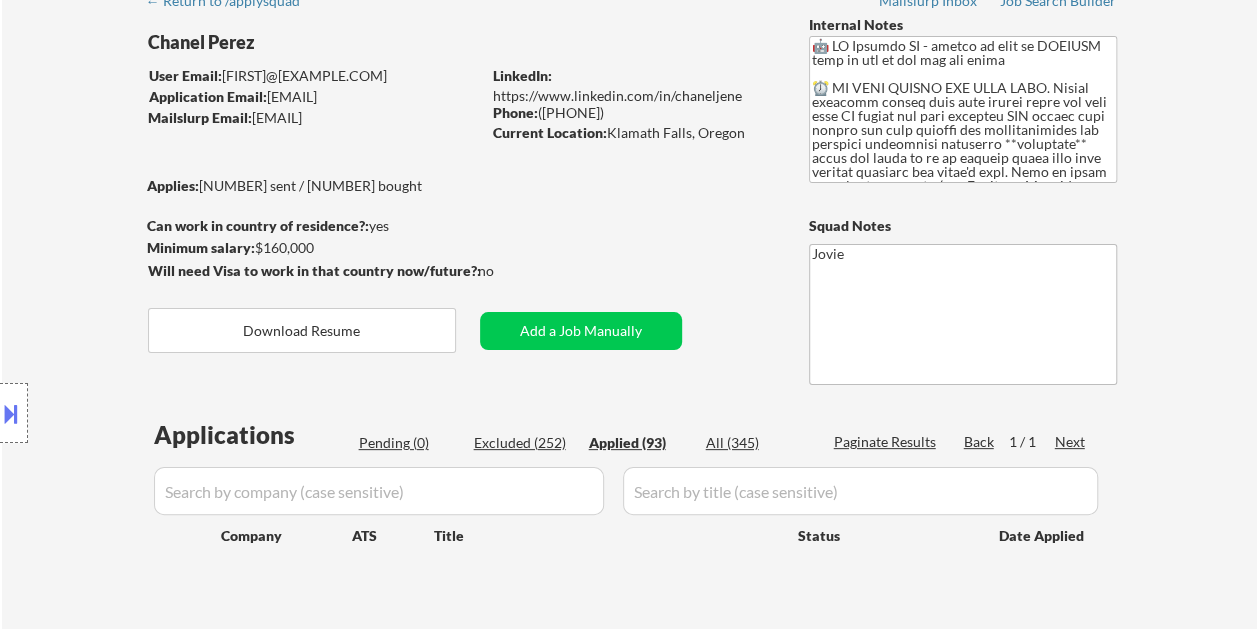 click on "Paginate Results" at bounding box center (887, 442) 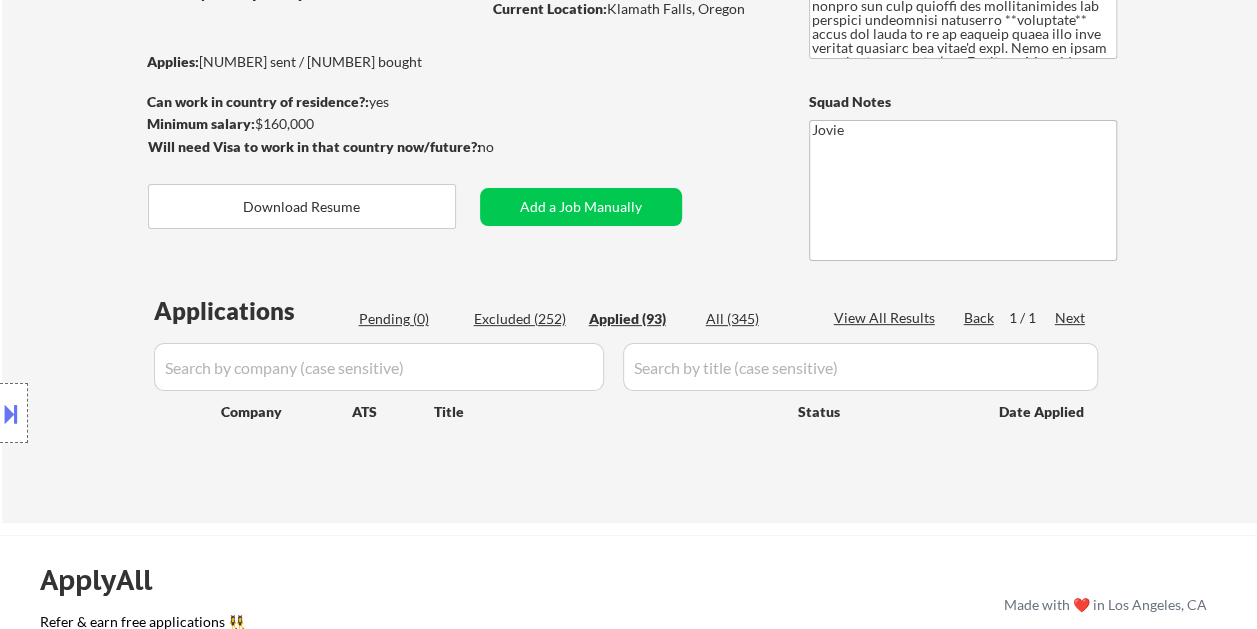 scroll, scrollTop: 300, scrollLeft: 0, axis: vertical 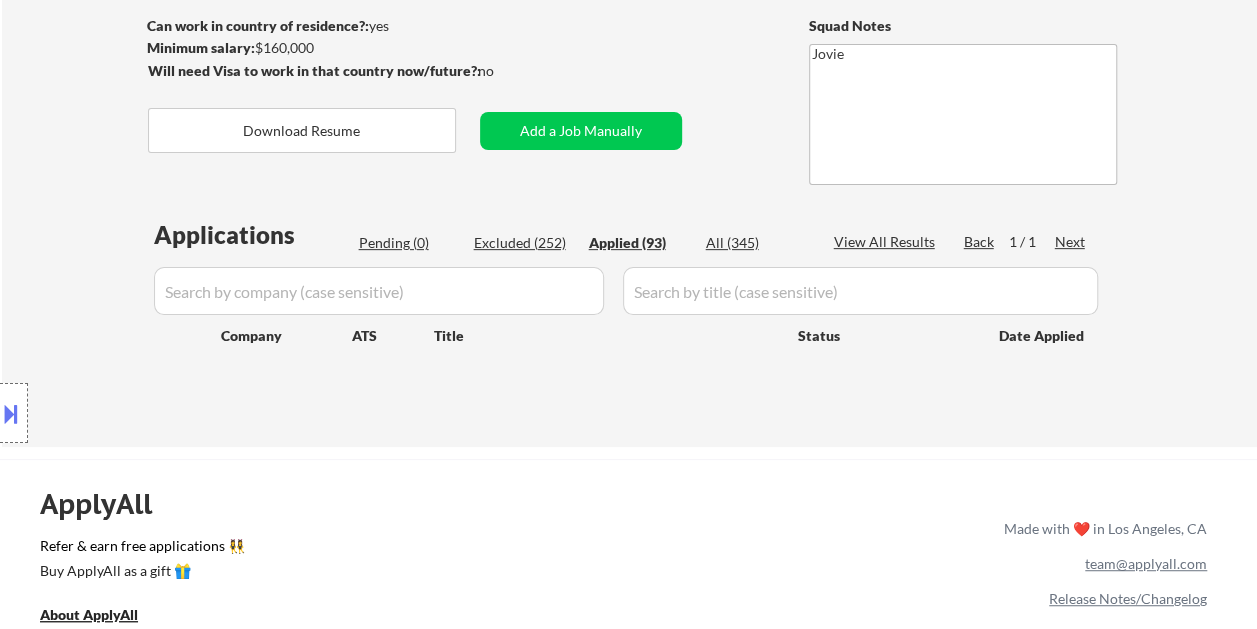 click on "View All Results" at bounding box center [887, 242] 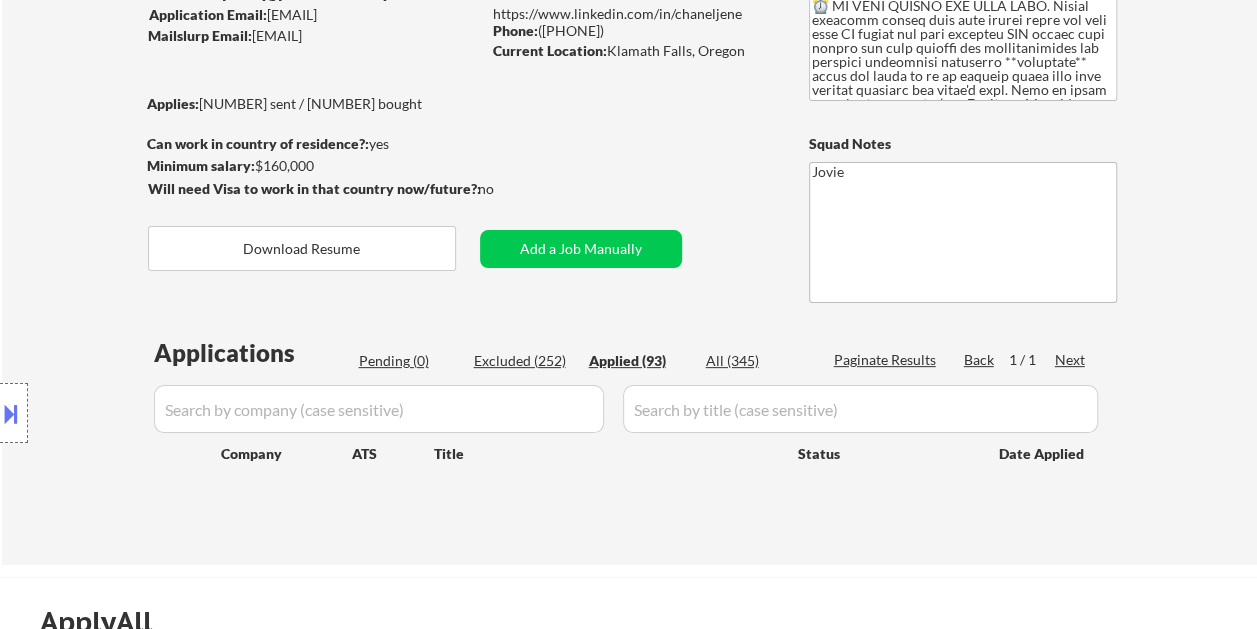 scroll, scrollTop: 131, scrollLeft: 0, axis: vertical 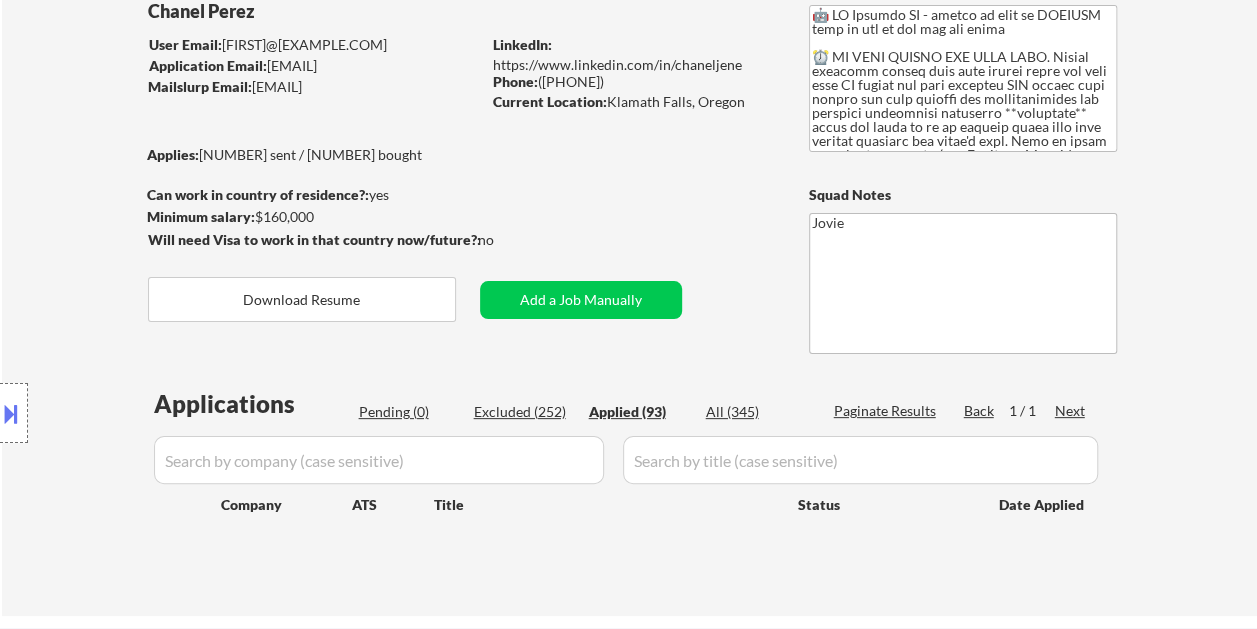 select on ""applied"" 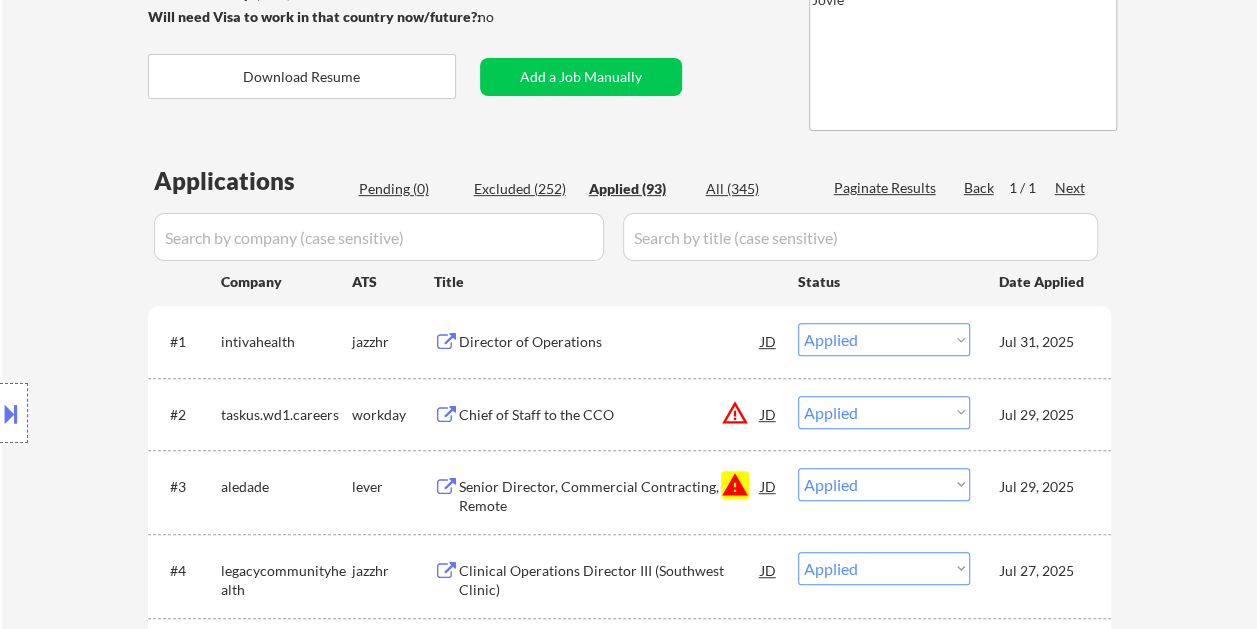 scroll, scrollTop: 400, scrollLeft: 0, axis: vertical 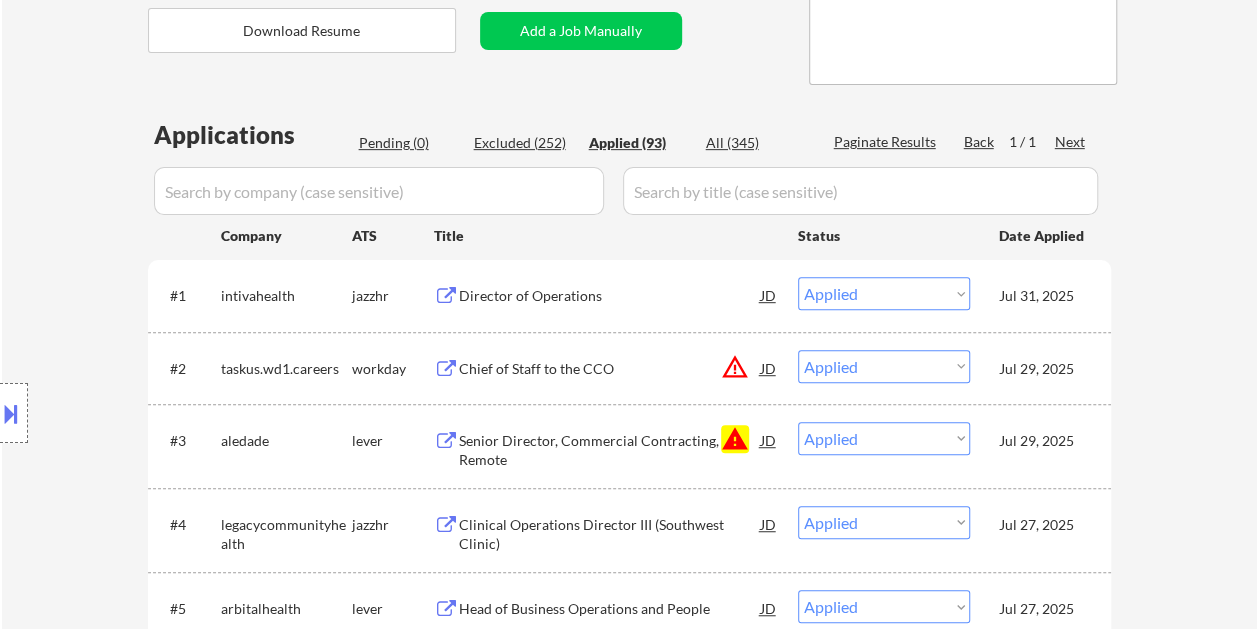 drag, startPoint x: 219, startPoint y: 295, endPoint x: 269, endPoint y: 313, distance: 53.14132 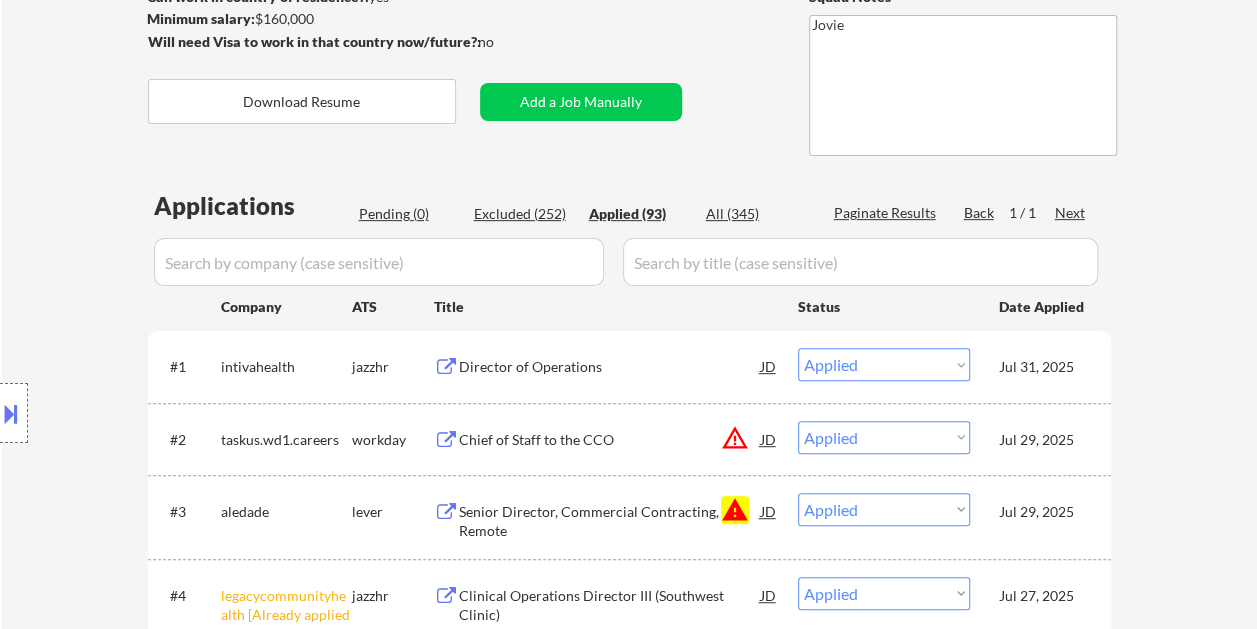 scroll, scrollTop: 300, scrollLeft: 0, axis: vertical 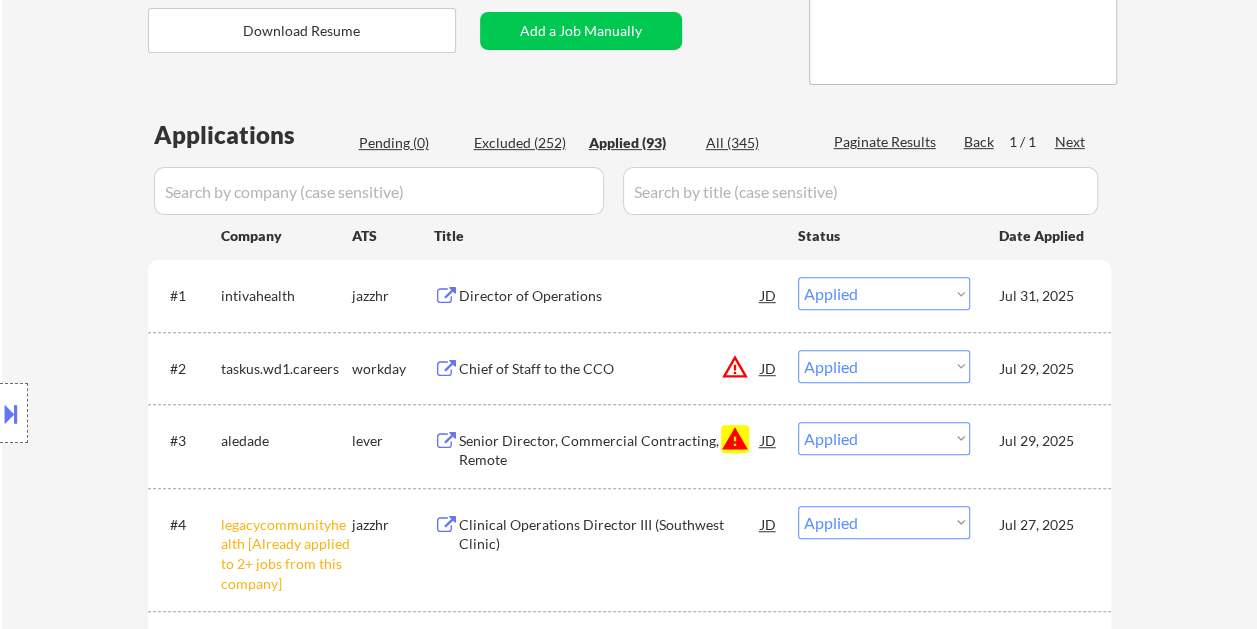click on "Location Inclusions:" at bounding box center (179, 413) 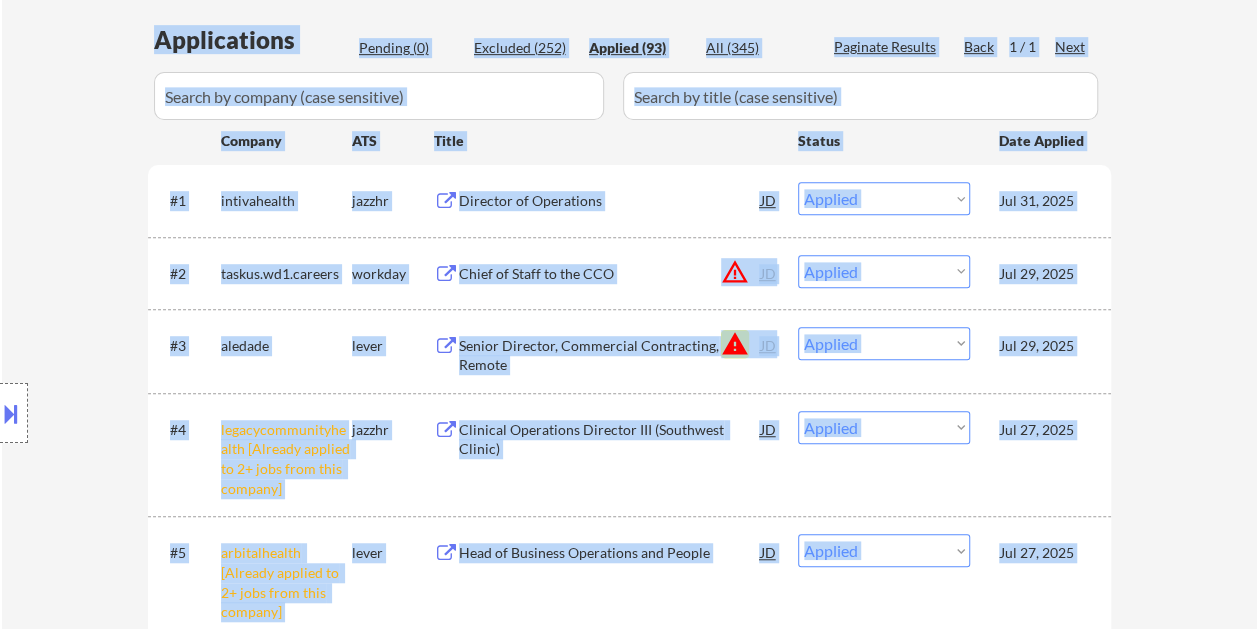 scroll, scrollTop: 500, scrollLeft: 0, axis: vertical 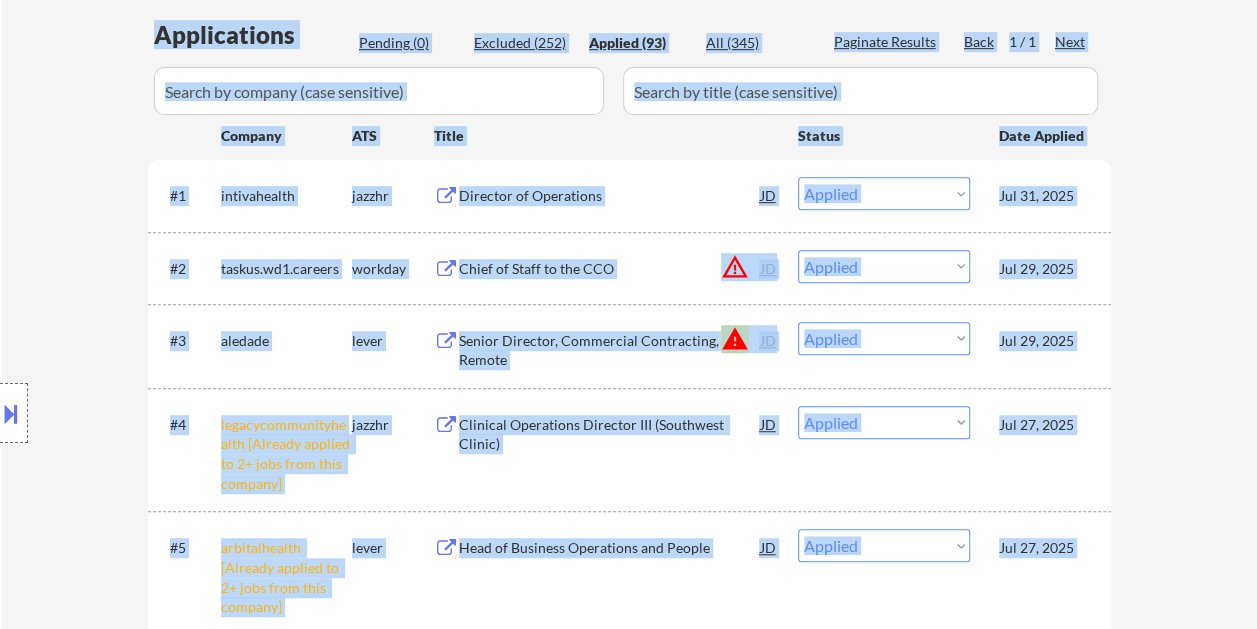 click on "Location Inclusions:" at bounding box center [179, 413] 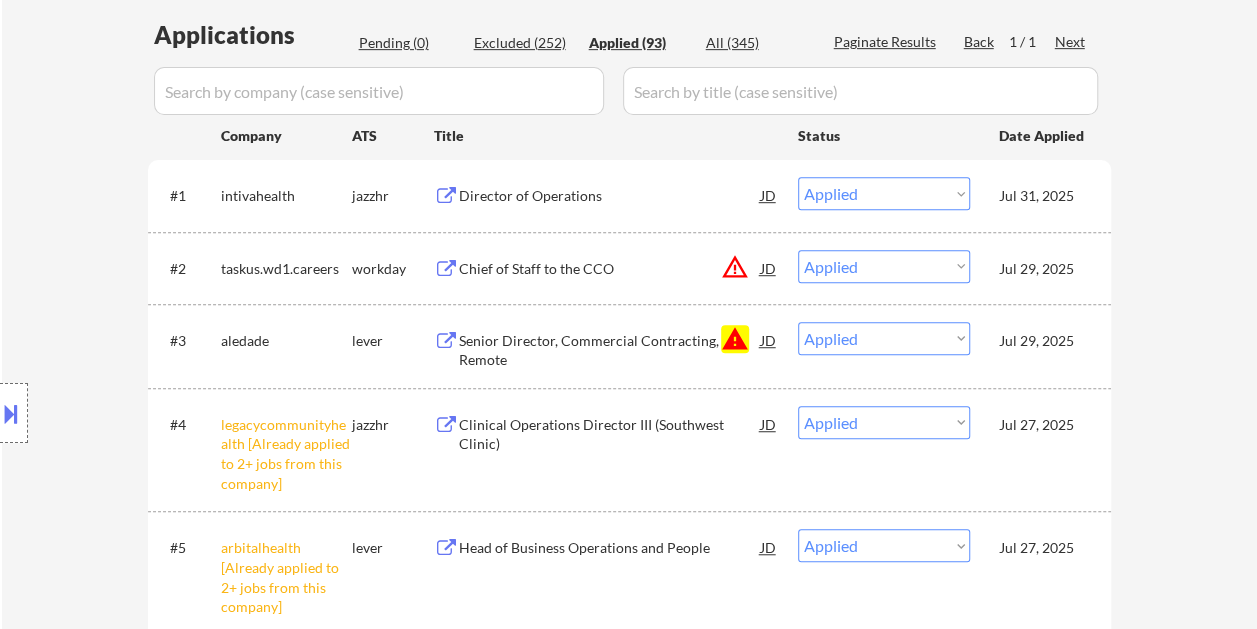 click on "Location Inclusions:" at bounding box center (179, 413) 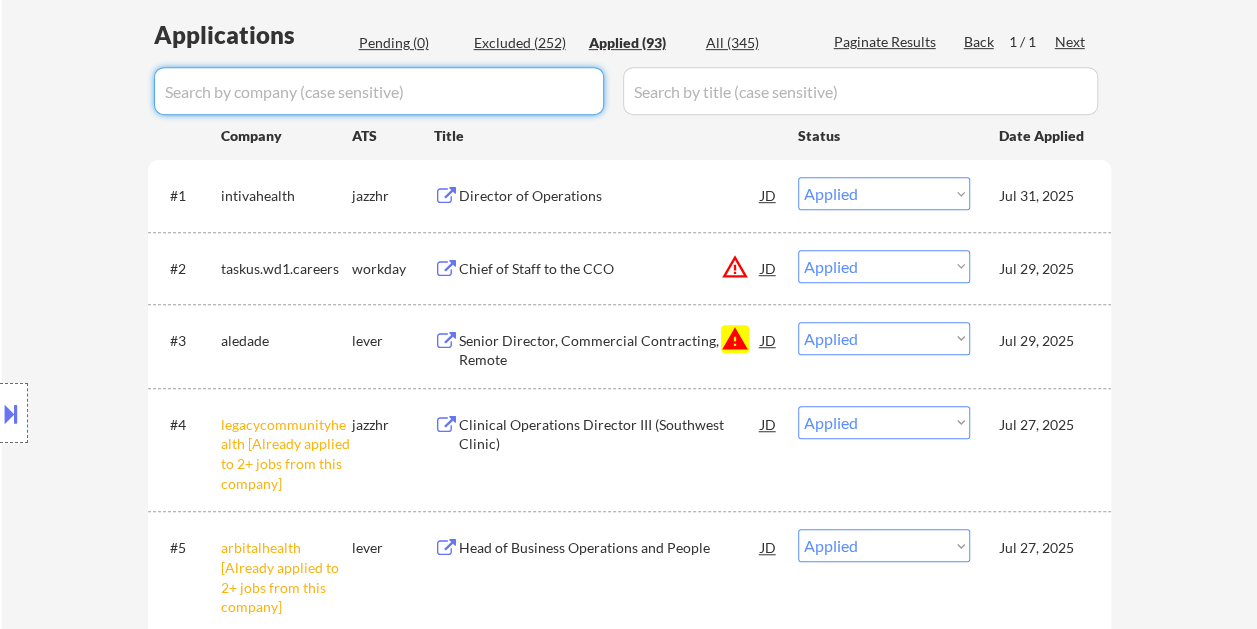 click at bounding box center (379, 91) 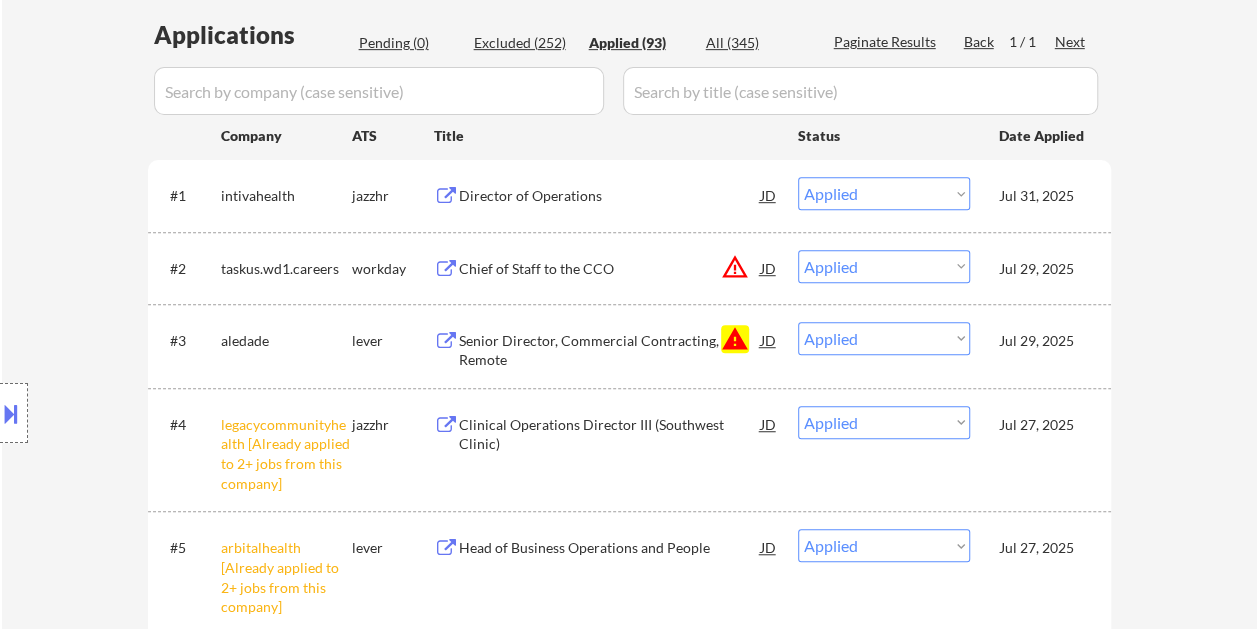drag, startPoint x: 296, startPoint y: 195, endPoint x: 244, endPoint y: 190, distance: 52.23983 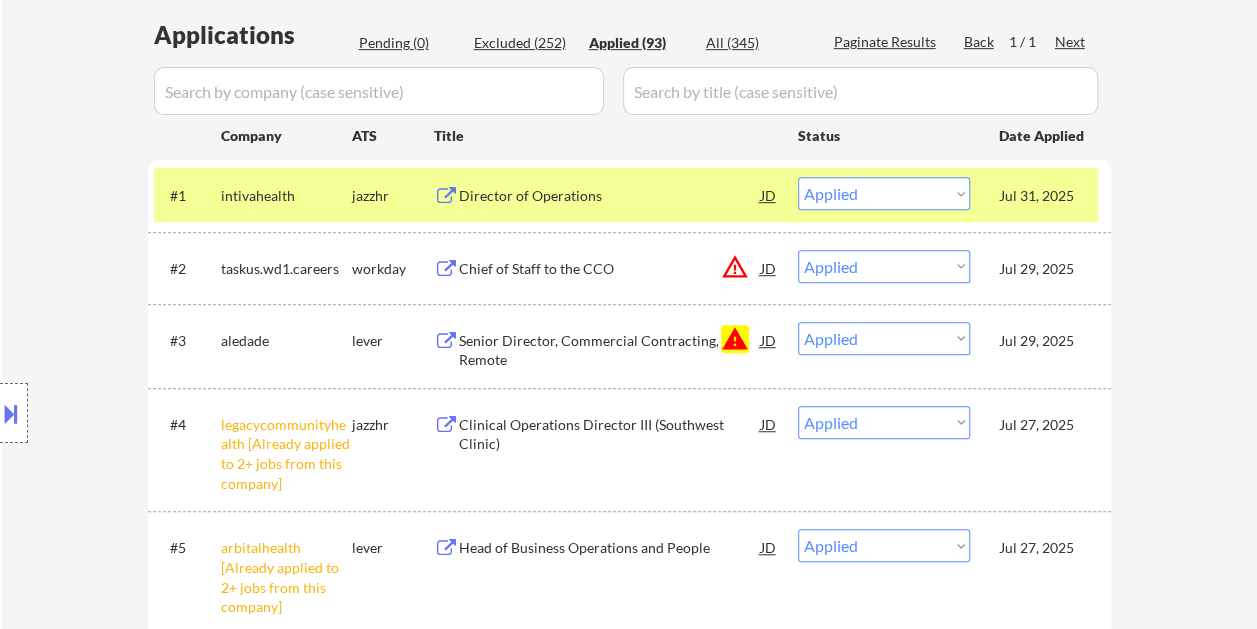 click on "#[NUMBER] intivahealth jazzhr Director of Operations JD Choose an option... Pending Applied Excluded (Questions) Excluded (Expired) Excluded (Location) Excluded (Bad Match) Excluded (Blocklist) Excluded (Salary) Excluded (Other) Jul 31, 2025" at bounding box center [626, 195] 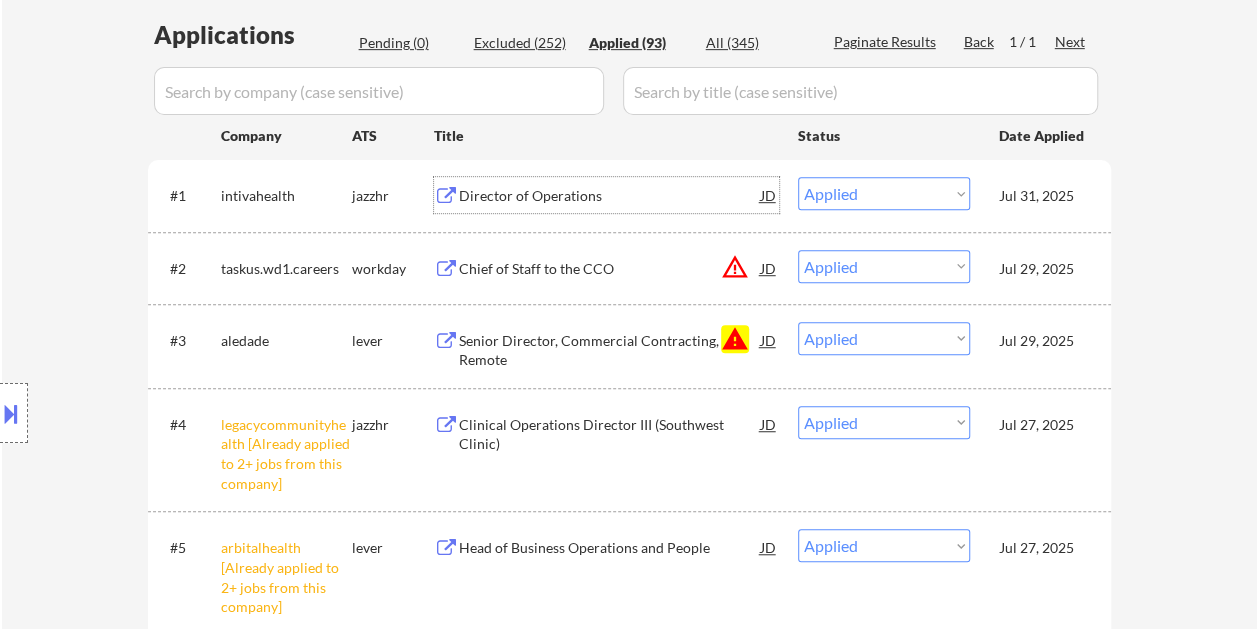 drag, startPoint x: 644, startPoint y: 213, endPoint x: 616, endPoint y: 212, distance: 28.01785 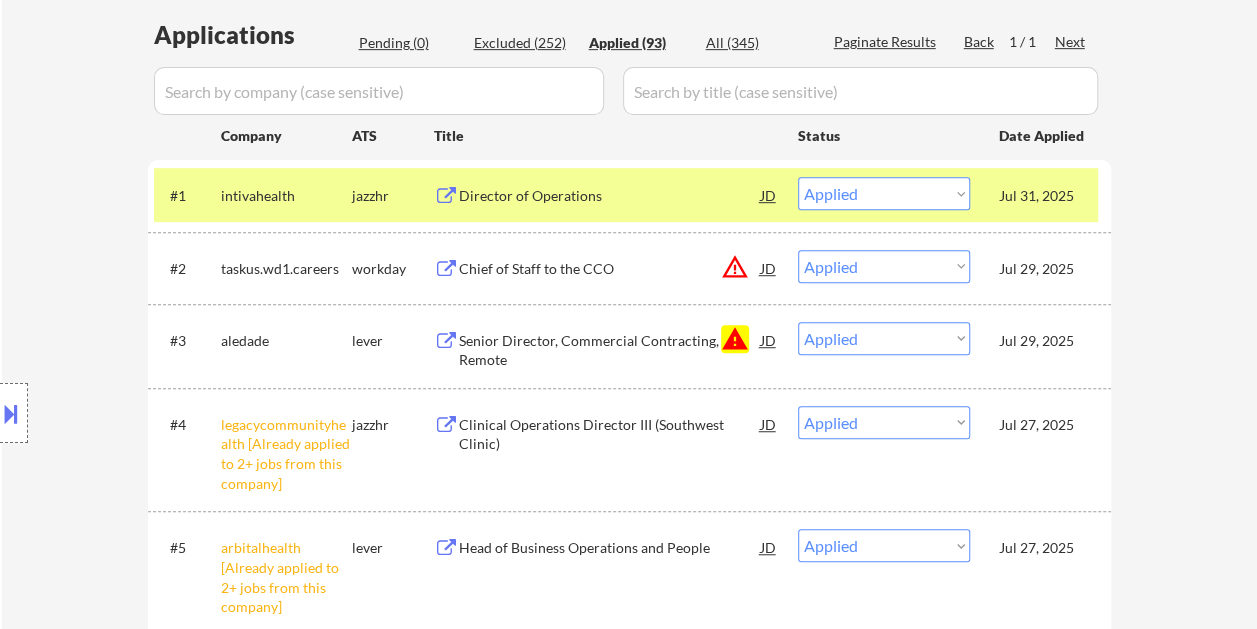 drag, startPoint x: 312, startPoint y: 194, endPoint x: 264, endPoint y: 194, distance: 48 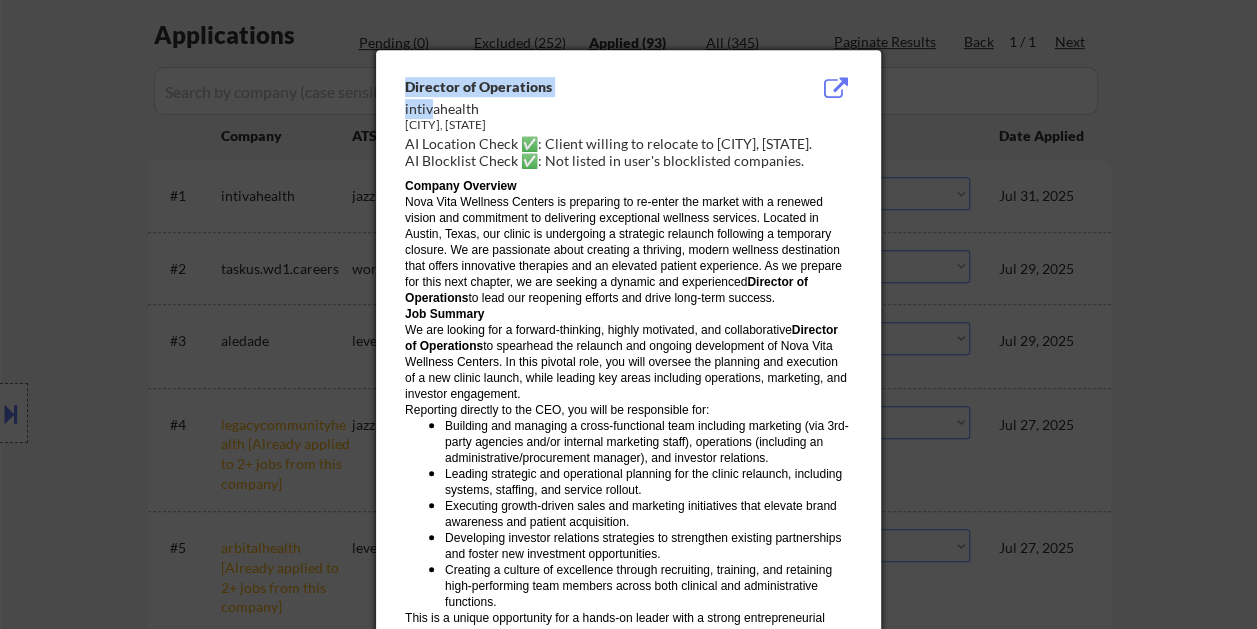 drag, startPoint x: 400, startPoint y: 103, endPoint x: 438, endPoint y: 107, distance: 38.209946 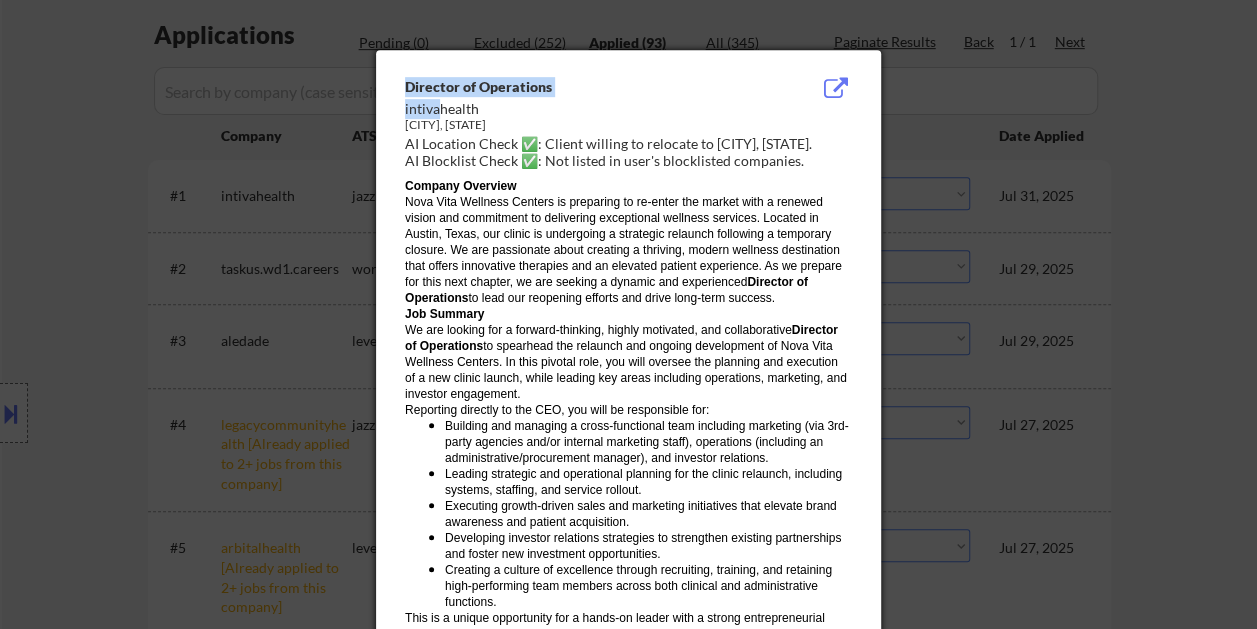 copy on "Director of Operations intiva" 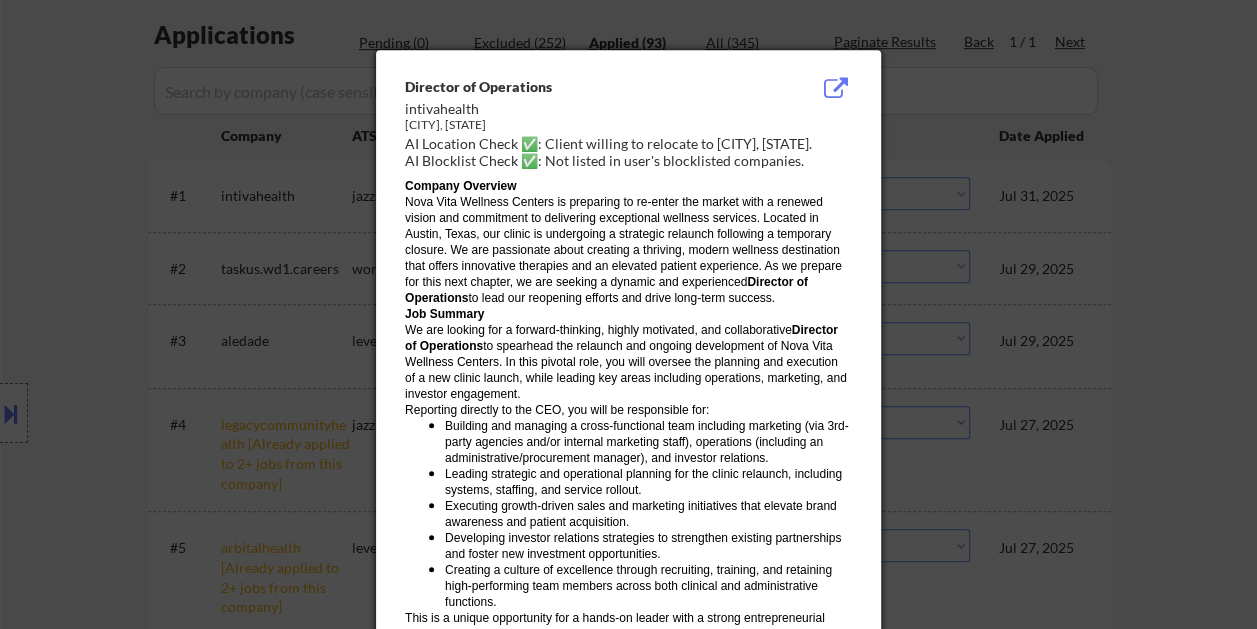 click on "intivahealth" at bounding box center [578, 109] 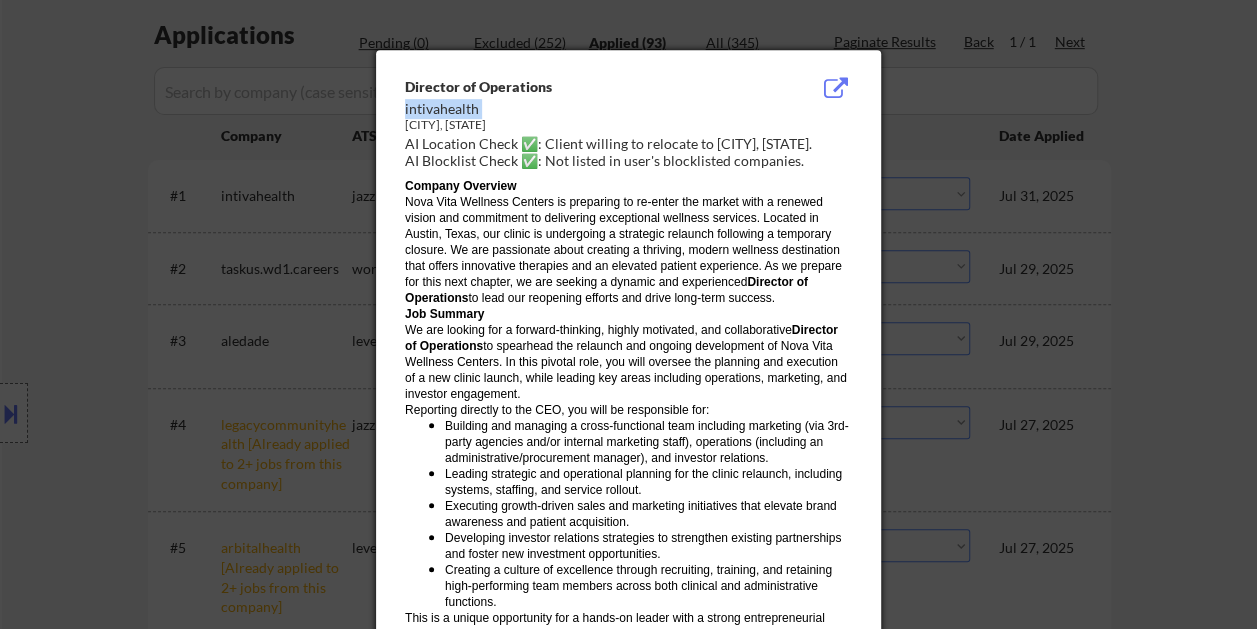 drag, startPoint x: 478, startPoint y: 108, endPoint x: 434, endPoint y: 111, distance: 44.102154 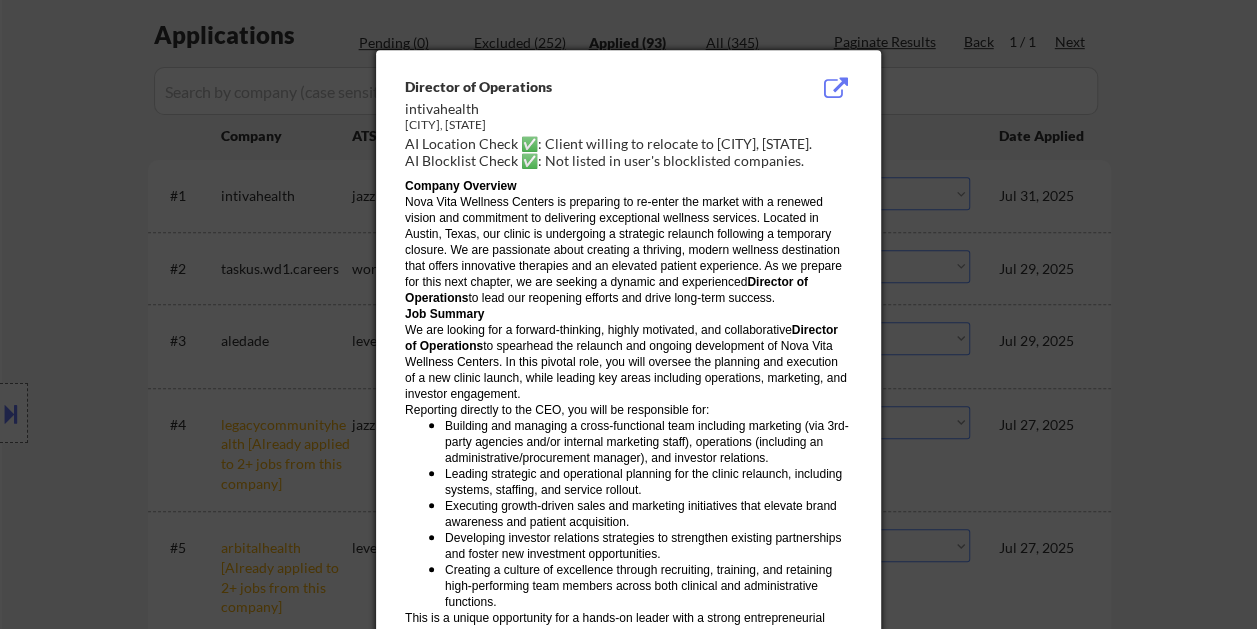 click at bounding box center (628, 314) 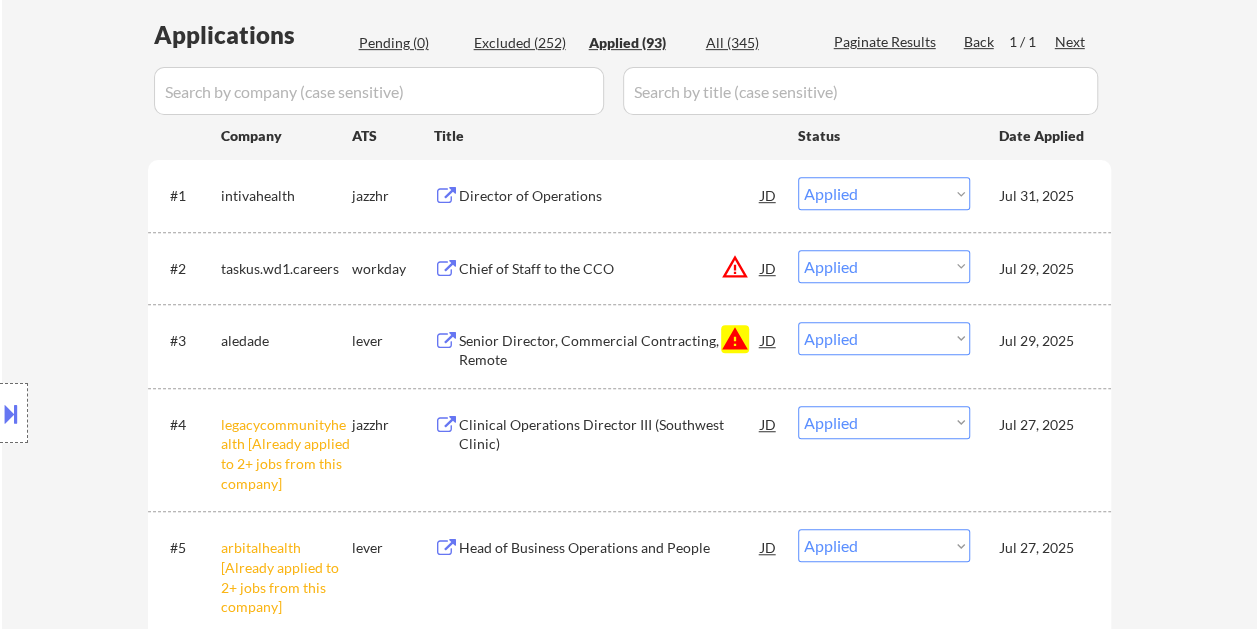 drag, startPoint x: 223, startPoint y: 262, endPoint x: 298, endPoint y: 266, distance: 75.10659 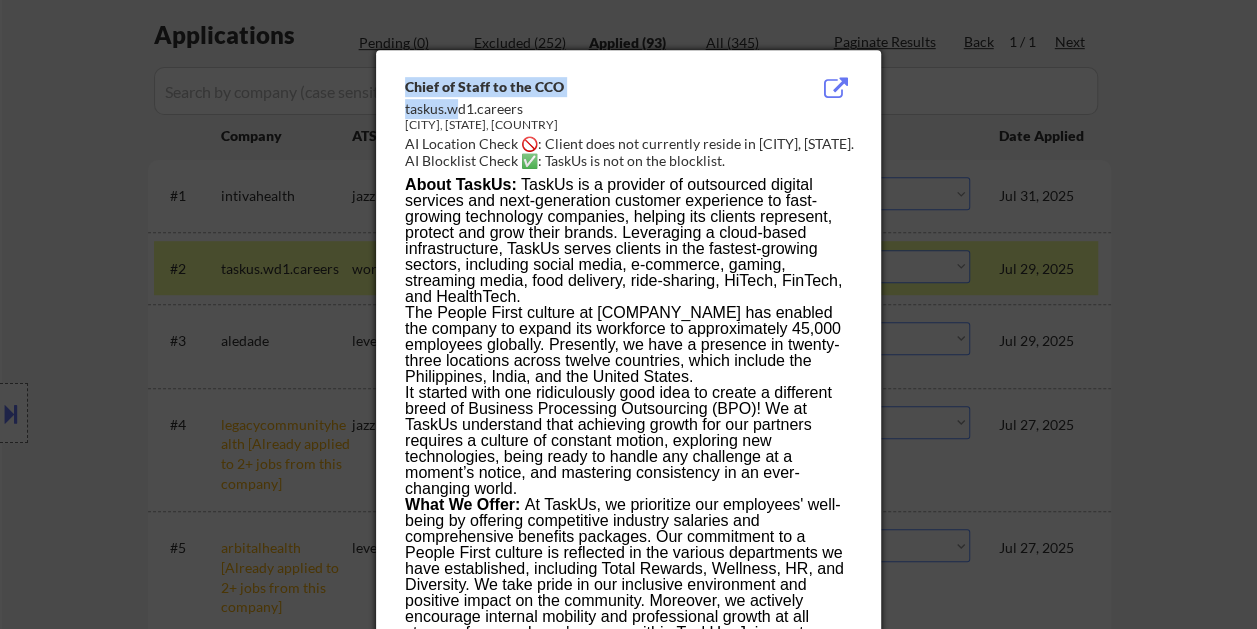 drag, startPoint x: 404, startPoint y: 113, endPoint x: 454, endPoint y: 110, distance: 50.08992 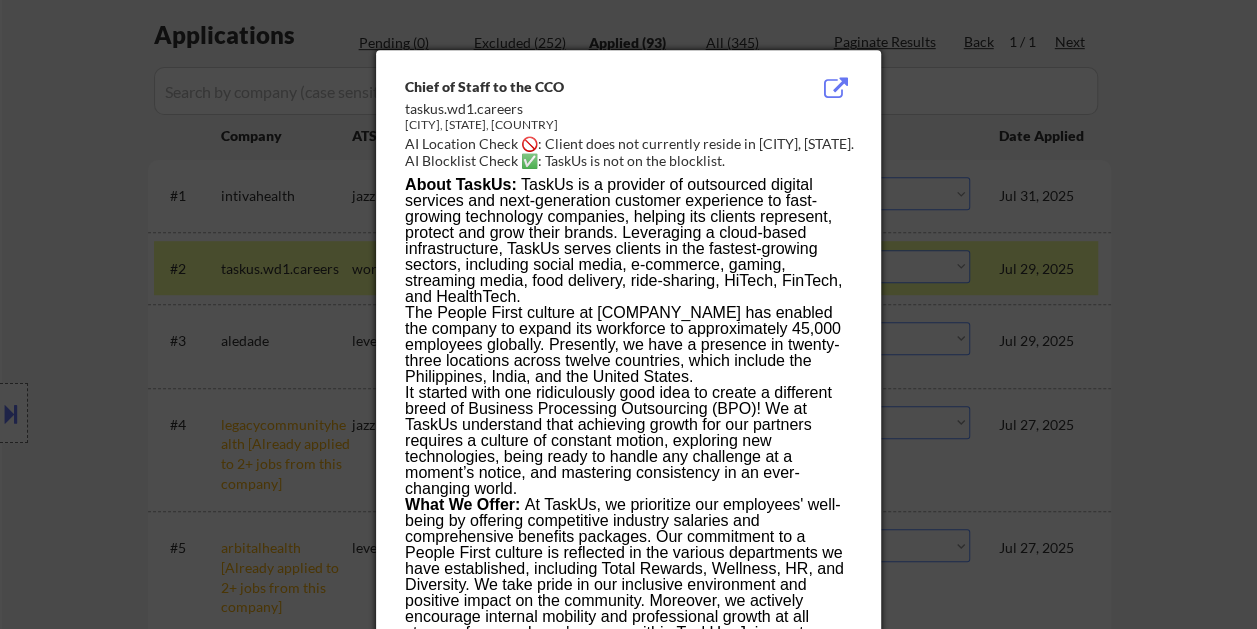 drag, startPoint x: 454, startPoint y: 110, endPoint x: 642, endPoint y: 111, distance: 188.00266 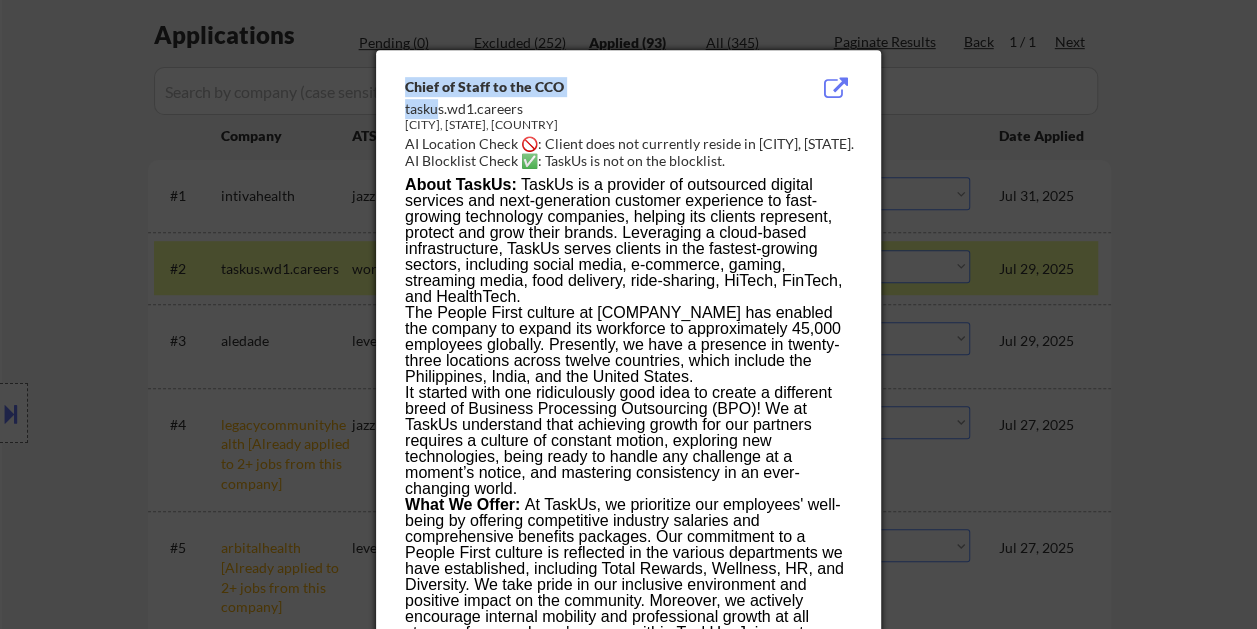drag, startPoint x: 404, startPoint y: 109, endPoint x: 441, endPoint y: 109, distance: 37 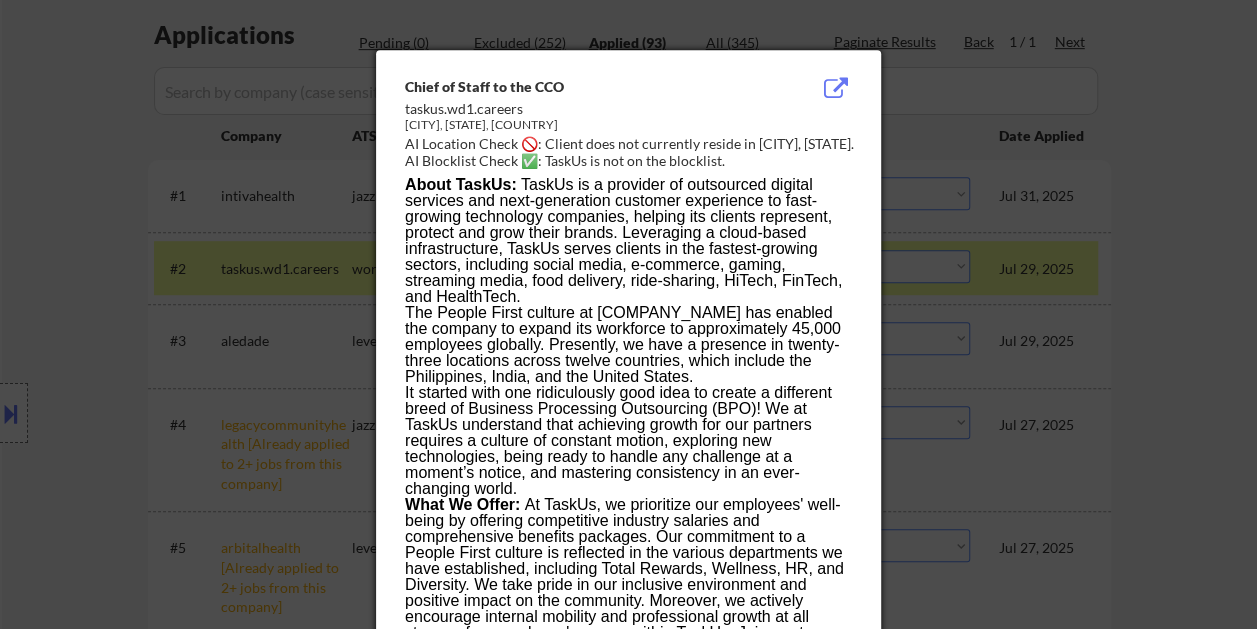 click on "taskus.wd1.careers" at bounding box center (578, 109) 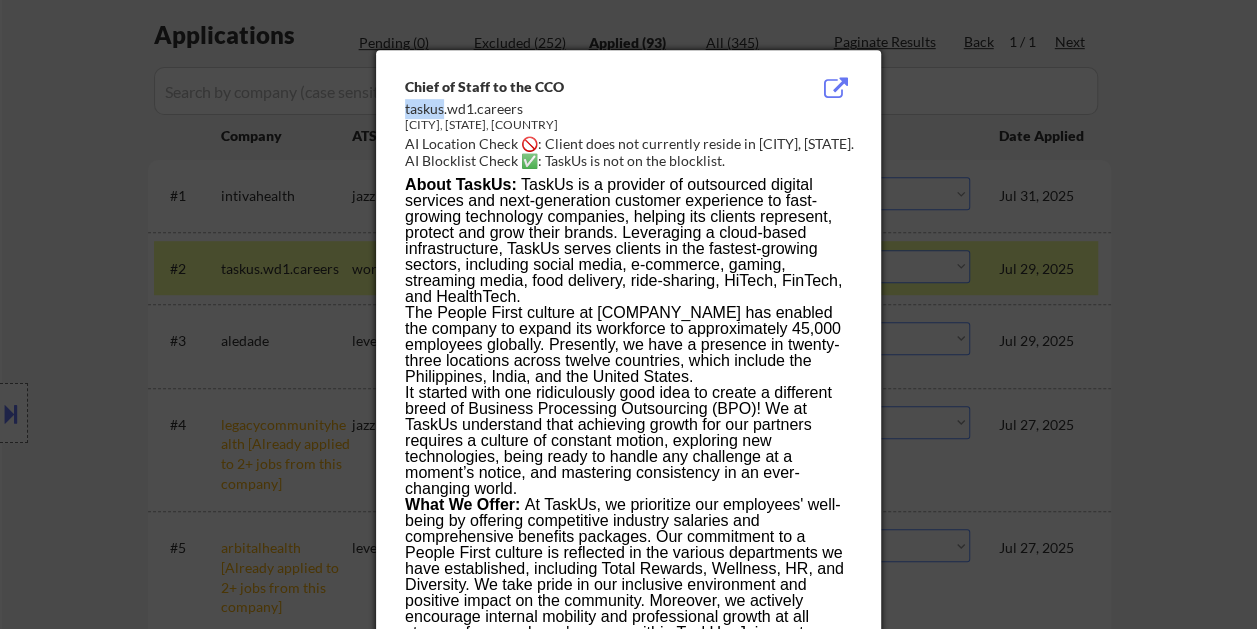 drag, startPoint x: 444, startPoint y: 108, endPoint x: 406, endPoint y: 112, distance: 38.209946 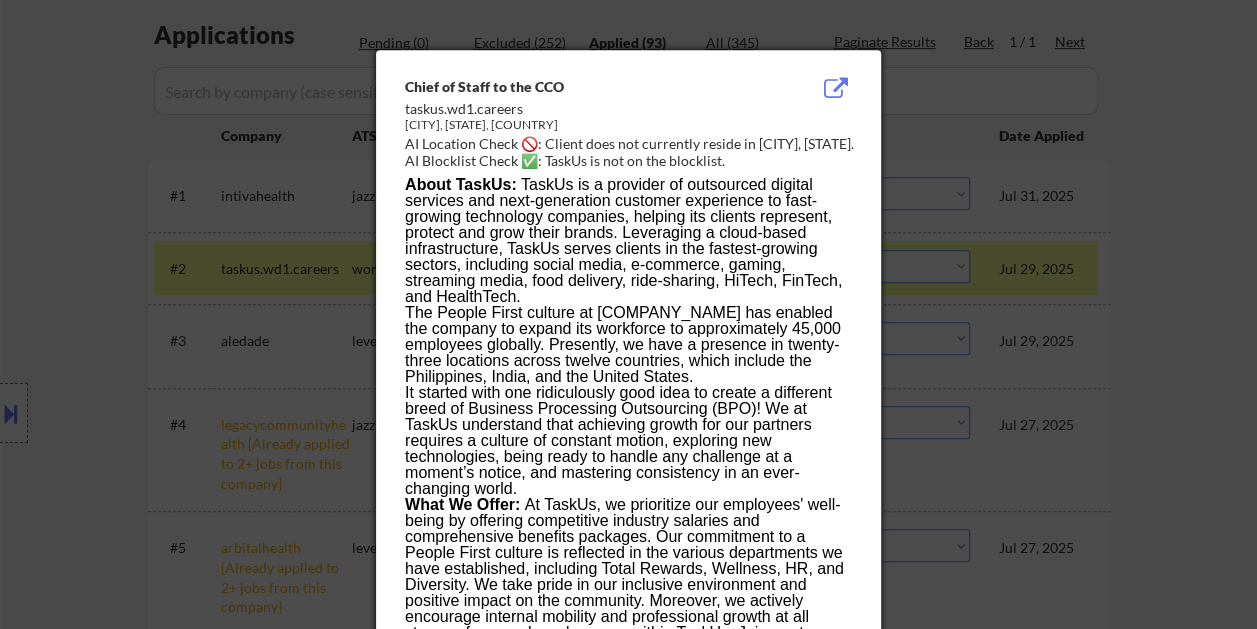 click at bounding box center [628, 314] 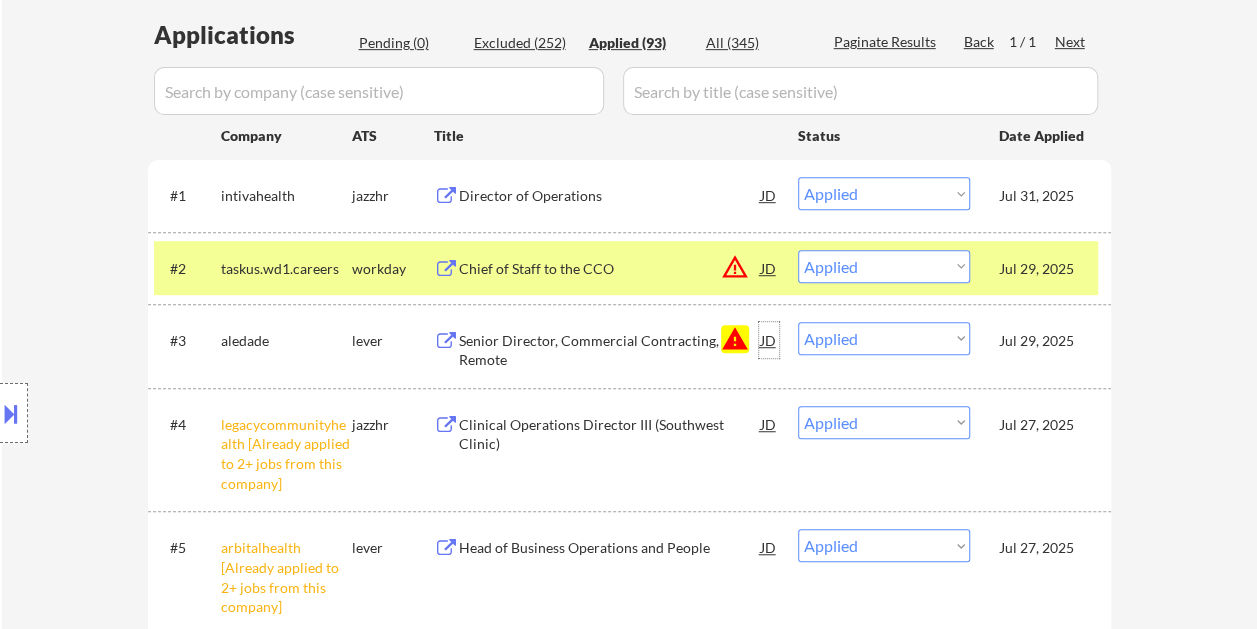 click on "JD" at bounding box center (769, 340) 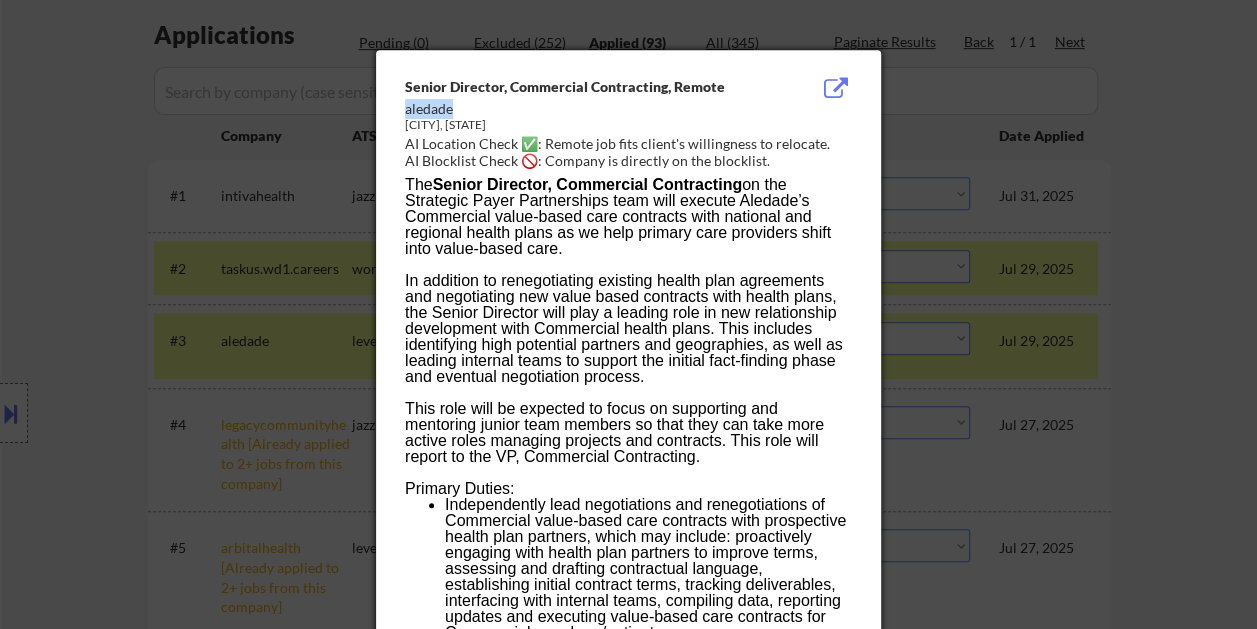drag, startPoint x: 406, startPoint y: 105, endPoint x: 456, endPoint y: 107, distance: 50.039986 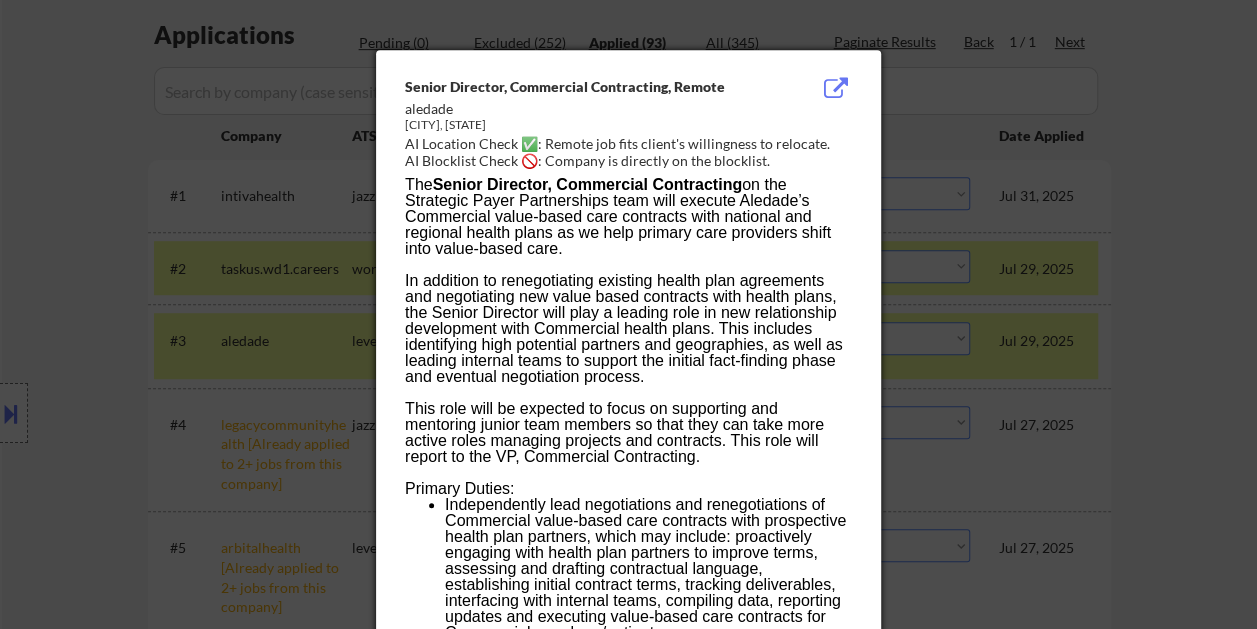 click at bounding box center [628, 314] 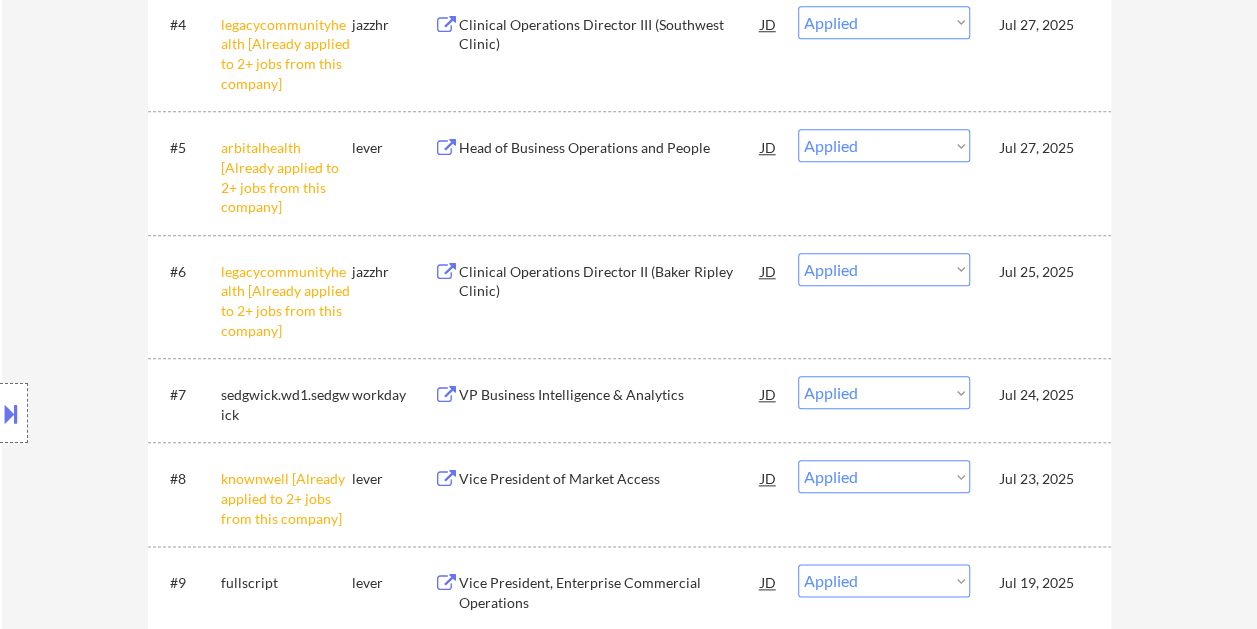 scroll, scrollTop: 800, scrollLeft: 0, axis: vertical 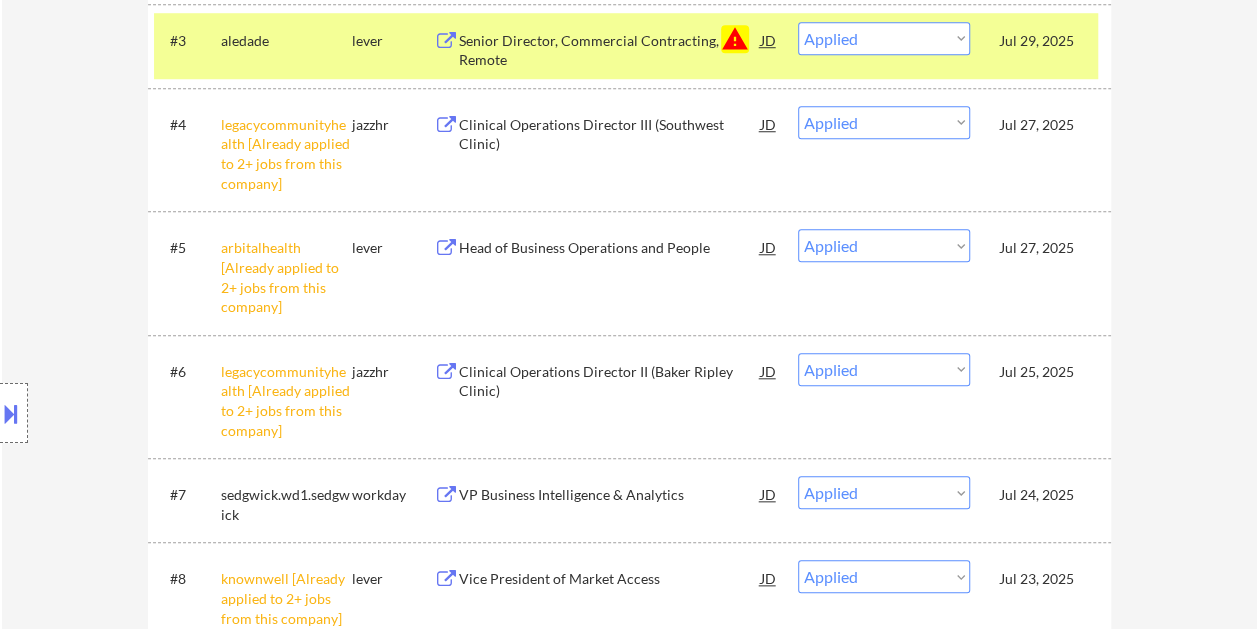 click on "JD" at bounding box center (769, 124) 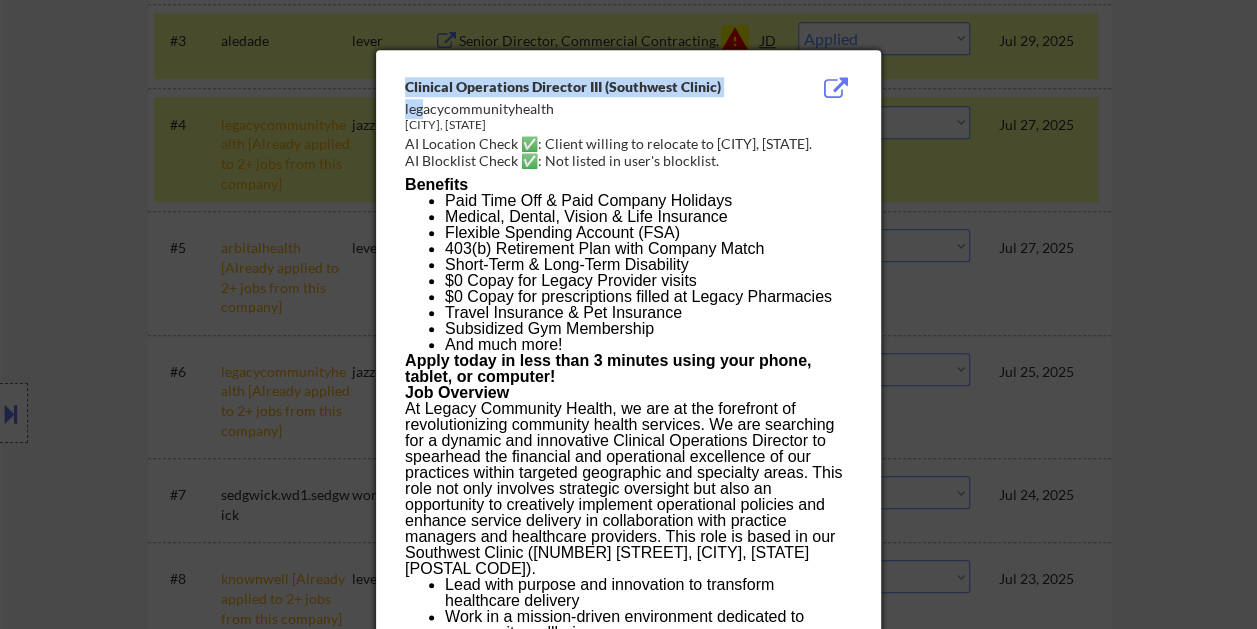 drag, startPoint x: 404, startPoint y: 106, endPoint x: 426, endPoint y: 104, distance: 22.090721 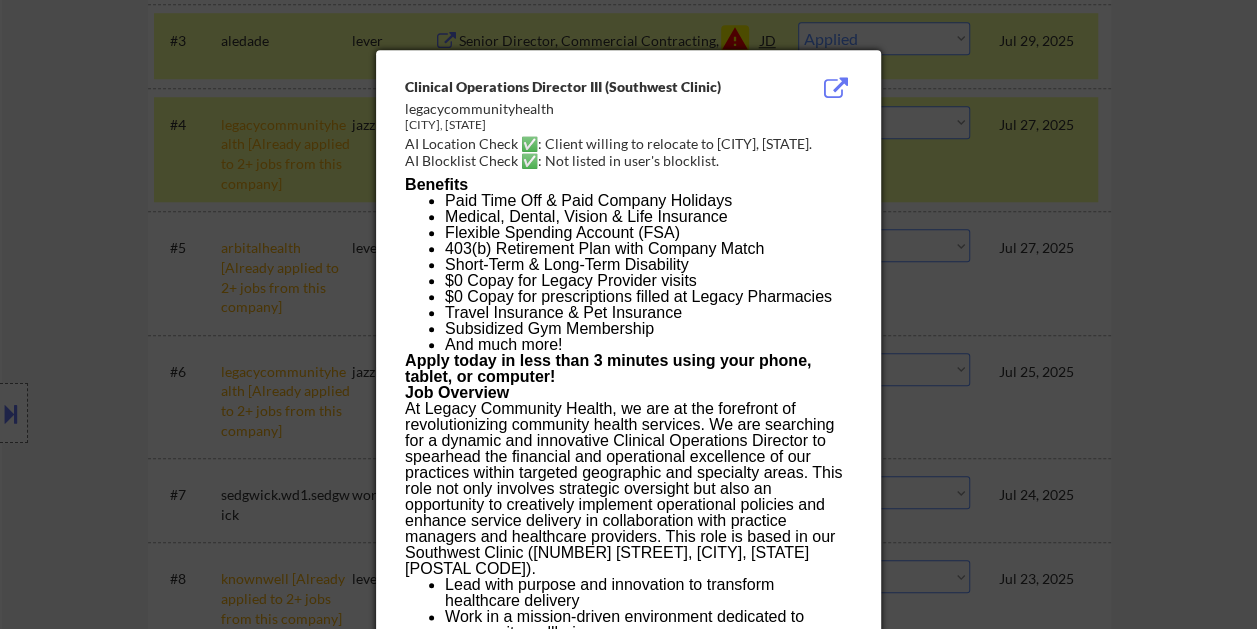 drag, startPoint x: 426, startPoint y: 104, endPoint x: 600, endPoint y: 115, distance: 174.34735 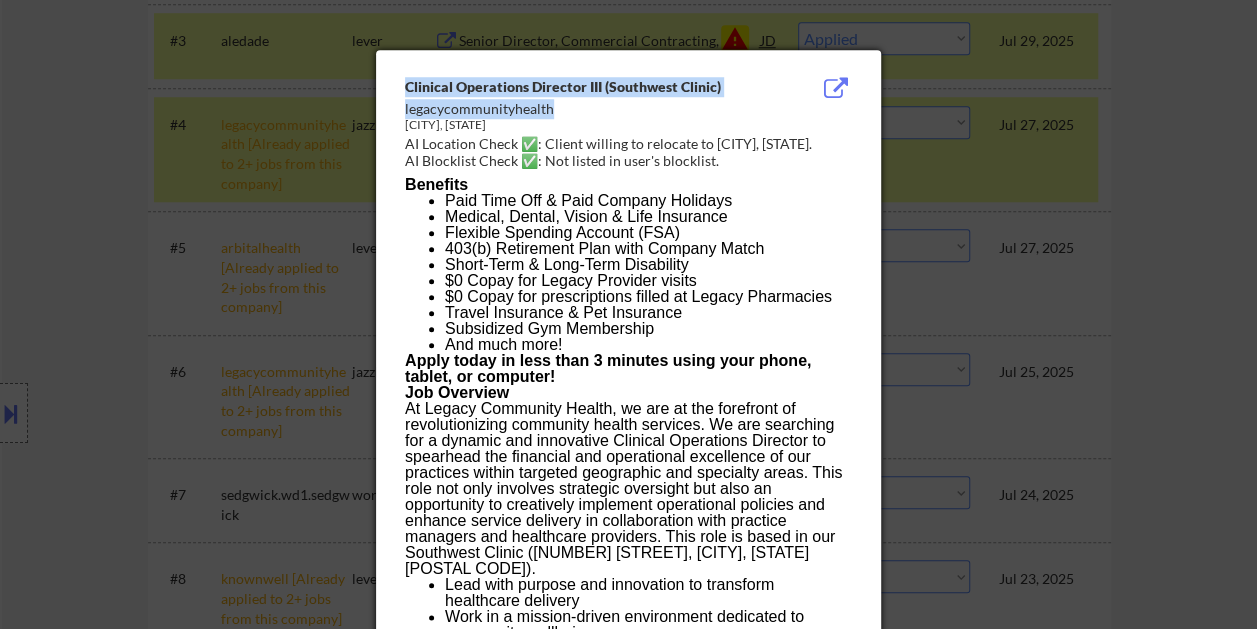 drag, startPoint x: 554, startPoint y: 110, endPoint x: 403, endPoint y: 113, distance: 151.0298 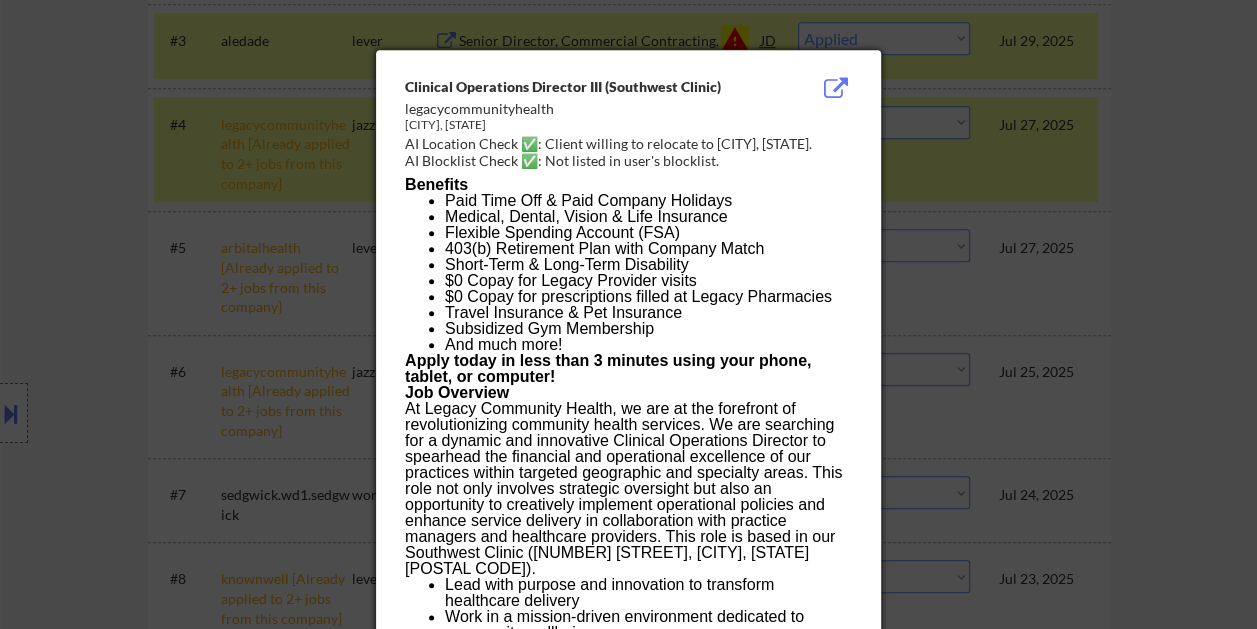click on "Clinical Operations Director III (Southwest Clinic) legacycommunityhealth [CITY], [STATE] AI Location Check ✅: Client willing to relocate to [CITY], [STATE]. AI Blocklist Check ✅: Not listed in user's blocklist.
Benefits Paid Time Off & Paid Company Holidays Medical, Dental, Vision & Life Insurance Flexible Spending Account (FSA) 403(b) Retirement Plan with Company Match Short-Term & Long-Term Disability $0 Copay for Legacy Provider visits $0 Copay for prescriptions filled at Legacy Pharmacies Travel Insurance & Pet Insurance Subsidized Gym Membership And much more! Apply today in less than 3 minutes using your phone, tablet, or computer! Job Overview Lead with purpose and innovation to transform healthcare delivery Work in a mission-driven environment dedicated to community wellbeing Engage in a collaborative atmosphere with growth opportunities Play a pivotal role in shaping the future of healthcare operations Join a team committed to professional and community impact Key Responsibilities" at bounding box center [628, 939] 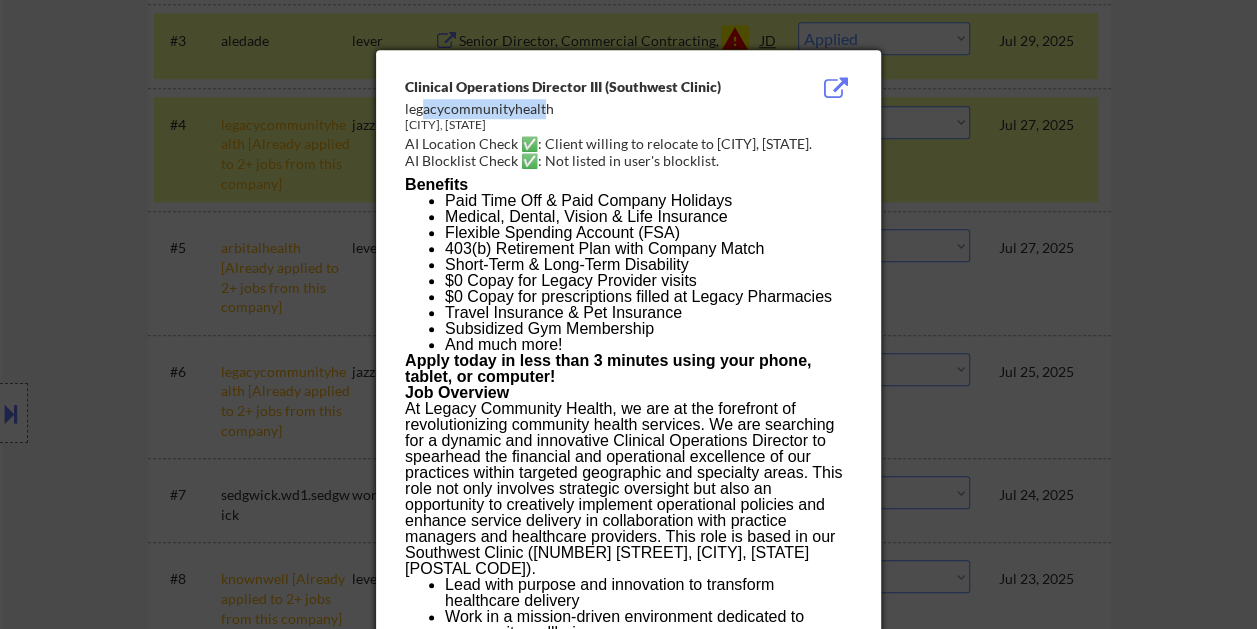 drag, startPoint x: 546, startPoint y: 109, endPoint x: 429, endPoint y: 110, distance: 117.00427 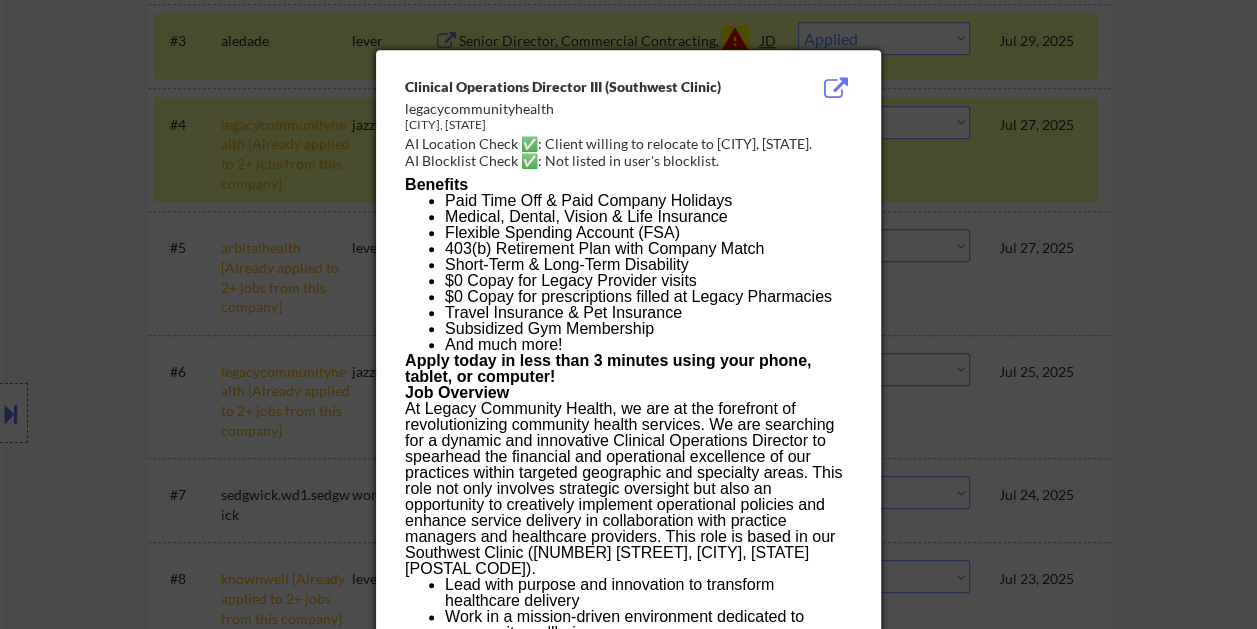 drag, startPoint x: 429, startPoint y: 110, endPoint x: 603, endPoint y: 111, distance: 174.00287 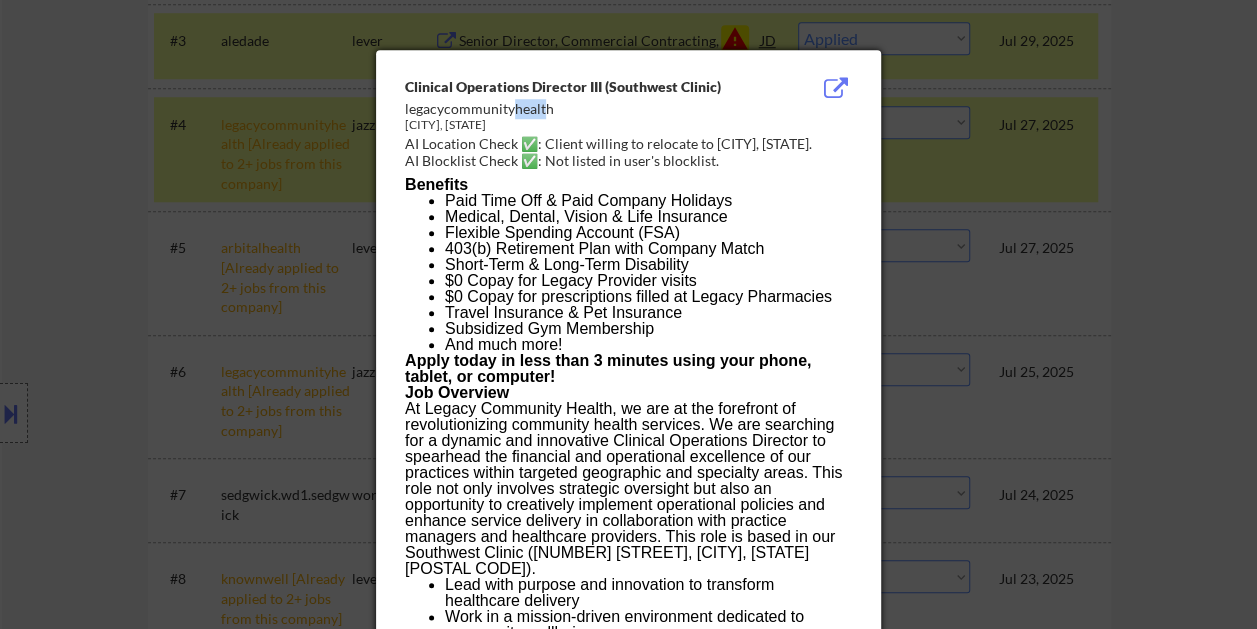 drag, startPoint x: 546, startPoint y: 106, endPoint x: 514, endPoint y: 104, distance: 32.06244 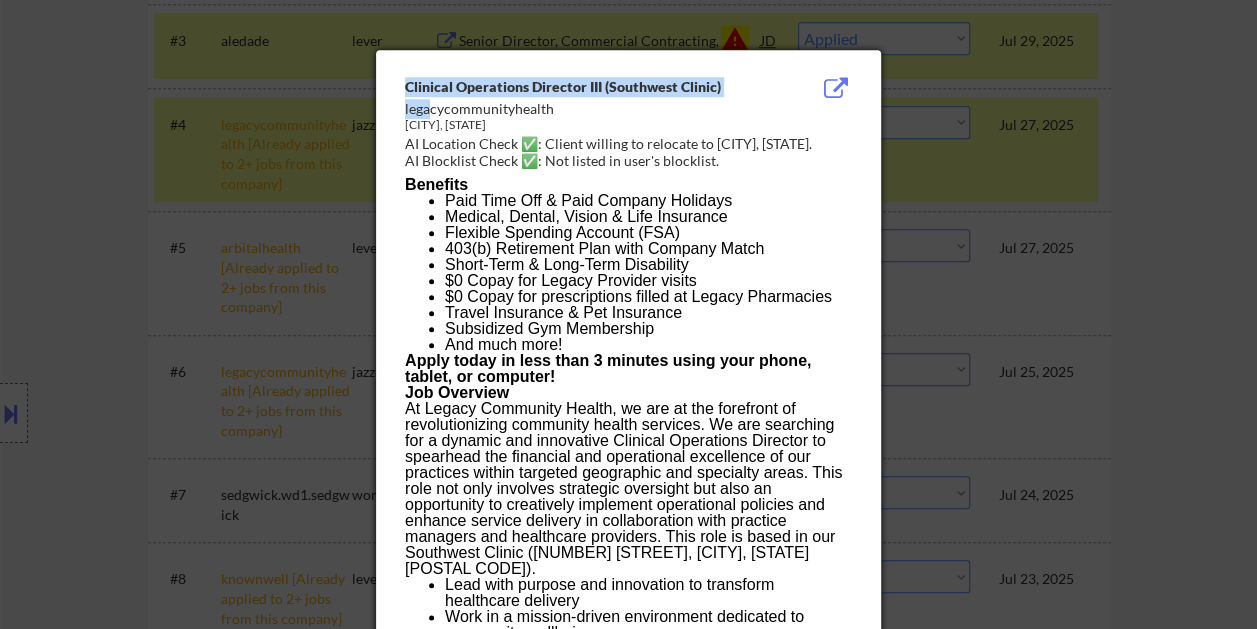 drag, startPoint x: 409, startPoint y: 108, endPoint x: 432, endPoint y: 105, distance: 23.194826 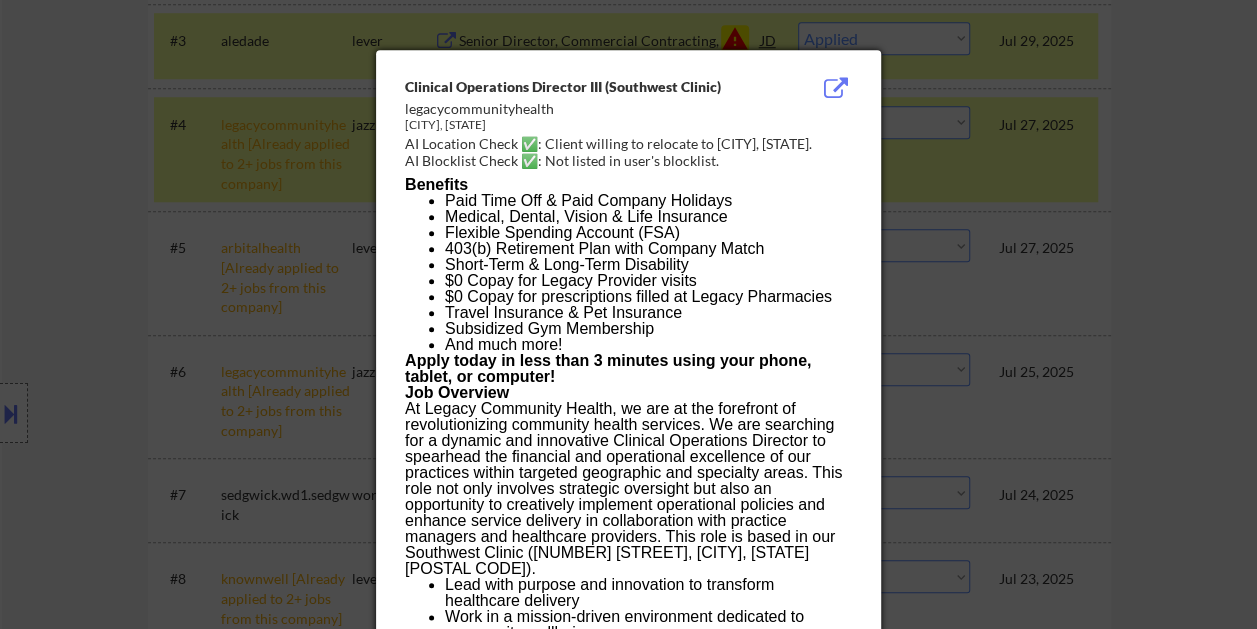 drag, startPoint x: 432, startPoint y: 105, endPoint x: 518, endPoint y: 233, distance: 154.20766 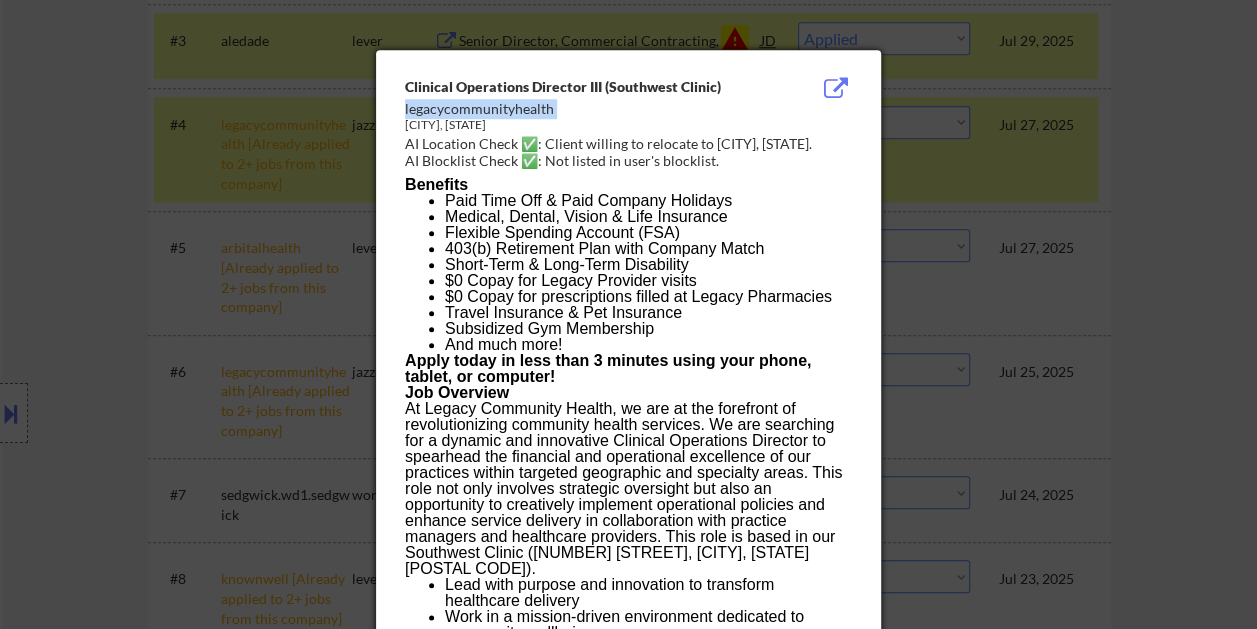 drag, startPoint x: 406, startPoint y: 122, endPoint x: 404, endPoint y: 107, distance: 15.132746 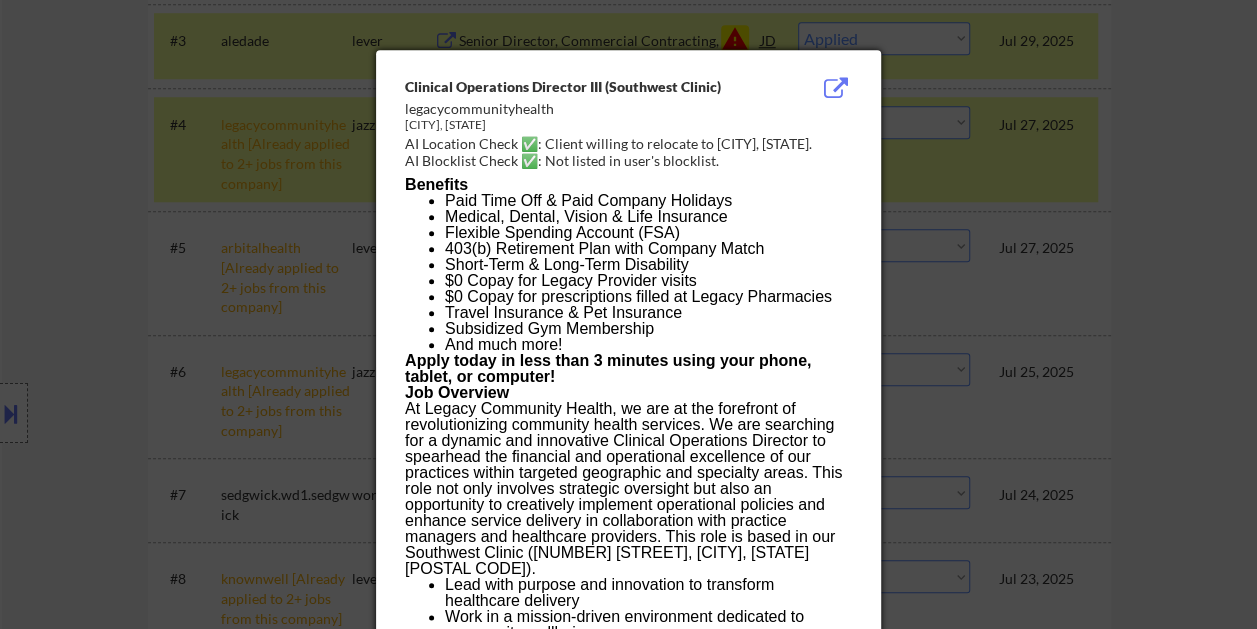 click at bounding box center [628, 314] 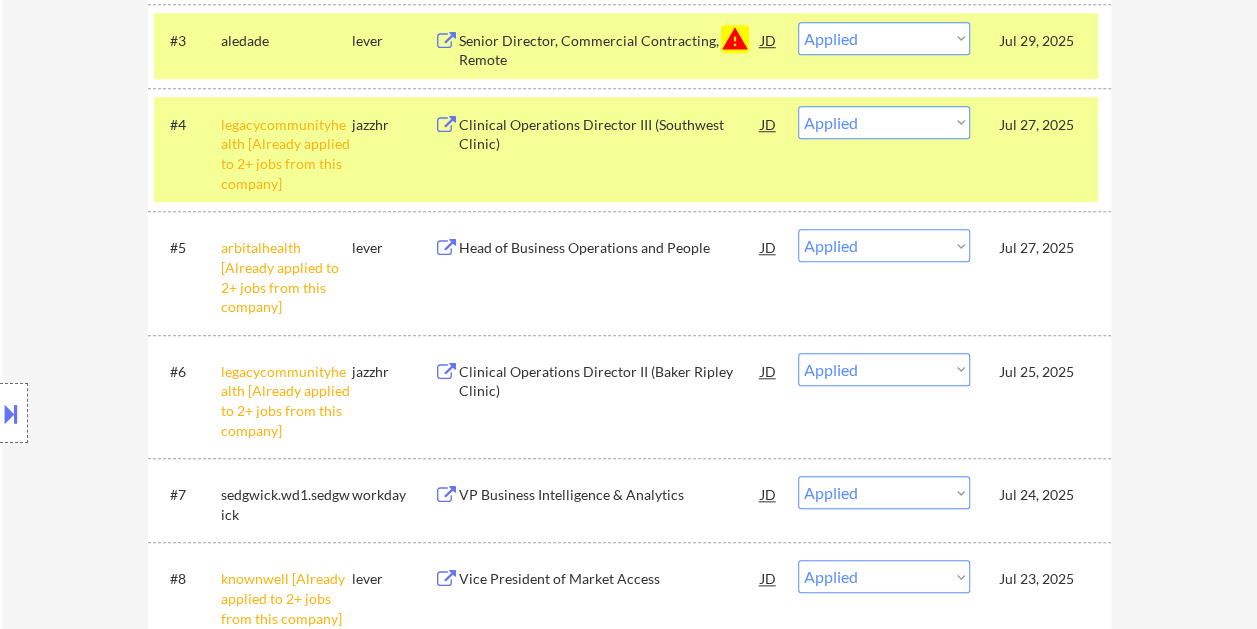 click on "JD" at bounding box center [769, 247] 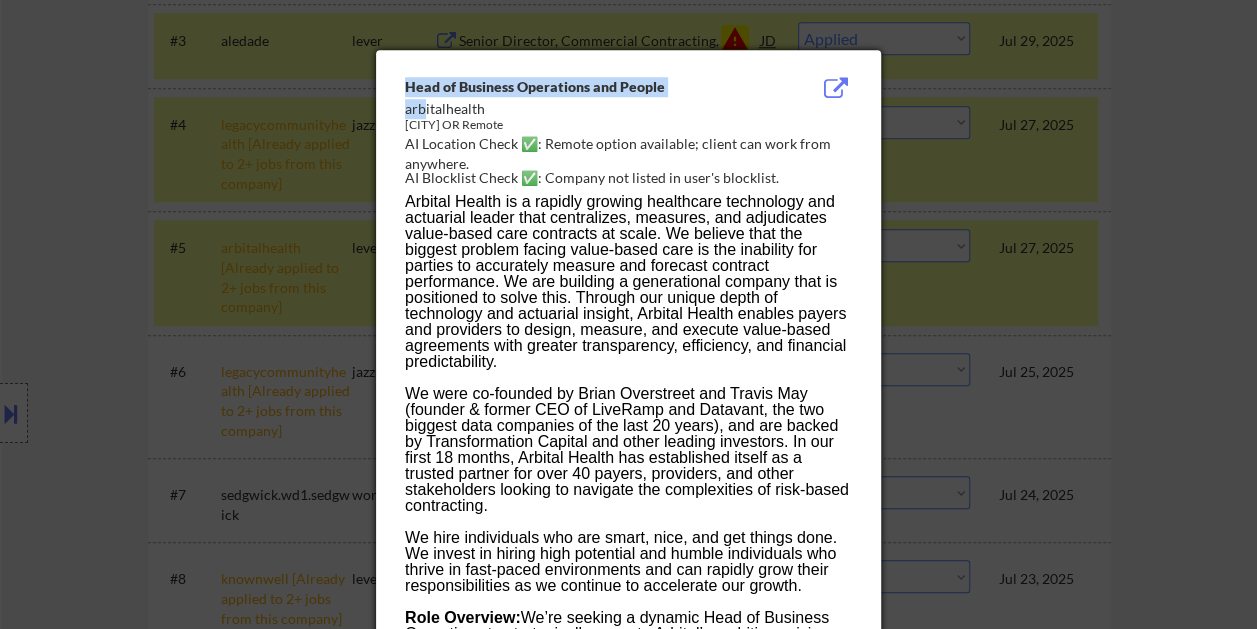 drag, startPoint x: 404, startPoint y: 104, endPoint x: 426, endPoint y: 107, distance: 22.203604 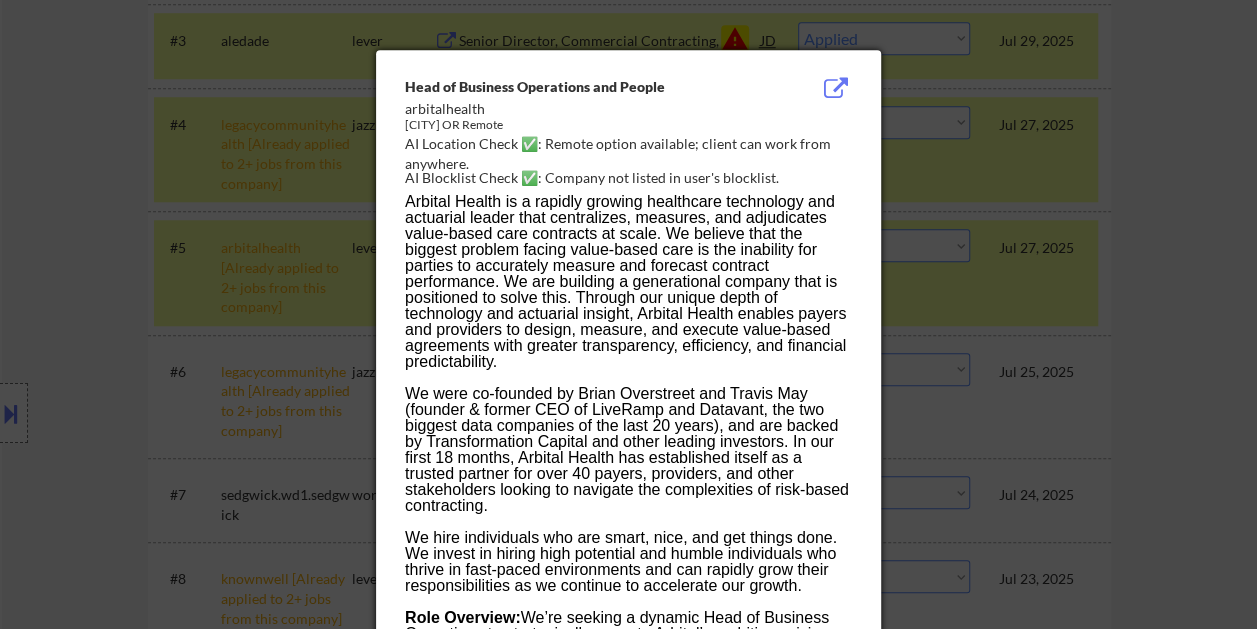 click on "arbitalhealth" at bounding box center [578, 109] 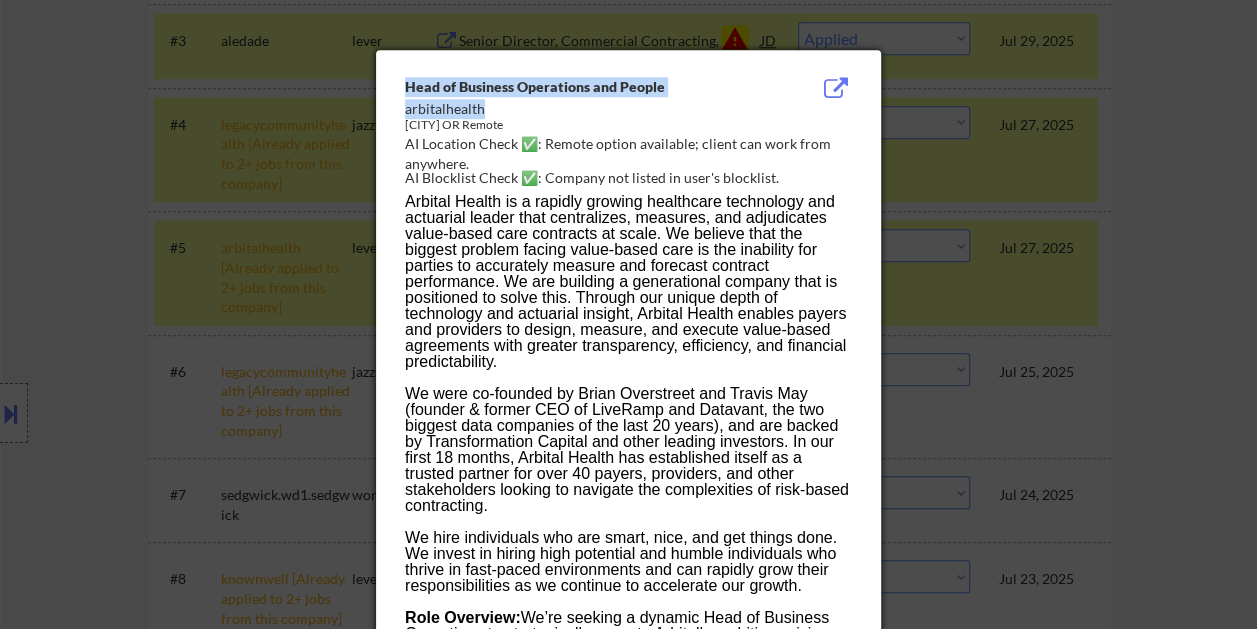 drag, startPoint x: 489, startPoint y: 108, endPoint x: 396, endPoint y: 110, distance: 93.0215 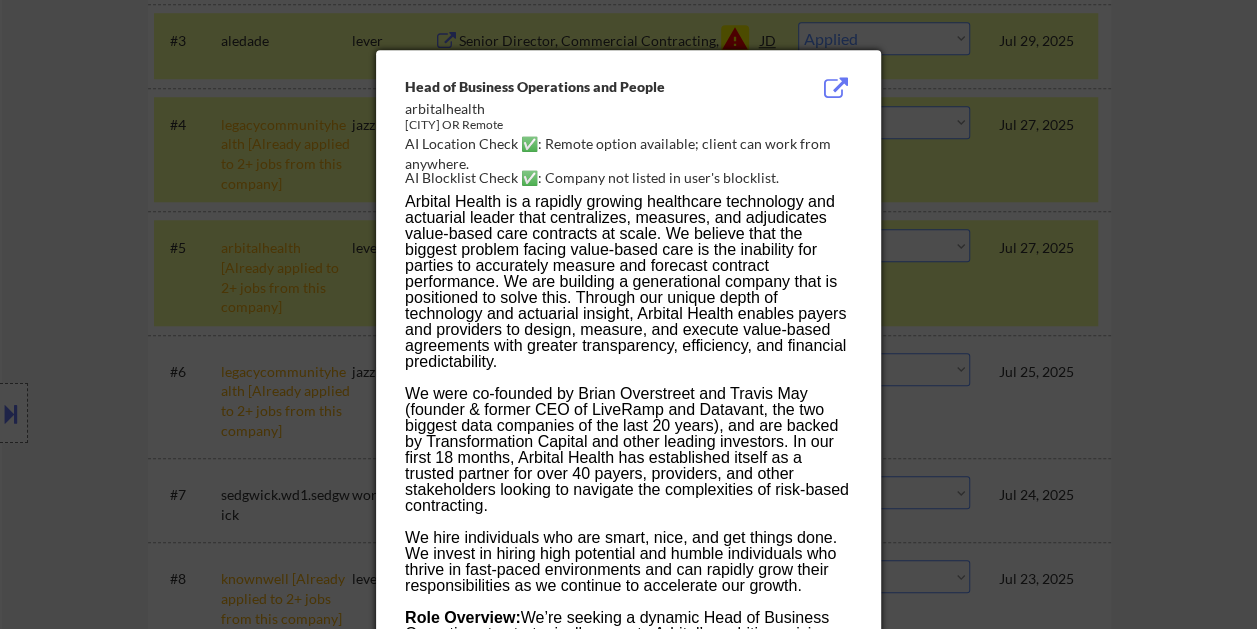 drag, startPoint x: 396, startPoint y: 110, endPoint x: 464, endPoint y: 212, distance: 122.588745 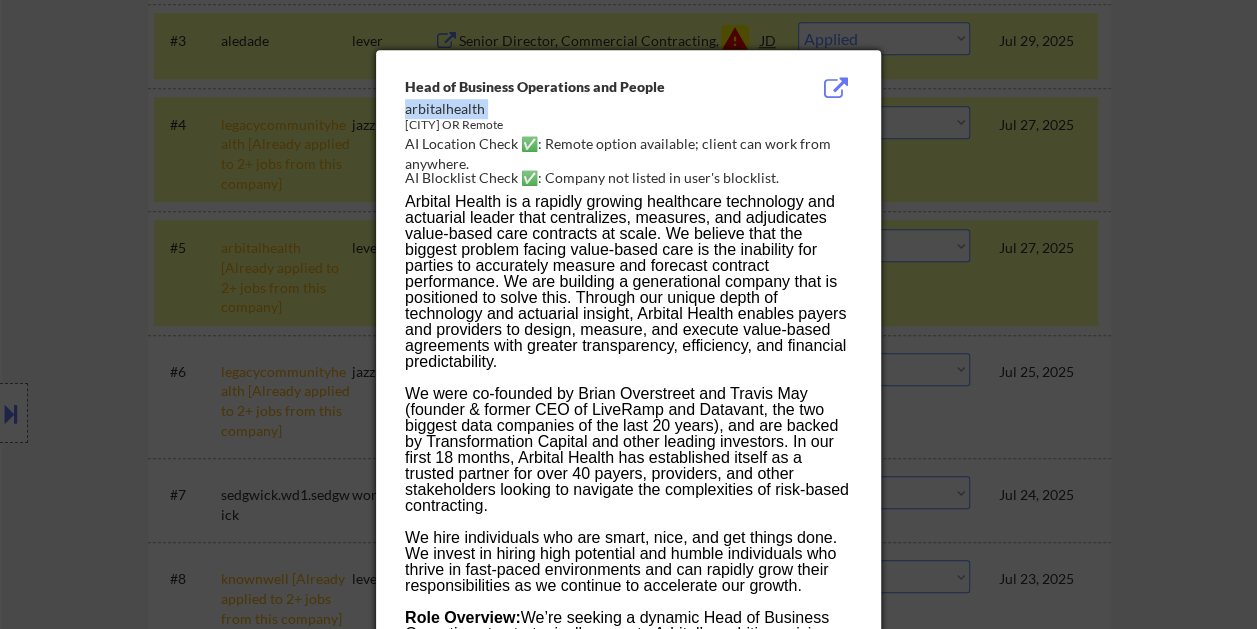drag, startPoint x: 405, startPoint y: 125, endPoint x: 408, endPoint y: 112, distance: 13.341664 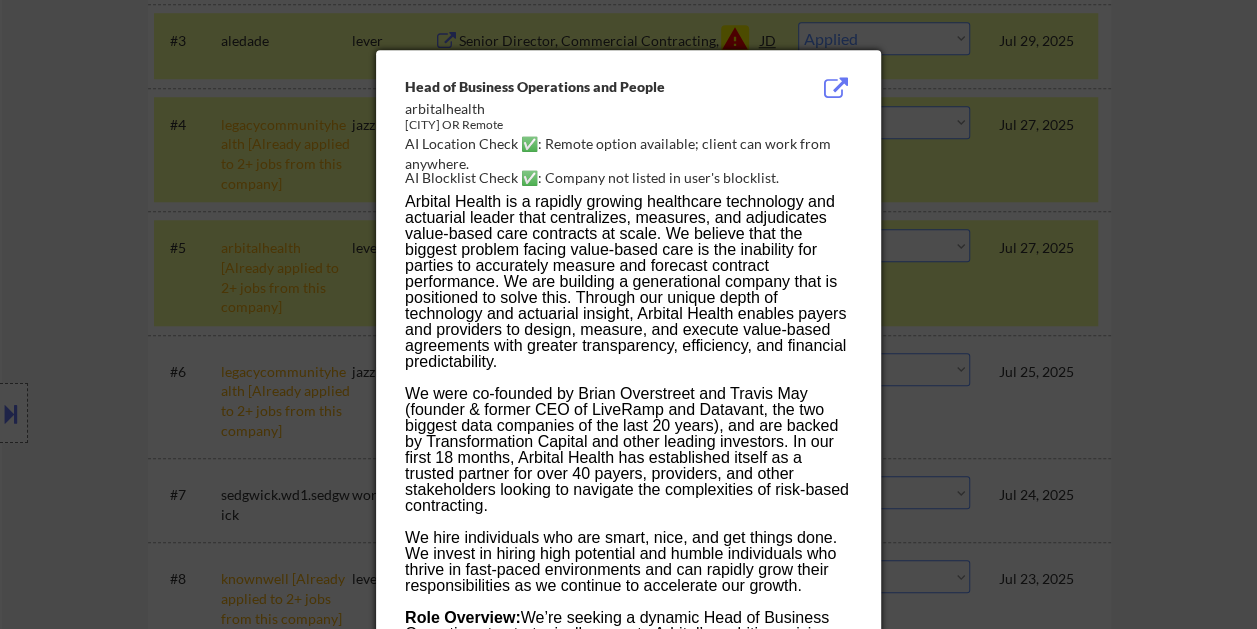 click at bounding box center [628, 314] 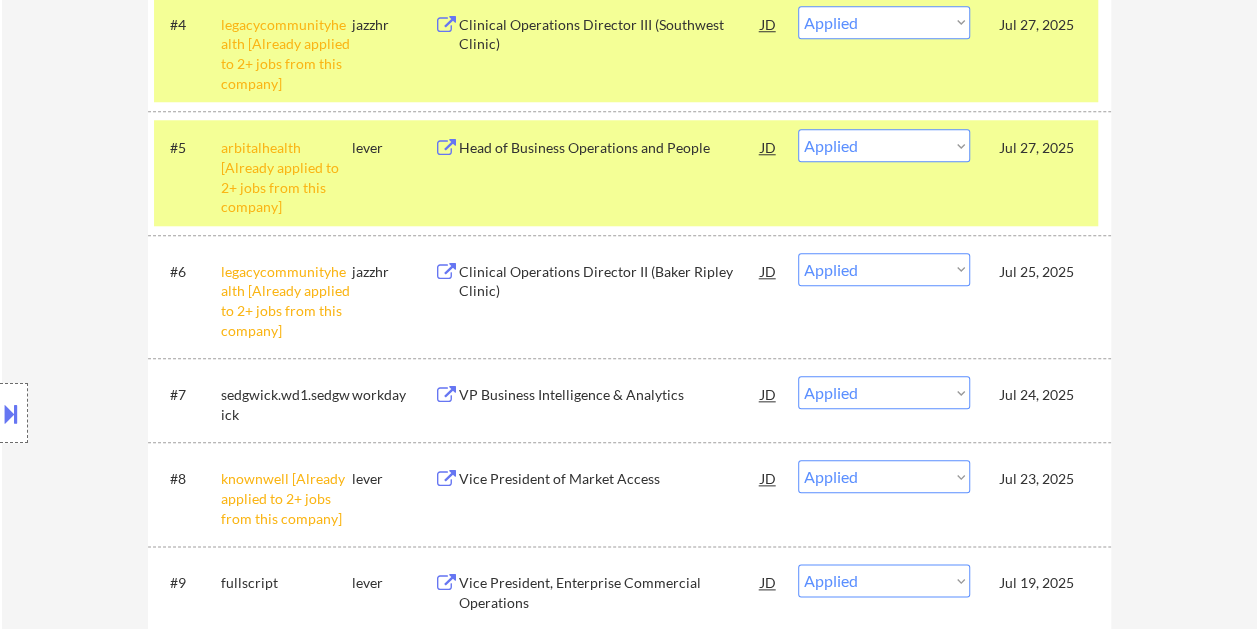 scroll, scrollTop: 1000, scrollLeft: 0, axis: vertical 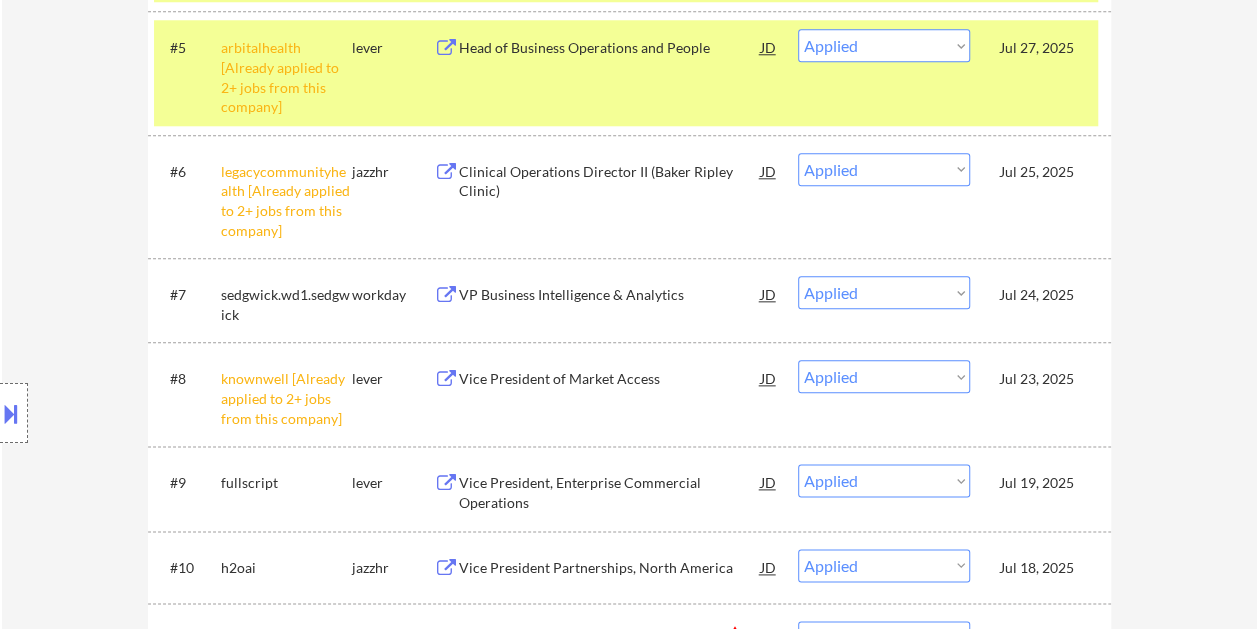 click on "JD" at bounding box center (769, 294) 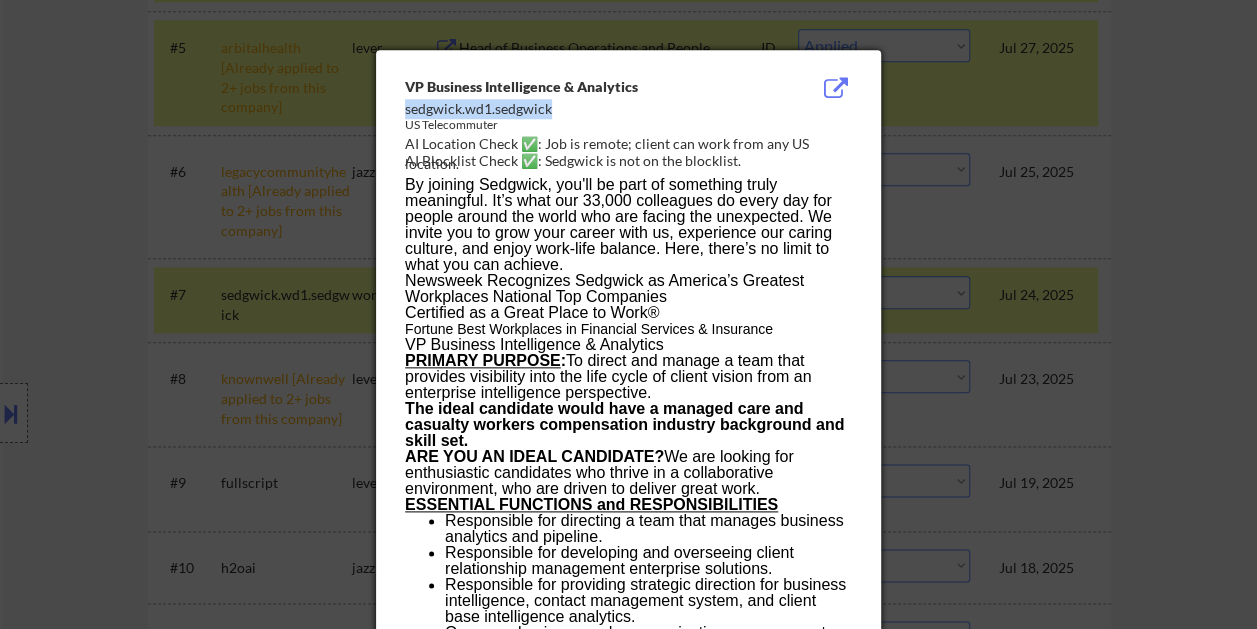 drag, startPoint x: 405, startPoint y: 104, endPoint x: 549, endPoint y: 108, distance: 144.05554 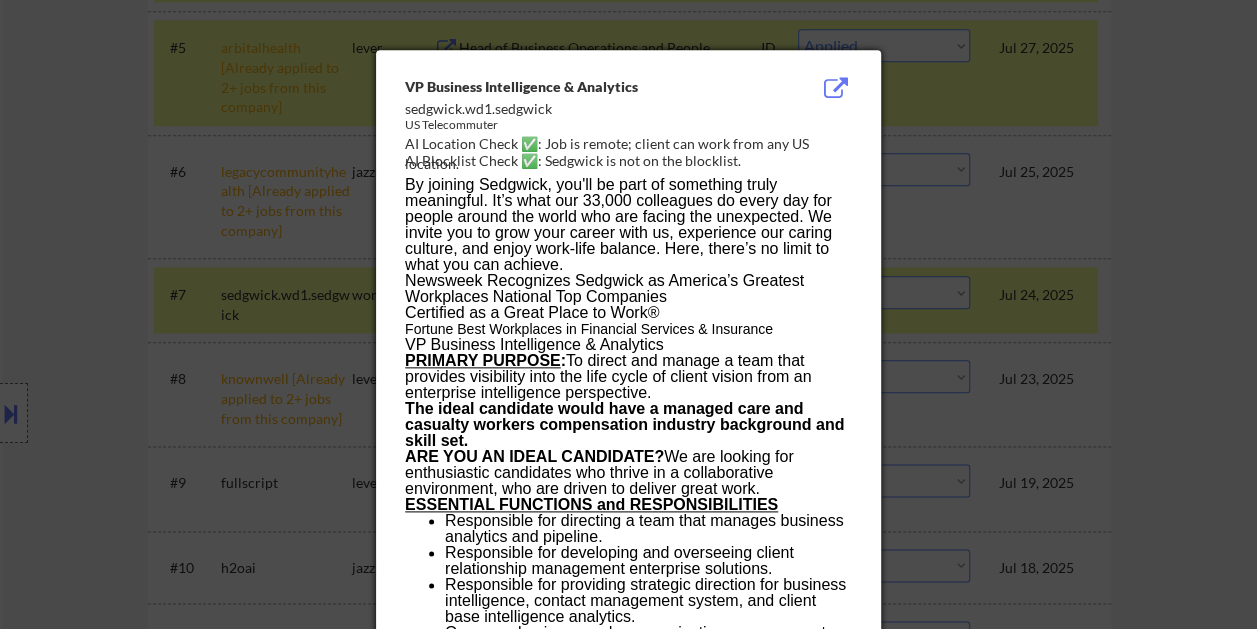click at bounding box center [628, 314] 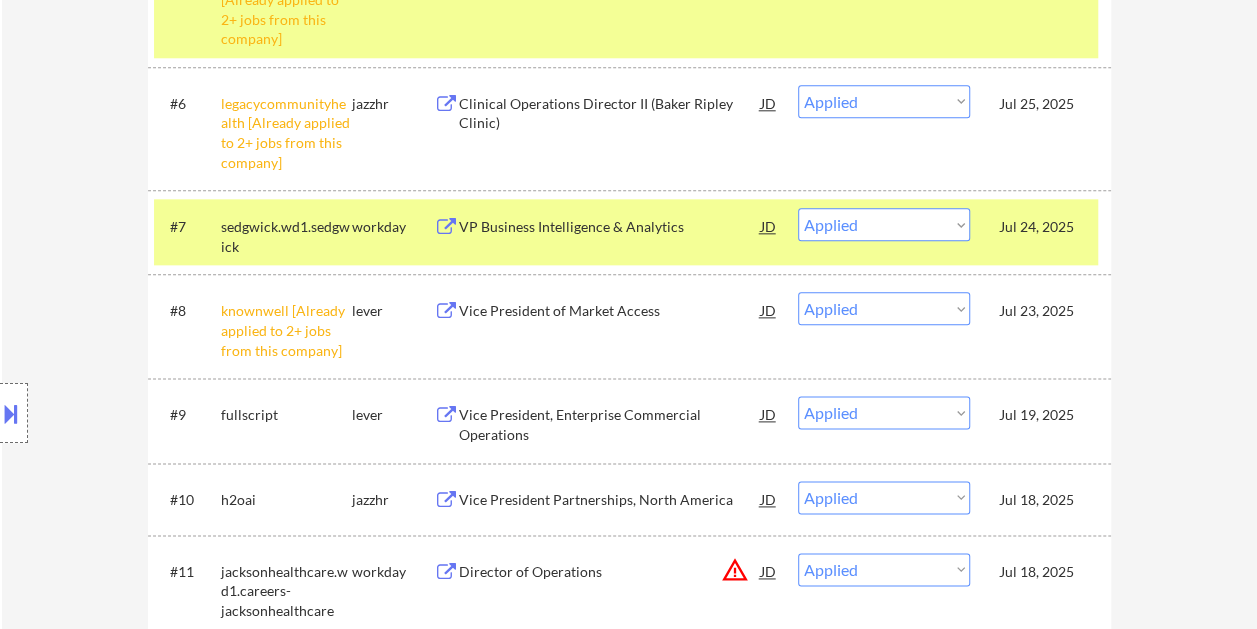 scroll, scrollTop: 1100, scrollLeft: 0, axis: vertical 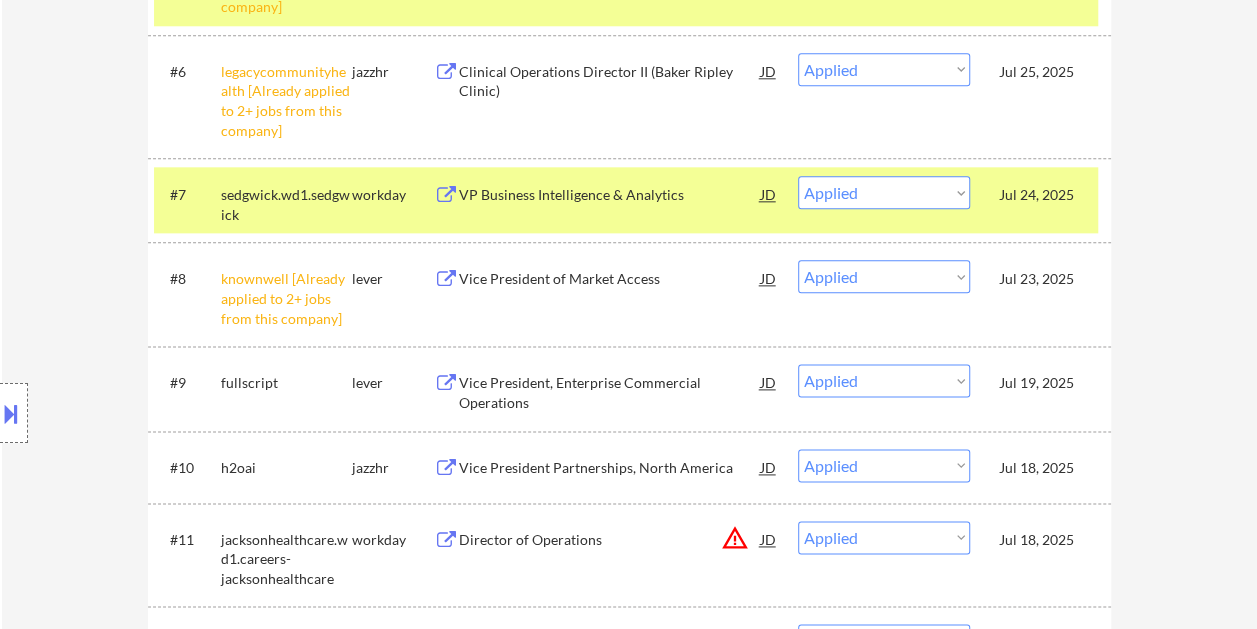 click on "JD" at bounding box center [769, 278] 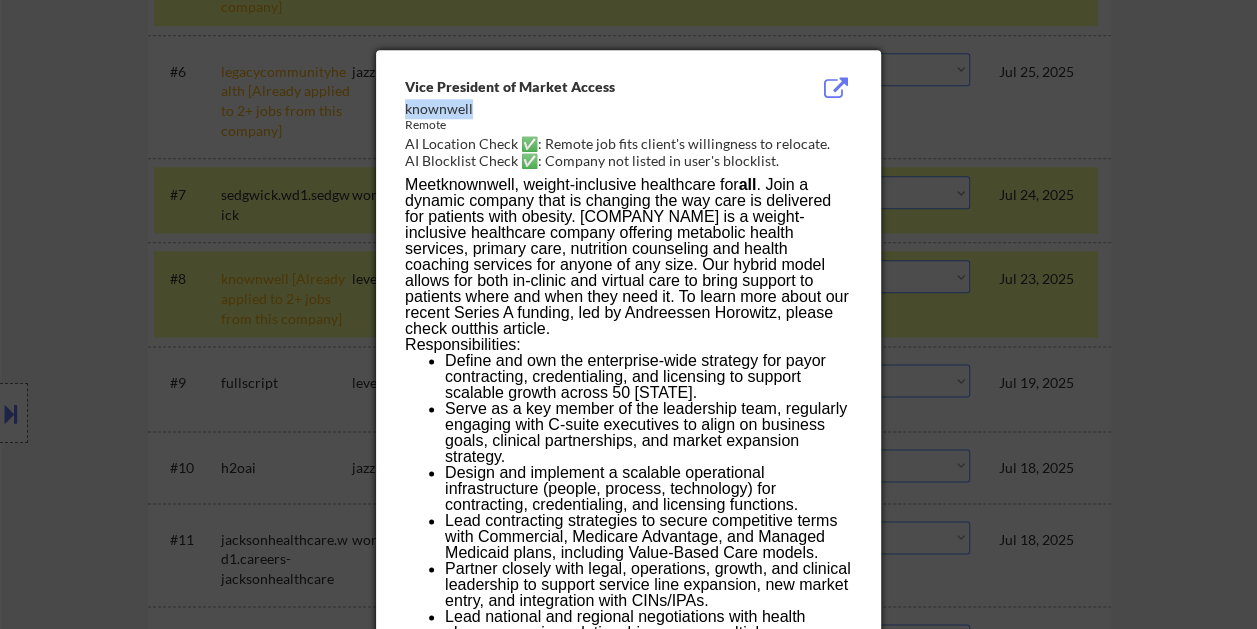 drag, startPoint x: 405, startPoint y: 106, endPoint x: 483, endPoint y: 110, distance: 78.10249 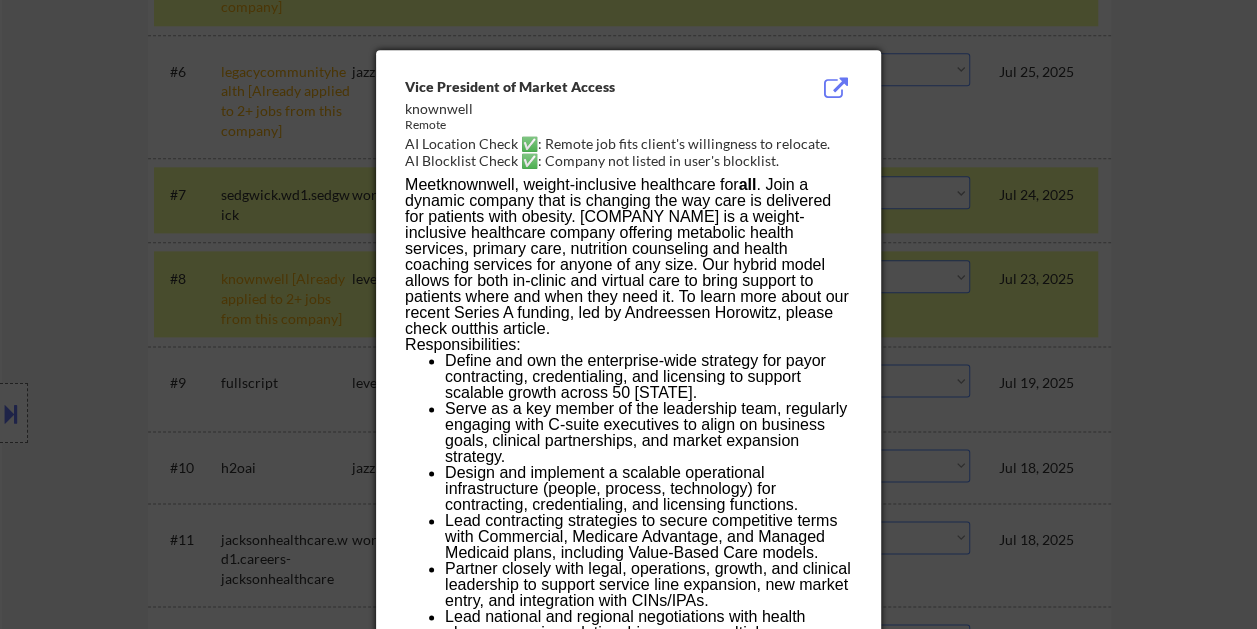 click at bounding box center (628, 314) 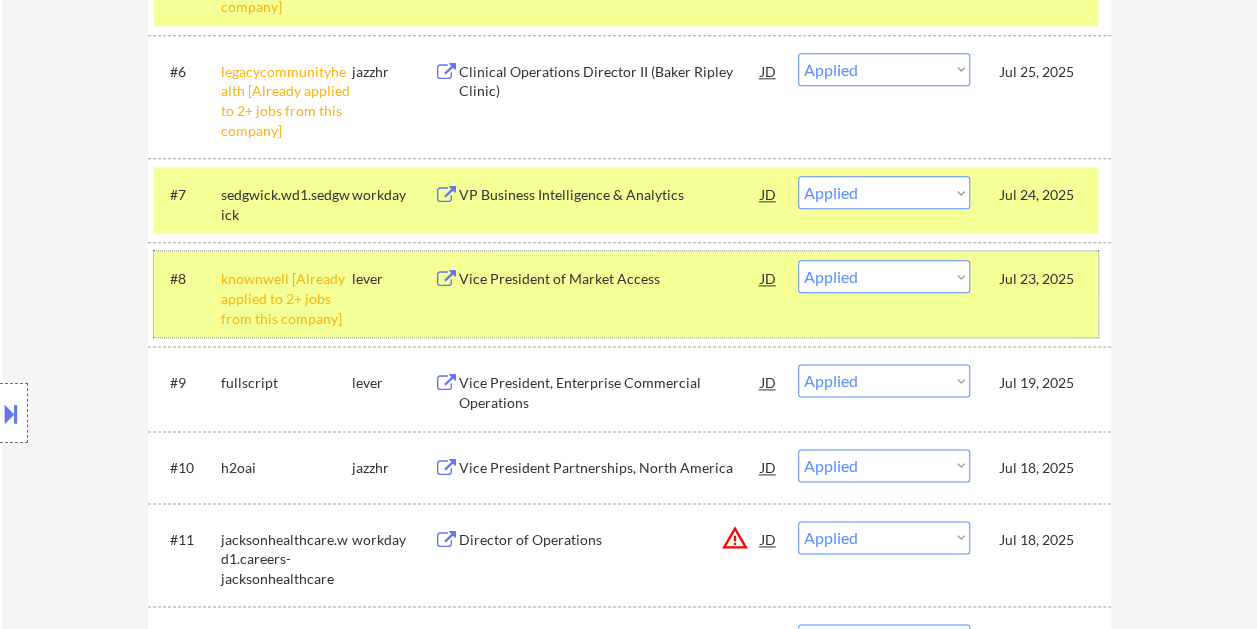 drag, startPoint x: 982, startPoint y: 312, endPoint x: 985, endPoint y: 262, distance: 50.08992 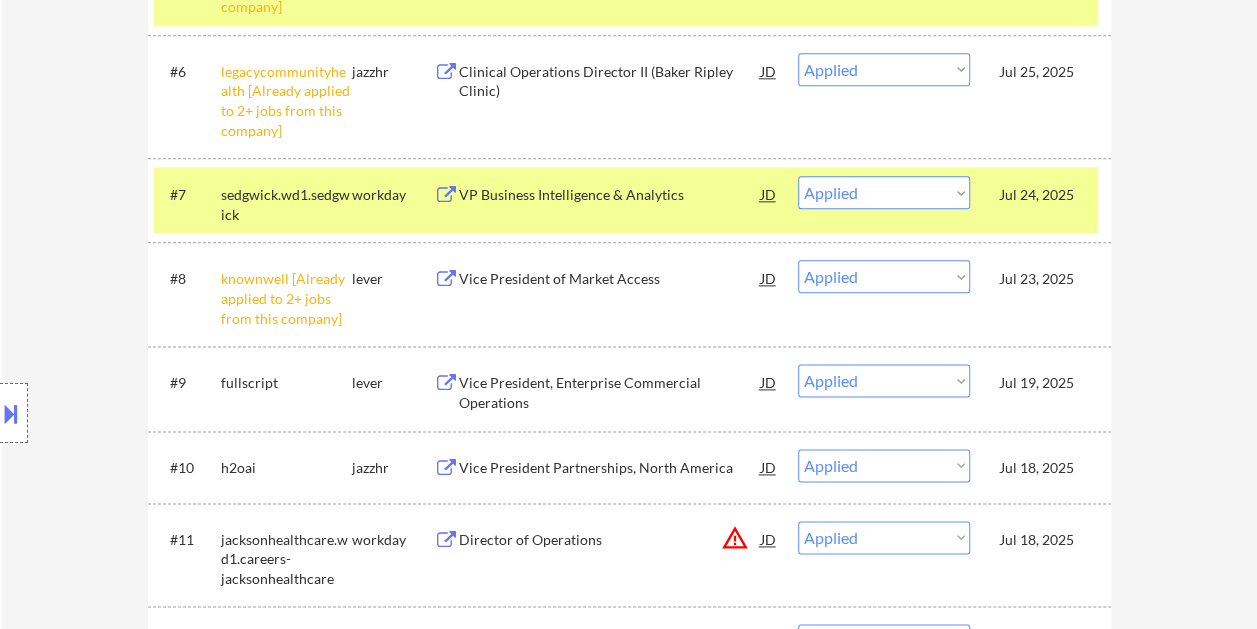 click on "#[NUMBER] [STREET_NAME].wd1.[COMPANY_NAME] workday VP Business Intelligence & Analytics JD Choose an option... Pending Applied Excluded (Questions) Excluded (Expired) Excluded (Location) Excluded (Bad Match) Excluded (Blocklist) Excluded (Salary) Excluded (Other) [DATE]" at bounding box center [626, 200] 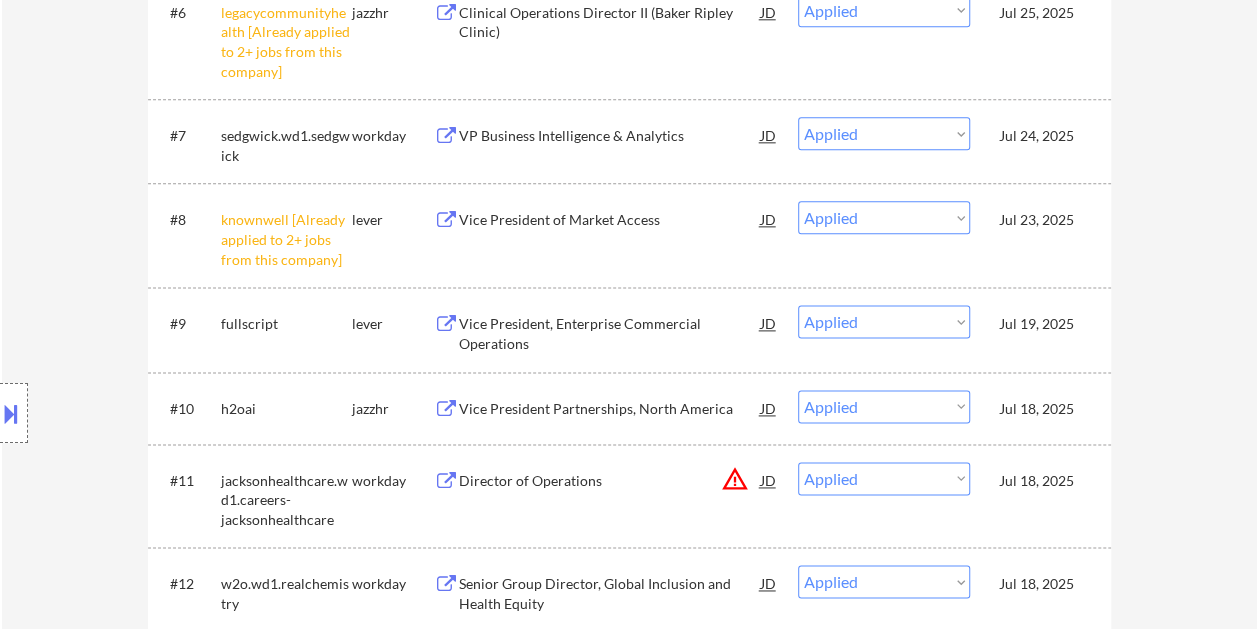 scroll, scrollTop: 1200, scrollLeft: 0, axis: vertical 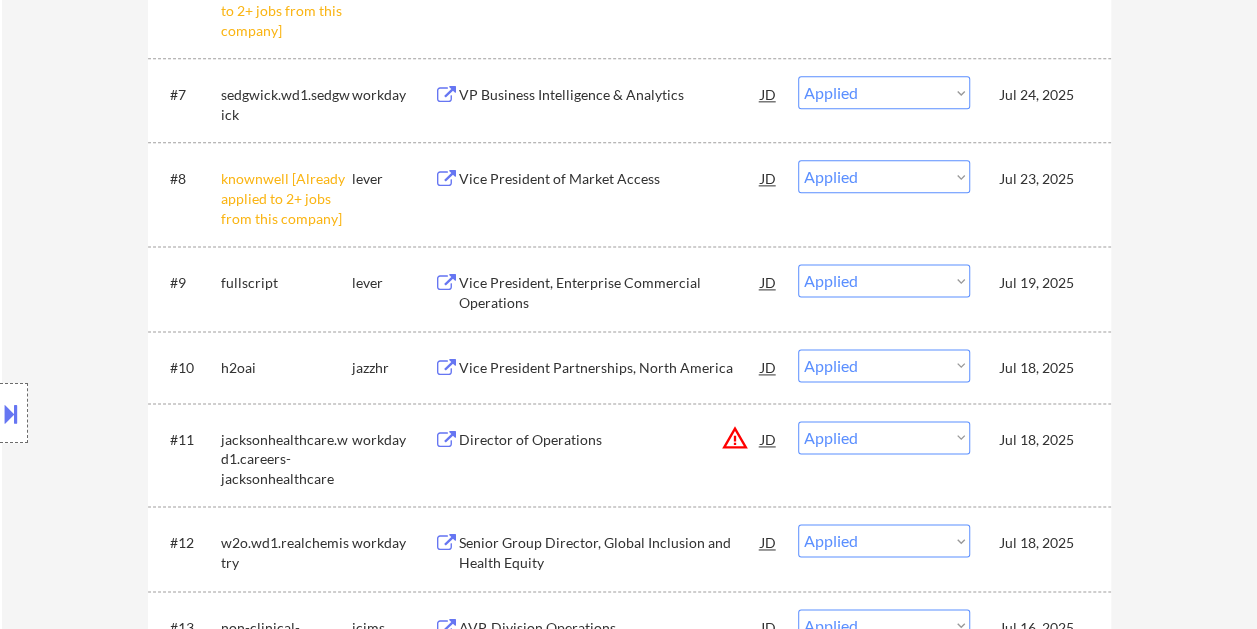 click on "JD" at bounding box center [769, 282] 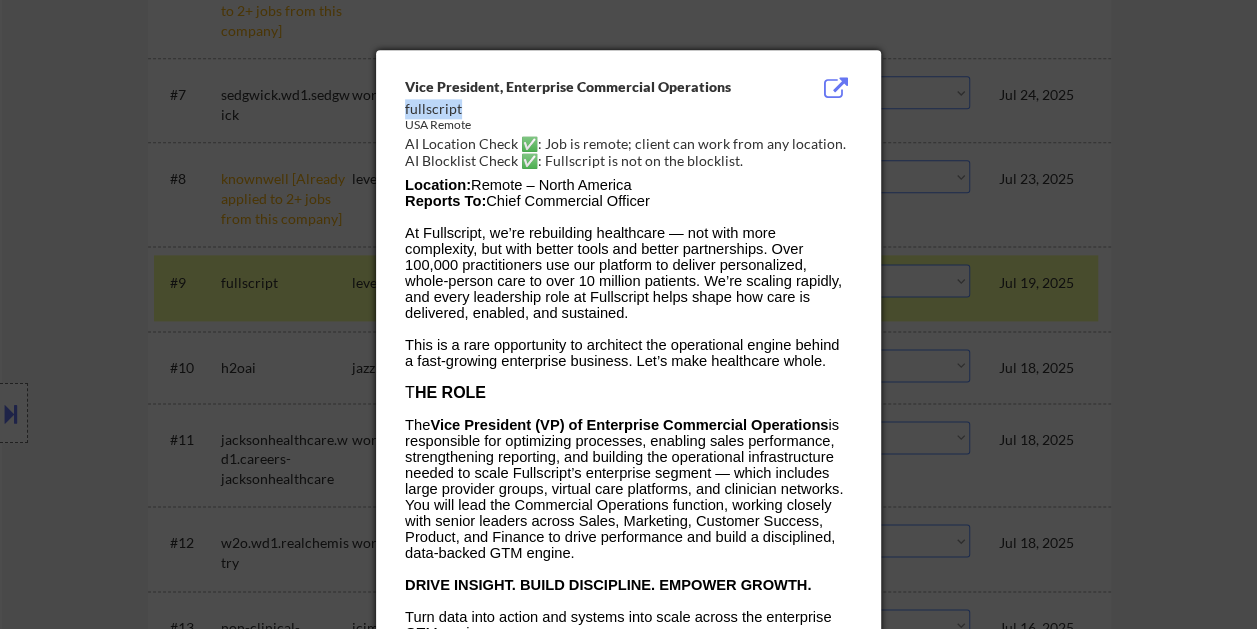 drag, startPoint x: 405, startPoint y: 108, endPoint x: 462, endPoint y: 108, distance: 57 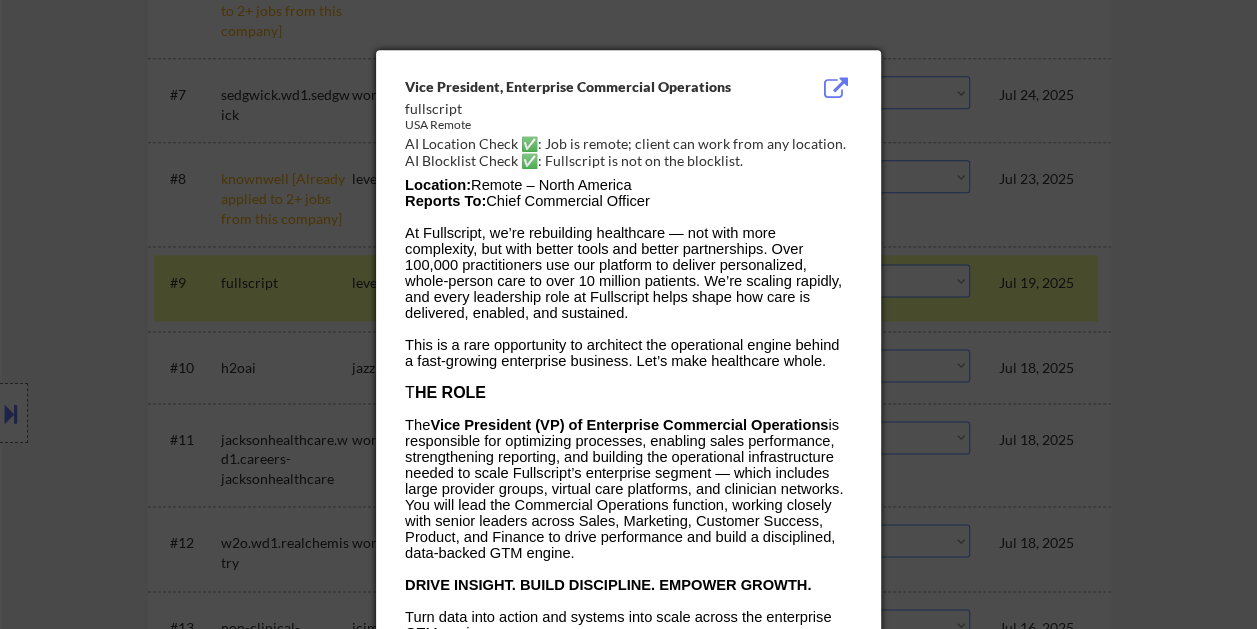 click at bounding box center [628, 314] 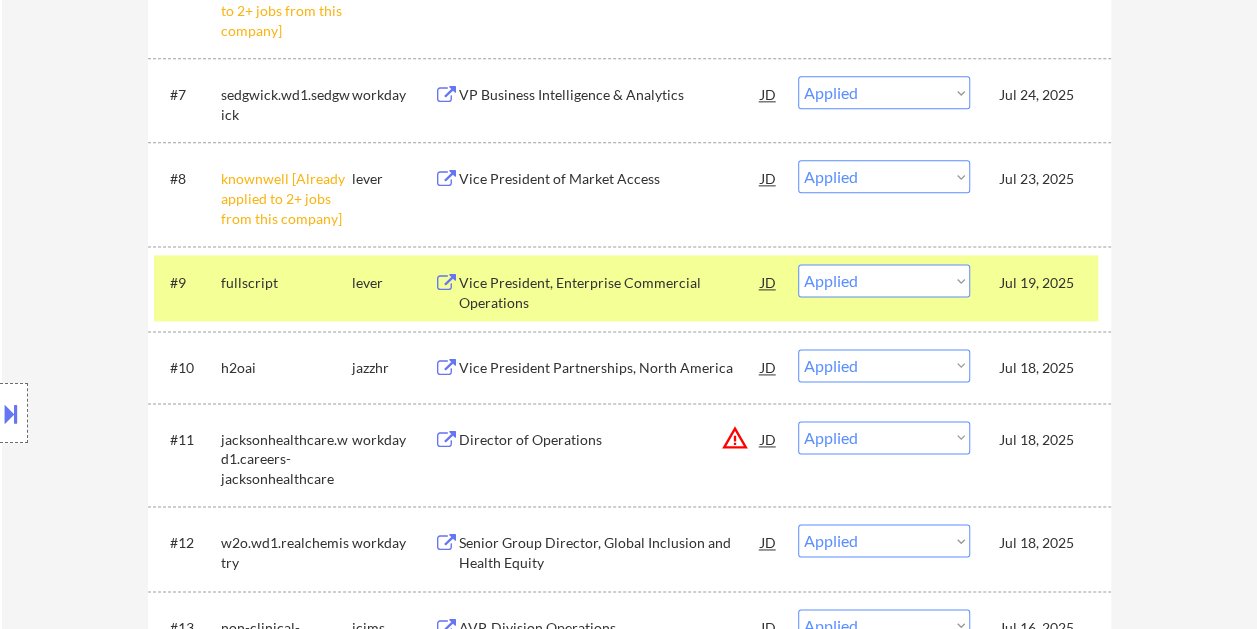 click on "JD" at bounding box center (769, 367) 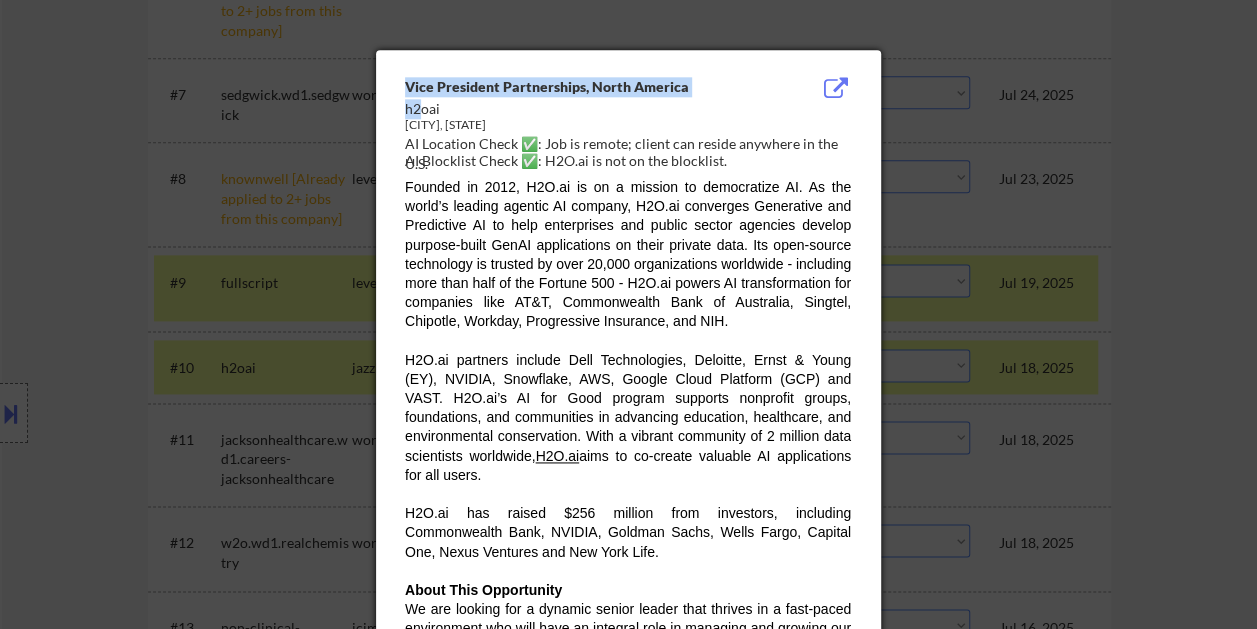 drag, startPoint x: 404, startPoint y: 108, endPoint x: 420, endPoint y: 108, distance: 16 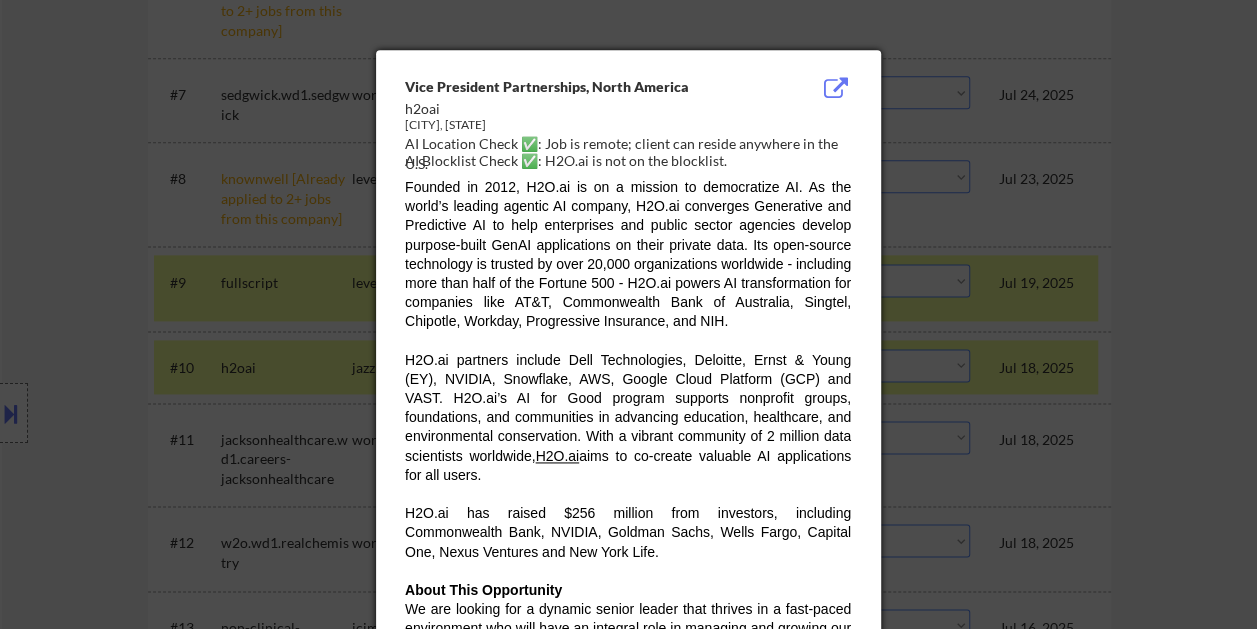 drag, startPoint x: 420, startPoint y: 108, endPoint x: 394, endPoint y: 203, distance: 98.49365 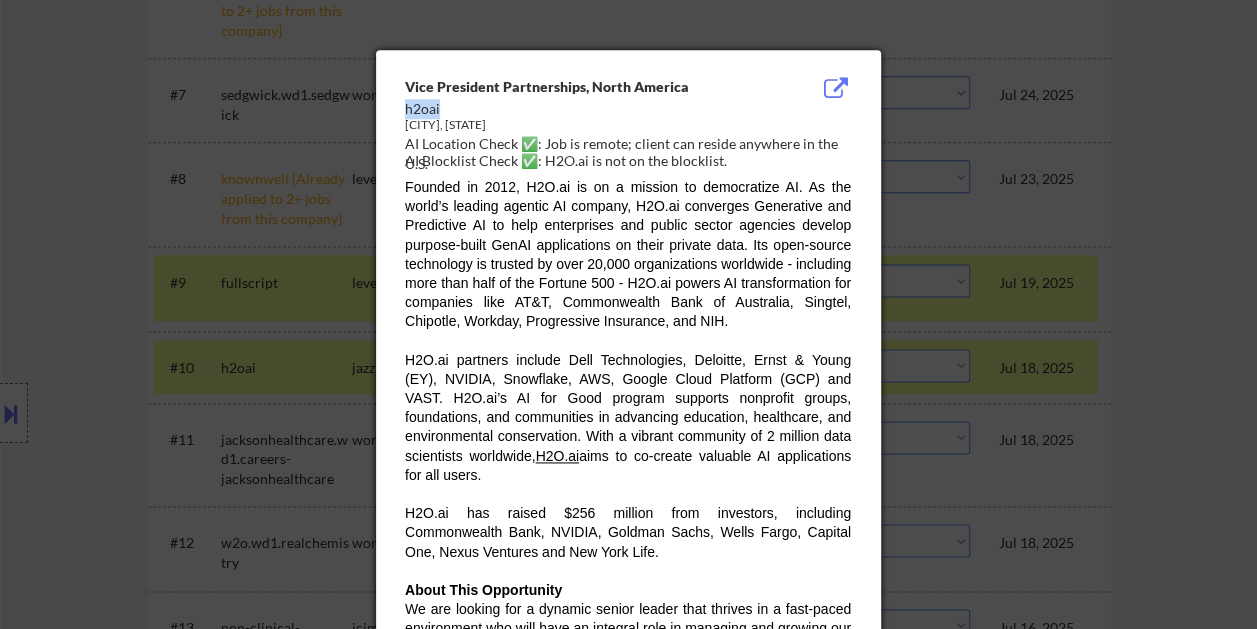 drag, startPoint x: 438, startPoint y: 110, endPoint x: 406, endPoint y: 110, distance: 32 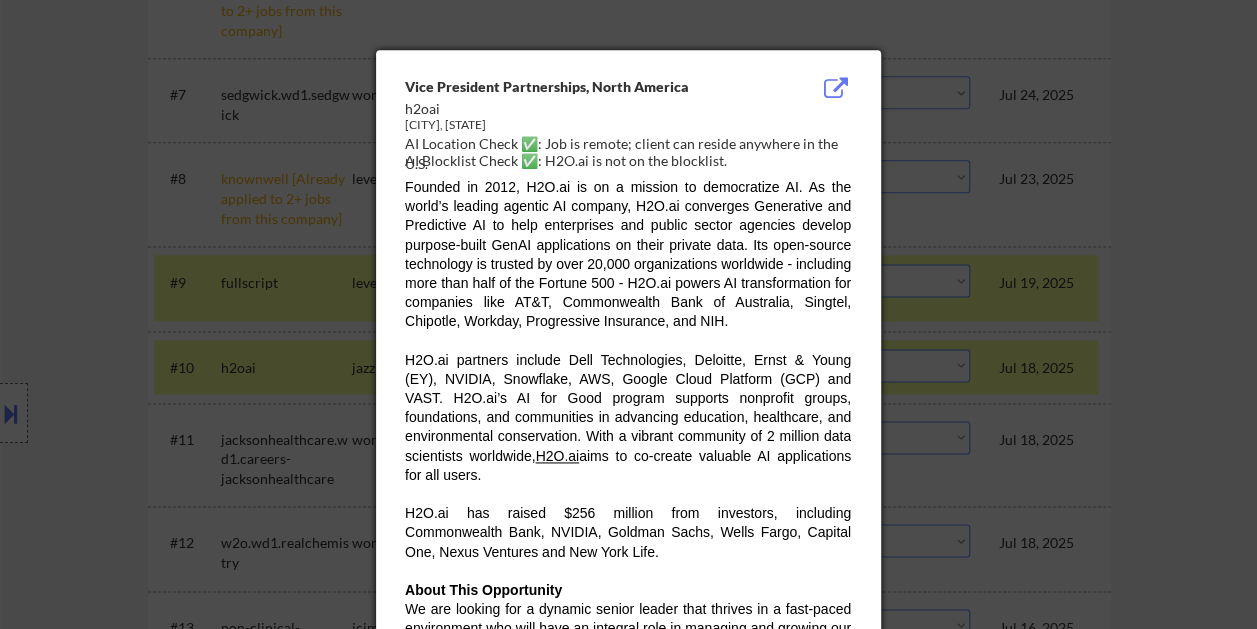 click at bounding box center (628, 314) 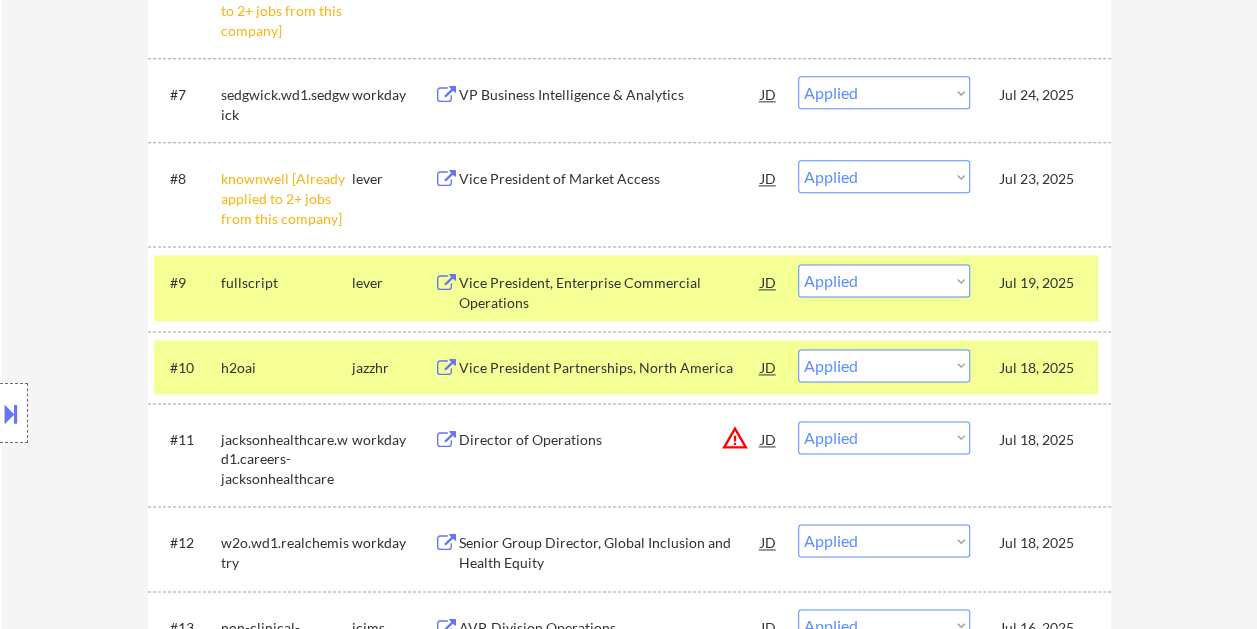 click on "#9 fullscript lever Vice President, Enterprise Commercial Operations JD Choose an option... Pending Applied Excluded (Questions) Excluded (Expired) Excluded (Location) Excluded (Bad Match) Excluded (Blocklist) Excluded (Salary) Excluded (Other) [DATE]" at bounding box center (626, 288) 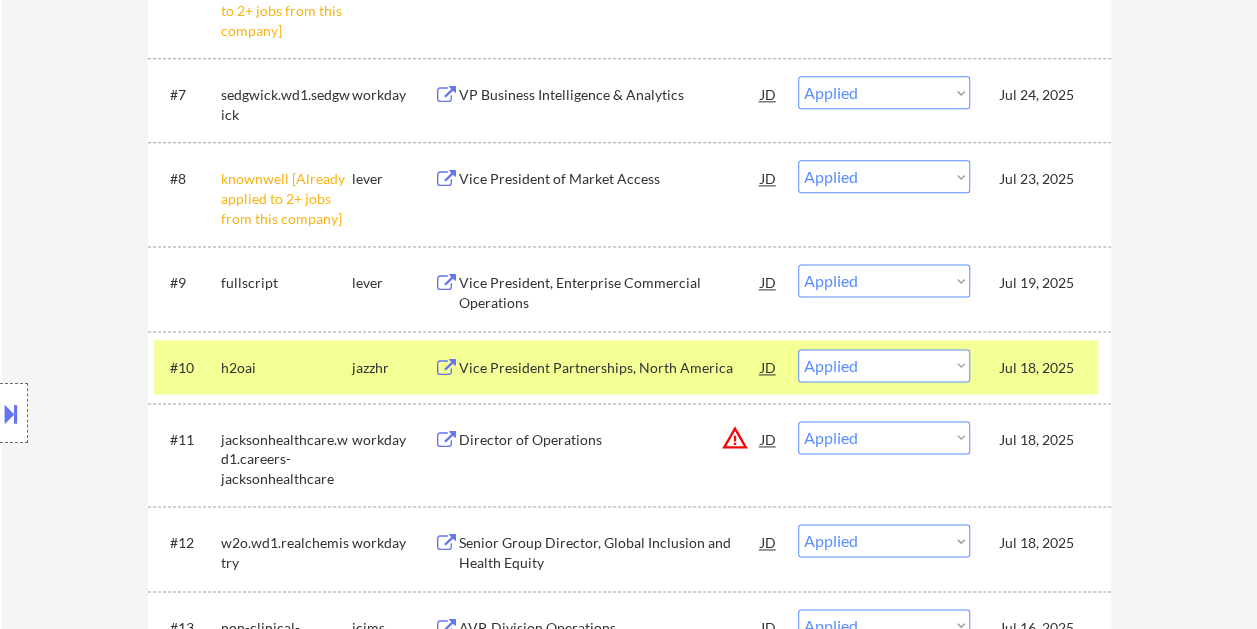 click on "Jul 18, 2025" at bounding box center (1043, 367) 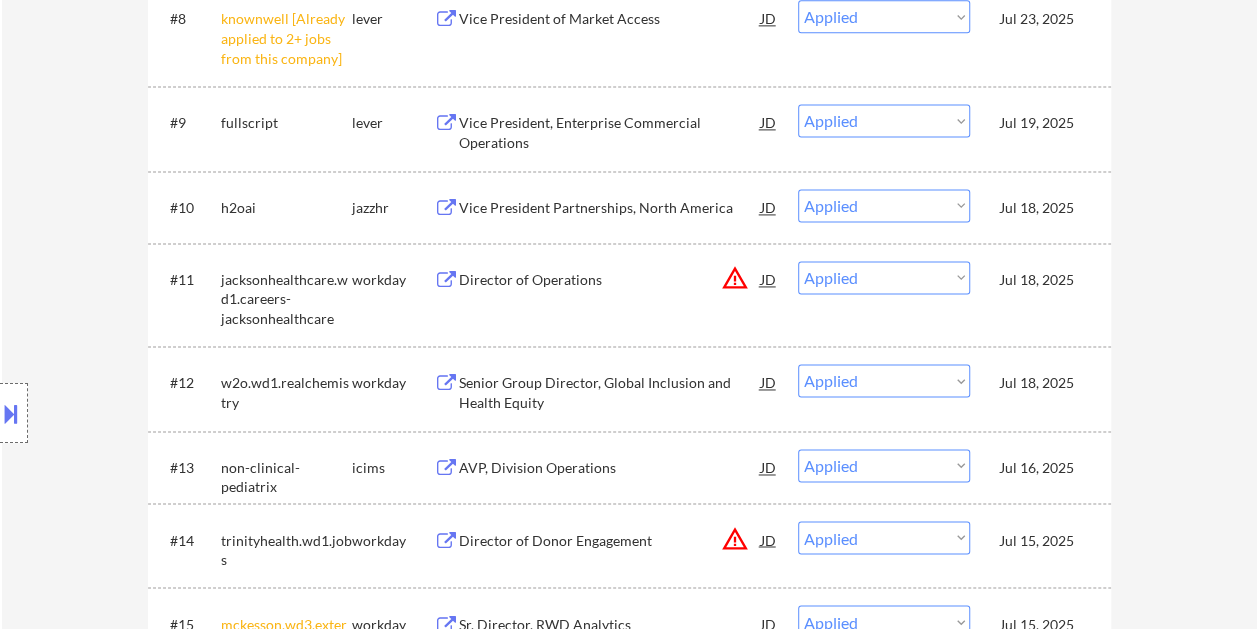 scroll, scrollTop: 1400, scrollLeft: 0, axis: vertical 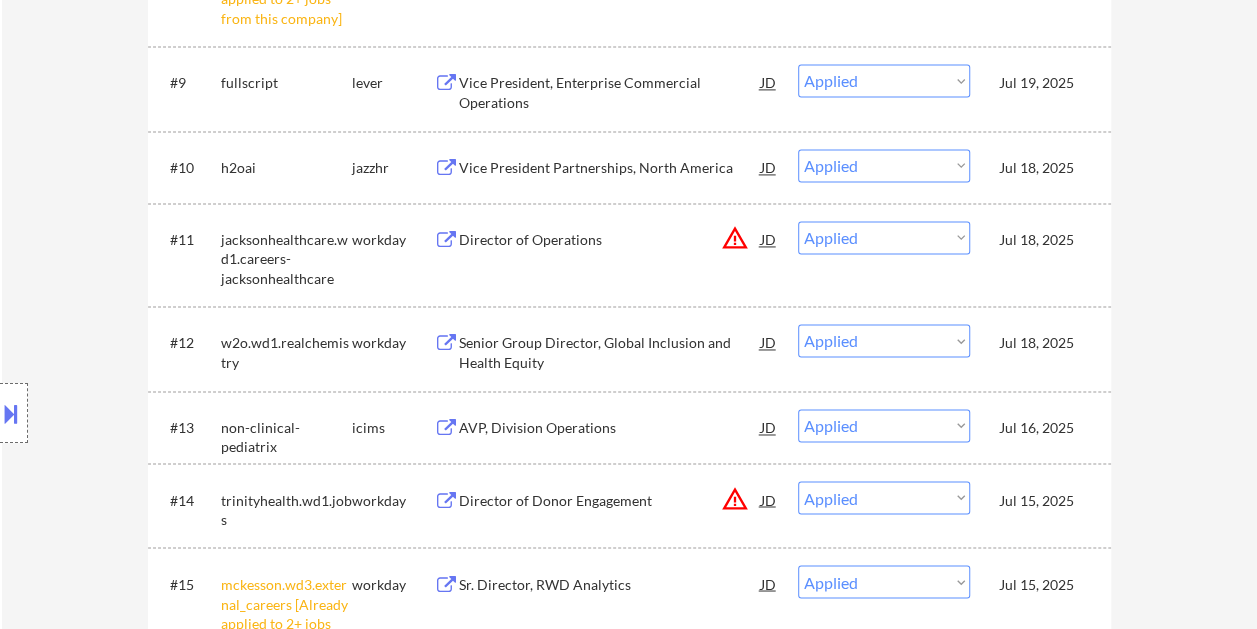 click on "JD" at bounding box center [769, 239] 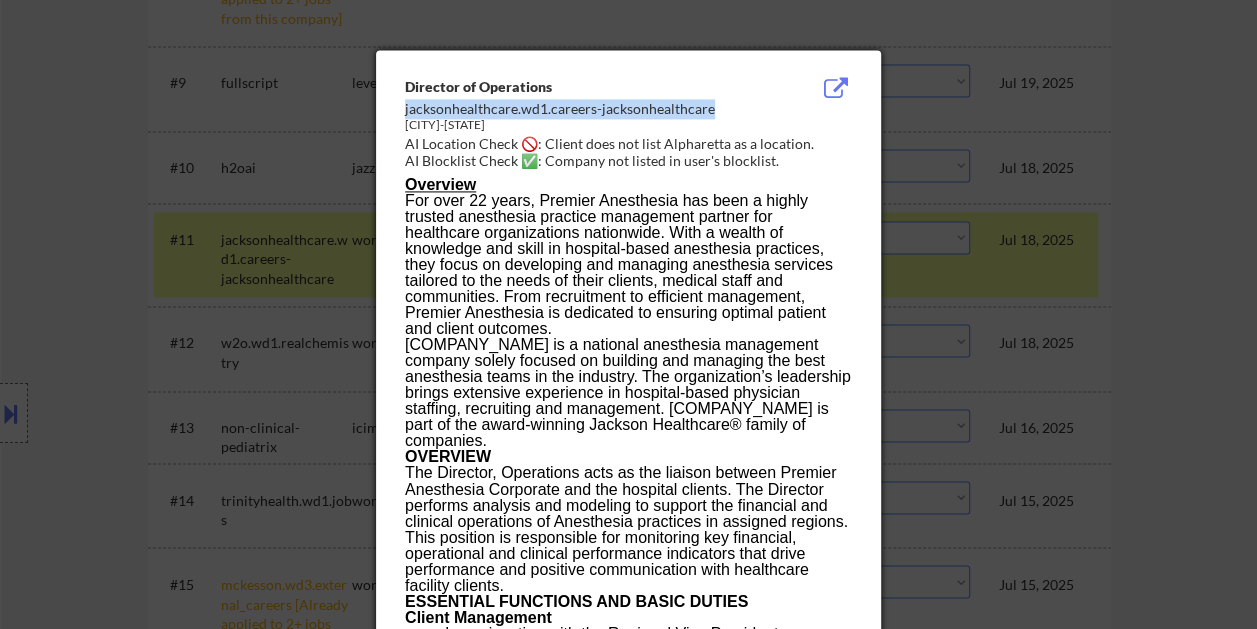 drag, startPoint x: 405, startPoint y: 106, endPoint x: 712, endPoint y: 110, distance: 307.02606 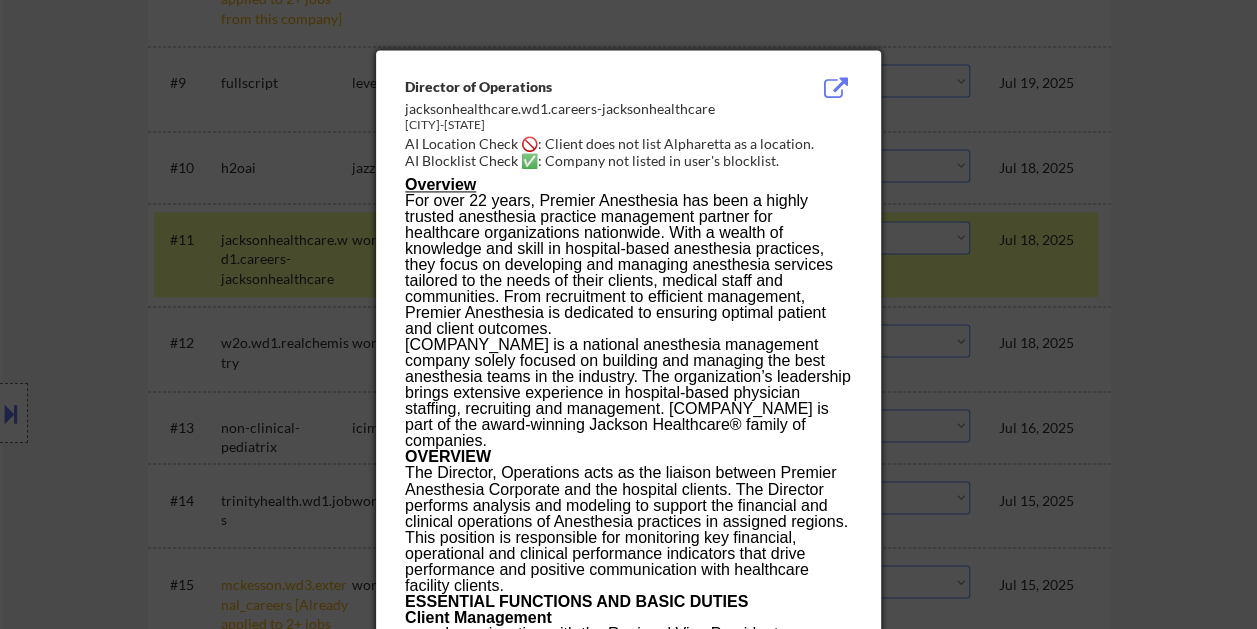 click at bounding box center (628, 314) 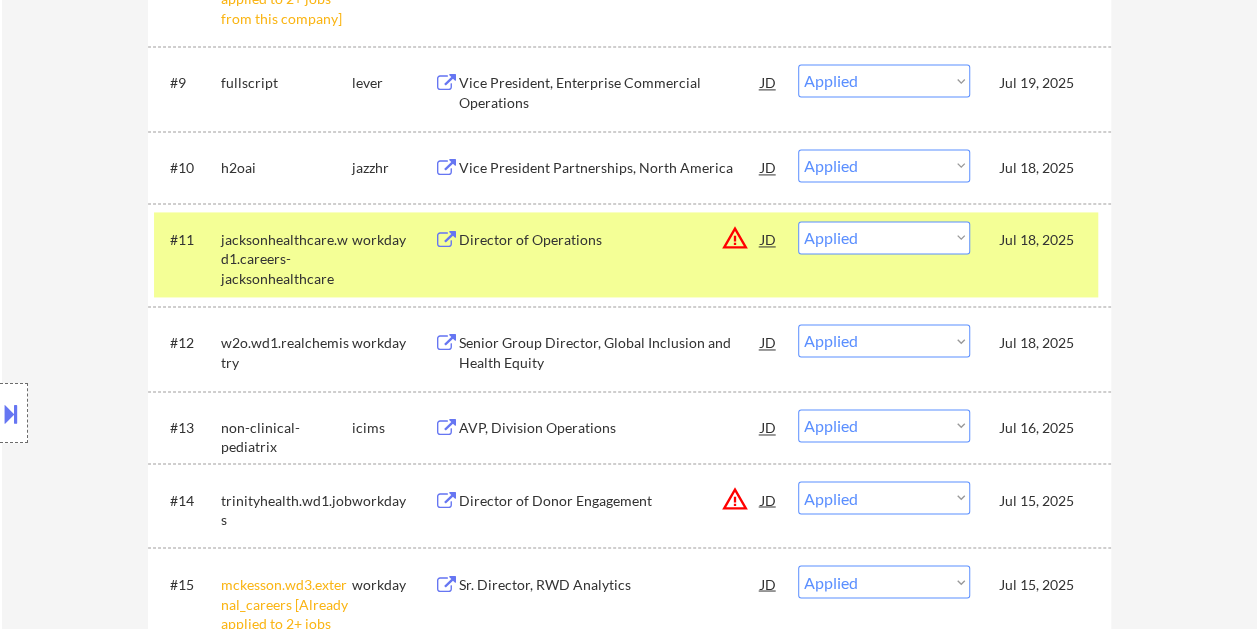 click on "#[NUMBER] jacksonhealthcare.wd1.careers-jacksonhealthcare Director of Operations JD Choose an option... Pending Applied Excluded (Questions) Excluded (Expired) Excluded (Location) Excluded (Bad Match) Excluded (Blocklist) Excluded (Salary) Excluded (Other) Jul 18, 2025" at bounding box center (626, 255) 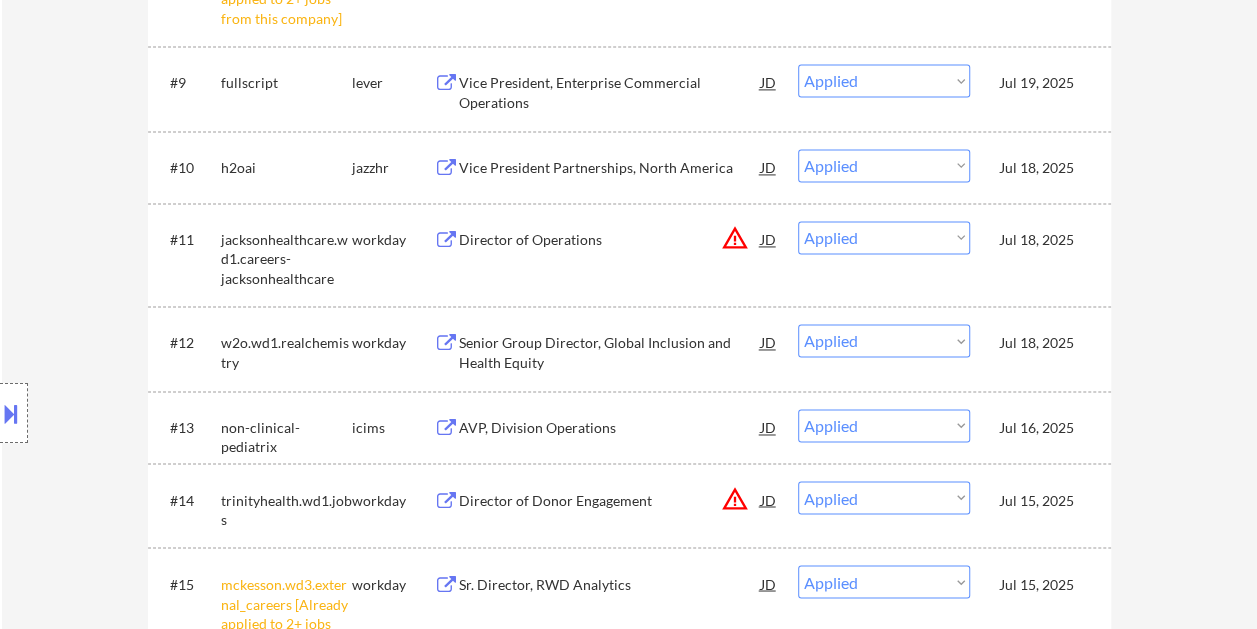 click on "JD" at bounding box center [769, 342] 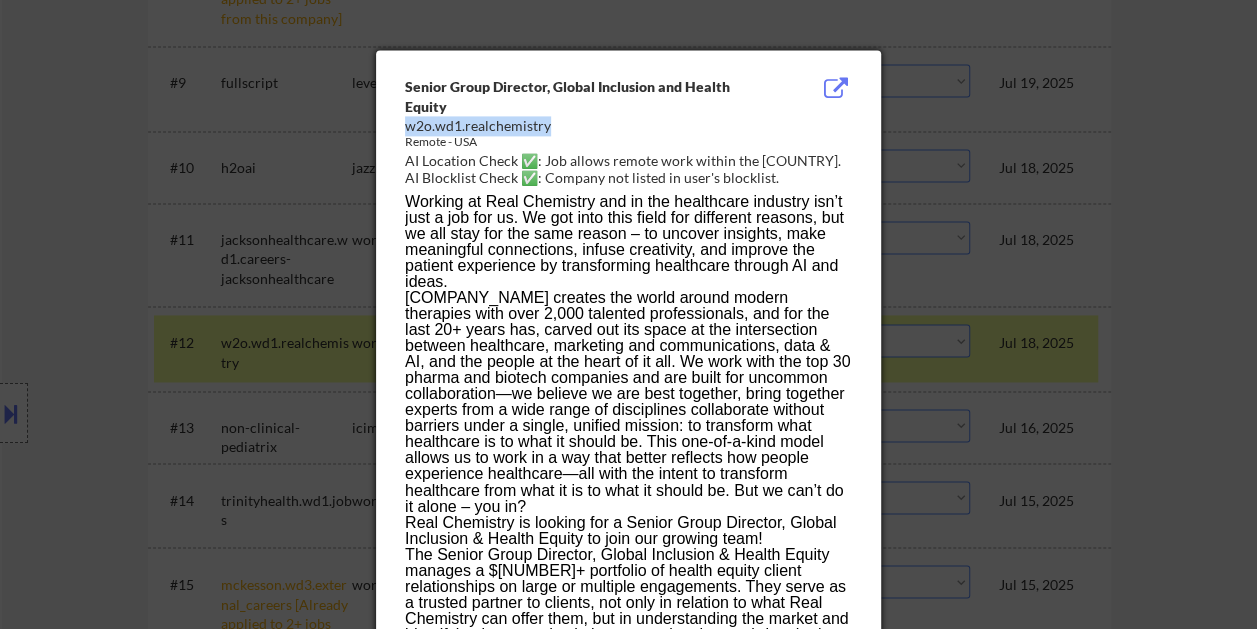 drag, startPoint x: 406, startPoint y: 124, endPoint x: 548, endPoint y: 126, distance: 142.01408 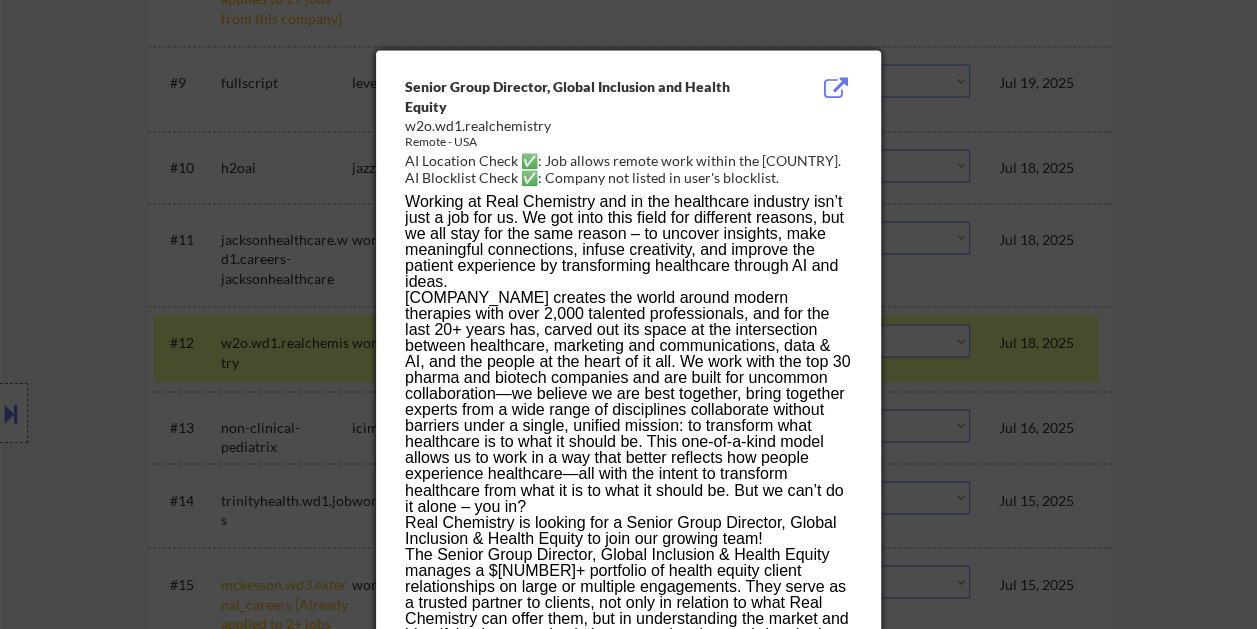 click at bounding box center [628, 314] 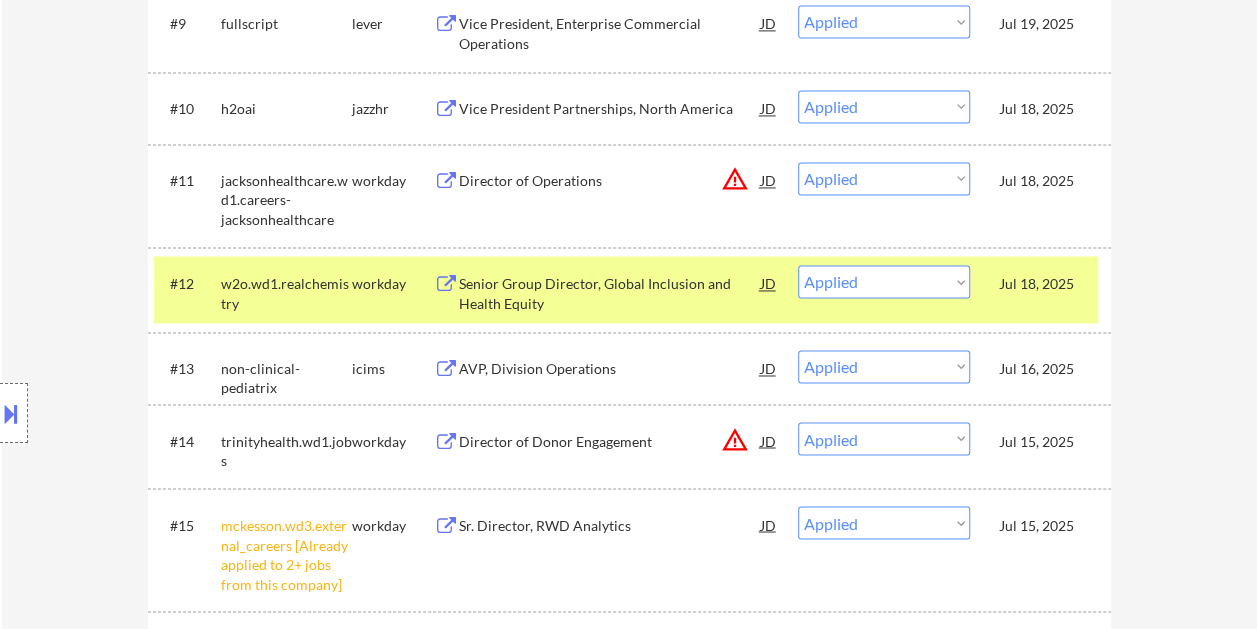 scroll, scrollTop: 1500, scrollLeft: 0, axis: vertical 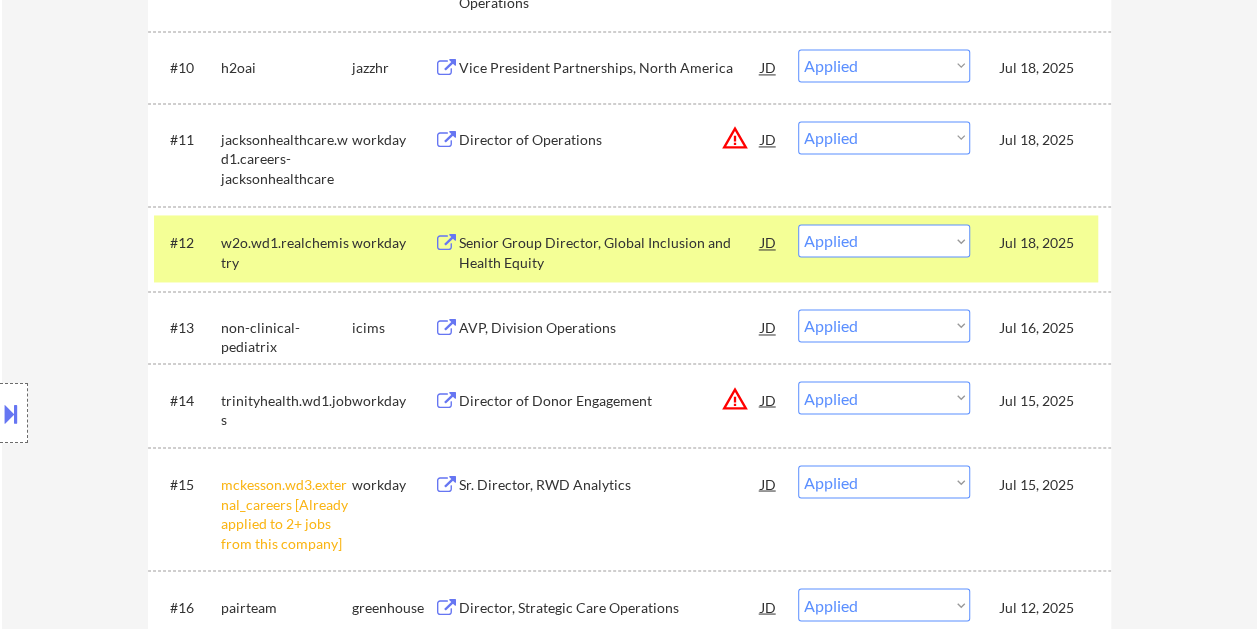 click on "AVP, Division Operations" at bounding box center [610, 328] 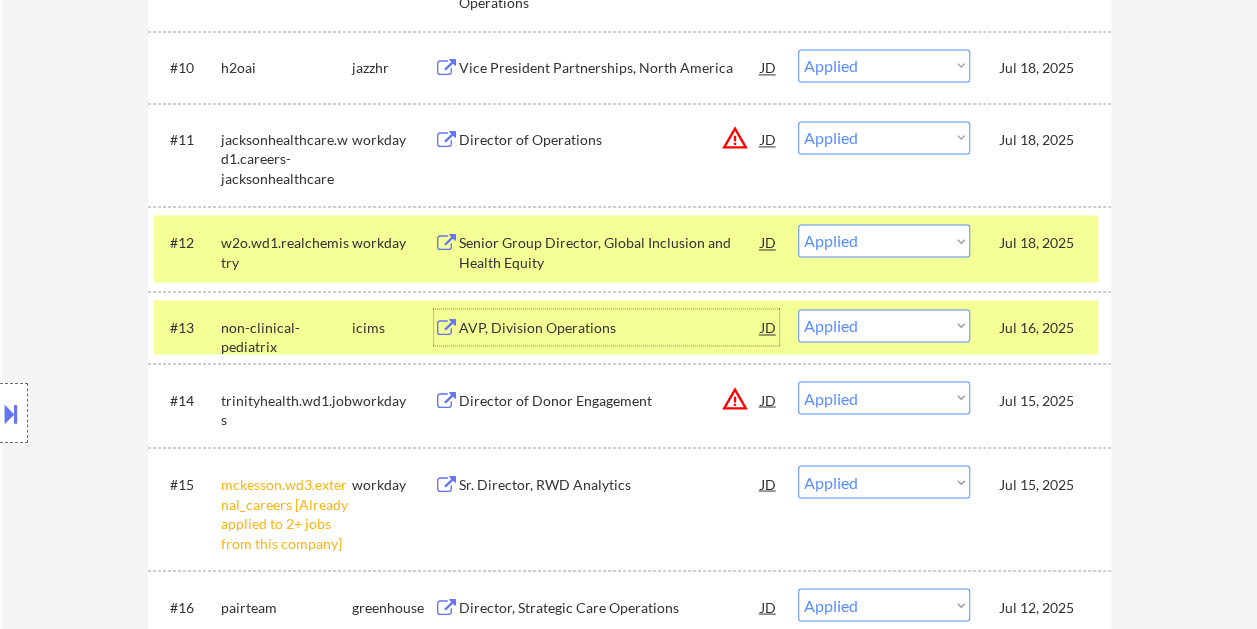 click on "Senior Group Director, Global Inclusion and Health Equity" at bounding box center (610, 252) 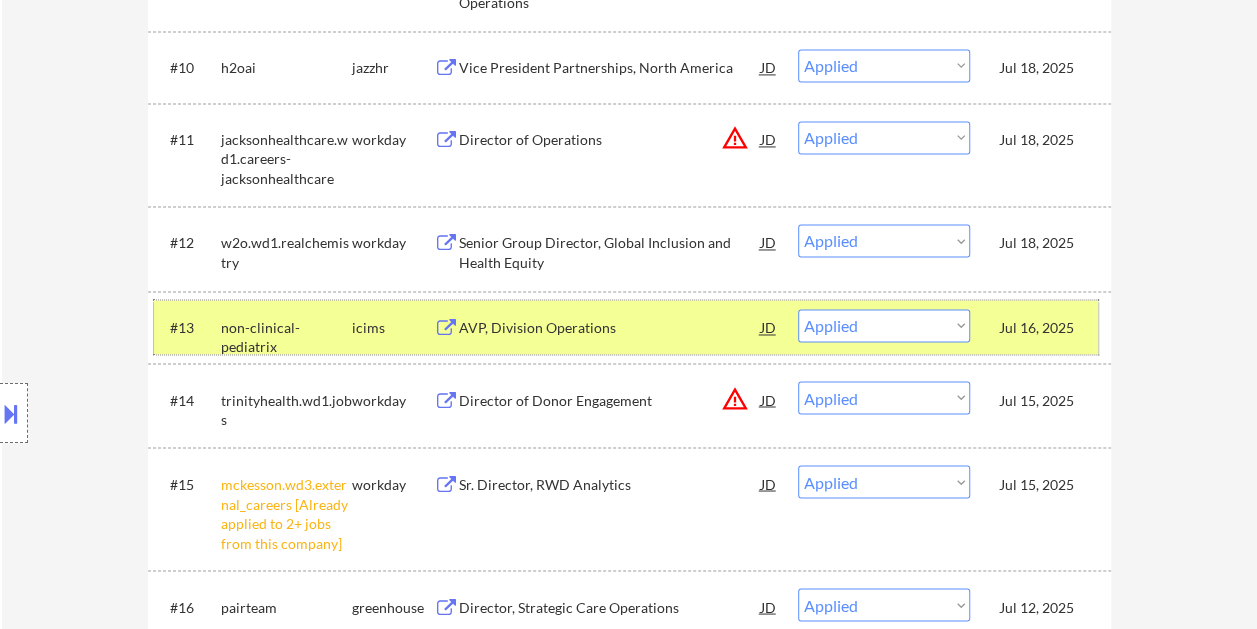 click on "#13 non-clinical-pediatrix icims AVP, Division Operations JD Choose an option... Pending Applied Excluded (Questions) Excluded (Expired) Excluded (Location) Excluded (Bad Match) Excluded (Blocklist) Excluded (Salary) Excluded (Other) Jul 16, 2025" at bounding box center (626, 327) 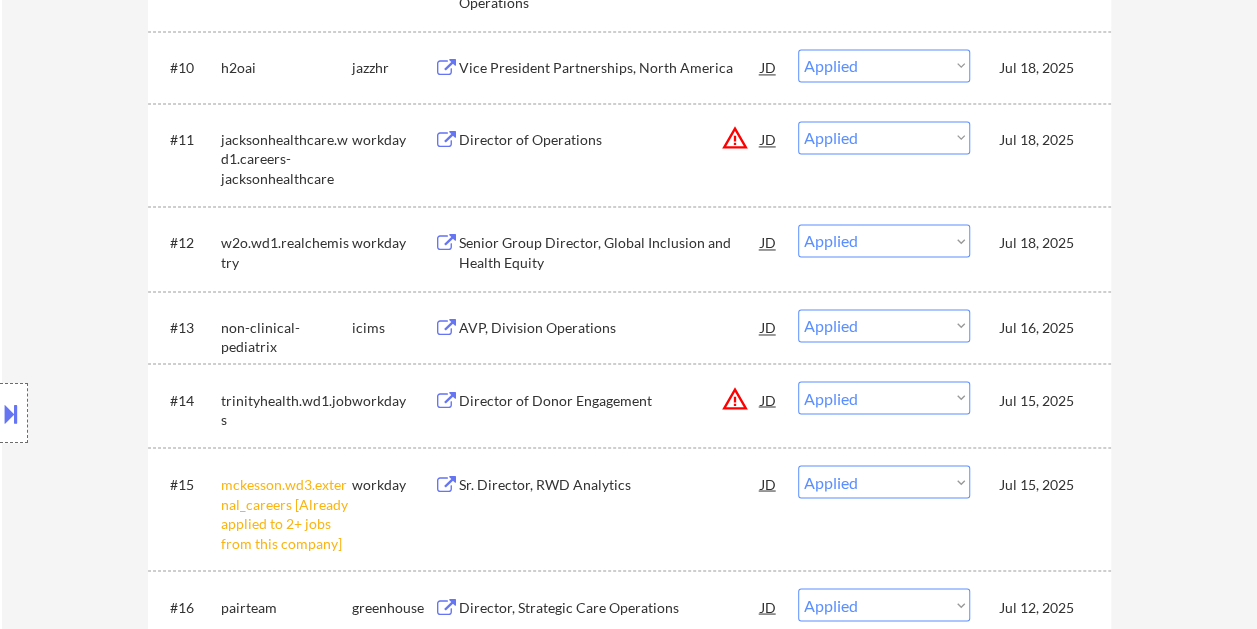 click on "JD" at bounding box center (769, 242) 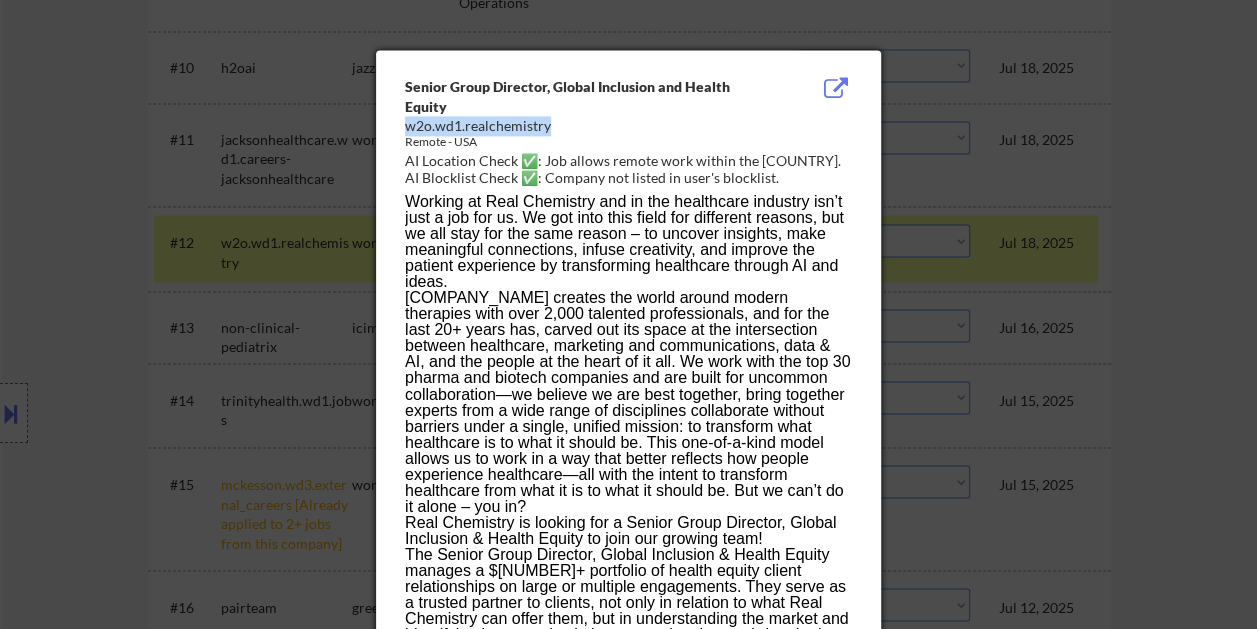 drag, startPoint x: 405, startPoint y: 127, endPoint x: 547, endPoint y: 127, distance: 142 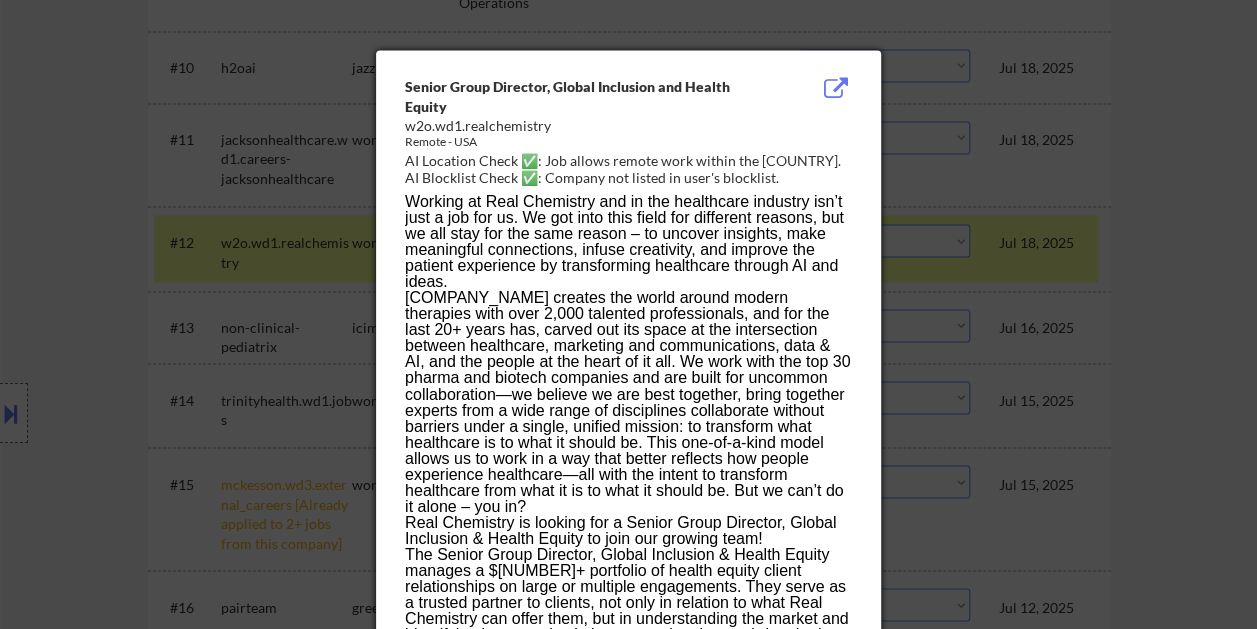 click at bounding box center (628, 314) 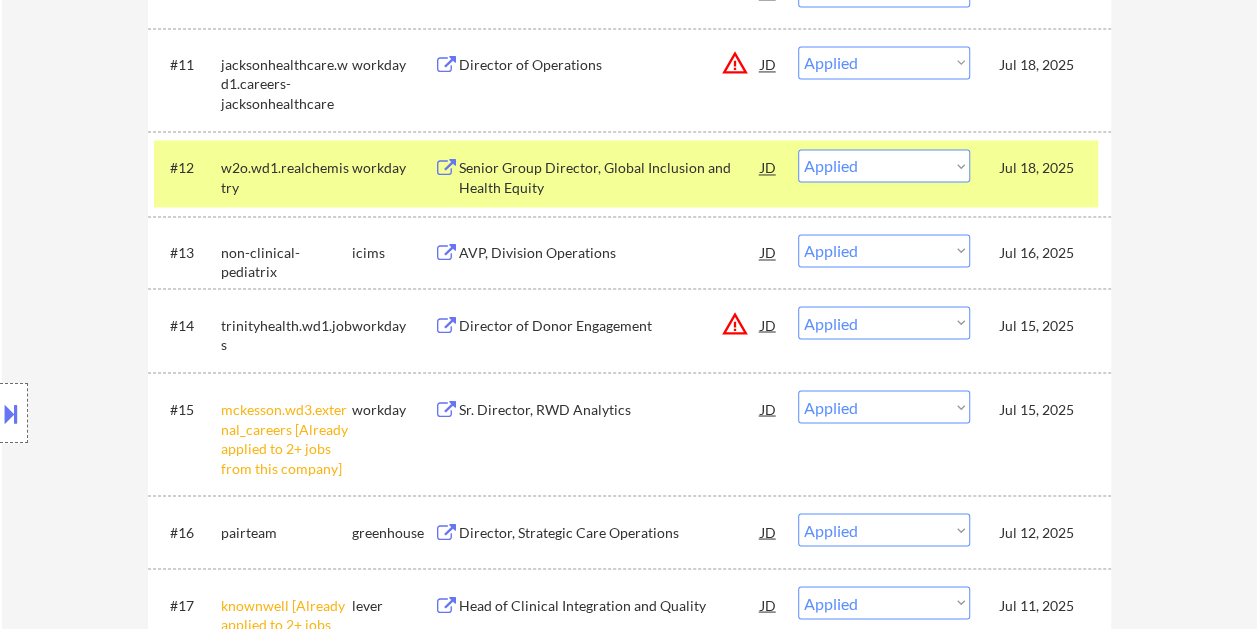scroll, scrollTop: 1600, scrollLeft: 0, axis: vertical 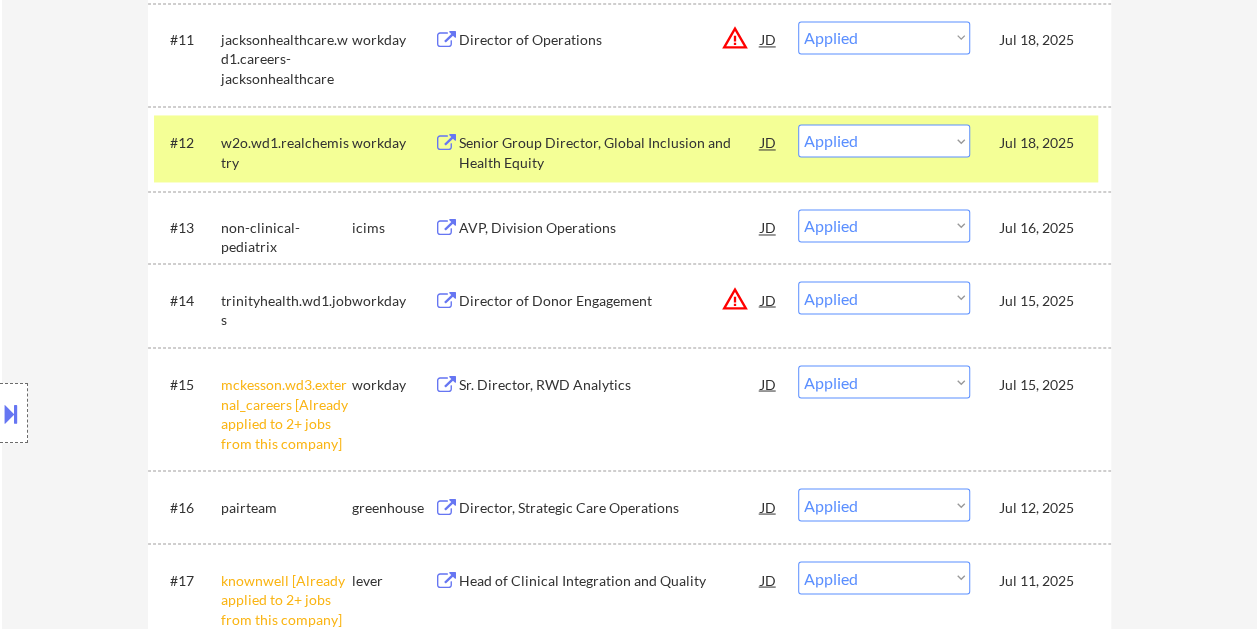 click on "JD" at bounding box center (769, 227) 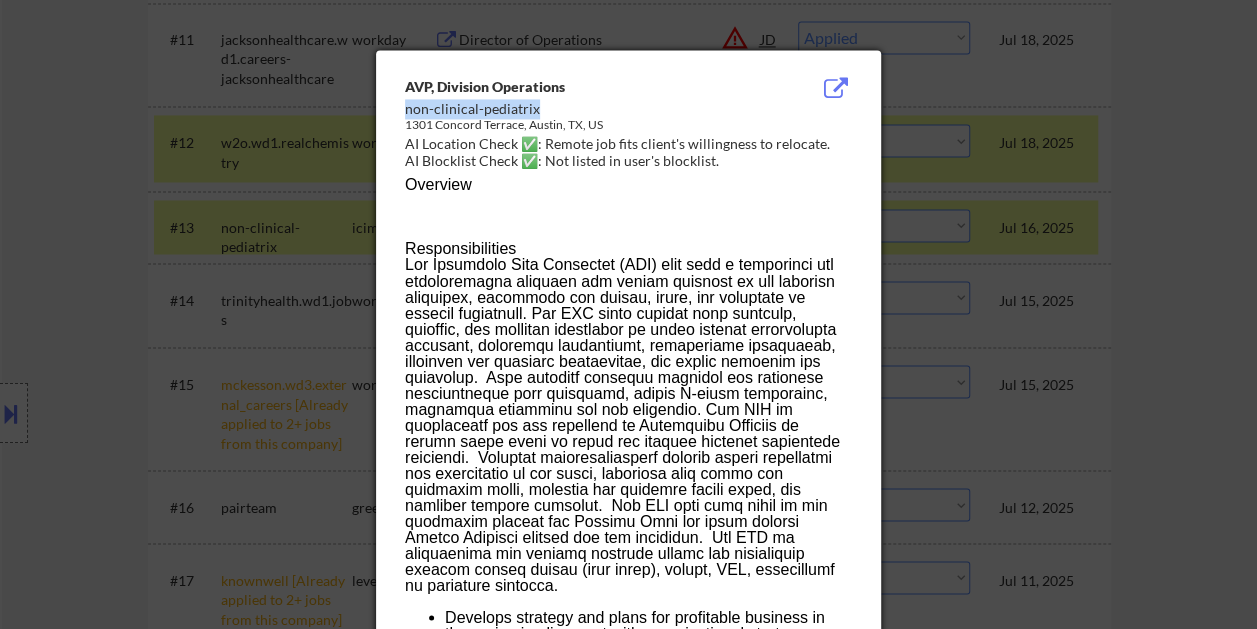 drag, startPoint x: 414, startPoint y: 106, endPoint x: 537, endPoint y: 108, distance: 123.01626 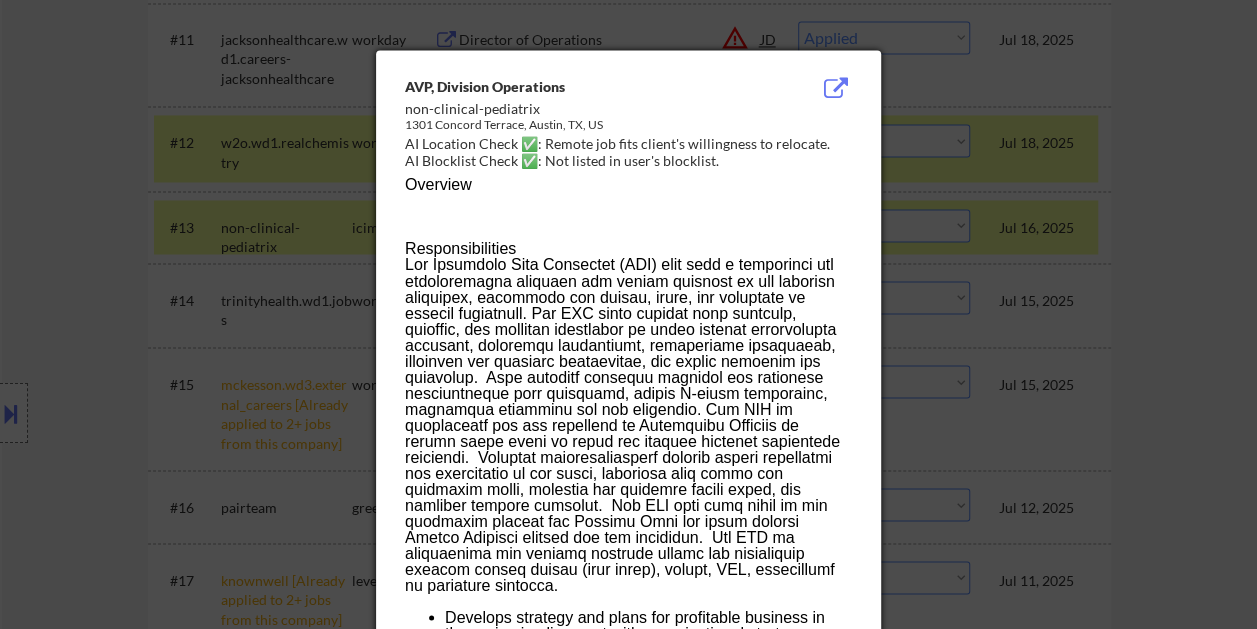 click at bounding box center [628, 314] 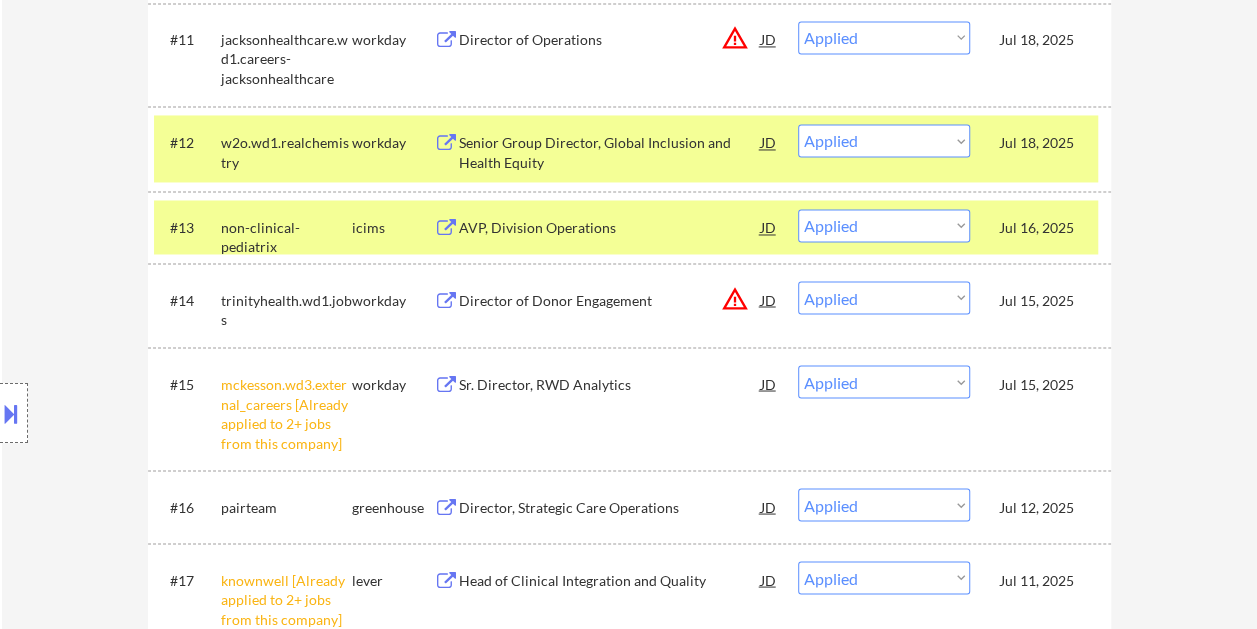 scroll, scrollTop: 1700, scrollLeft: 0, axis: vertical 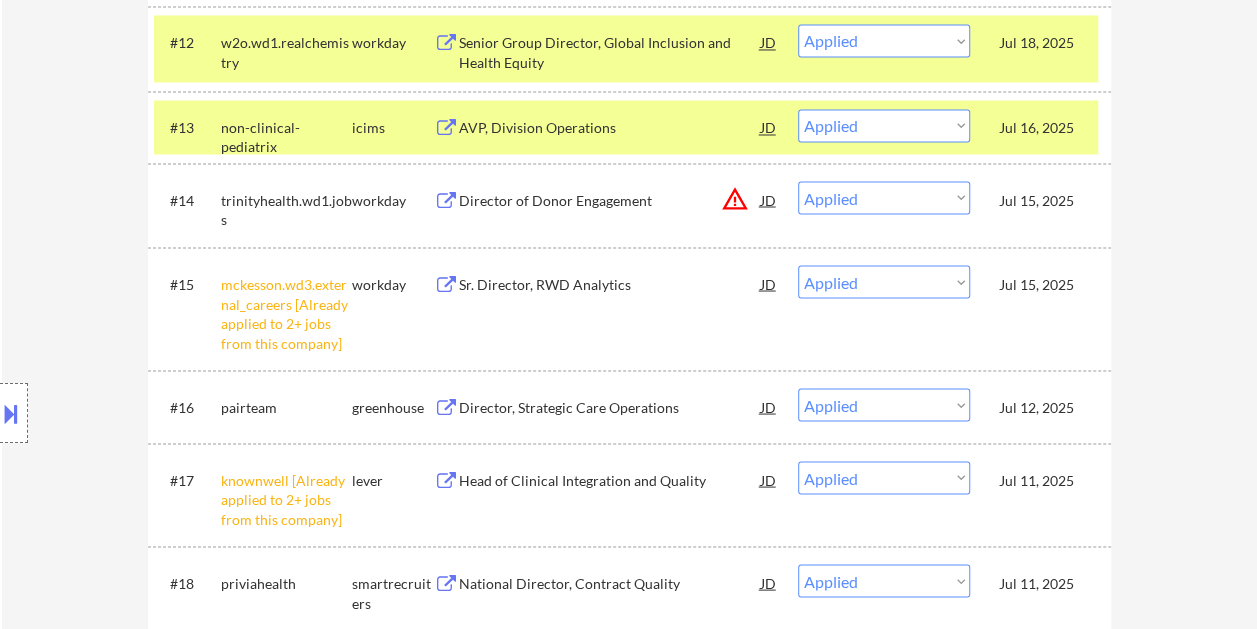 click on "JD" at bounding box center [769, 199] 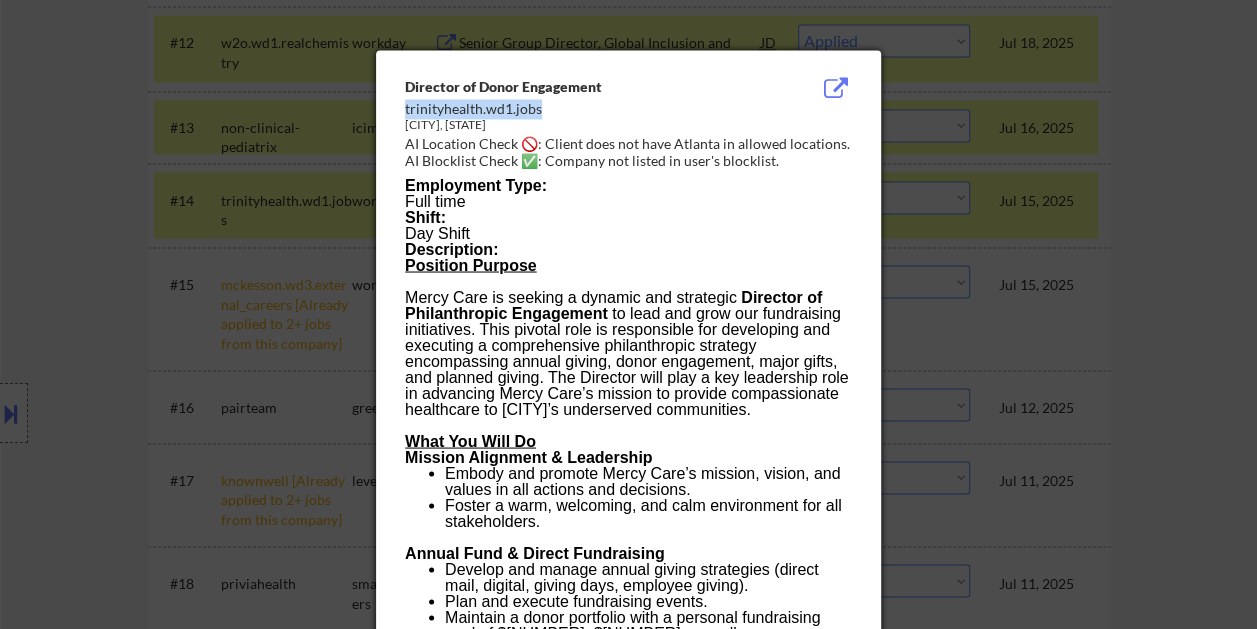 drag, startPoint x: 405, startPoint y: 105, endPoint x: 540, endPoint y: 113, distance: 135.23683 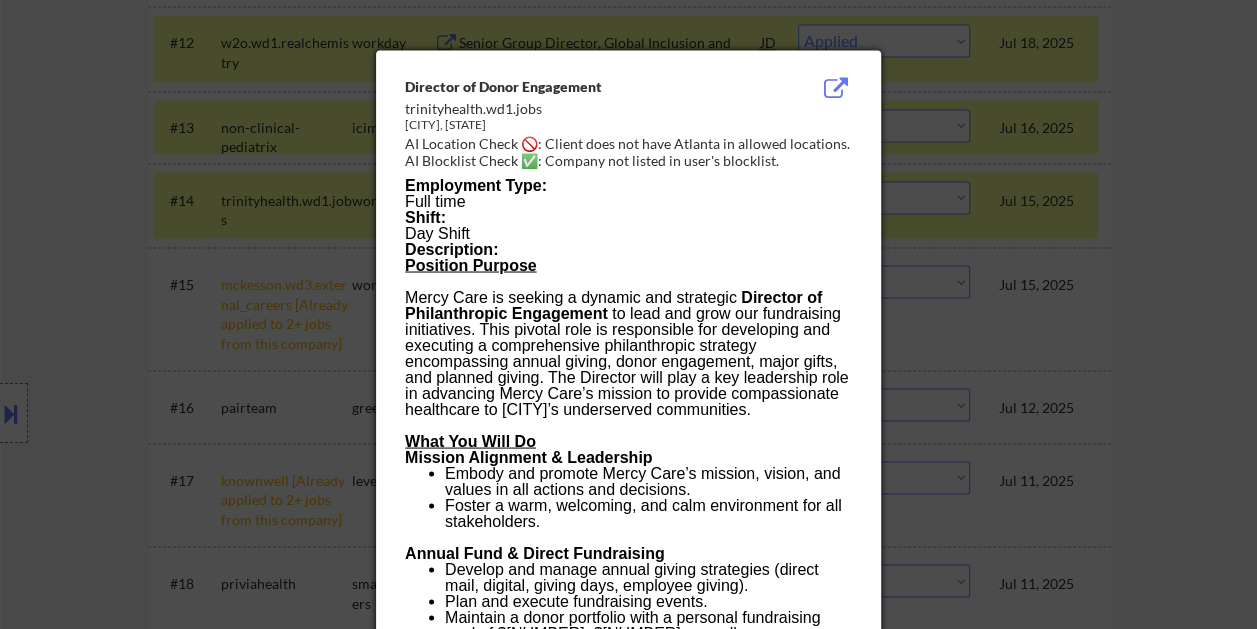 click at bounding box center (628, 314) 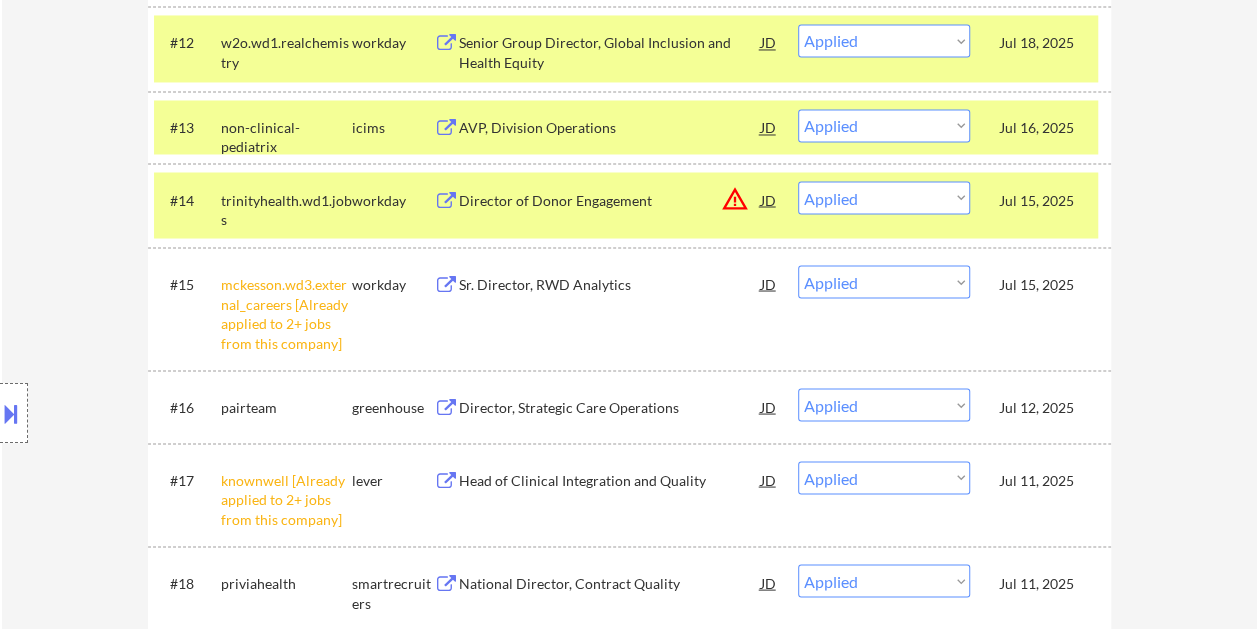 scroll, scrollTop: 1800, scrollLeft: 0, axis: vertical 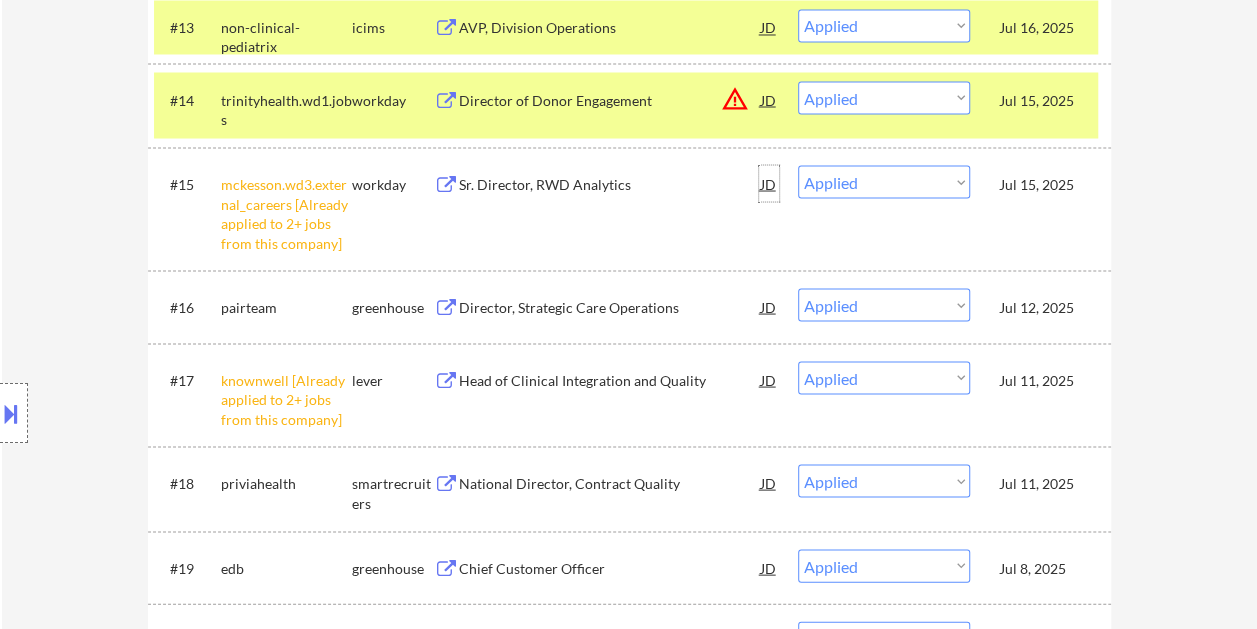 click on "JD" at bounding box center [769, 183] 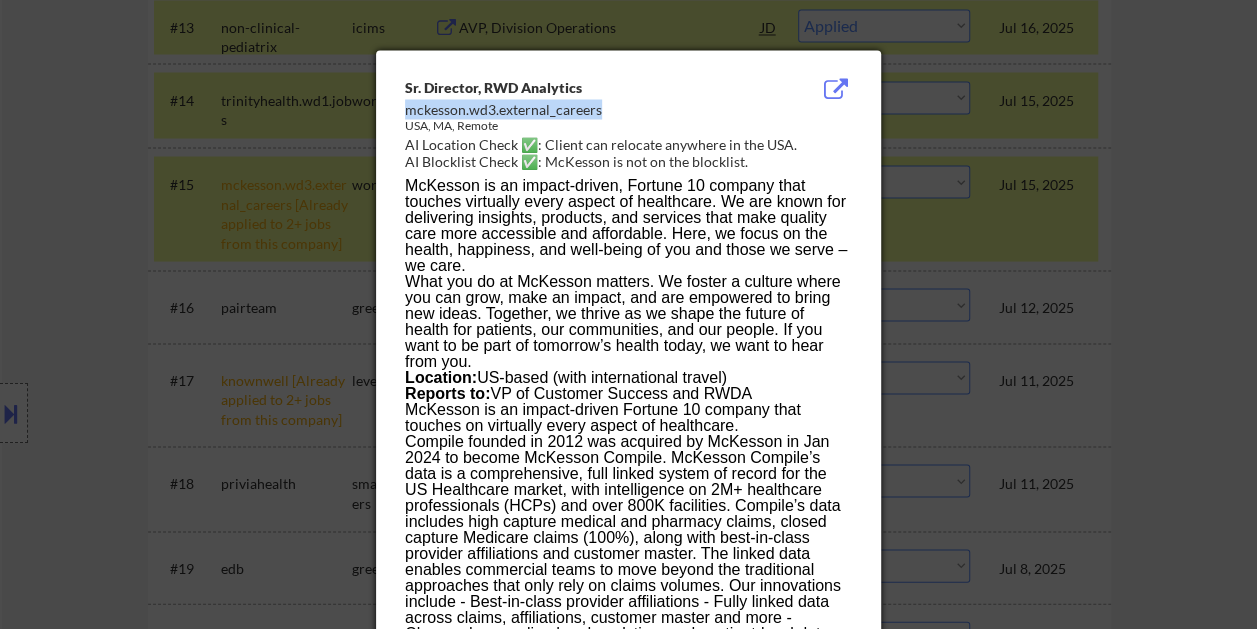 drag, startPoint x: 406, startPoint y: 106, endPoint x: 598, endPoint y: 112, distance: 192.09373 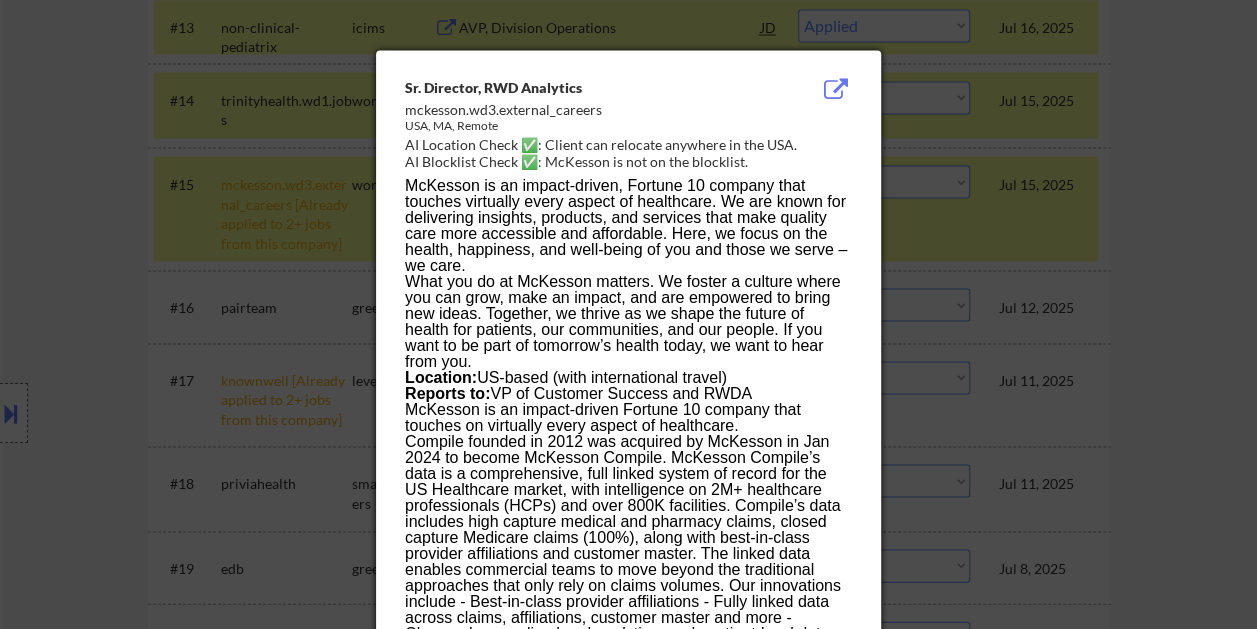 click at bounding box center [628, 314] 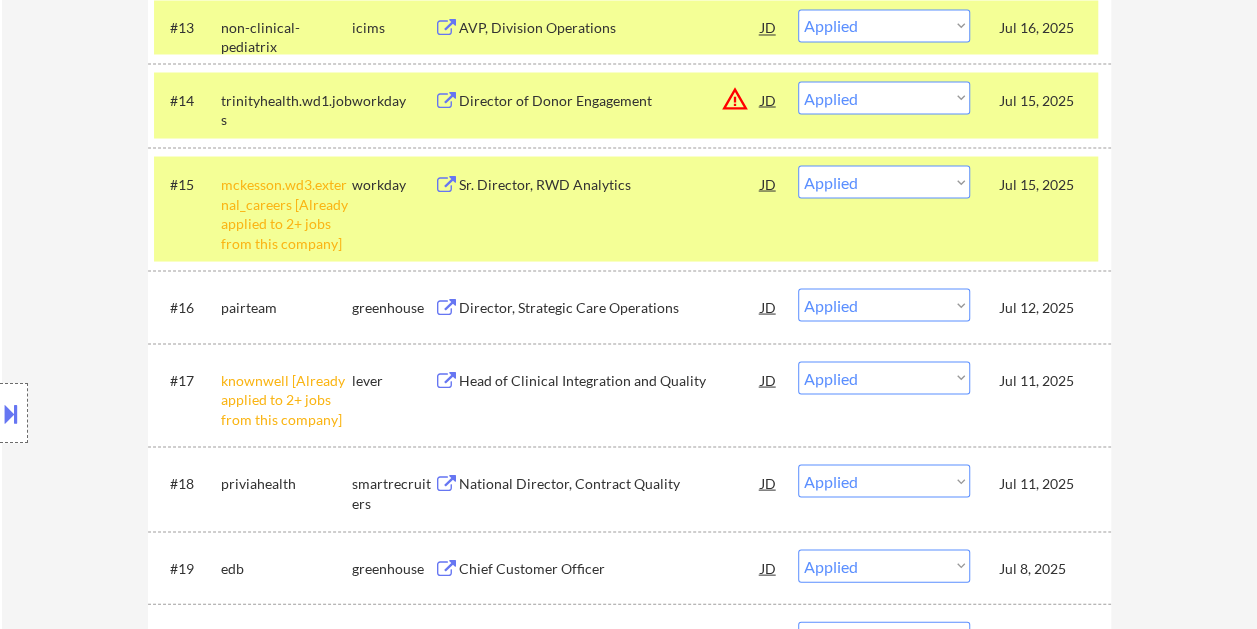 scroll, scrollTop: 1900, scrollLeft: 0, axis: vertical 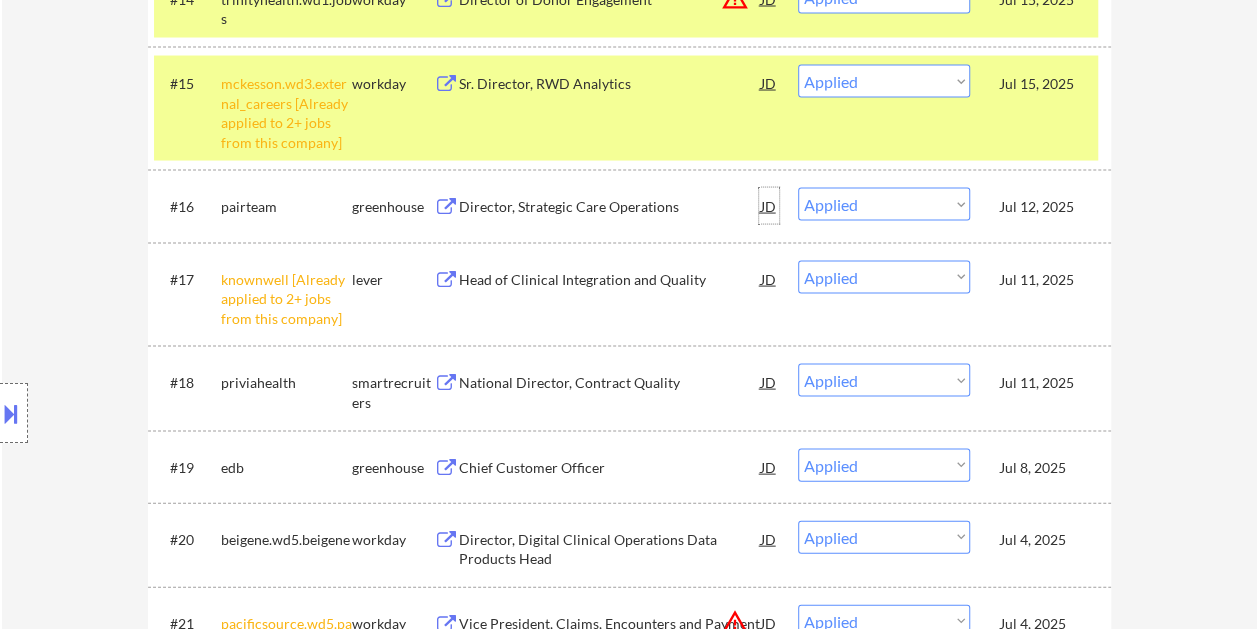 click on "JD" at bounding box center [769, 206] 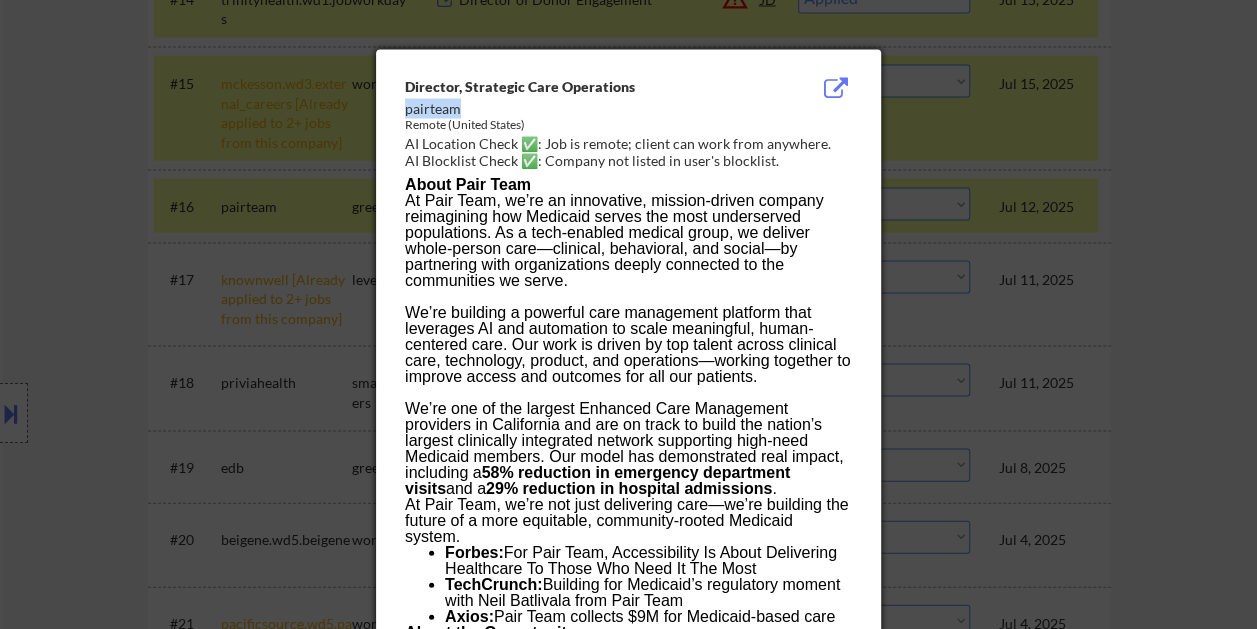 drag, startPoint x: 406, startPoint y: 106, endPoint x: 460, endPoint y: 104, distance: 54.037025 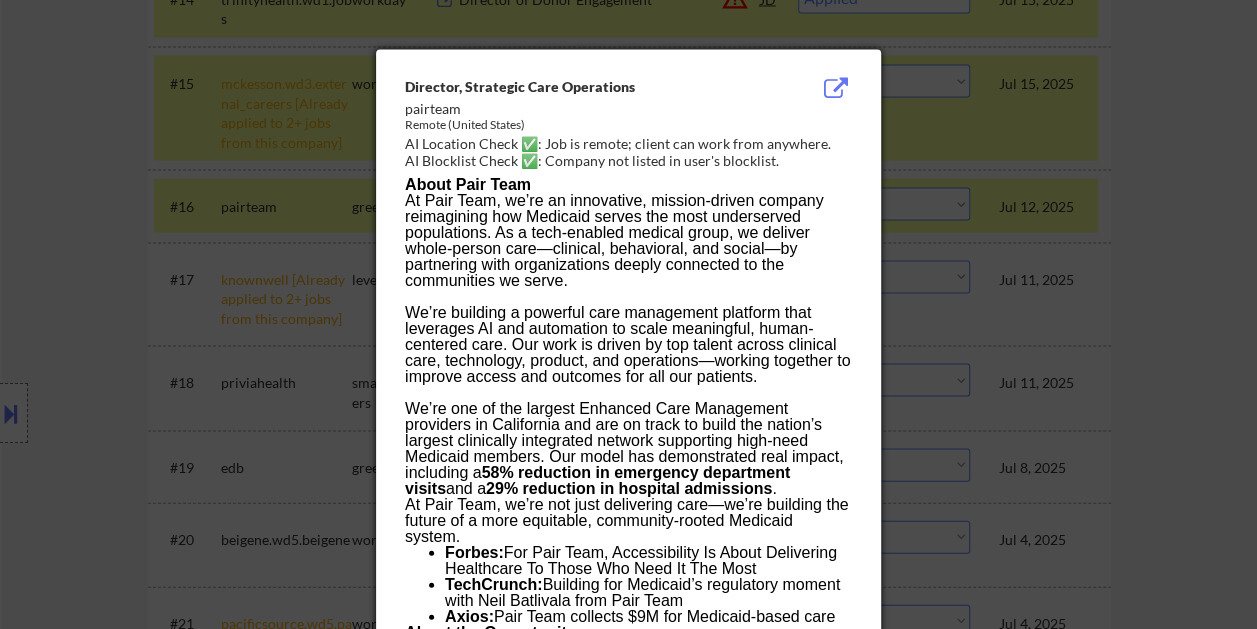 click at bounding box center [628, 314] 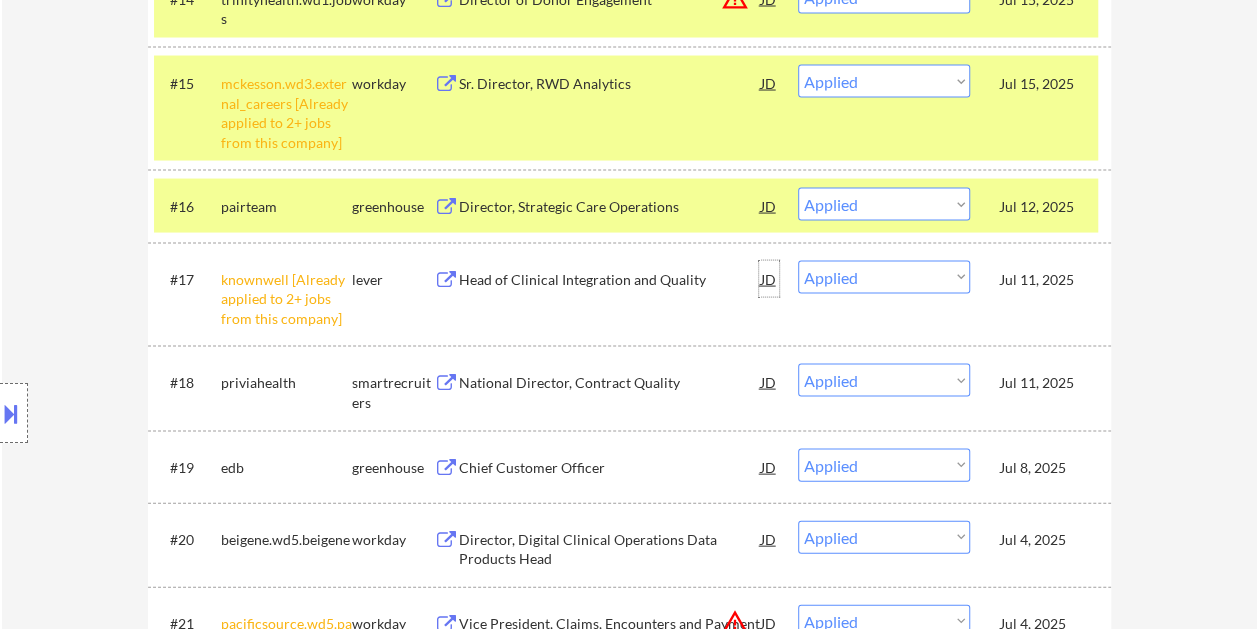 click on "JD" at bounding box center (769, 279) 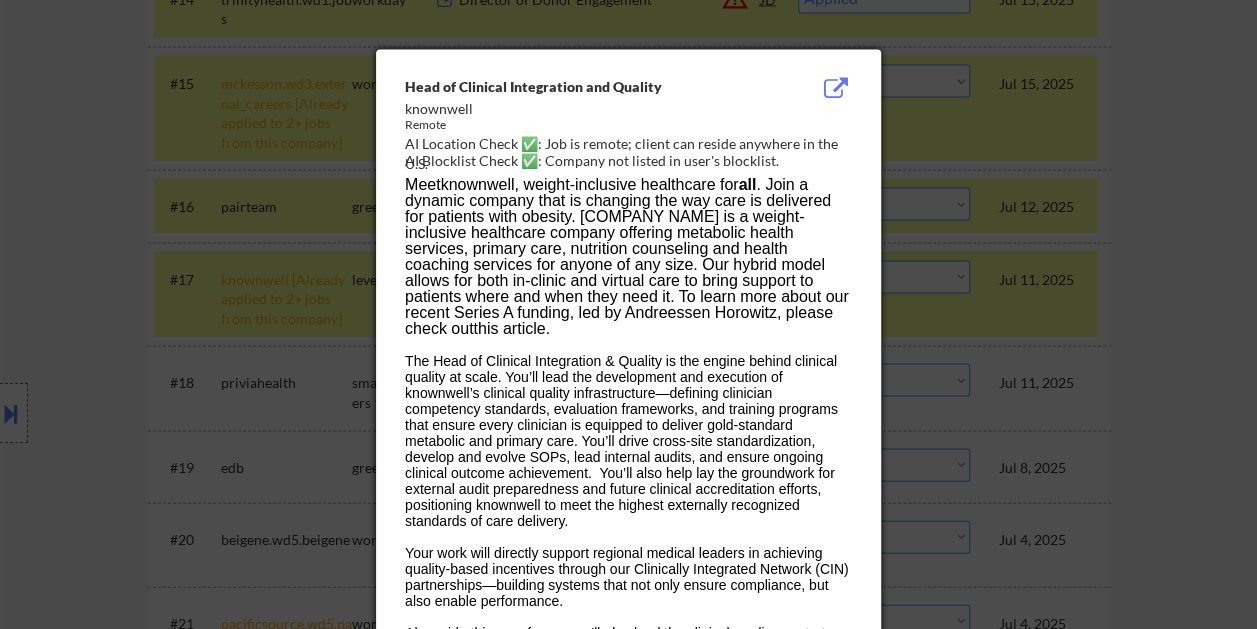 click at bounding box center (628, 314) 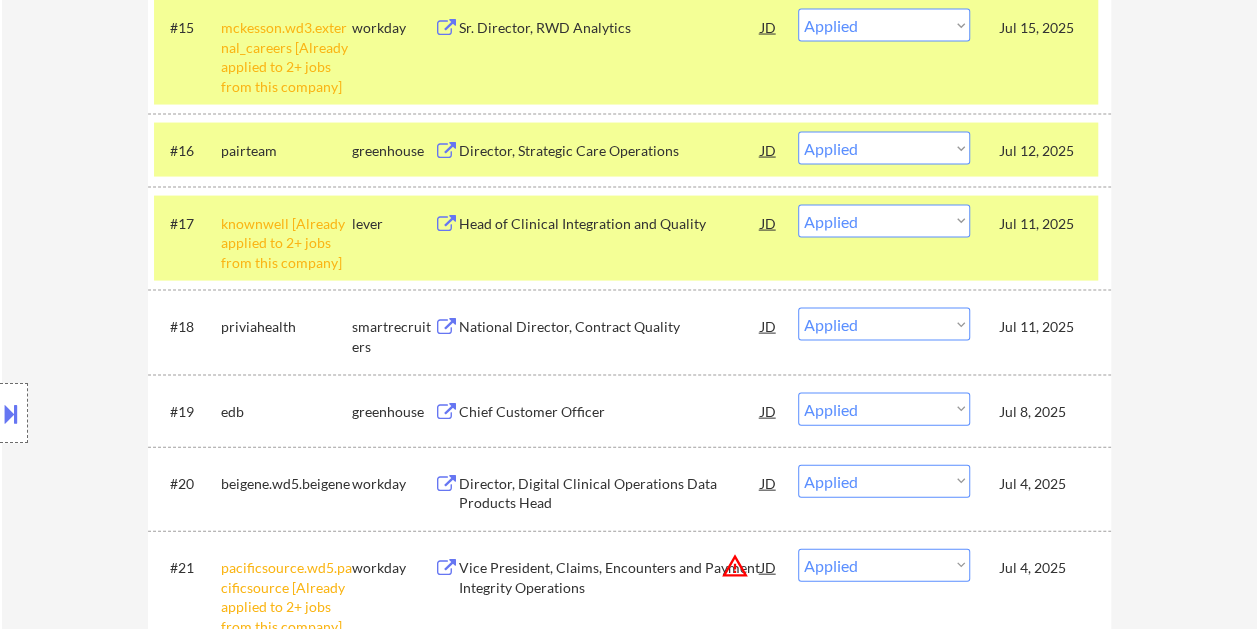 scroll, scrollTop: 2000, scrollLeft: 0, axis: vertical 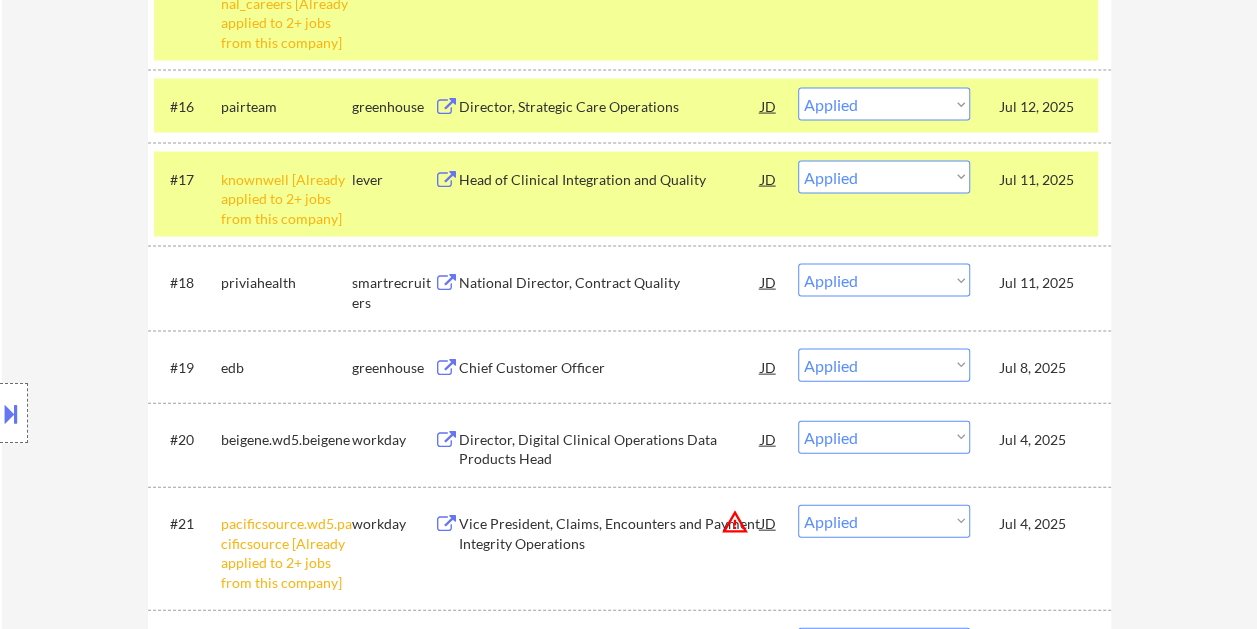 click on "JD" at bounding box center (769, 282) 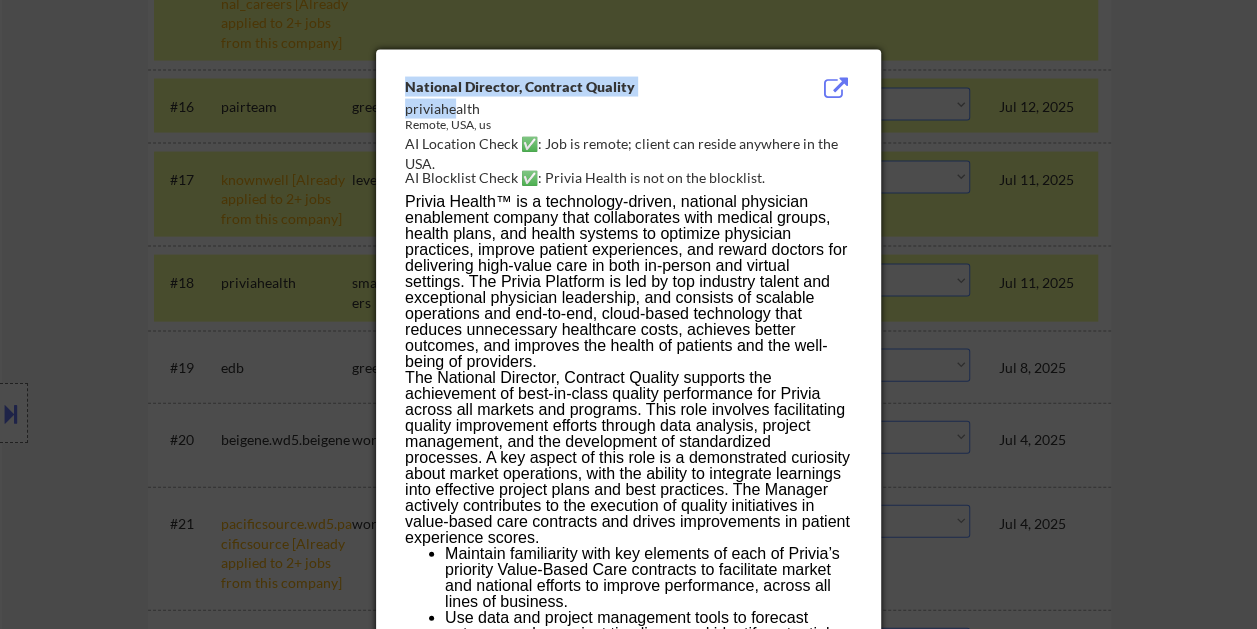 drag, startPoint x: 403, startPoint y: 108, endPoint x: 452, endPoint y: 108, distance: 49 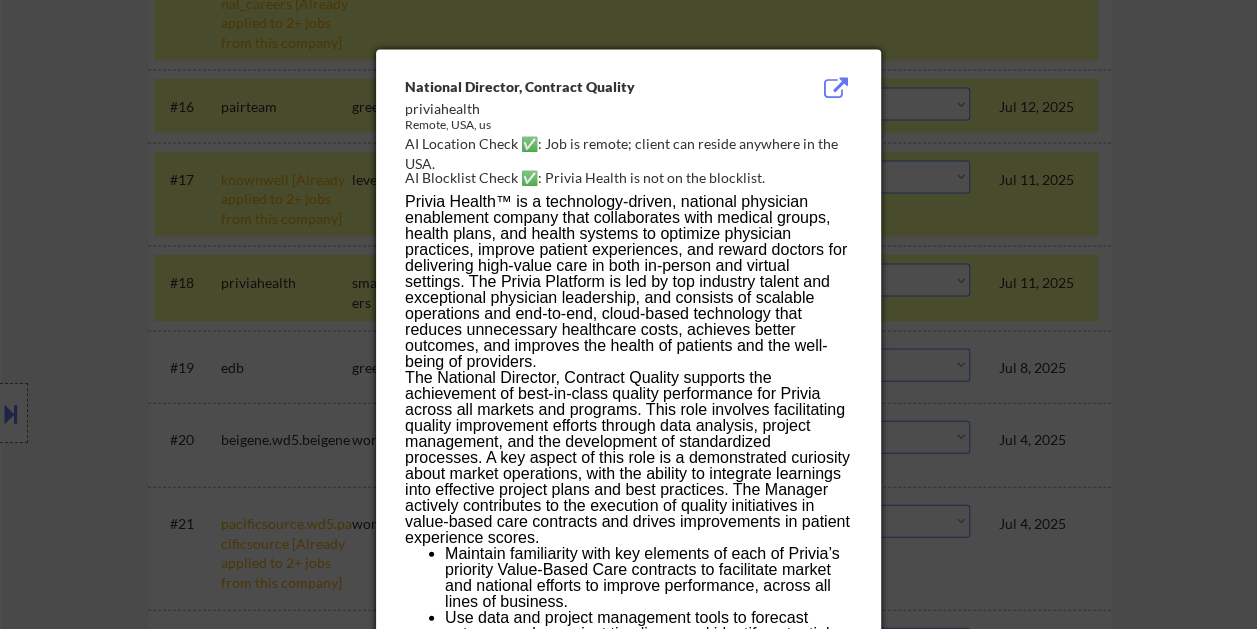 click on "priviahealth" at bounding box center (578, 109) 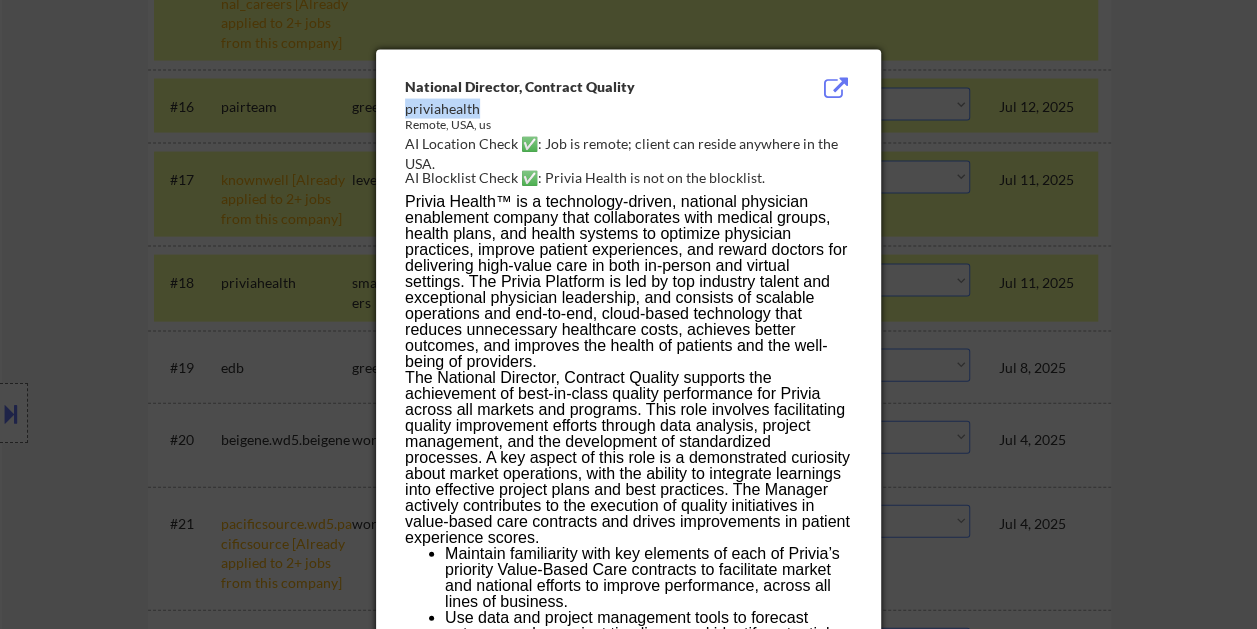 drag, startPoint x: 472, startPoint y: 113, endPoint x: 406, endPoint y: 116, distance: 66.068146 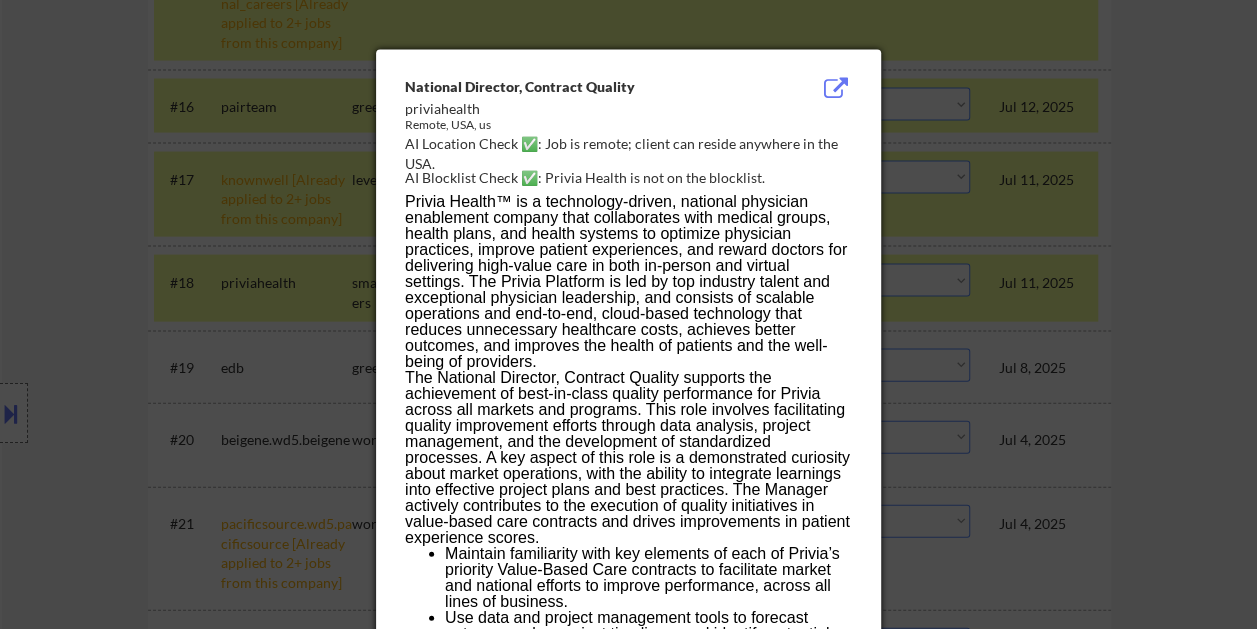 click at bounding box center [628, 314] 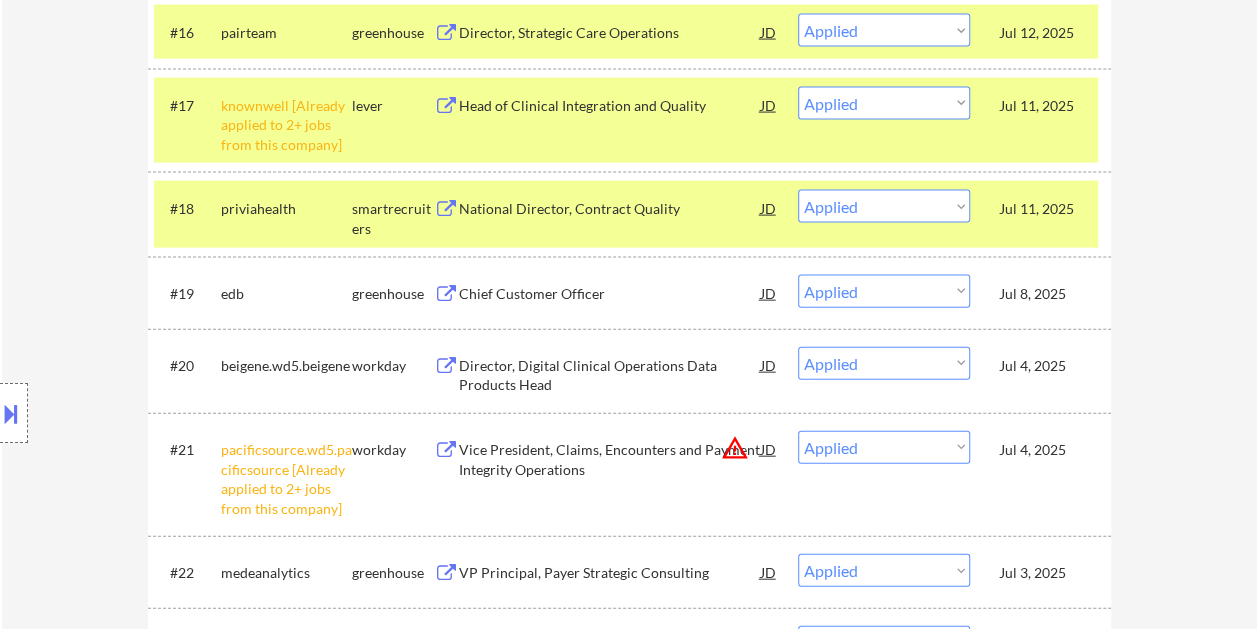 scroll, scrollTop: 2100, scrollLeft: 0, axis: vertical 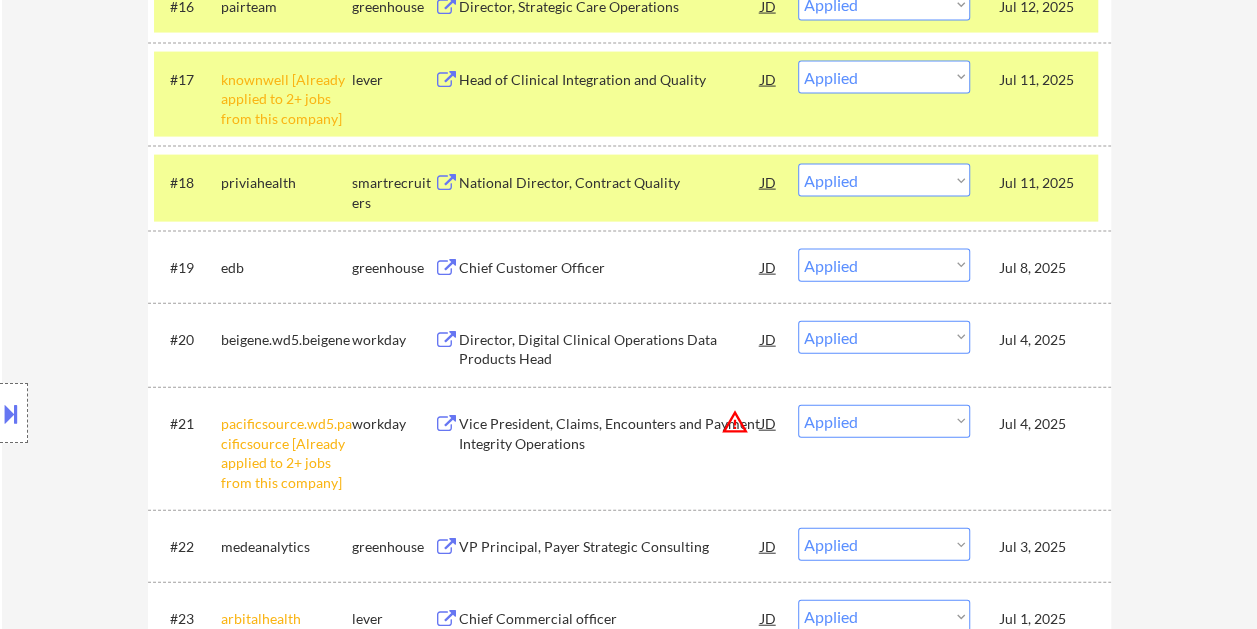 click on "JD" at bounding box center [769, 267] 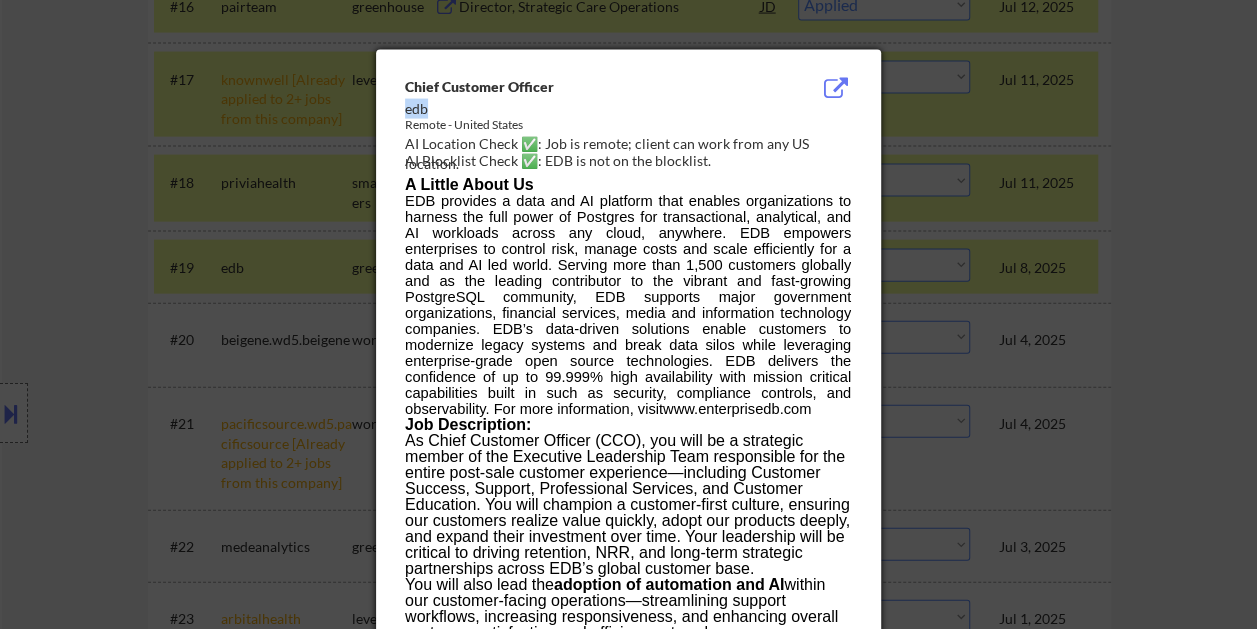 drag, startPoint x: 405, startPoint y: 106, endPoint x: 425, endPoint y: 110, distance: 20.396078 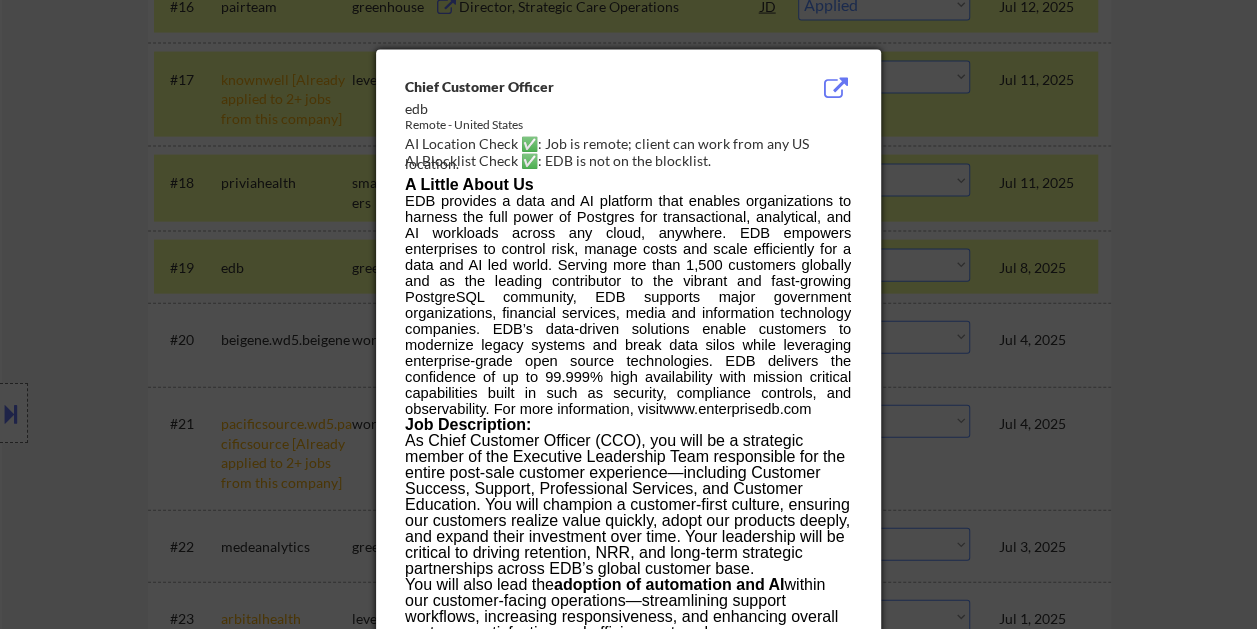 click at bounding box center [628, 314] 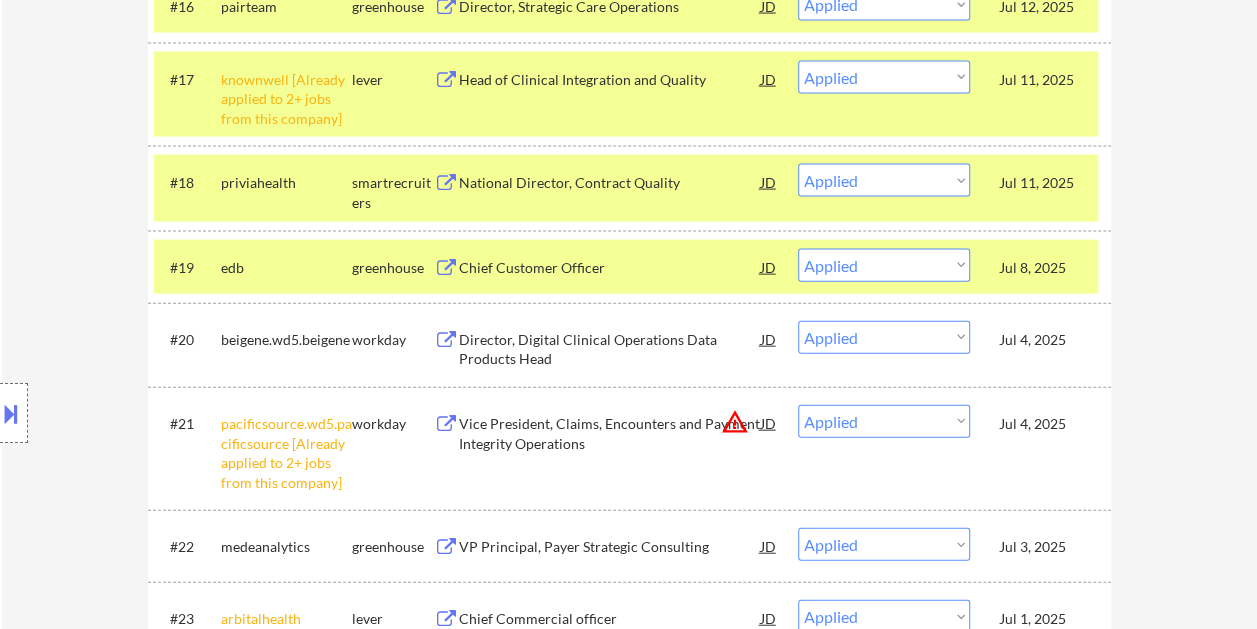 scroll, scrollTop: 2200, scrollLeft: 0, axis: vertical 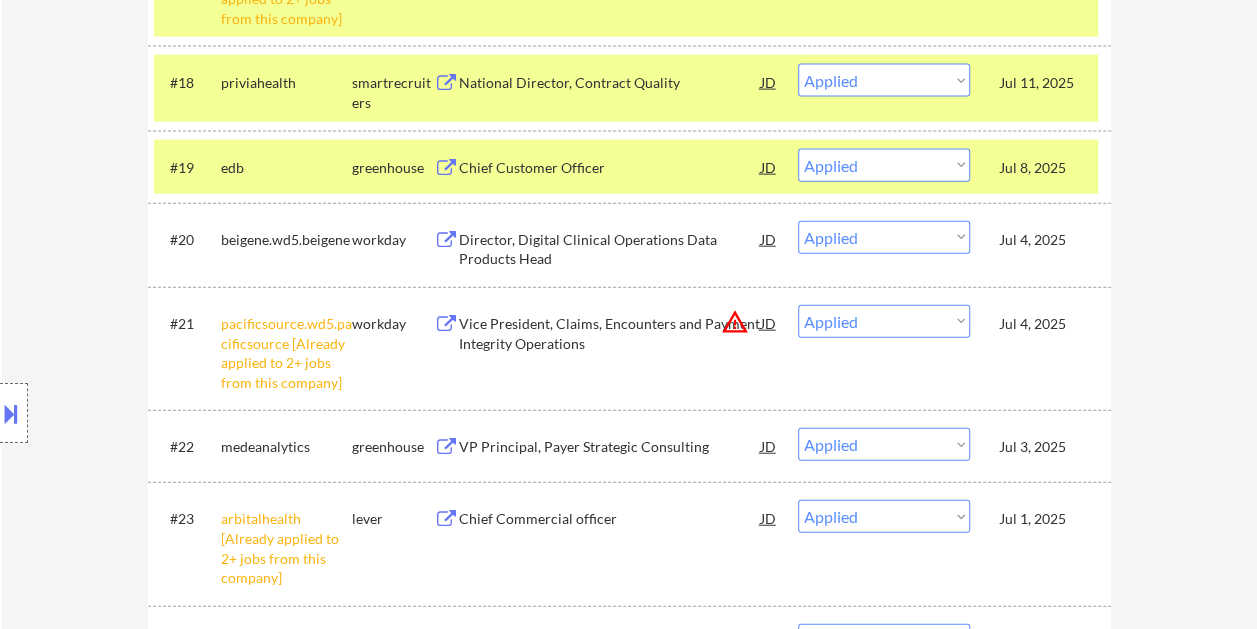 click on "JD" at bounding box center (769, 239) 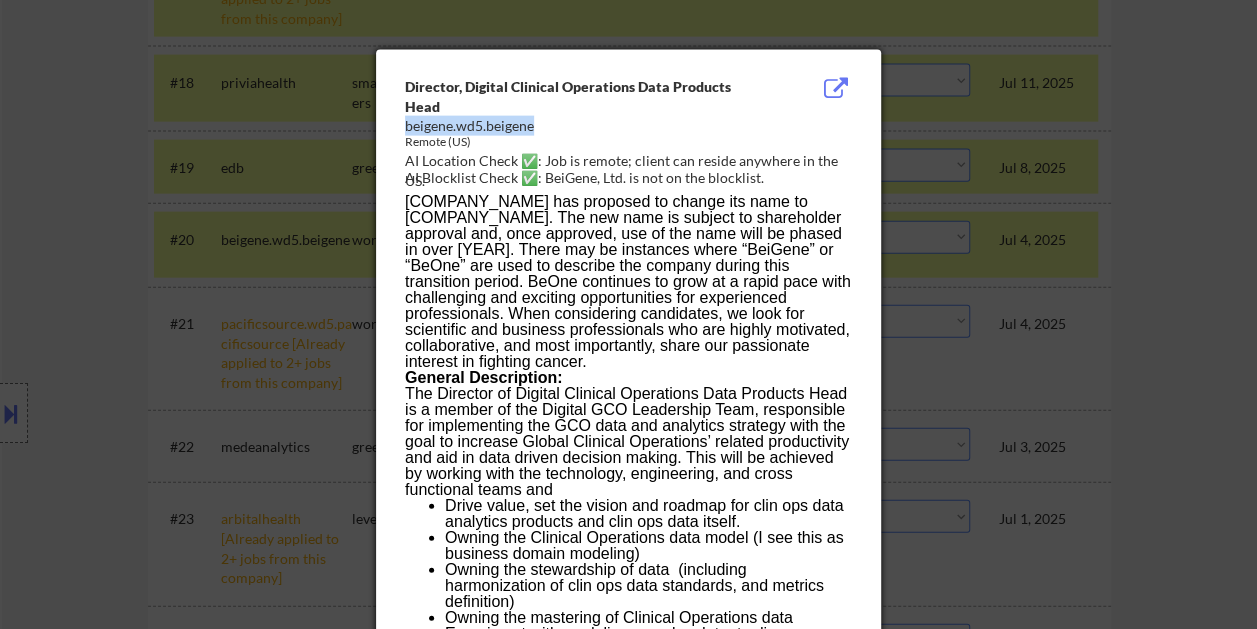 drag, startPoint x: 406, startPoint y: 125, endPoint x: 534, endPoint y: 130, distance: 128.09763 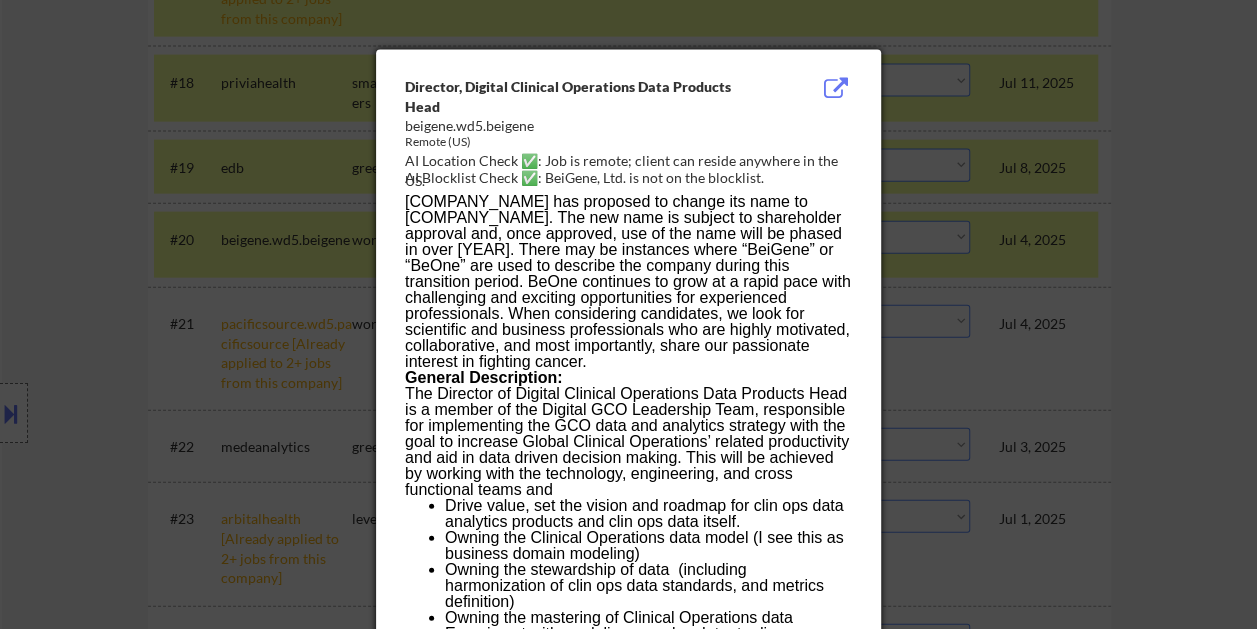click at bounding box center [628, 314] 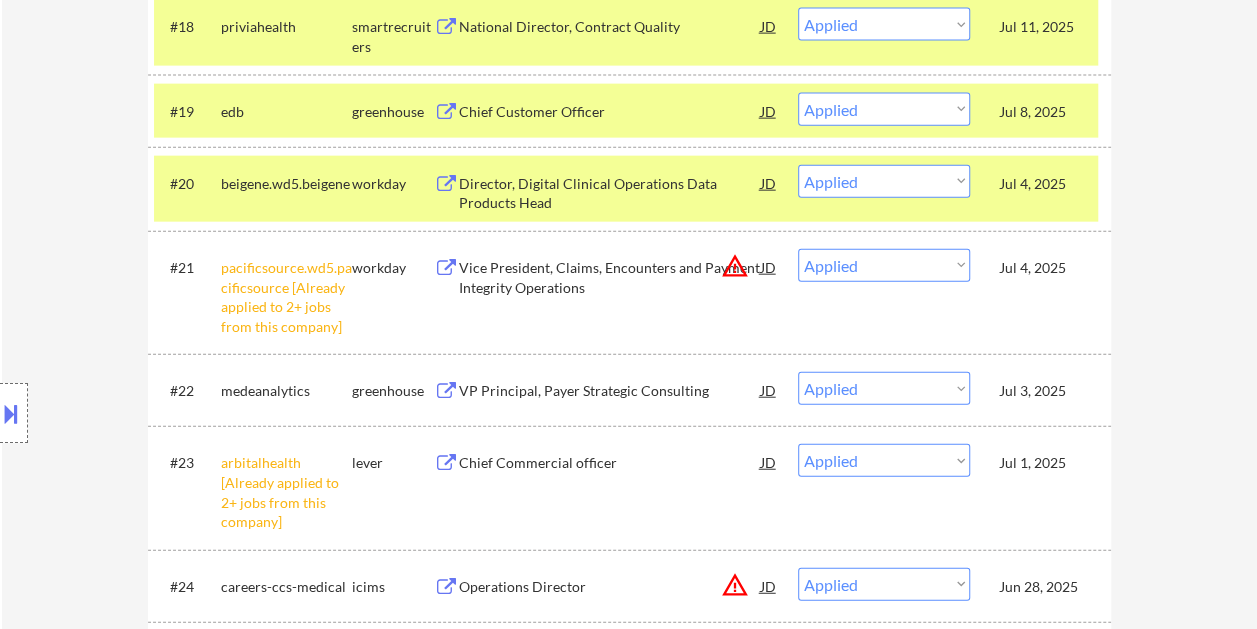 scroll, scrollTop: 2300, scrollLeft: 0, axis: vertical 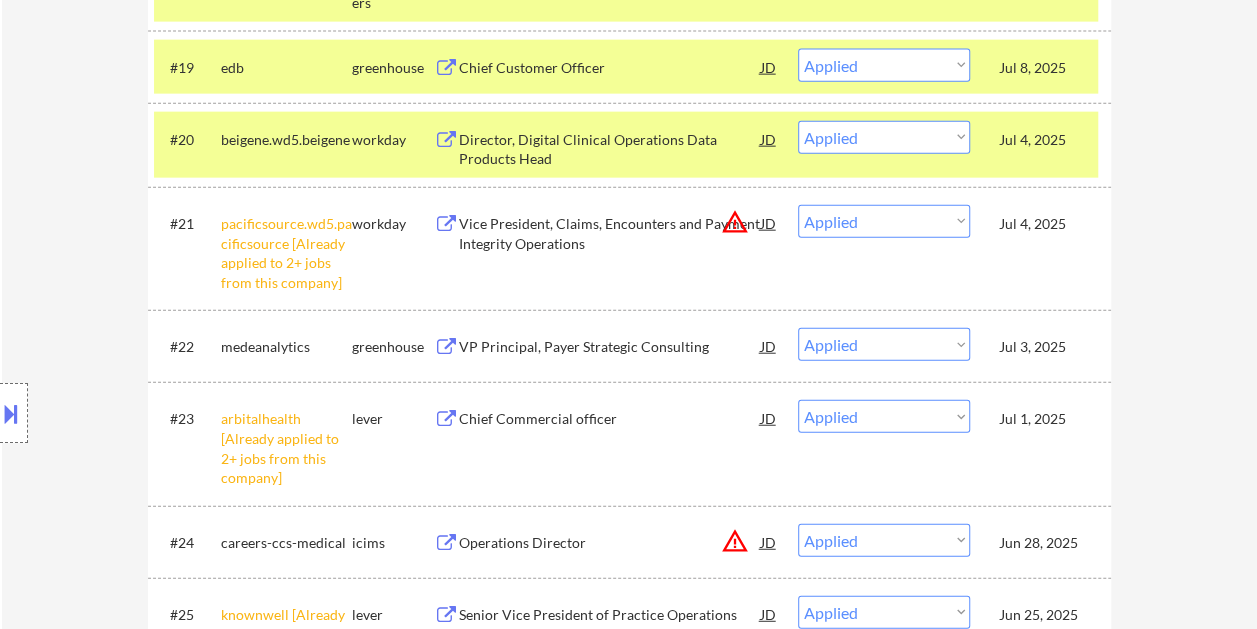 click on "JD" at bounding box center (769, 223) 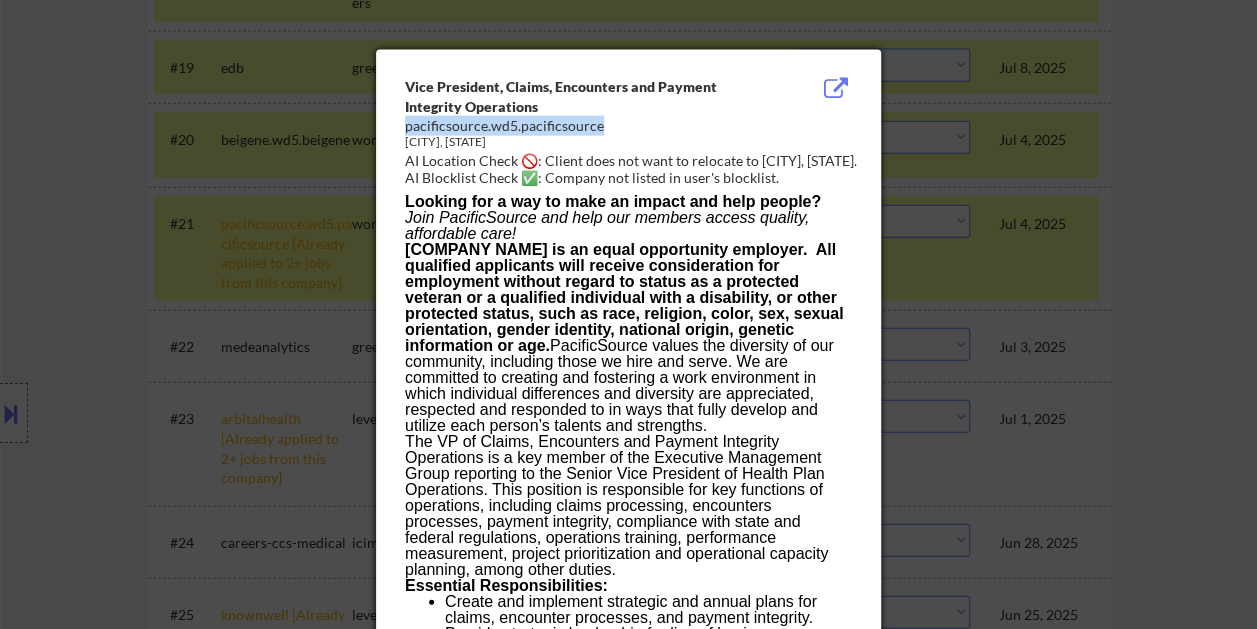 drag, startPoint x: 406, startPoint y: 128, endPoint x: 606, endPoint y: 130, distance: 200.01 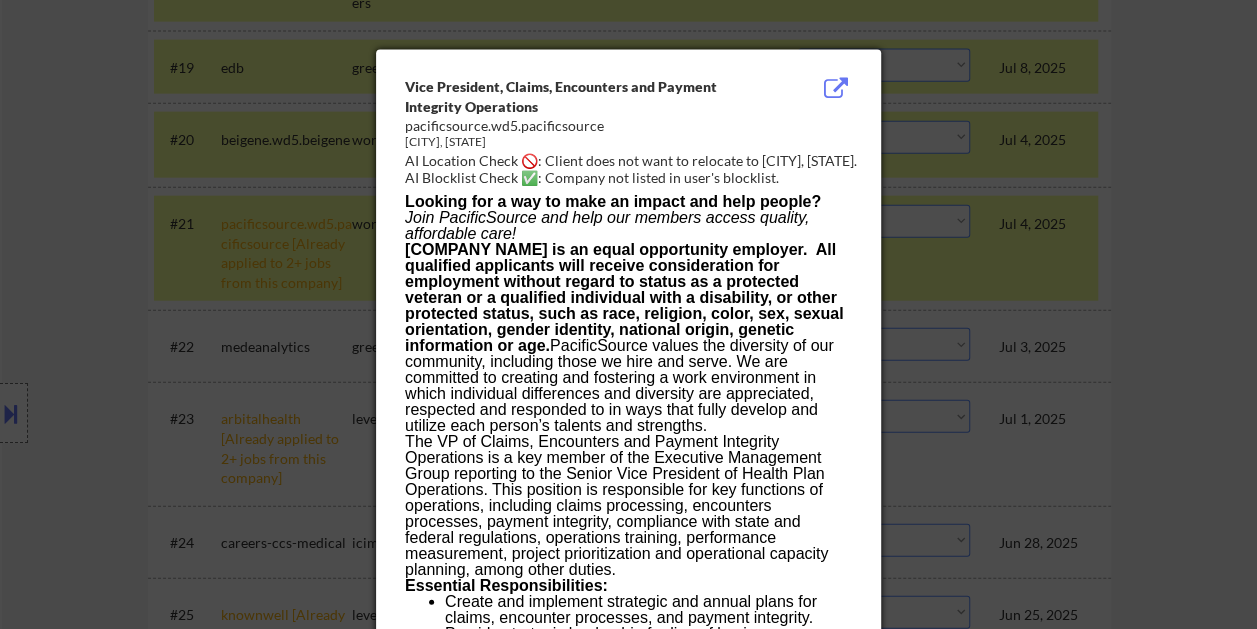 click at bounding box center (628, 314) 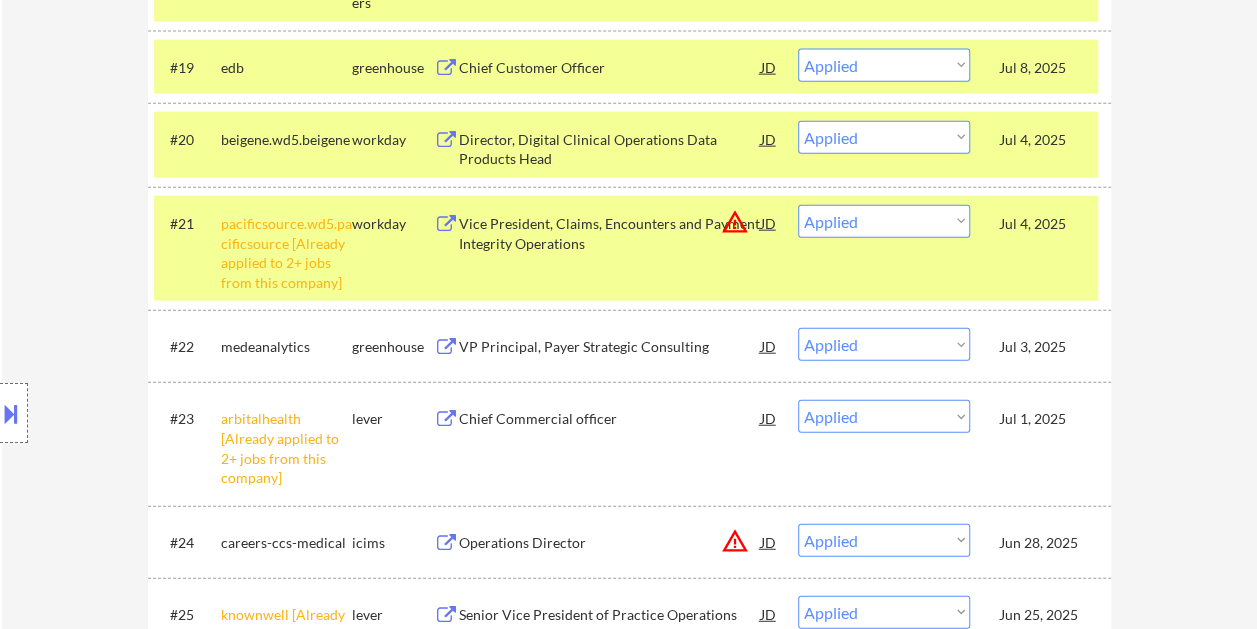 scroll, scrollTop: 2400, scrollLeft: 0, axis: vertical 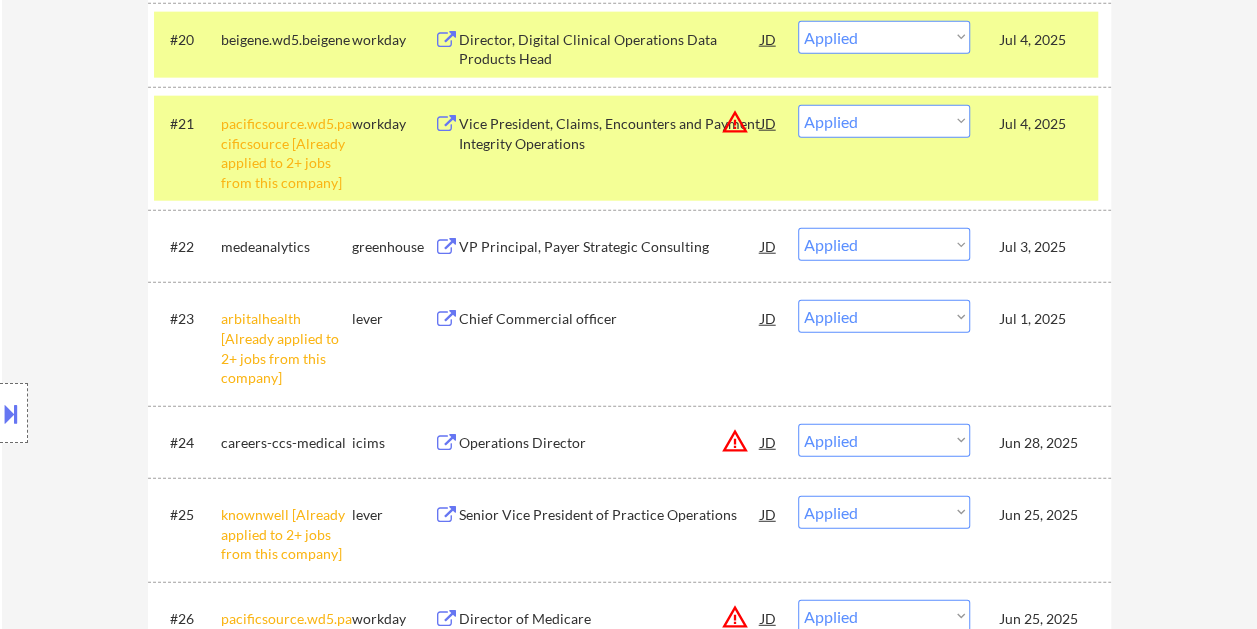 click on "JD" at bounding box center [769, 246] 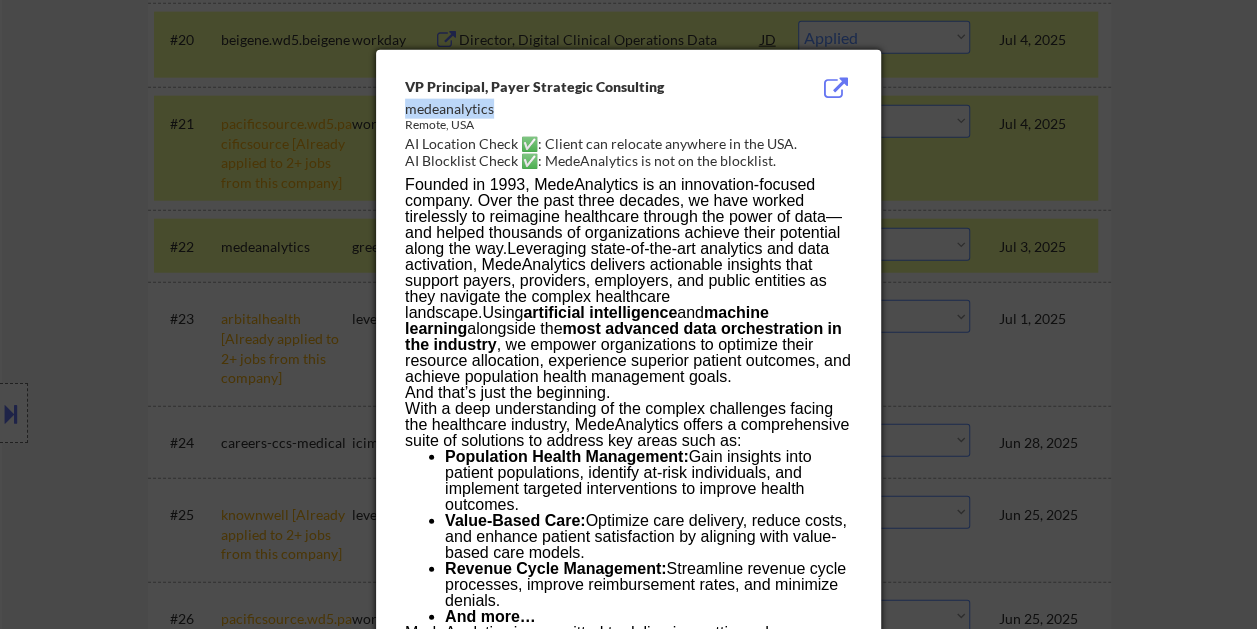 drag, startPoint x: 404, startPoint y: 105, endPoint x: 492, endPoint y: 114, distance: 88.45903 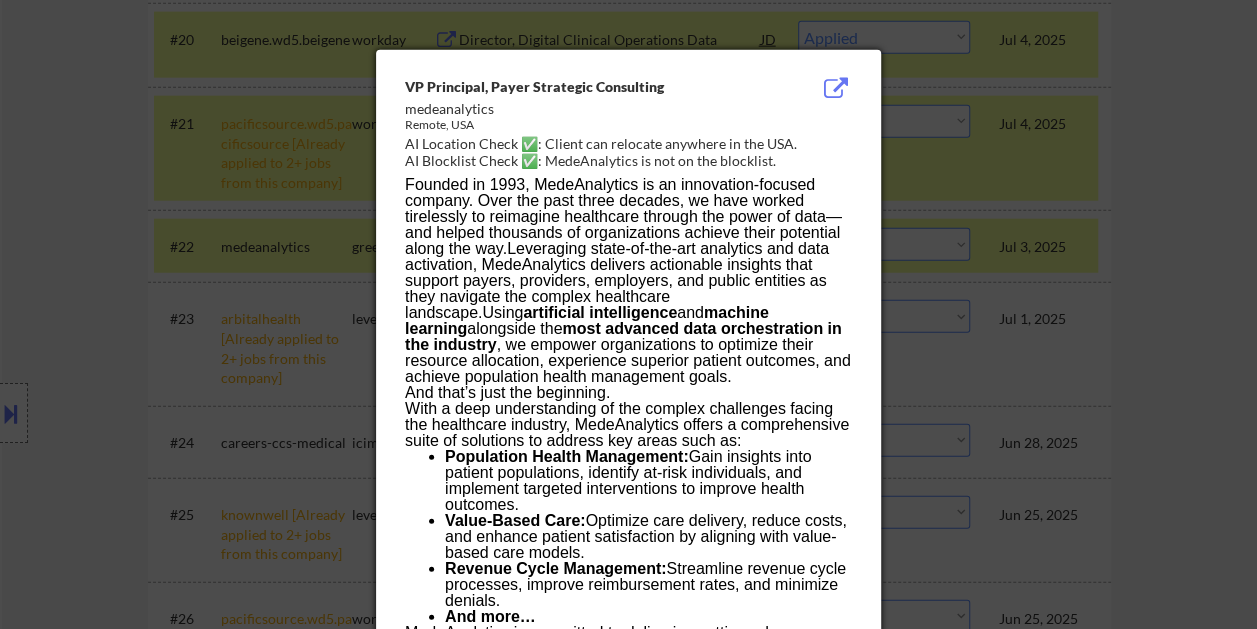 click at bounding box center (628, 314) 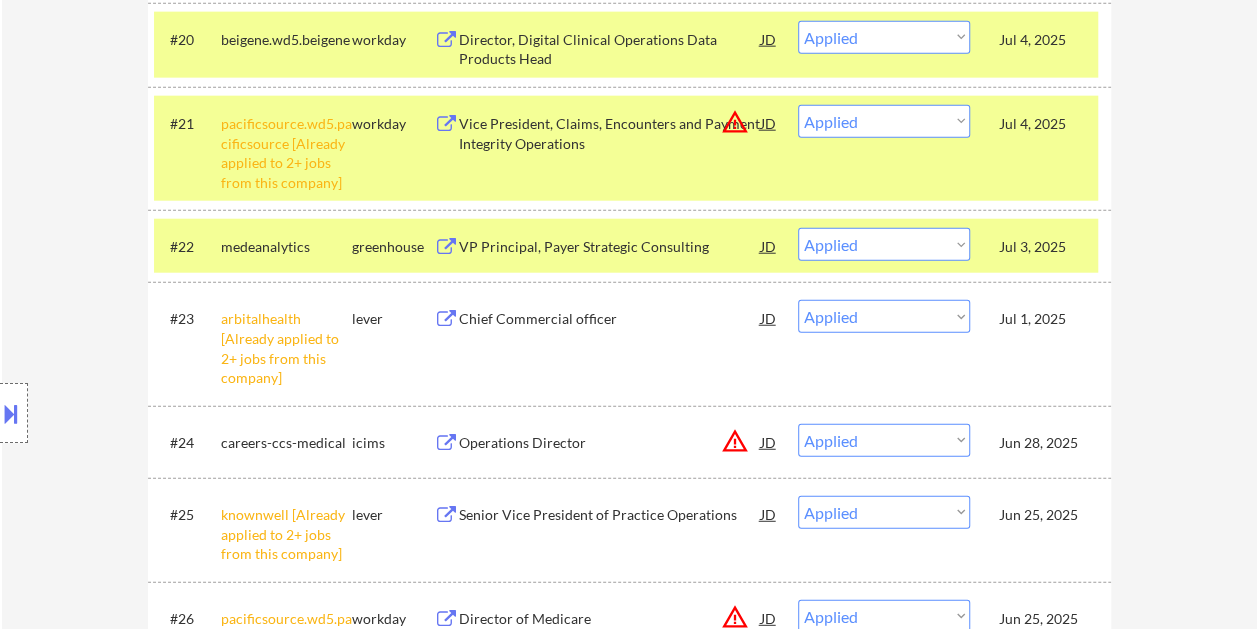 scroll, scrollTop: 2500, scrollLeft: 0, axis: vertical 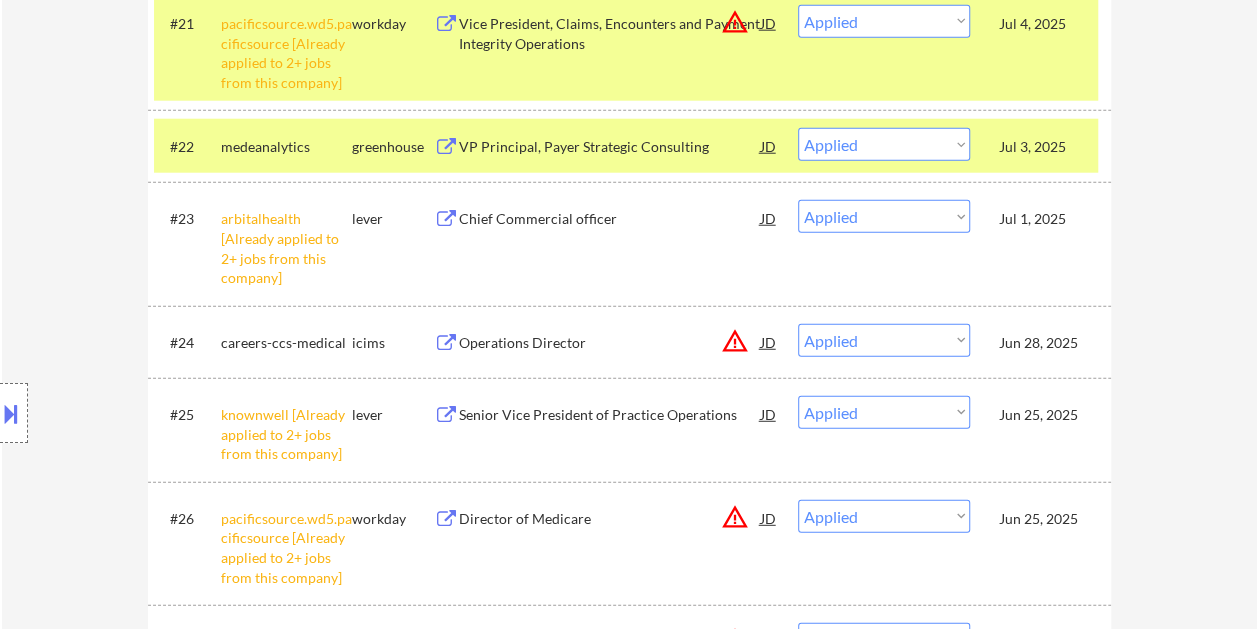 click on "JD" at bounding box center (769, 342) 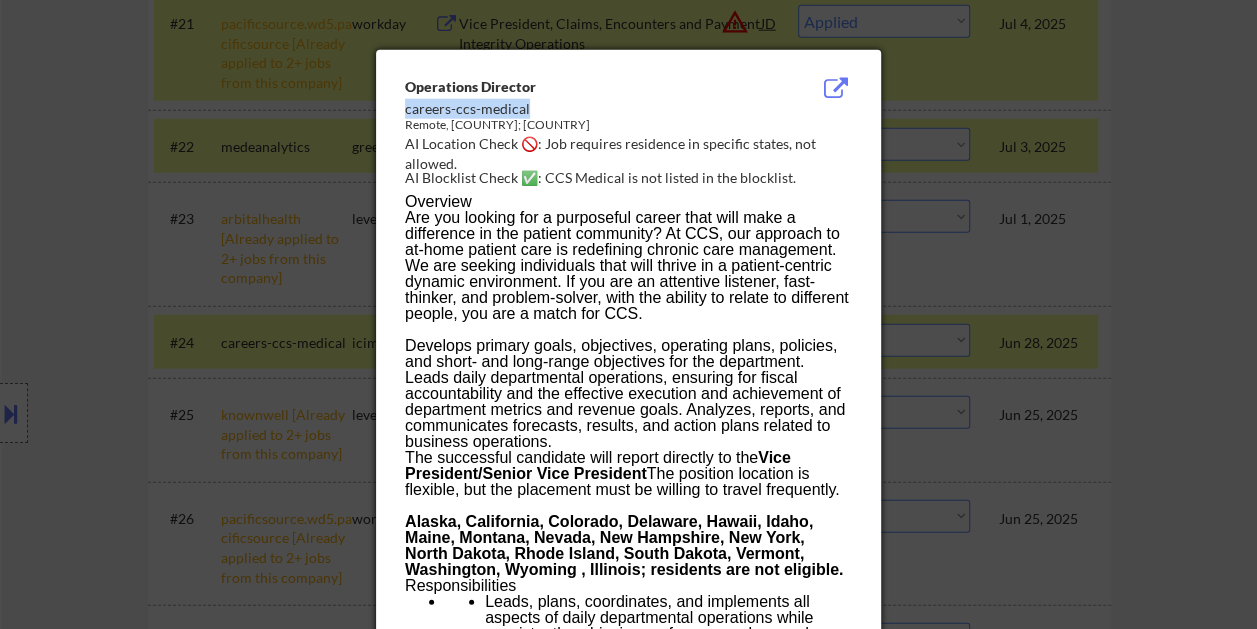 drag, startPoint x: 406, startPoint y: 108, endPoint x: 547, endPoint y: 106, distance: 141.01419 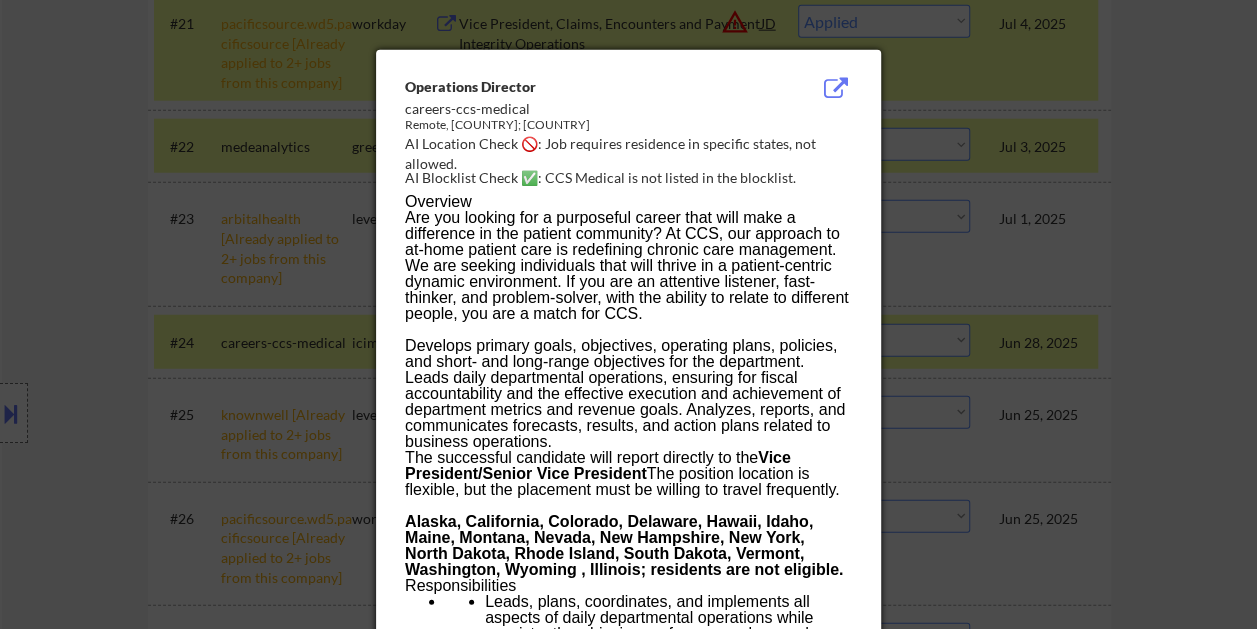 click at bounding box center (628, 314) 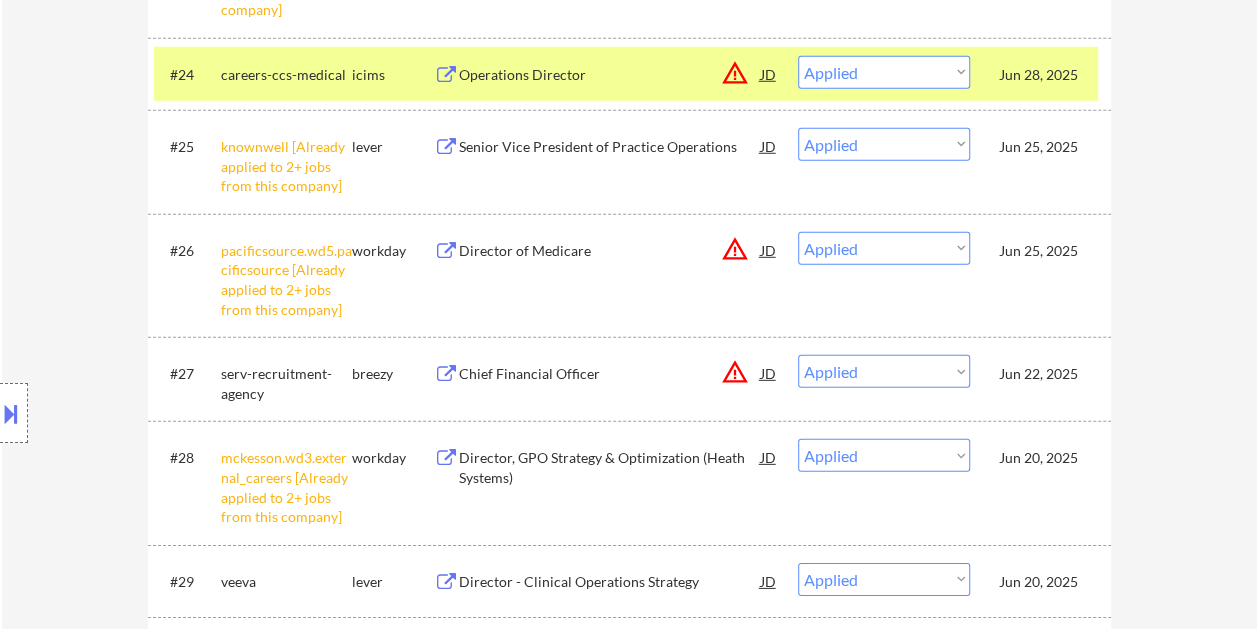 scroll, scrollTop: 2800, scrollLeft: 0, axis: vertical 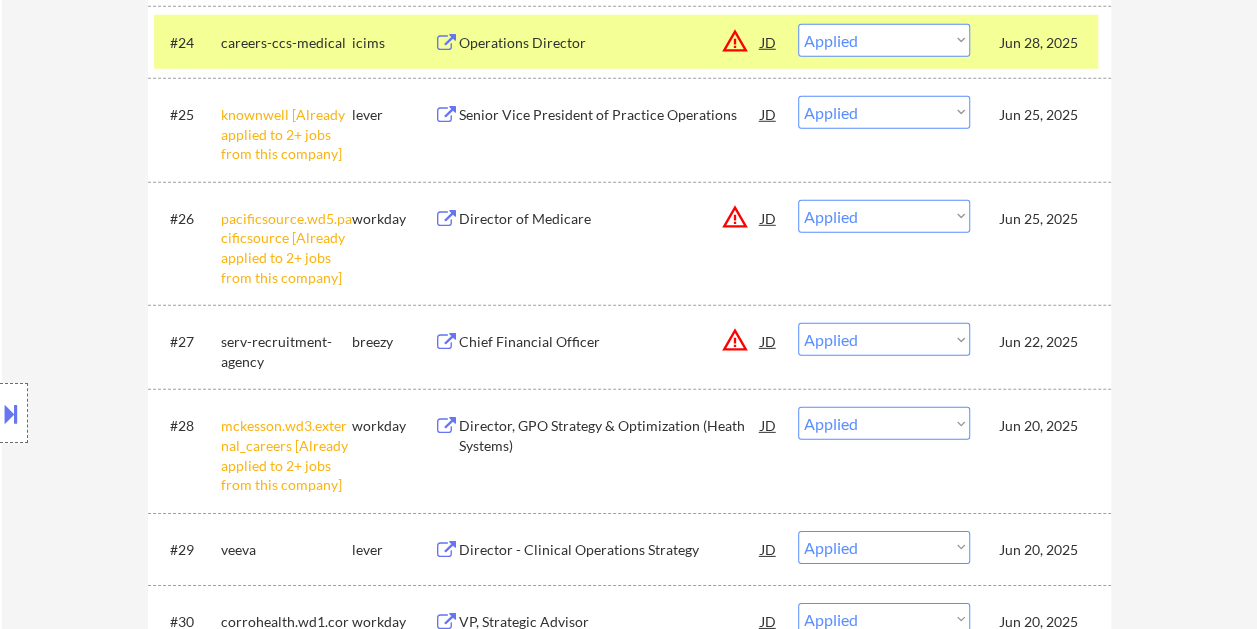 click on "JD" at bounding box center (769, 341) 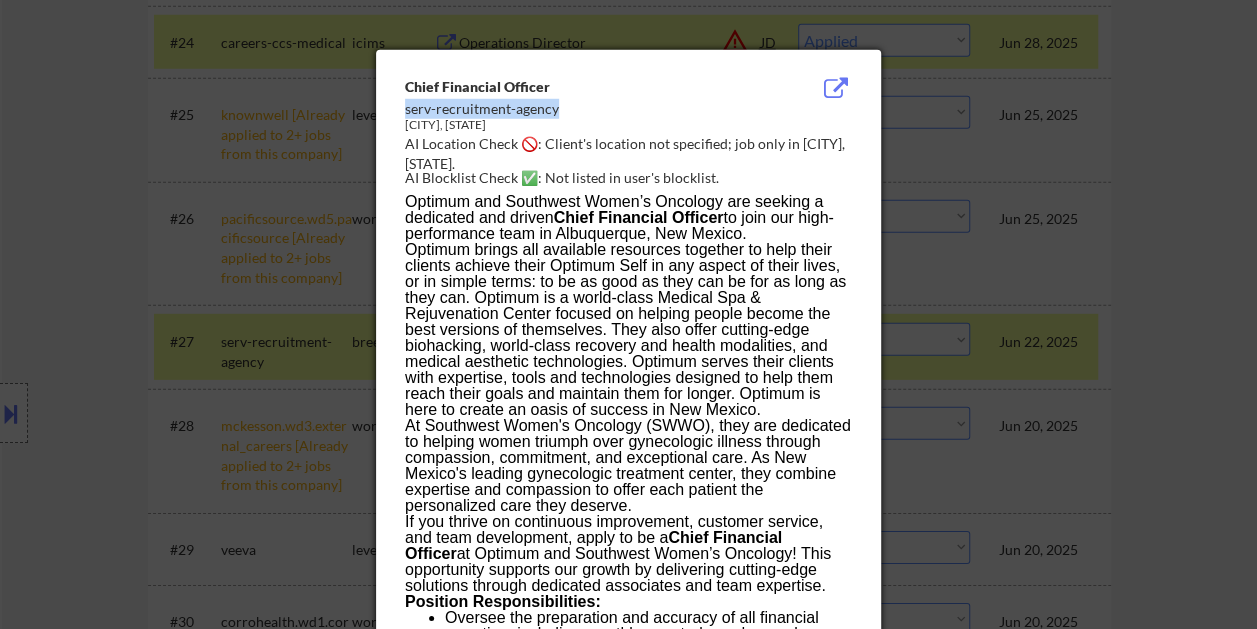 drag, startPoint x: 405, startPoint y: 109, endPoint x: 566, endPoint y: 113, distance: 161.04968 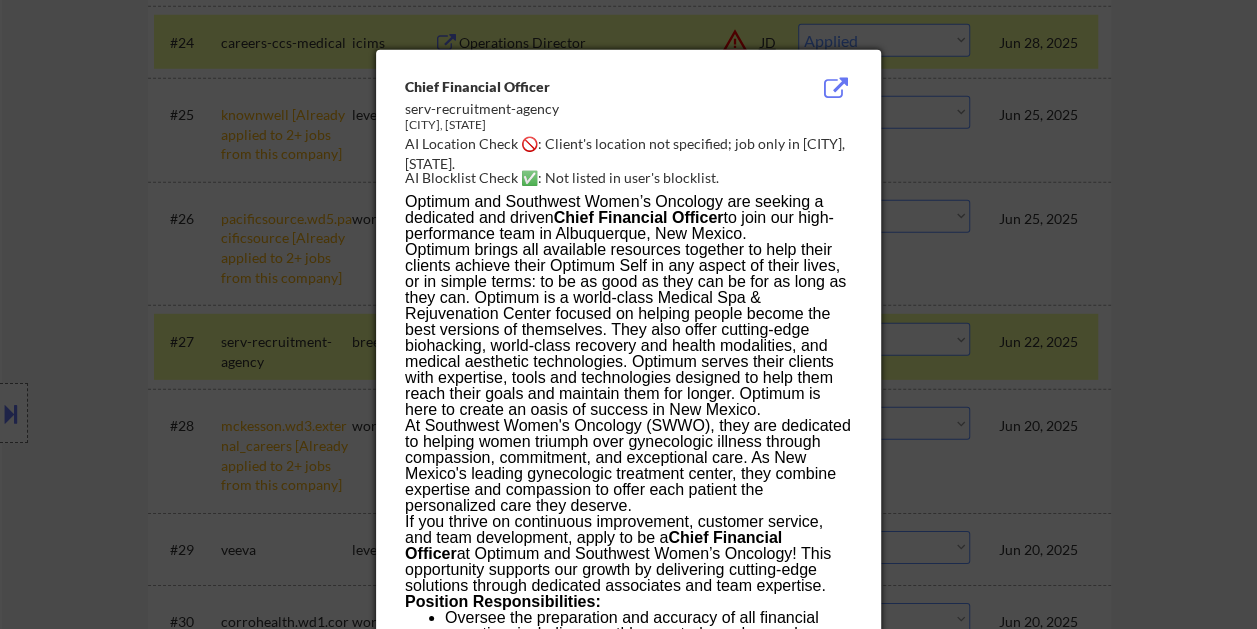 click at bounding box center (628, 314) 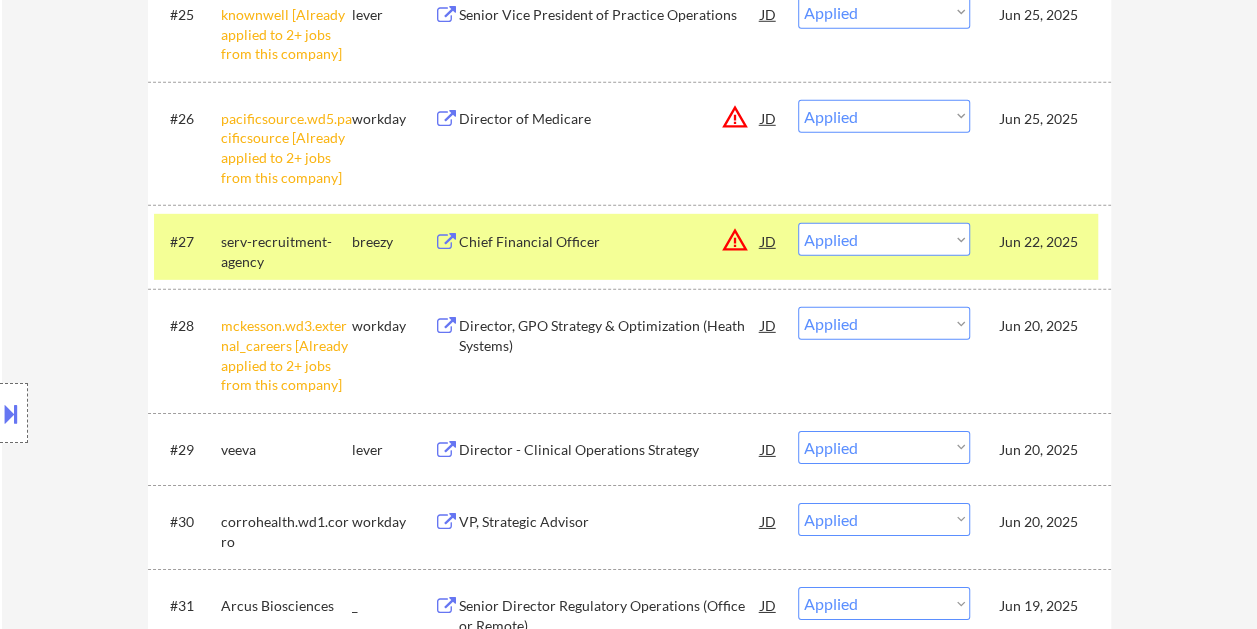 scroll, scrollTop: 3000, scrollLeft: 0, axis: vertical 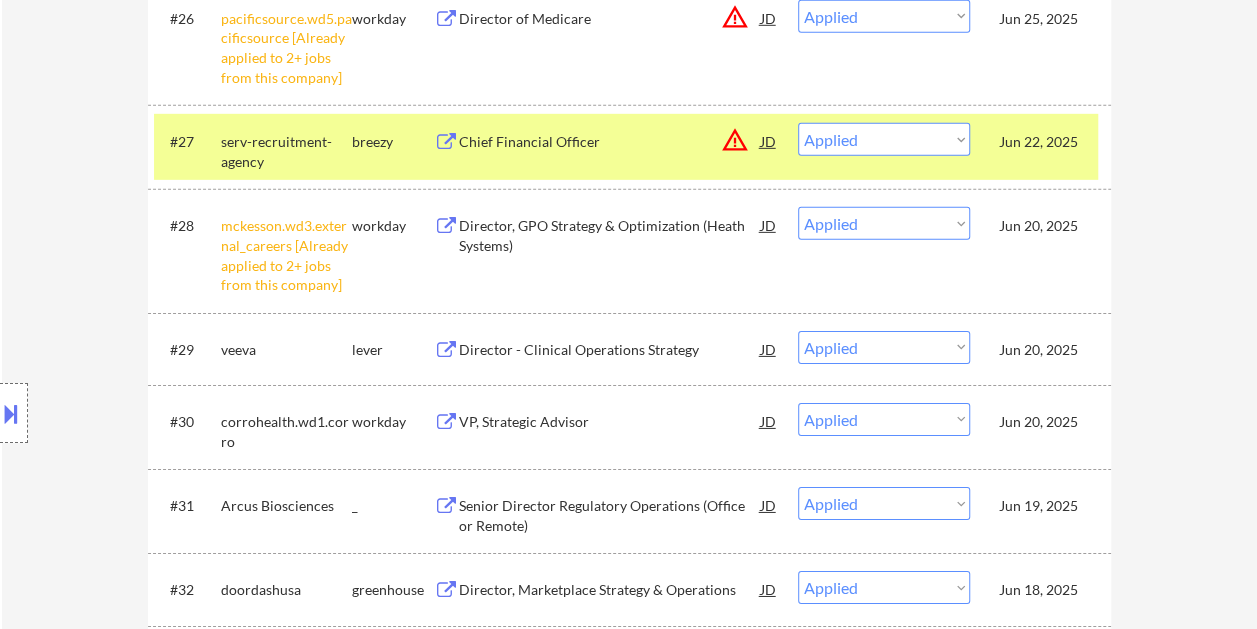 click on "JD" at bounding box center [769, 349] 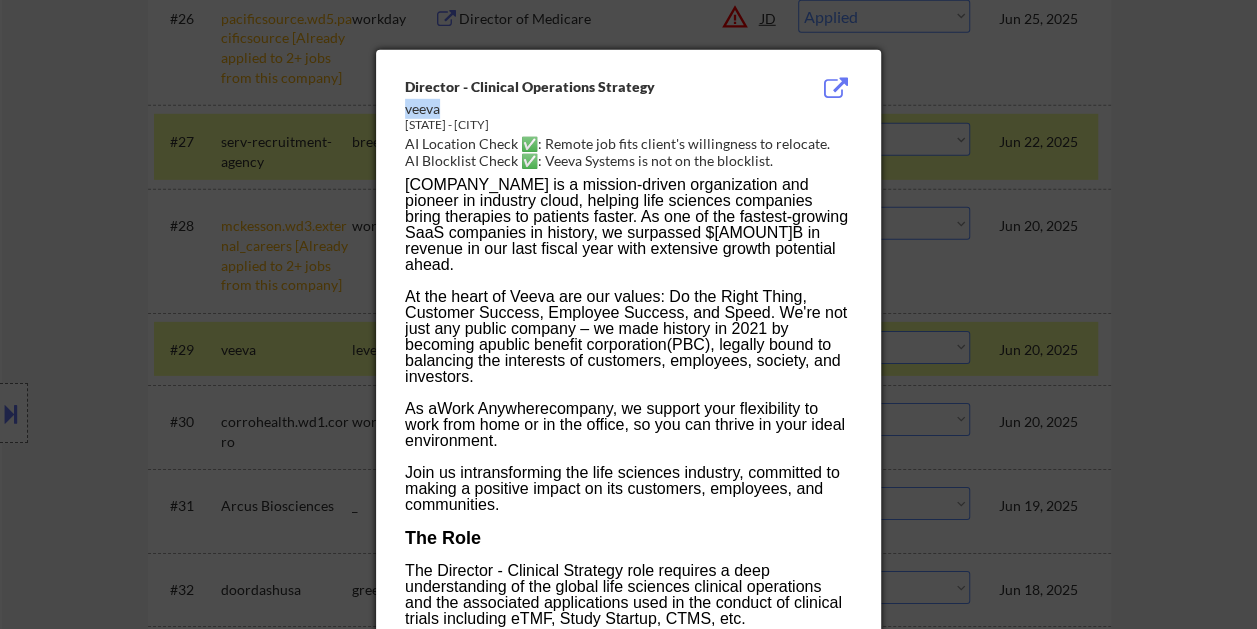 drag, startPoint x: 406, startPoint y: 106, endPoint x: 442, endPoint y: 109, distance: 36.124783 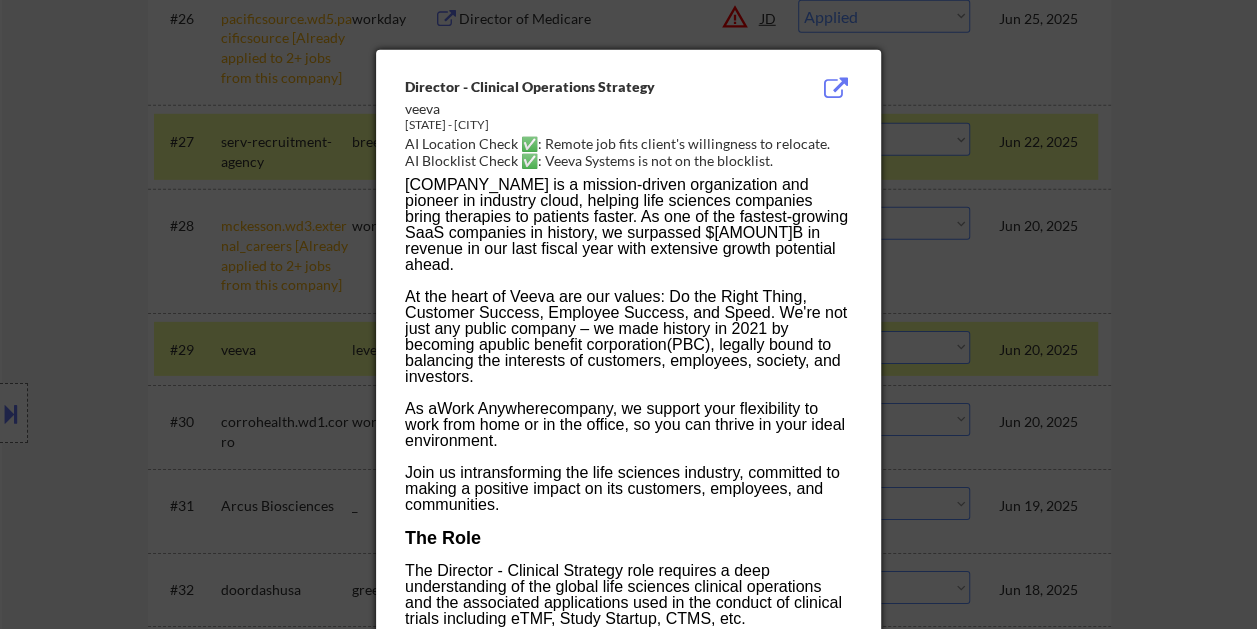 click at bounding box center (628, 314) 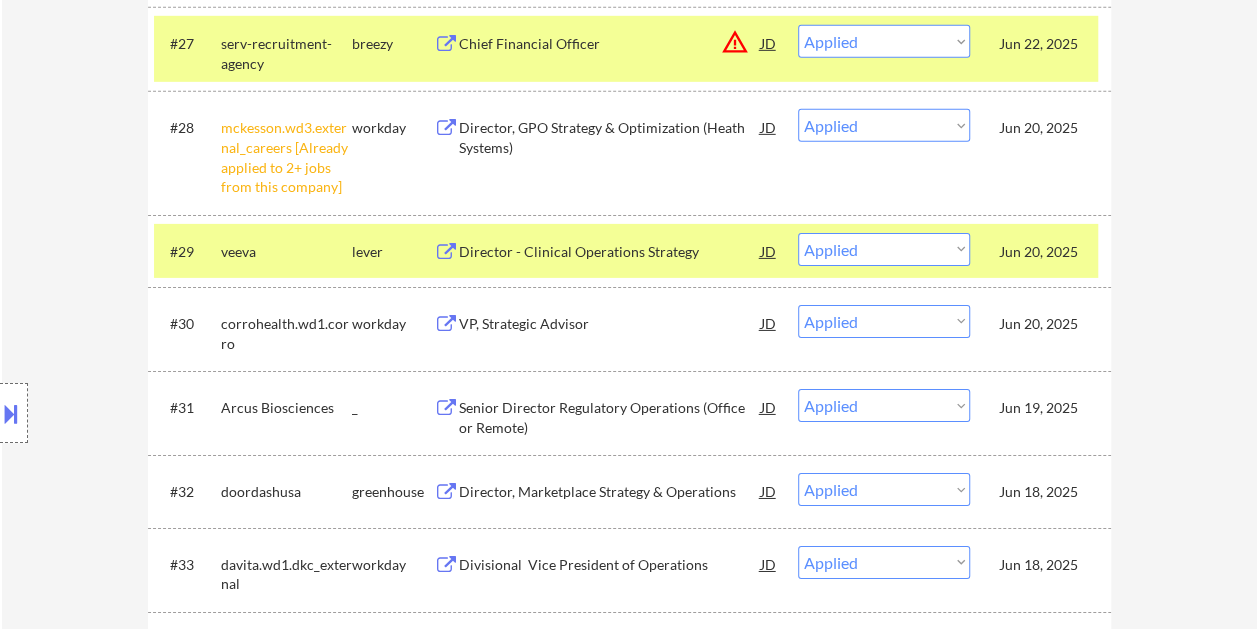 scroll, scrollTop: 3100, scrollLeft: 0, axis: vertical 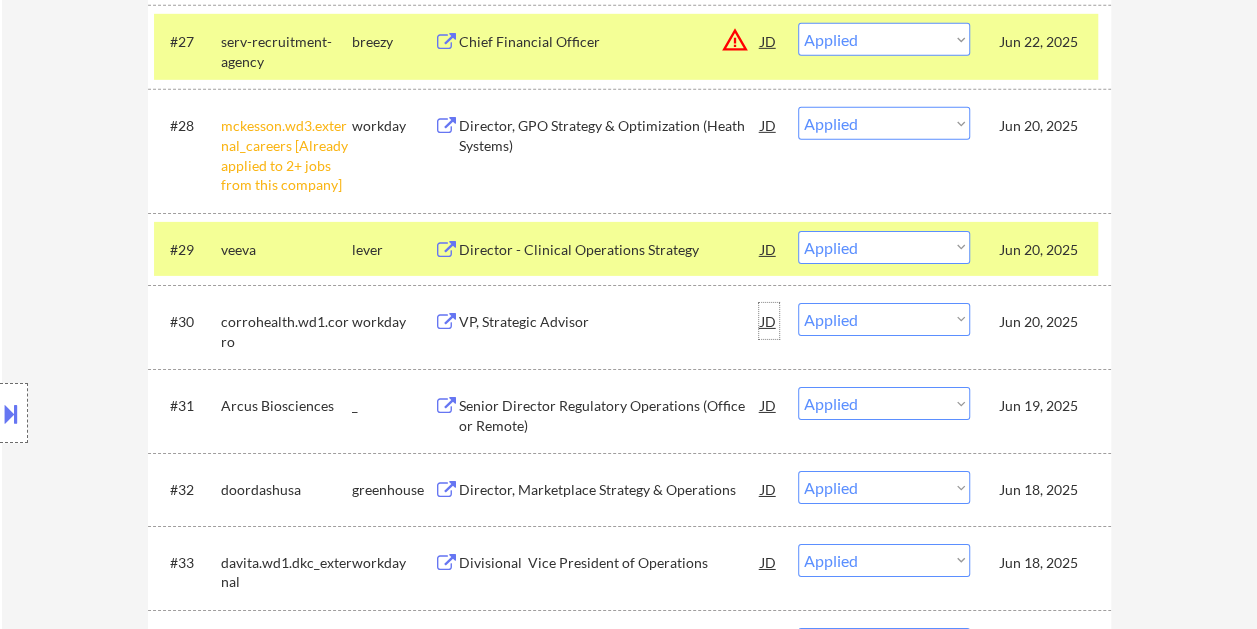 click on "JD" at bounding box center (769, 321) 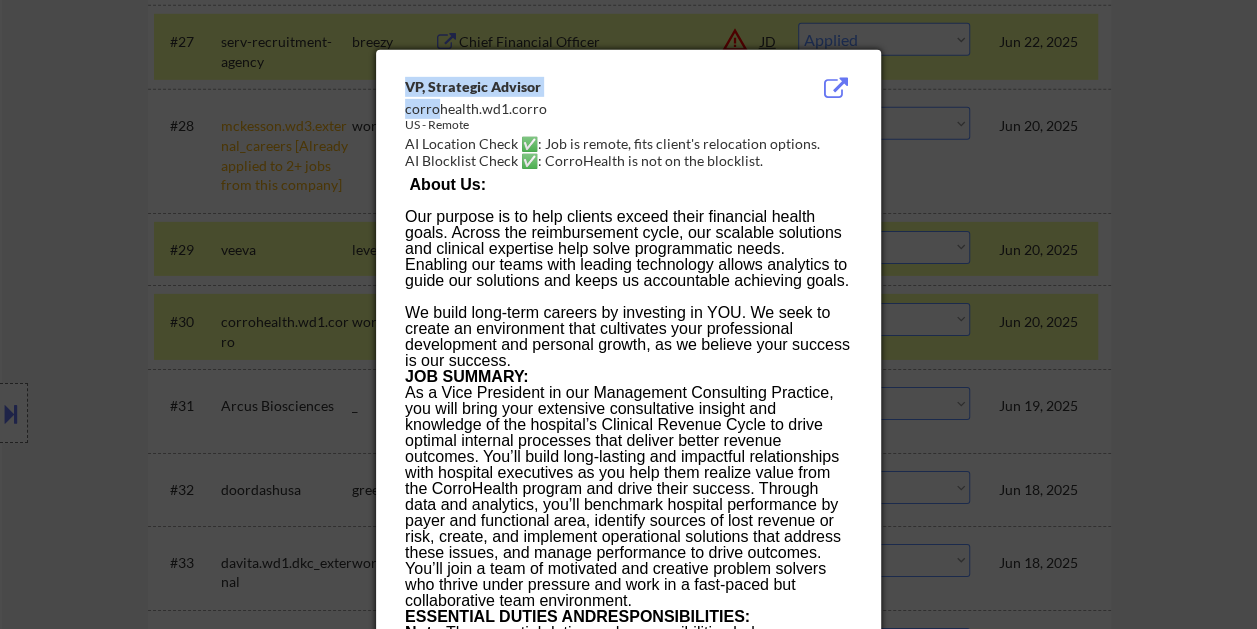drag, startPoint x: 402, startPoint y: 106, endPoint x: 442, endPoint y: 106, distance: 40 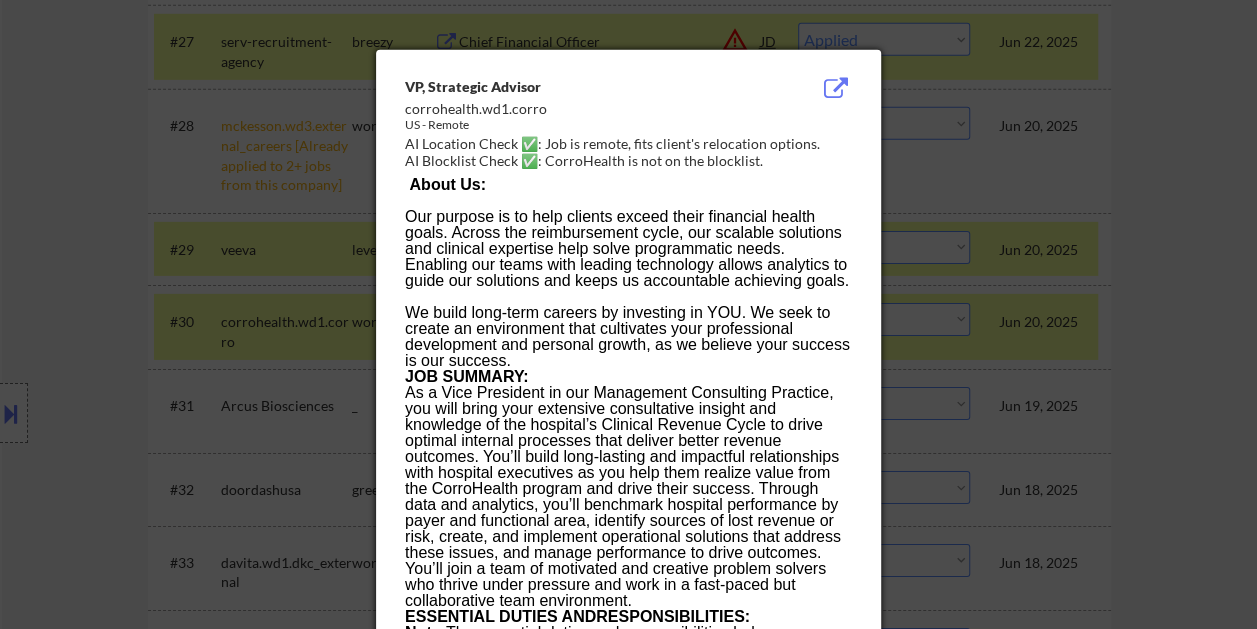 click on "corrohealth.wd1.corro" at bounding box center [578, 109] 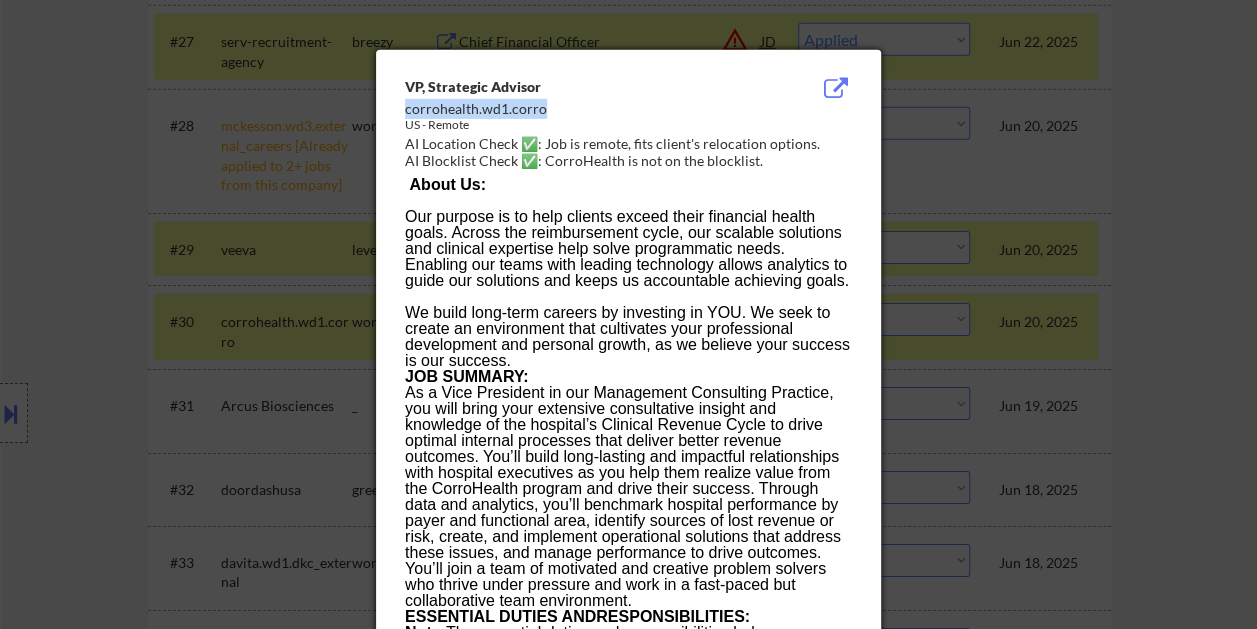 drag, startPoint x: 544, startPoint y: 112, endPoint x: 406, endPoint y: 114, distance: 138.0145 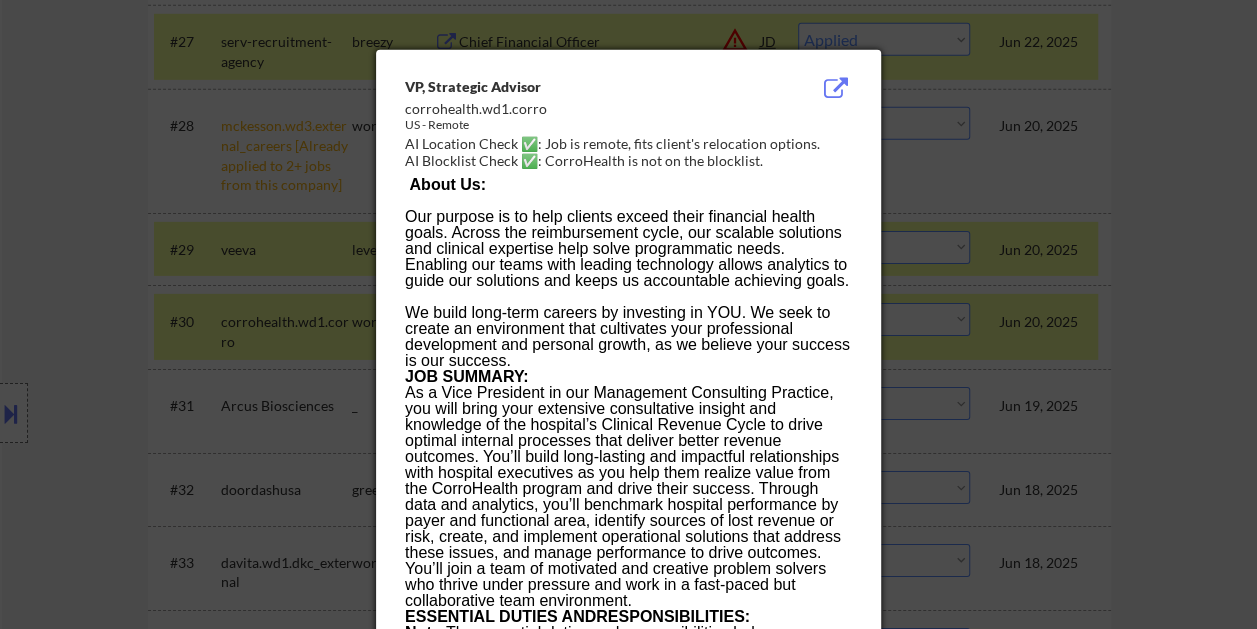 click at bounding box center (628, 314) 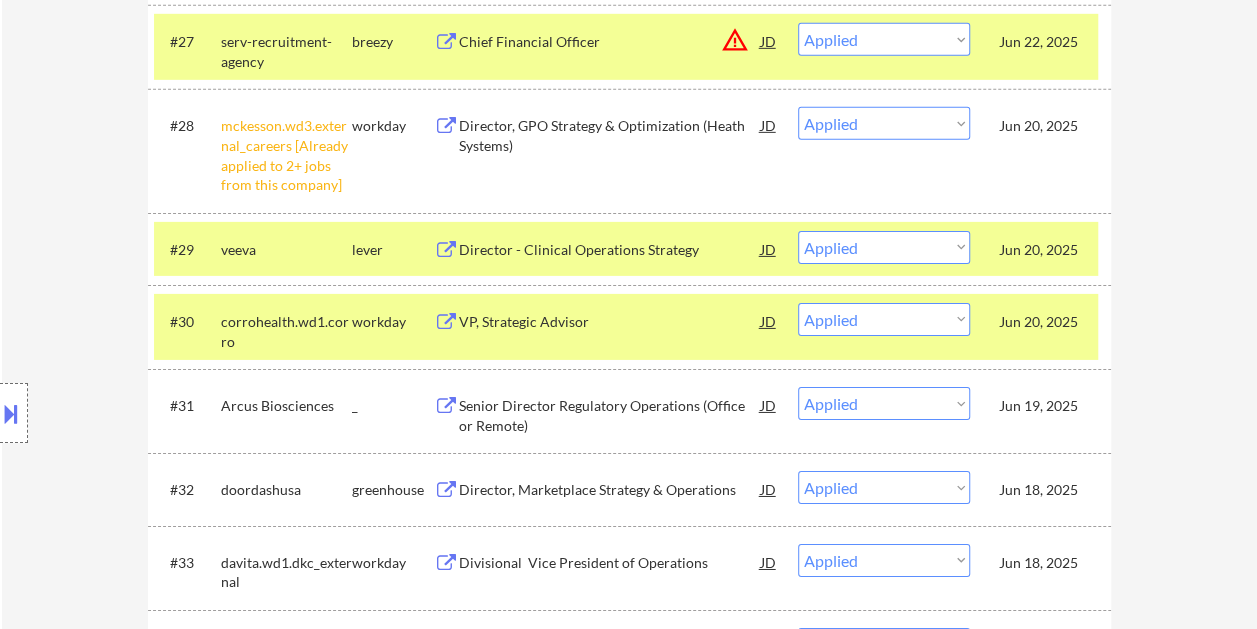 click on "JD" at bounding box center (769, 405) 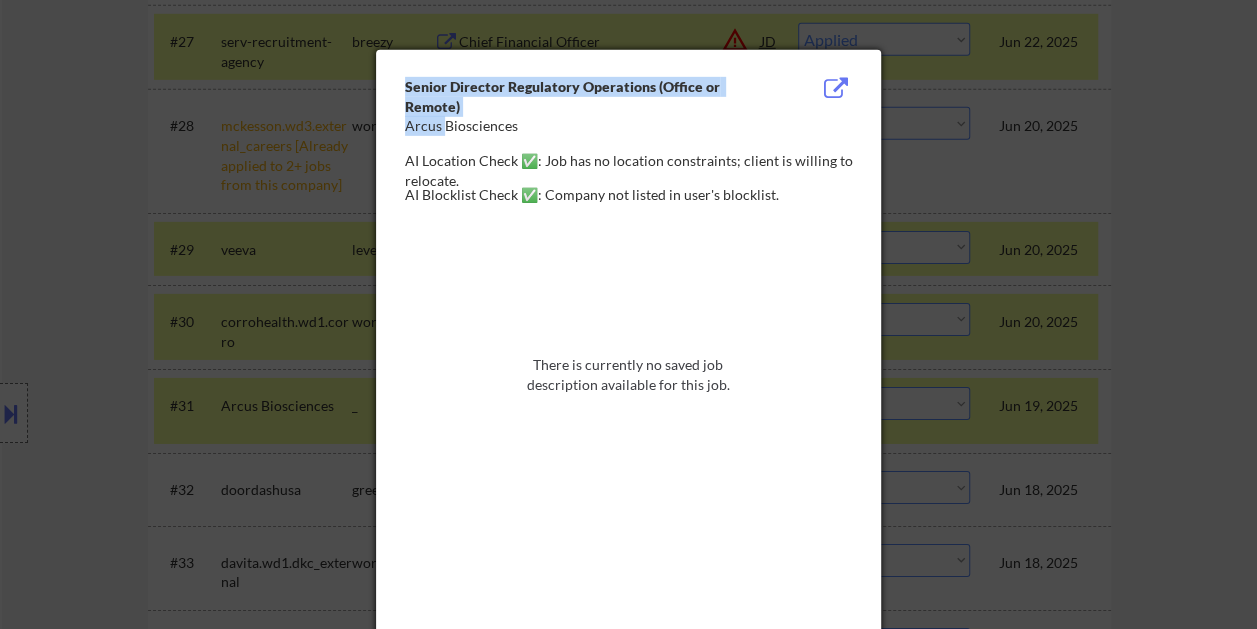drag, startPoint x: 404, startPoint y: 124, endPoint x: 443, endPoint y: 127, distance: 39.115215 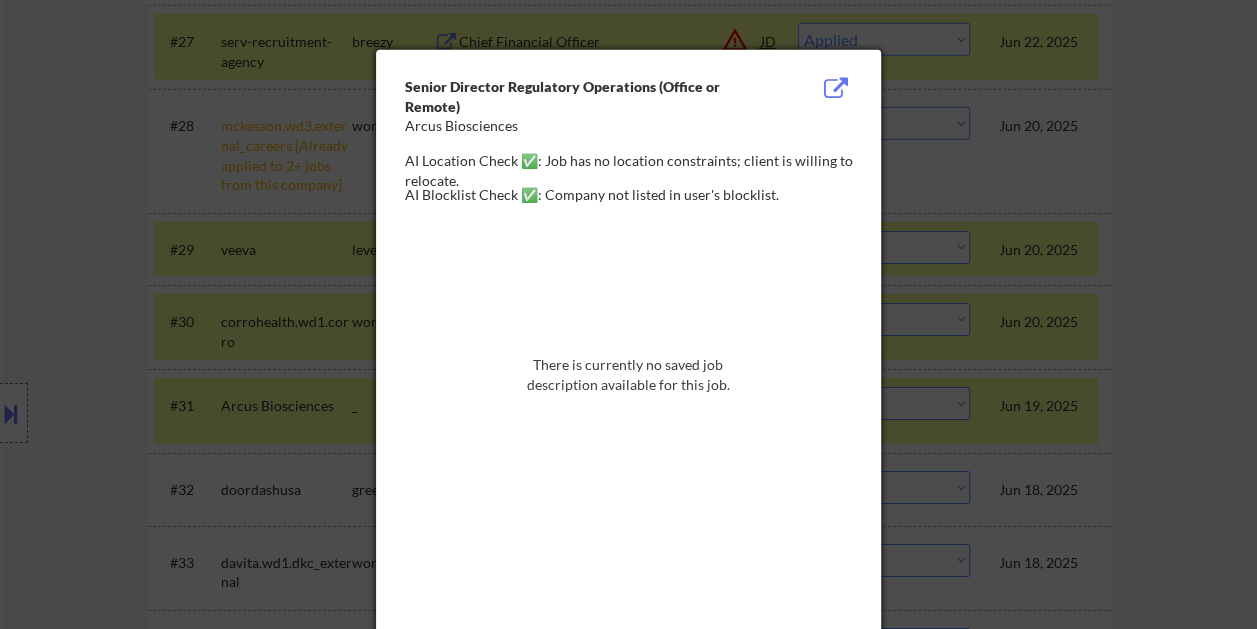 drag, startPoint x: 443, startPoint y: 127, endPoint x: 670, endPoint y: 127, distance: 227 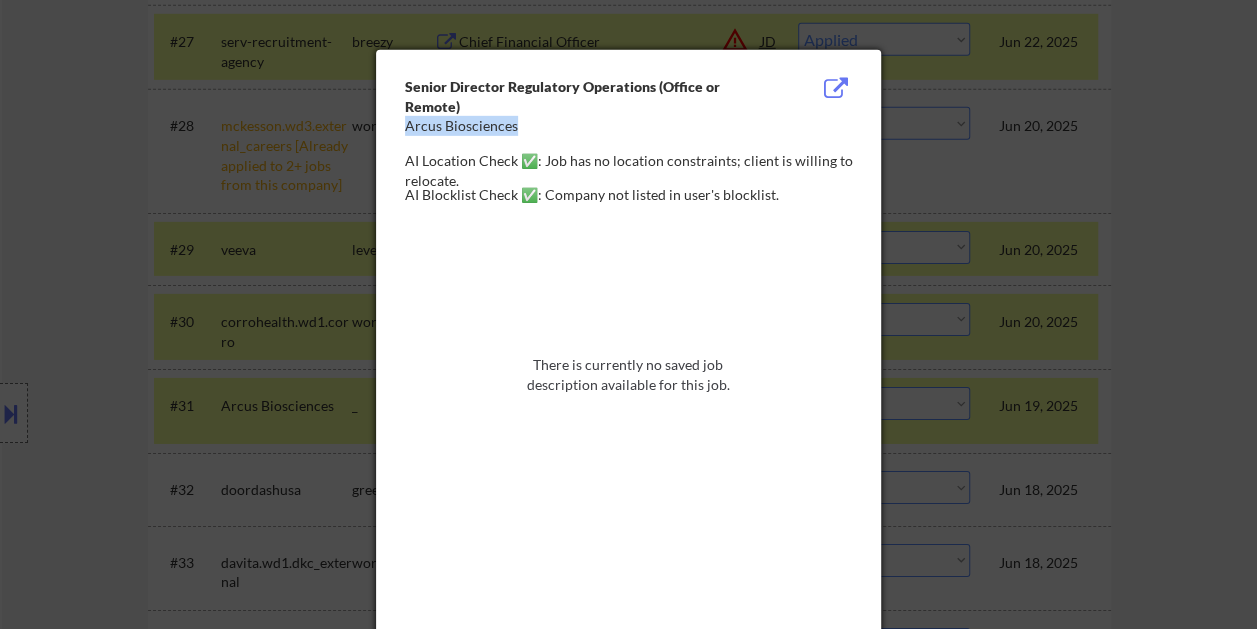 drag, startPoint x: 520, startPoint y: 130, endPoint x: 409, endPoint y: 132, distance: 111.01801 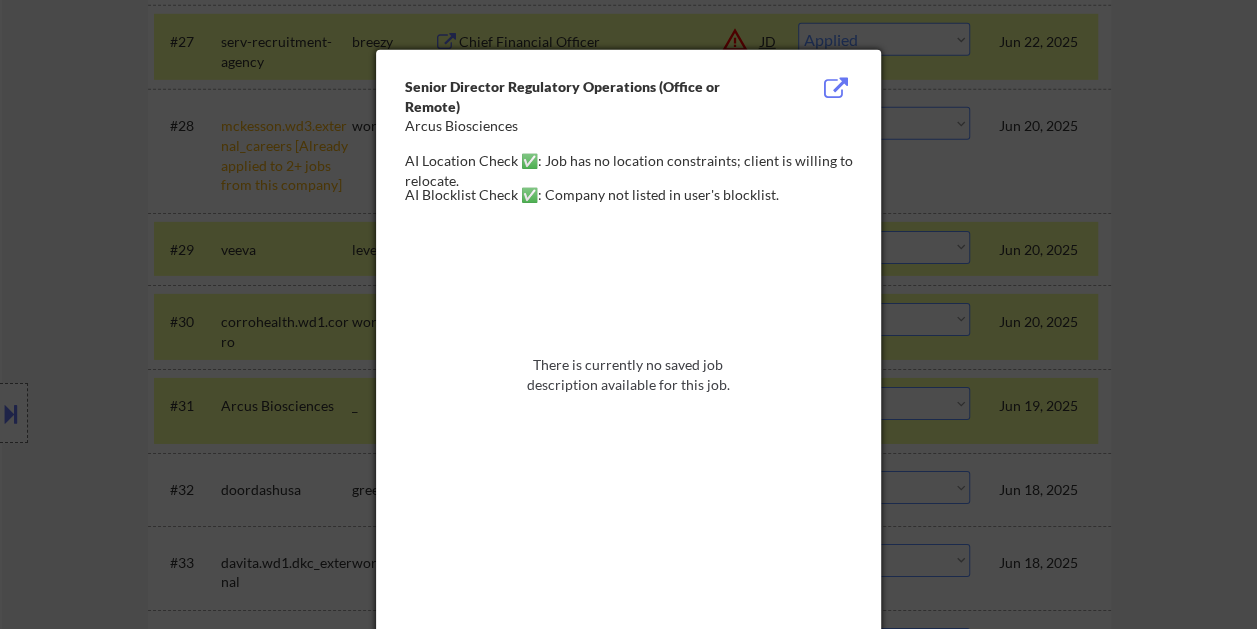 click at bounding box center [628, 314] 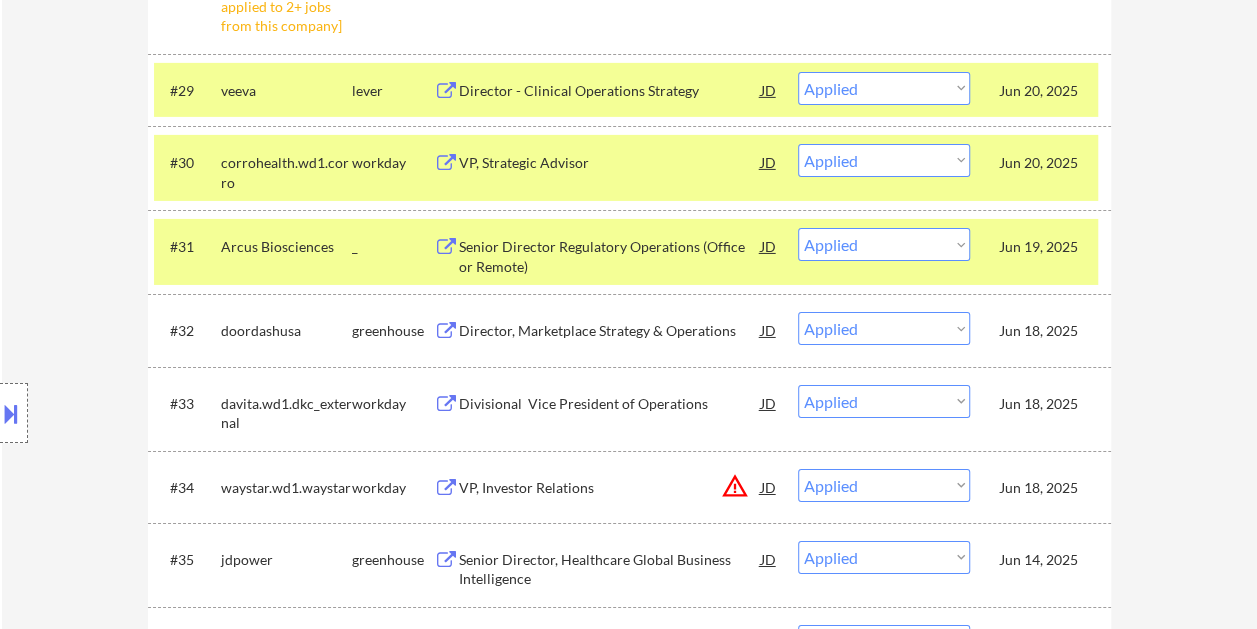 scroll, scrollTop: 3300, scrollLeft: 0, axis: vertical 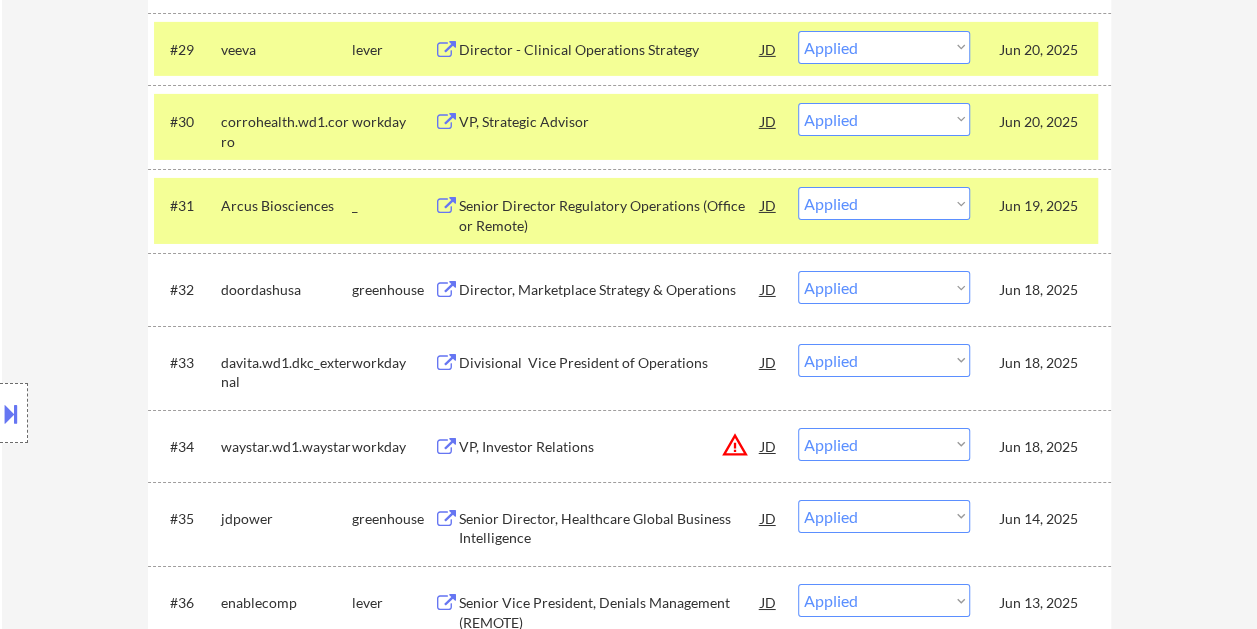 click on "JD" at bounding box center (769, 289) 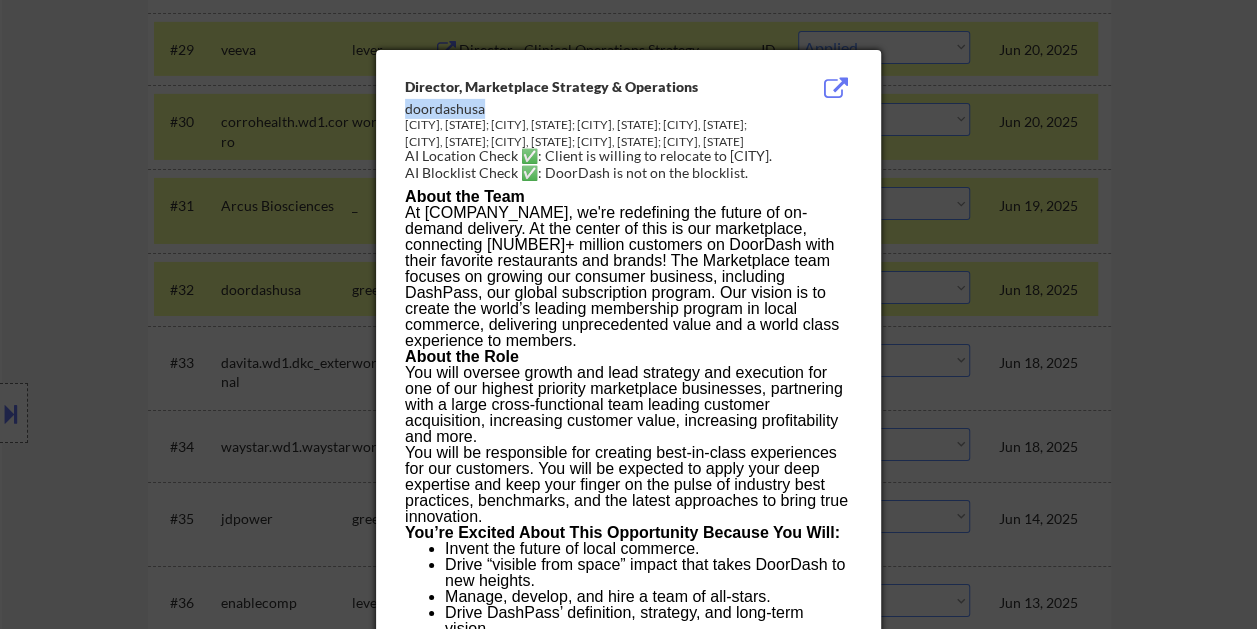 drag, startPoint x: 407, startPoint y: 106, endPoint x: 489, endPoint y: 112, distance: 82.219215 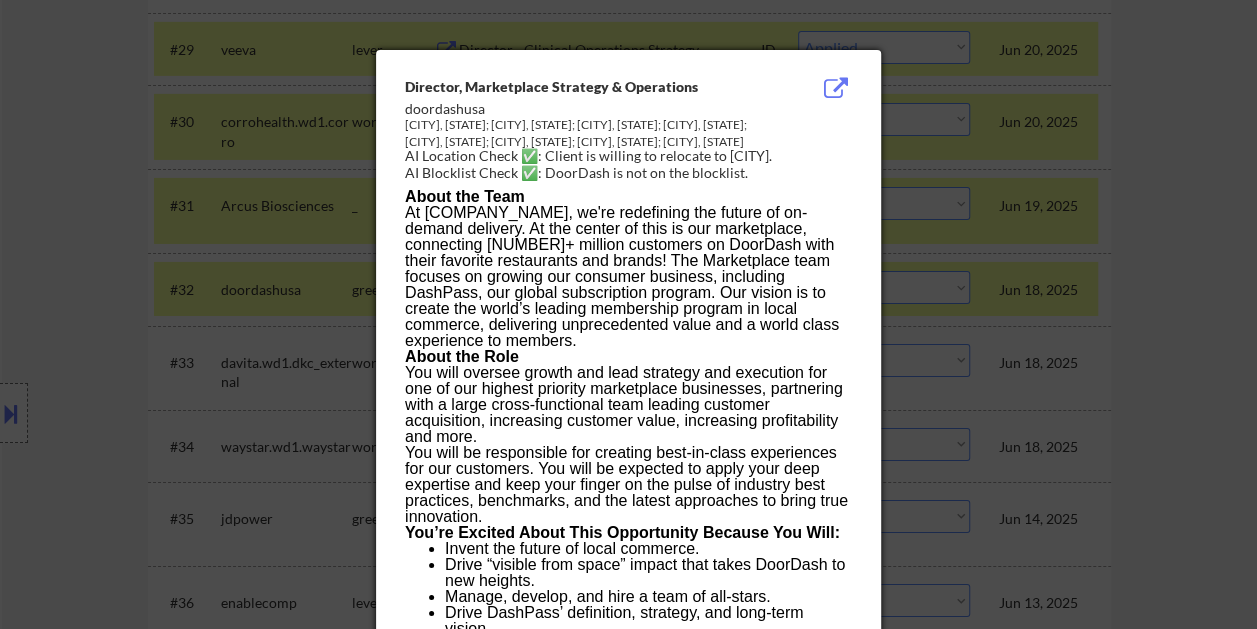 click at bounding box center (628, 314) 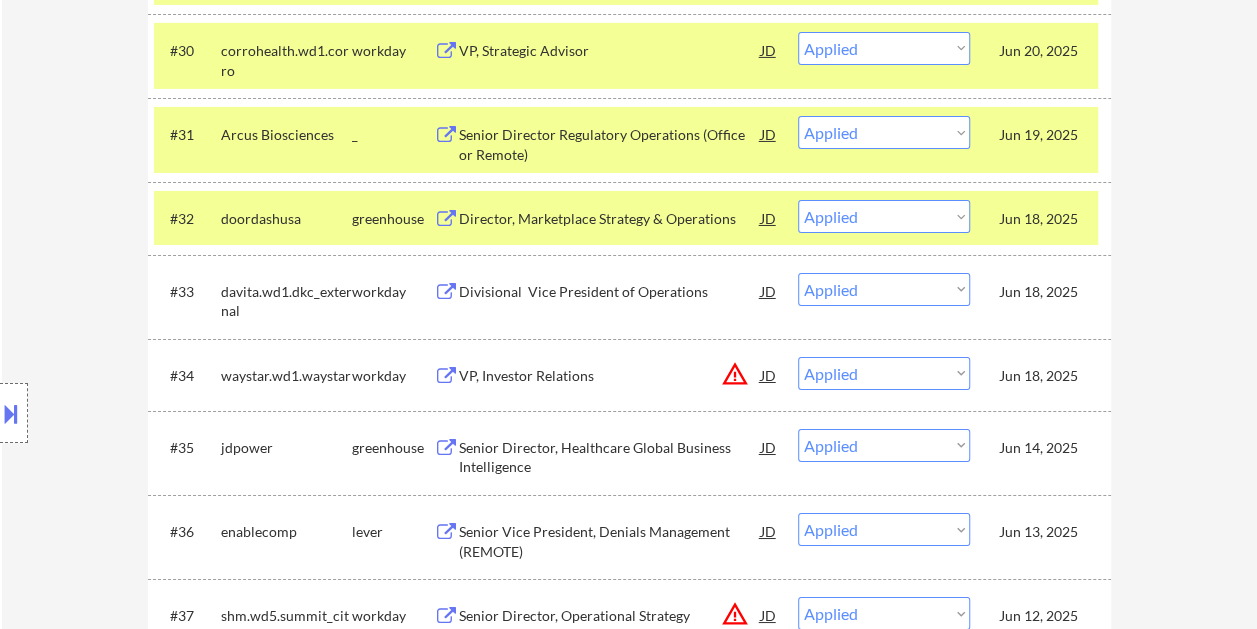 scroll, scrollTop: 3400, scrollLeft: 0, axis: vertical 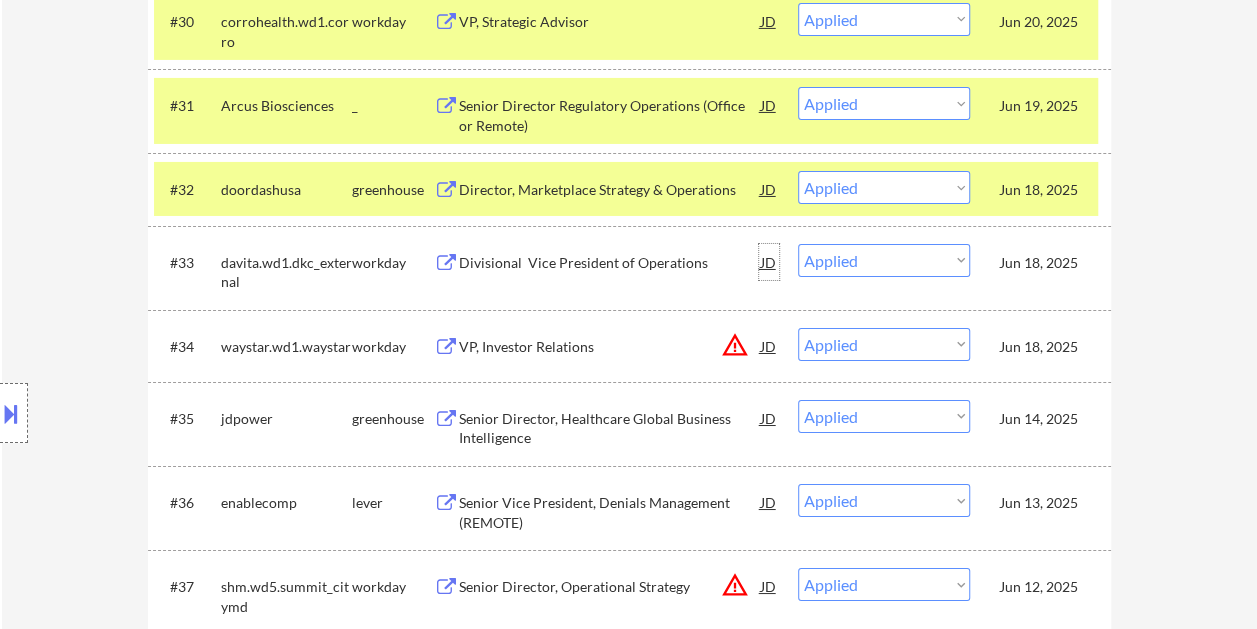 click on "JD" at bounding box center [769, 262] 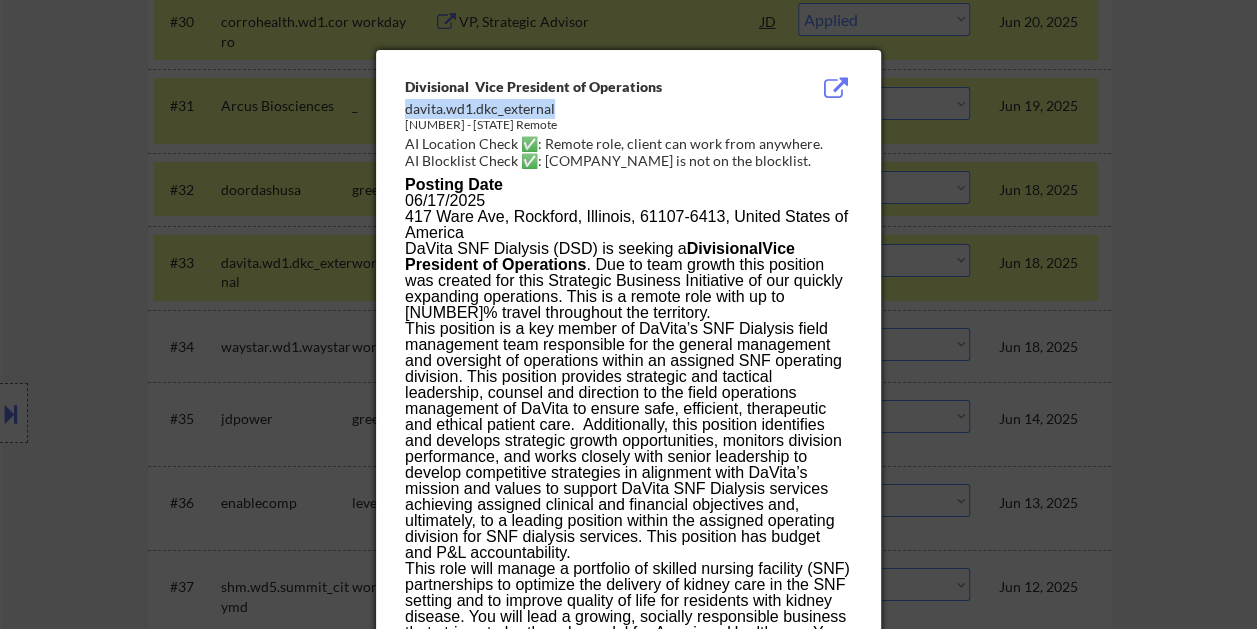 drag, startPoint x: 407, startPoint y: 105, endPoint x: 556, endPoint y: 109, distance: 149.05368 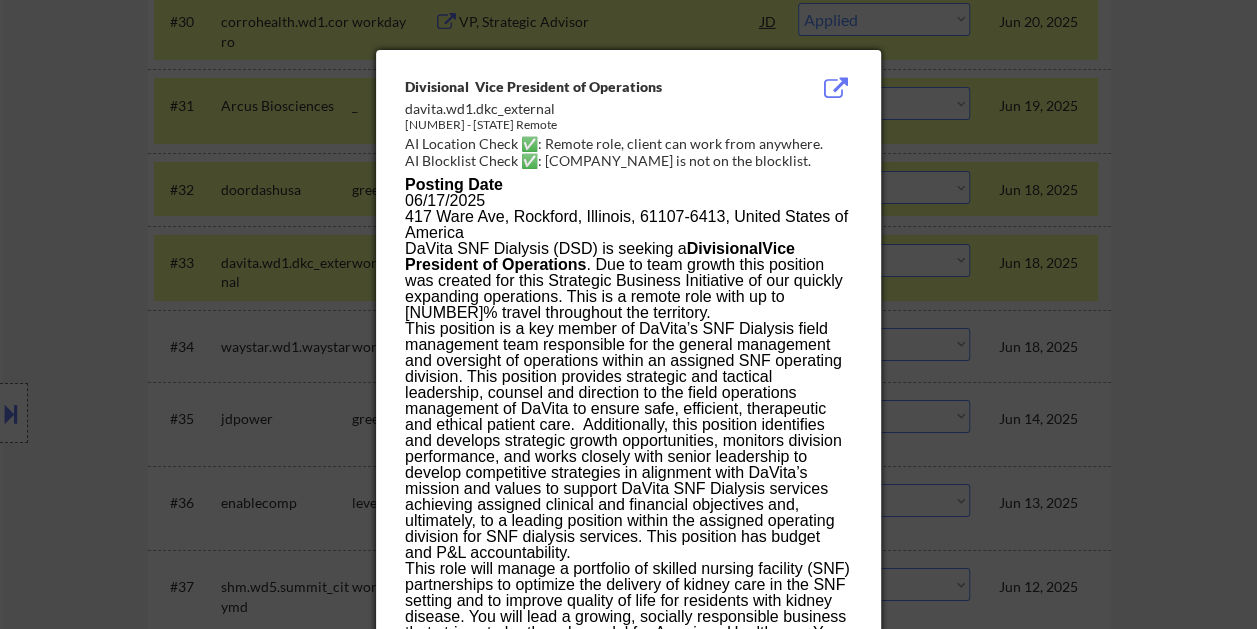 click at bounding box center [628, 314] 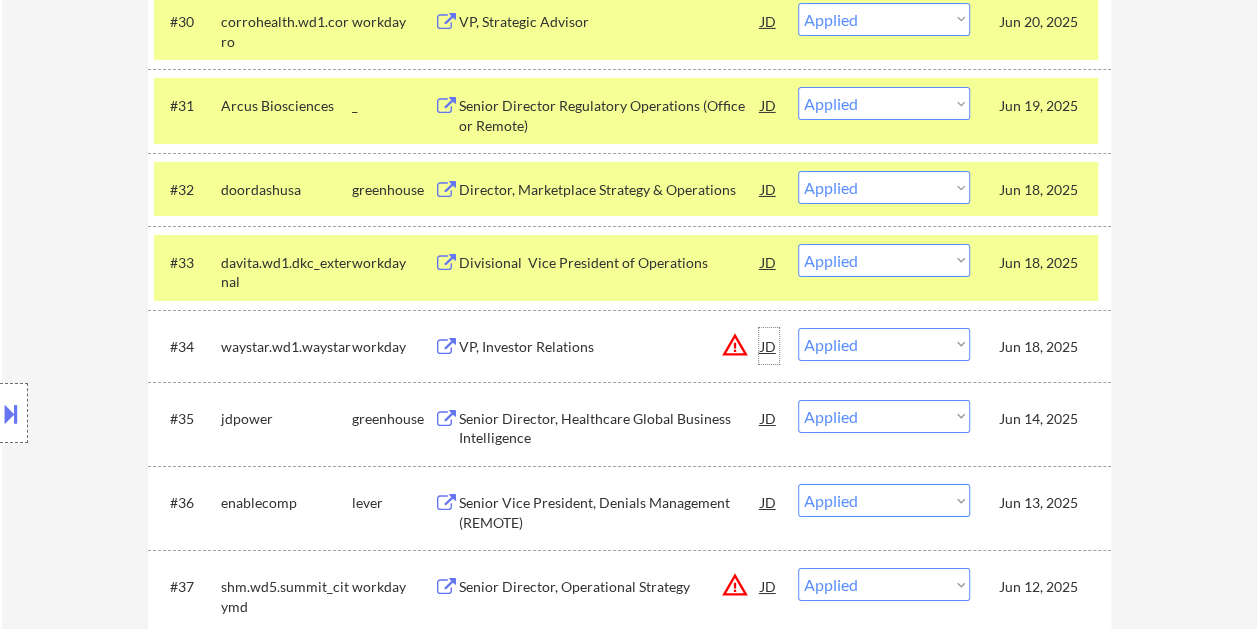 click on "JD" at bounding box center [769, 346] 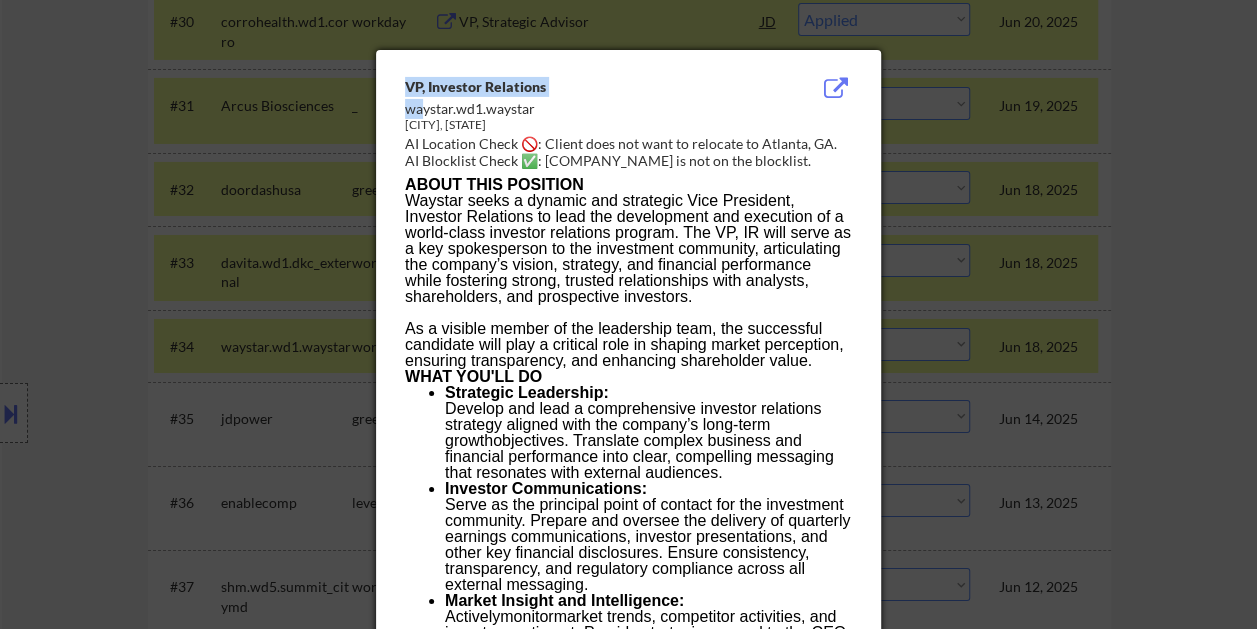 drag, startPoint x: 403, startPoint y: 109, endPoint x: 422, endPoint y: 109, distance: 19 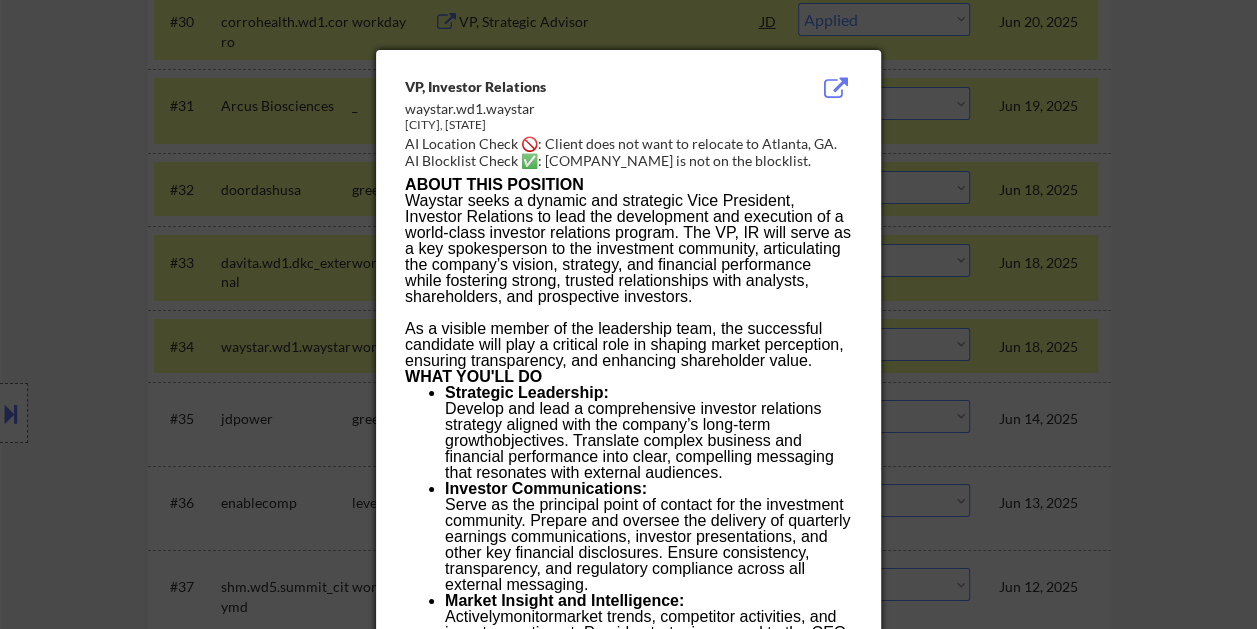 drag, startPoint x: 422, startPoint y: 109, endPoint x: 648, endPoint y: 107, distance: 226.00885 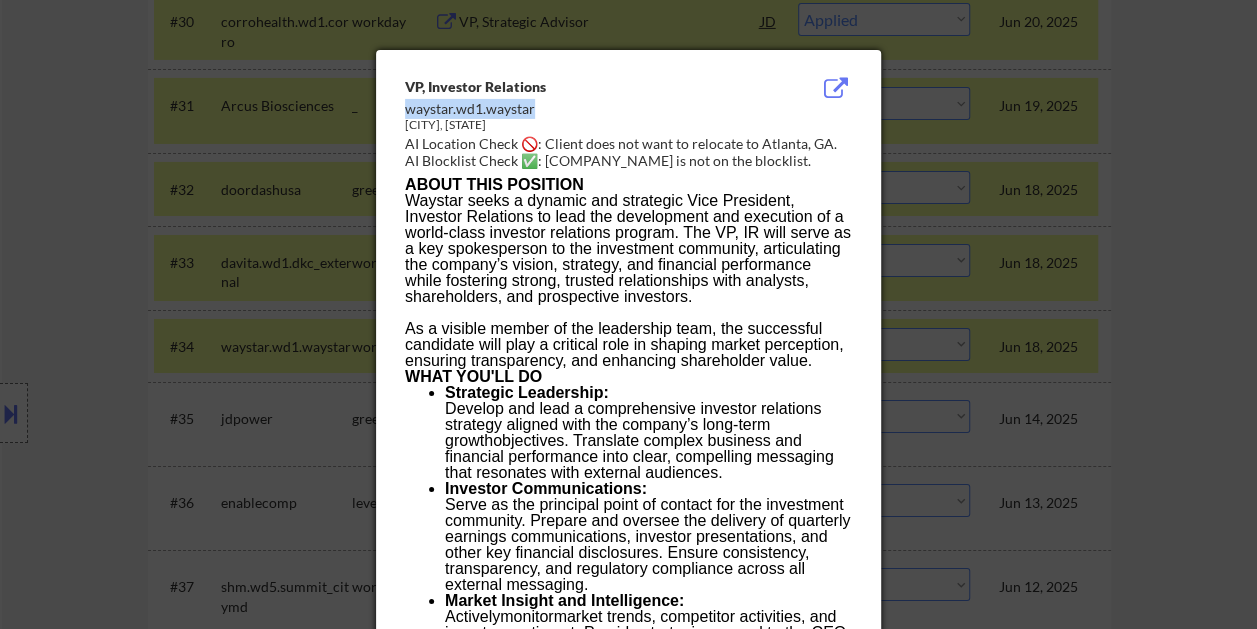 drag, startPoint x: 532, startPoint y: 106, endPoint x: 406, endPoint y: 110, distance: 126.06348 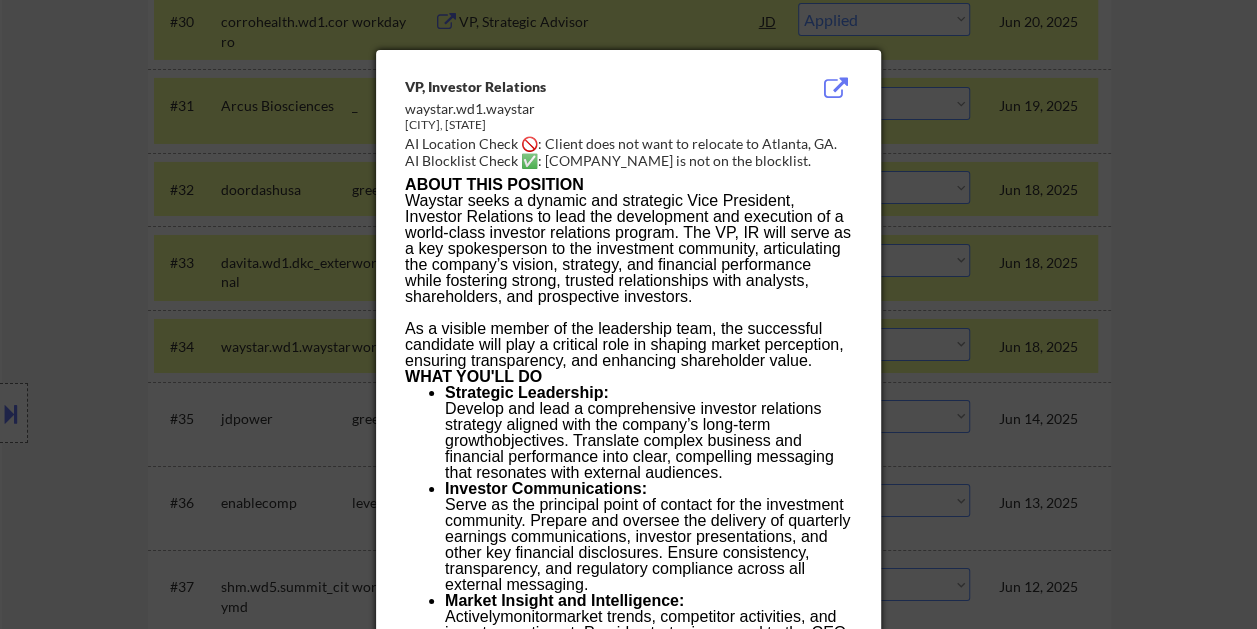 click at bounding box center [628, 314] 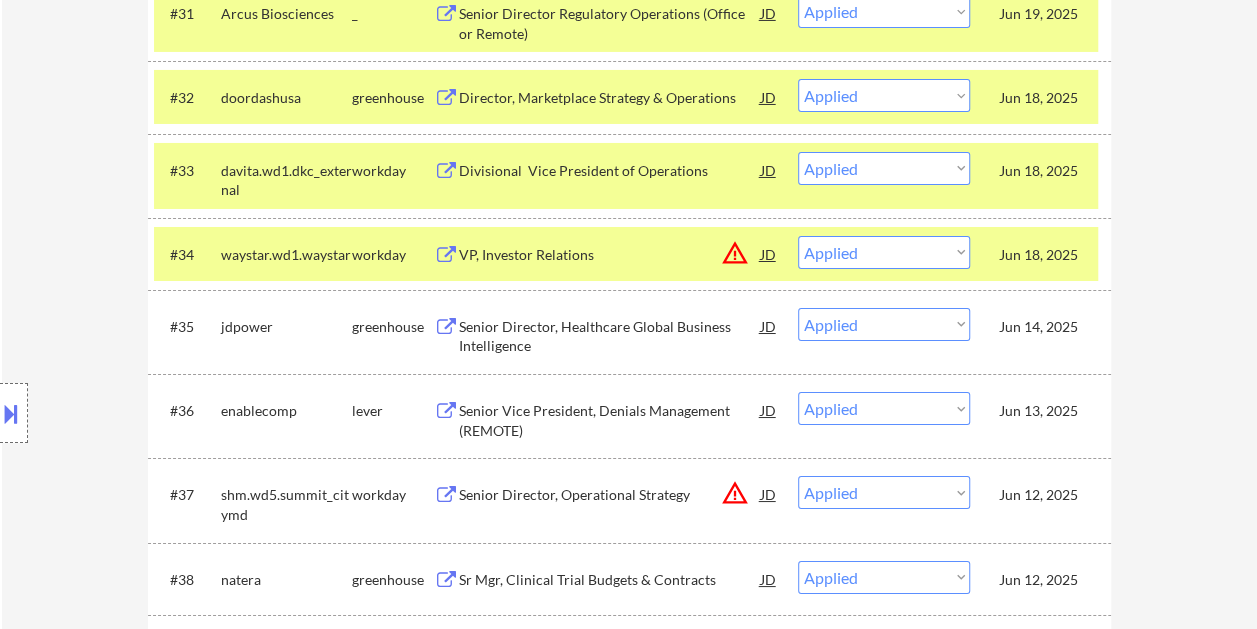 scroll, scrollTop: 3600, scrollLeft: 0, axis: vertical 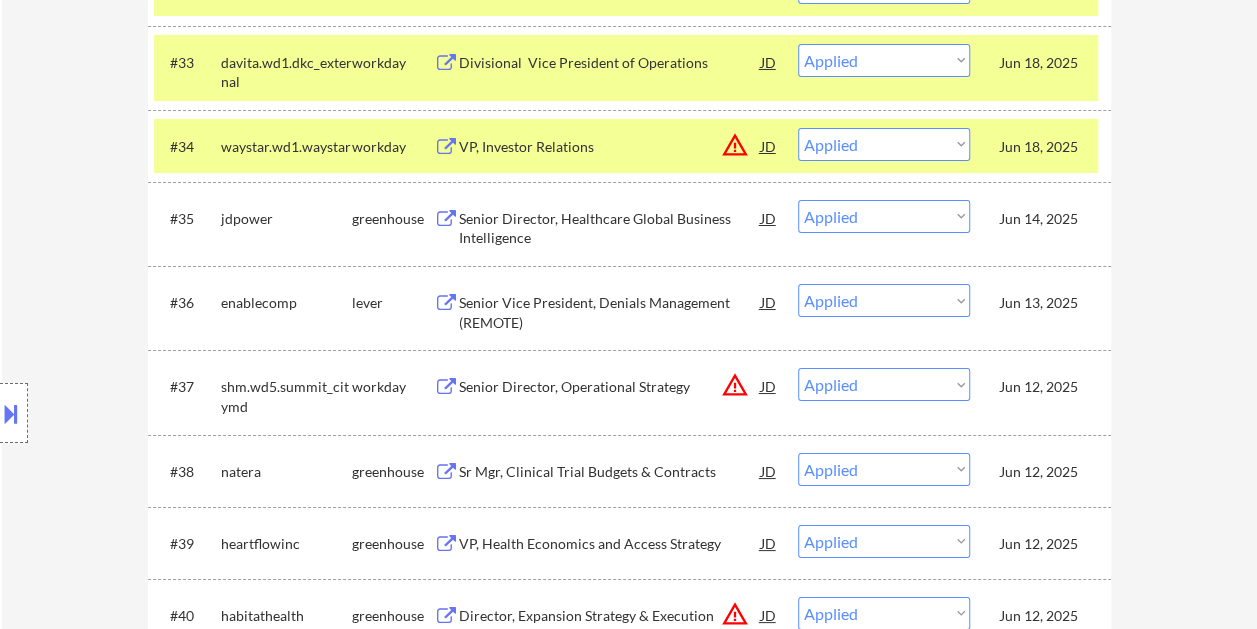 click on "JD" at bounding box center (769, 218) 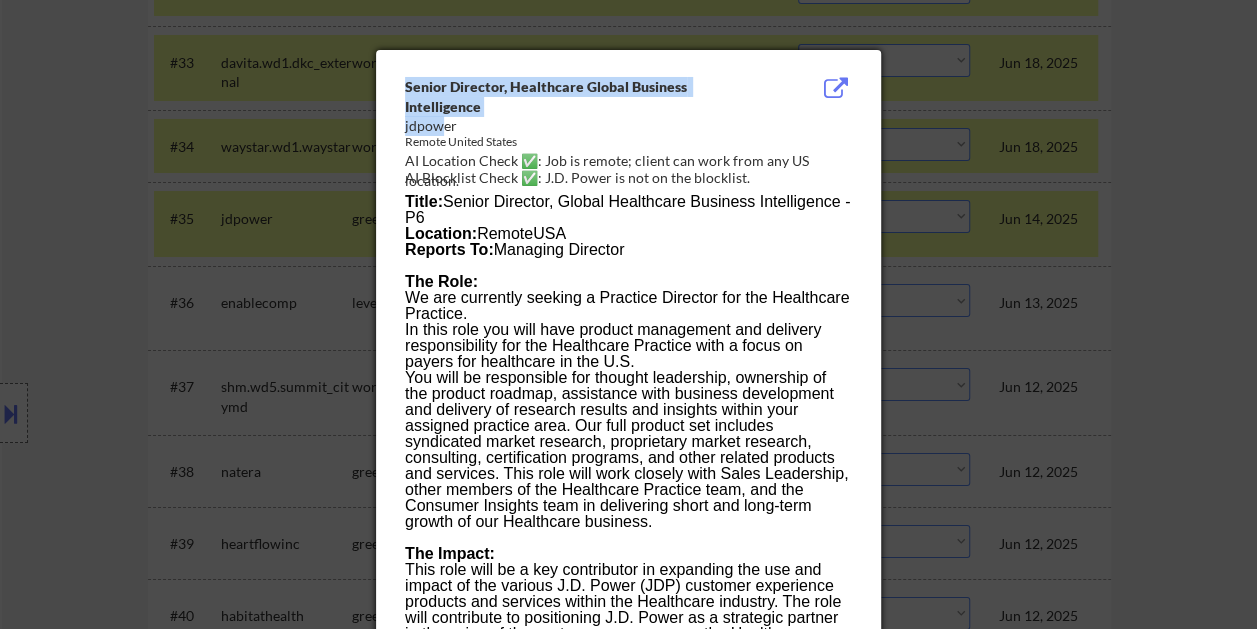 drag, startPoint x: 404, startPoint y: 125, endPoint x: 439, endPoint y: 125, distance: 35 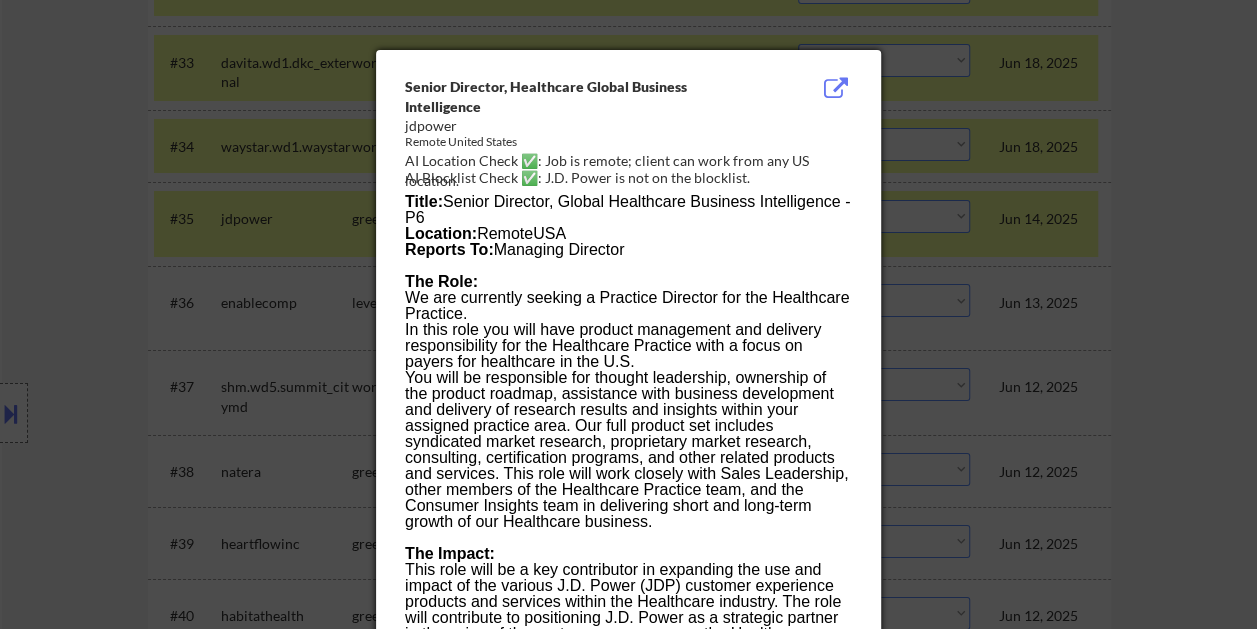 drag, startPoint x: 439, startPoint y: 125, endPoint x: 689, endPoint y: 132, distance: 250.09798 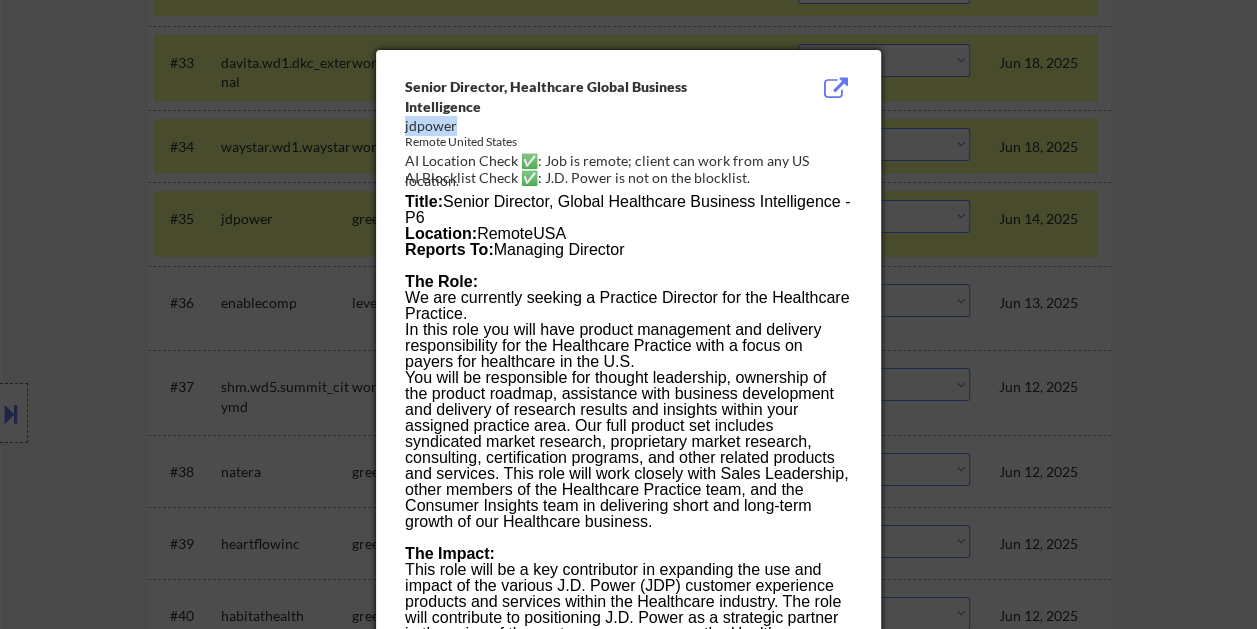 drag, startPoint x: 456, startPoint y: 122, endPoint x: 405, endPoint y: 124, distance: 51.0392 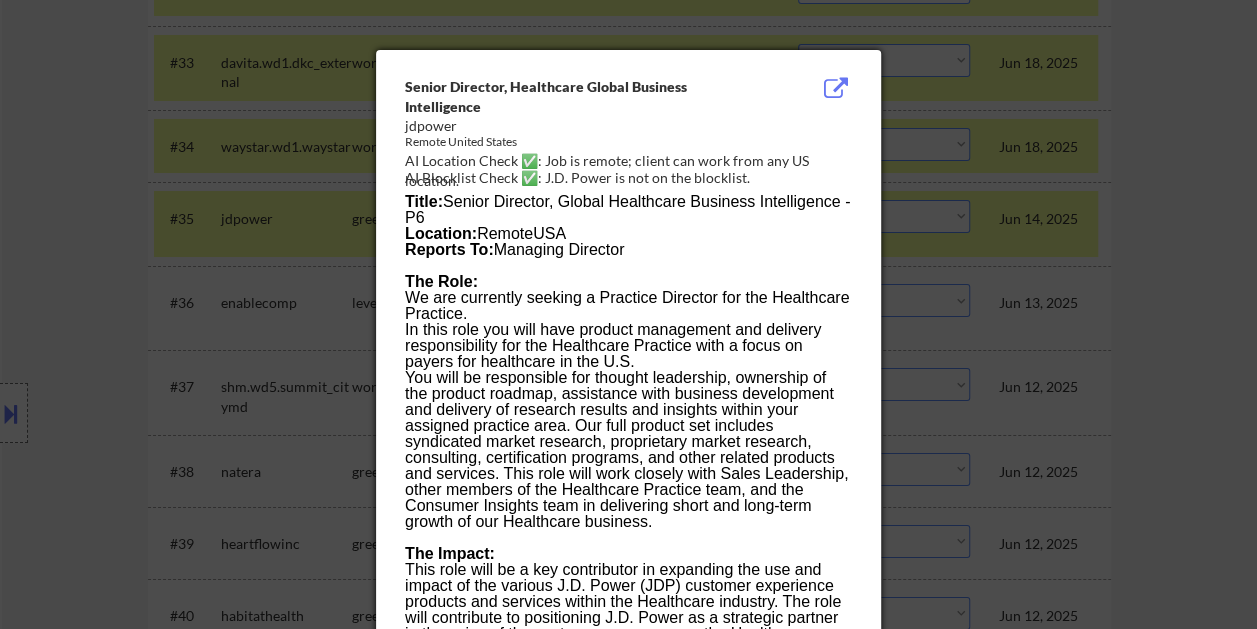 click at bounding box center (628, 314) 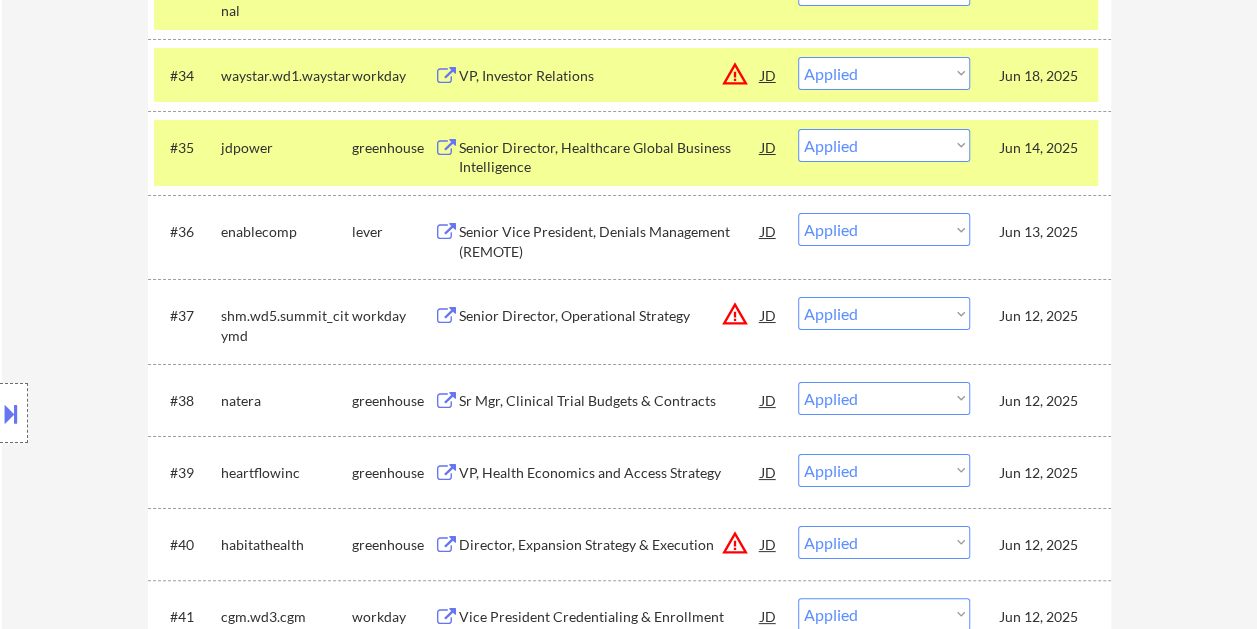 scroll, scrollTop: 3700, scrollLeft: 0, axis: vertical 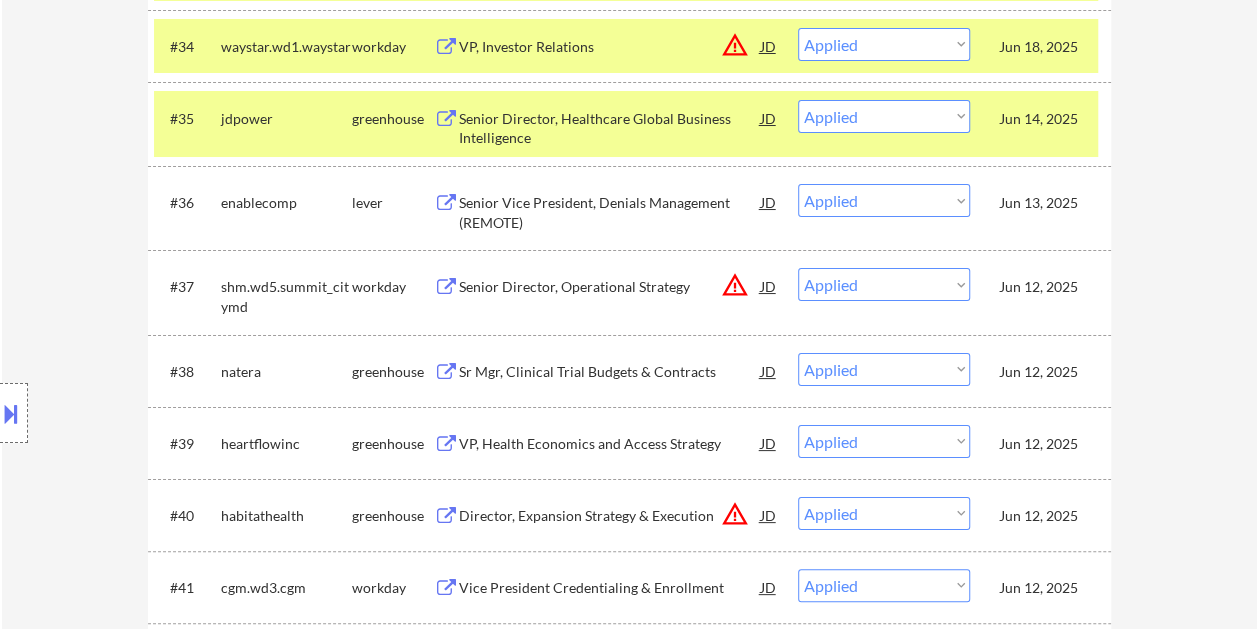 click on "Location Inclusions:" at bounding box center [179, 413] 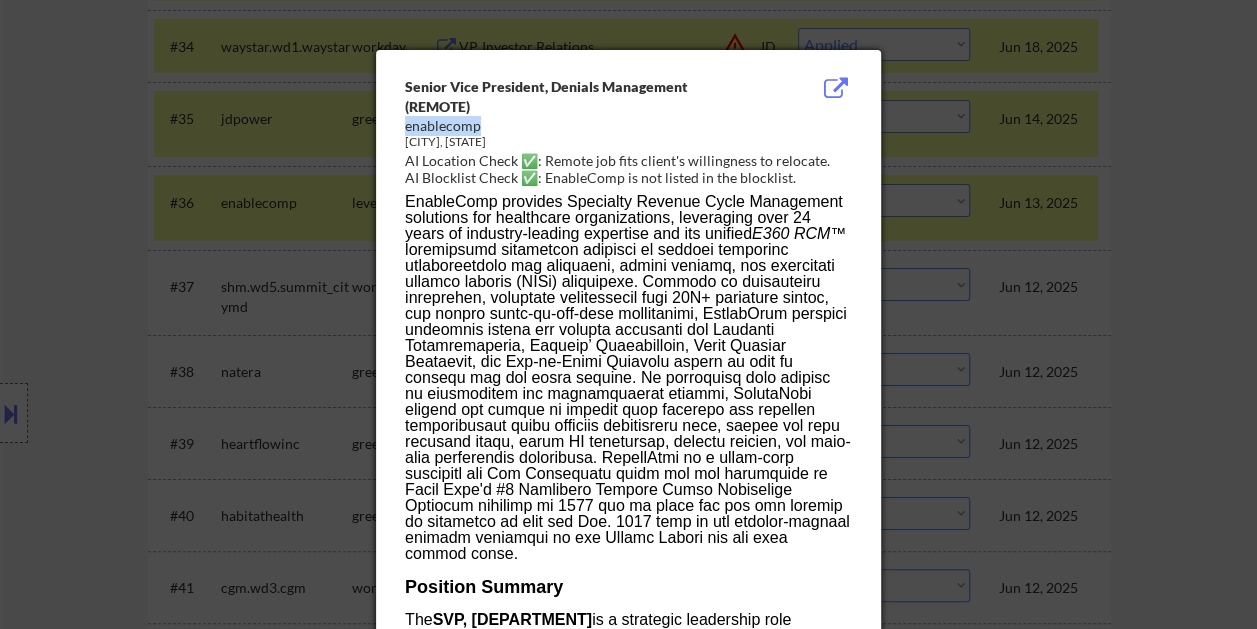 drag, startPoint x: 406, startPoint y: 127, endPoint x: 478, endPoint y: 122, distance: 72.1734 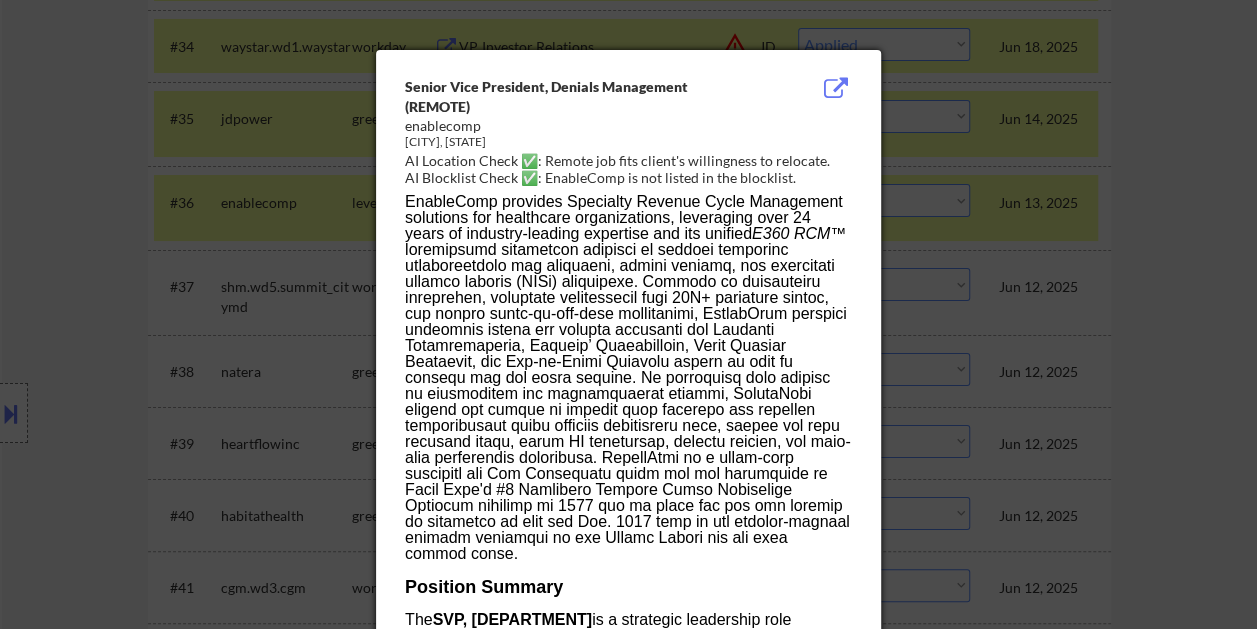 click at bounding box center (628, 314) 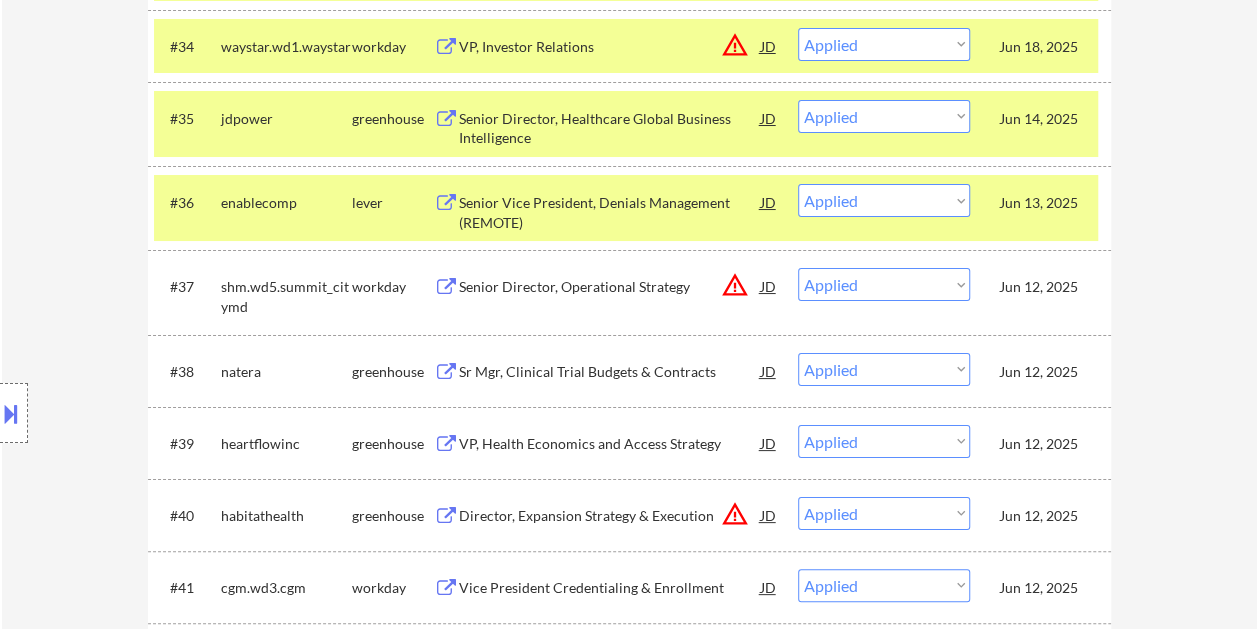 scroll, scrollTop: 3800, scrollLeft: 0, axis: vertical 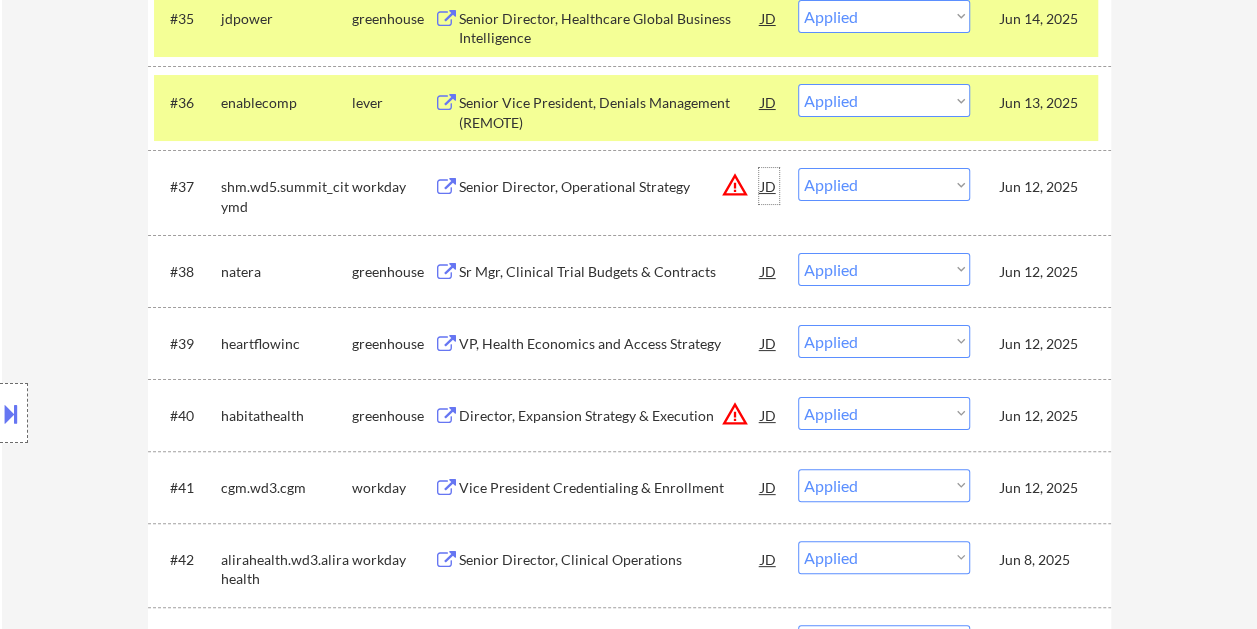 click on "JD" at bounding box center (769, 186) 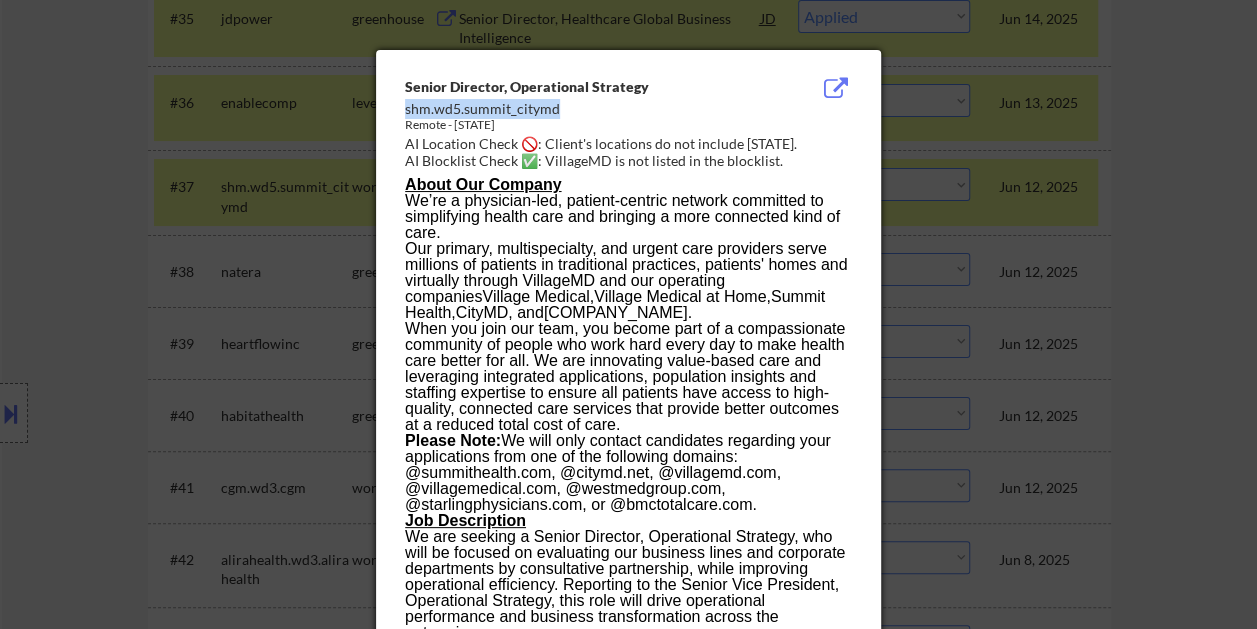 drag, startPoint x: 406, startPoint y: 112, endPoint x: 558, endPoint y: 108, distance: 152.05263 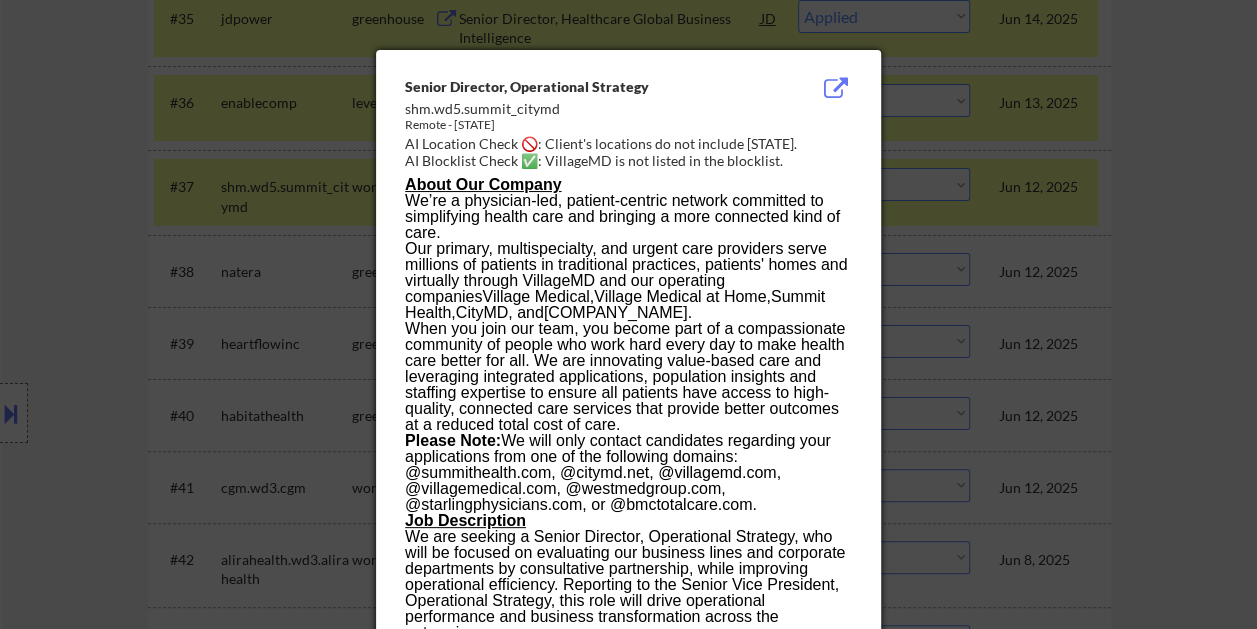 click at bounding box center (628, 314) 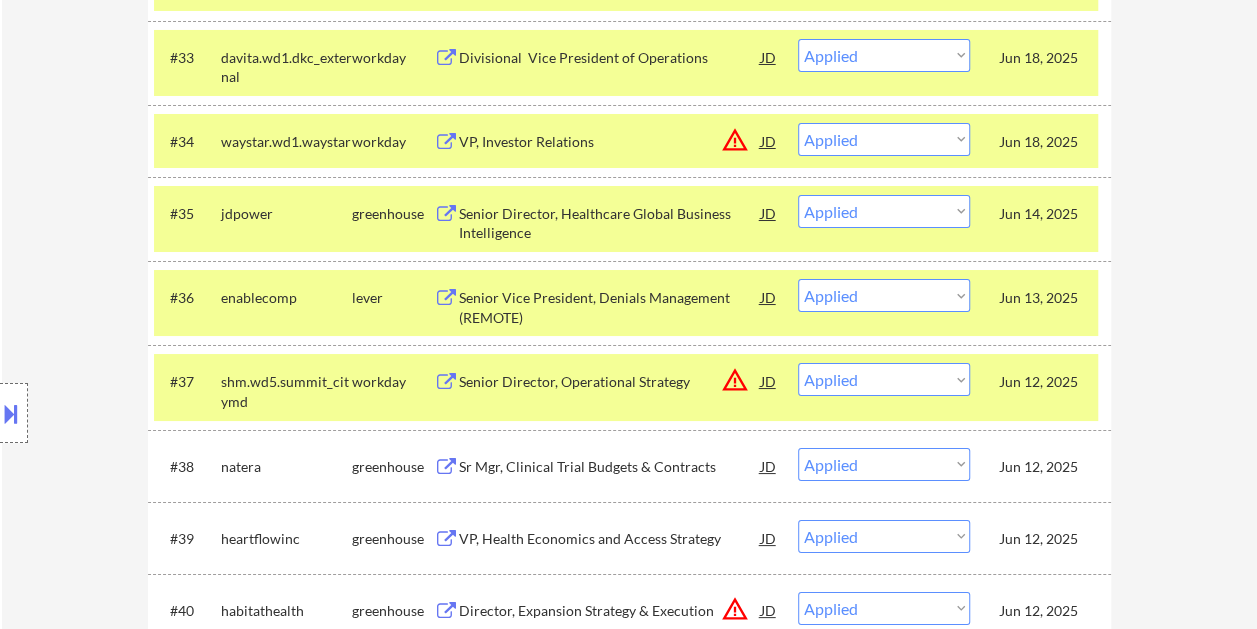 scroll, scrollTop: 3500, scrollLeft: 0, axis: vertical 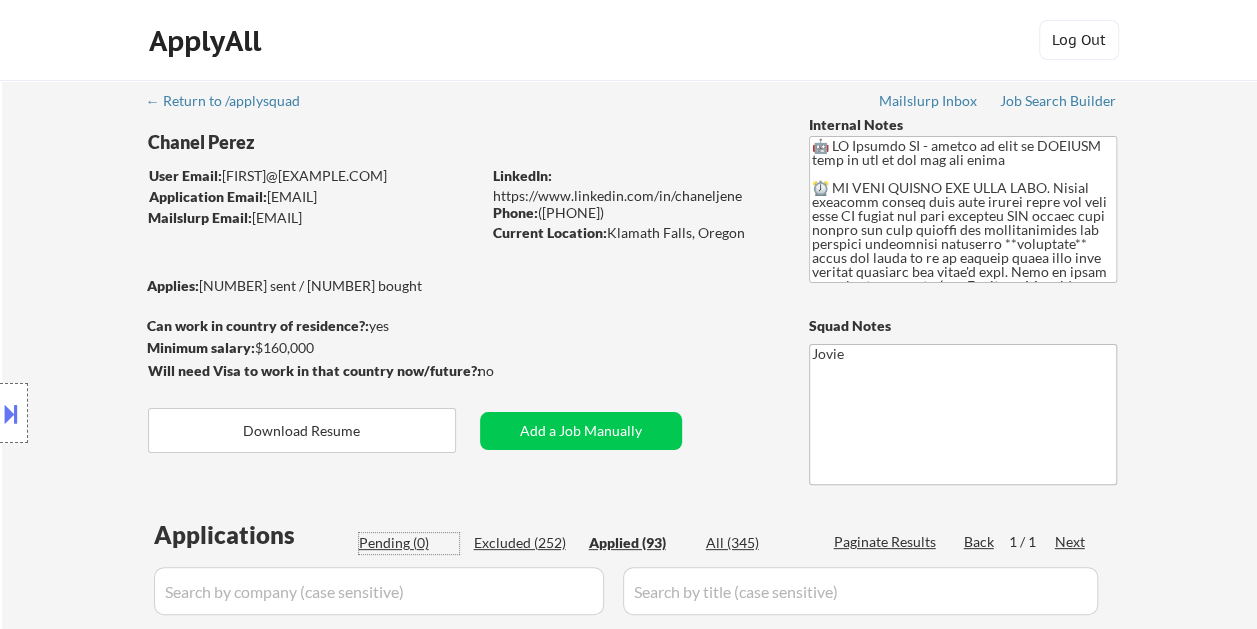 click on "Pending (0)" at bounding box center [409, 543] 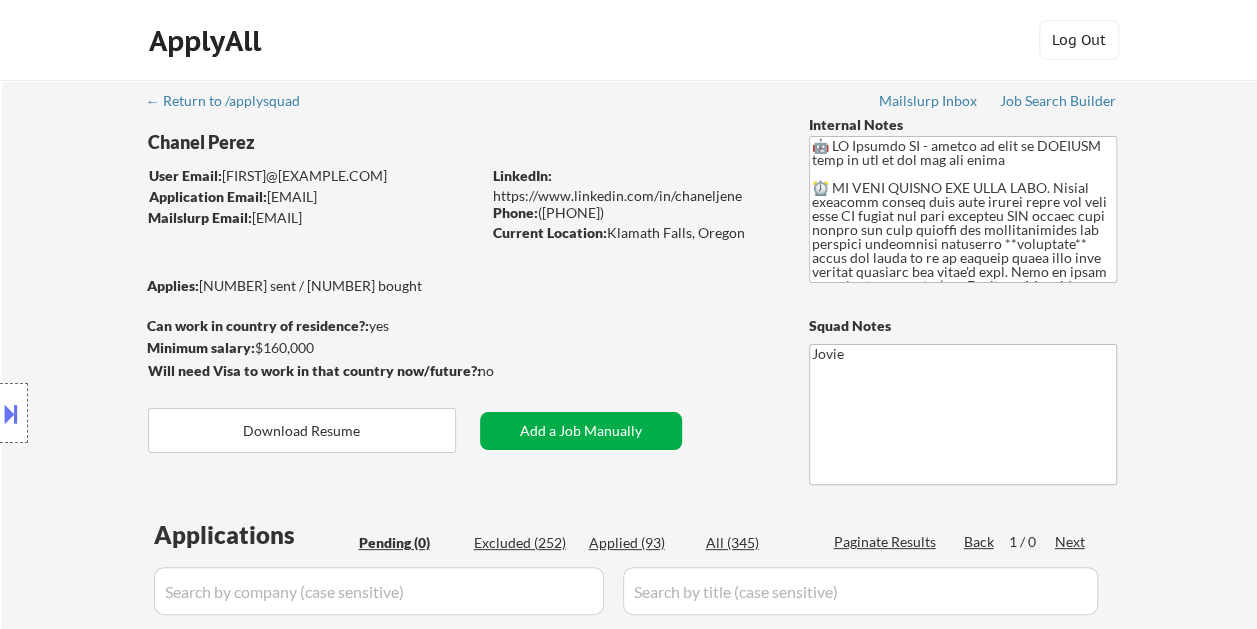 click on "Add a Job Manually" at bounding box center (581, 431) 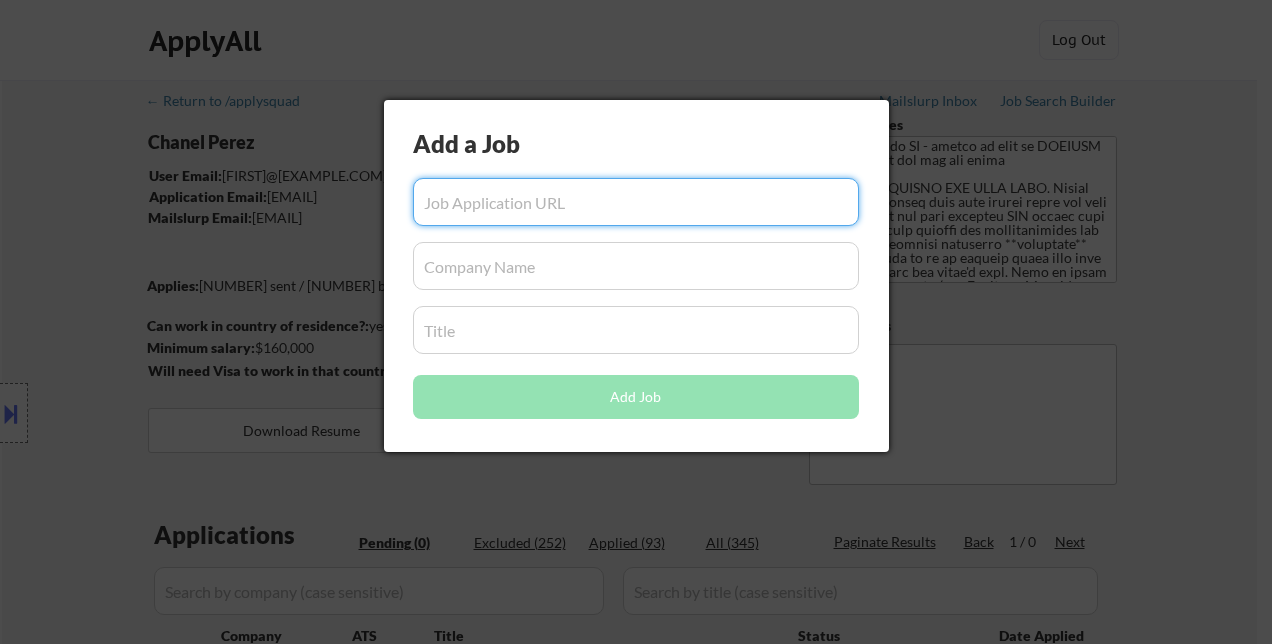 click at bounding box center [636, 202] 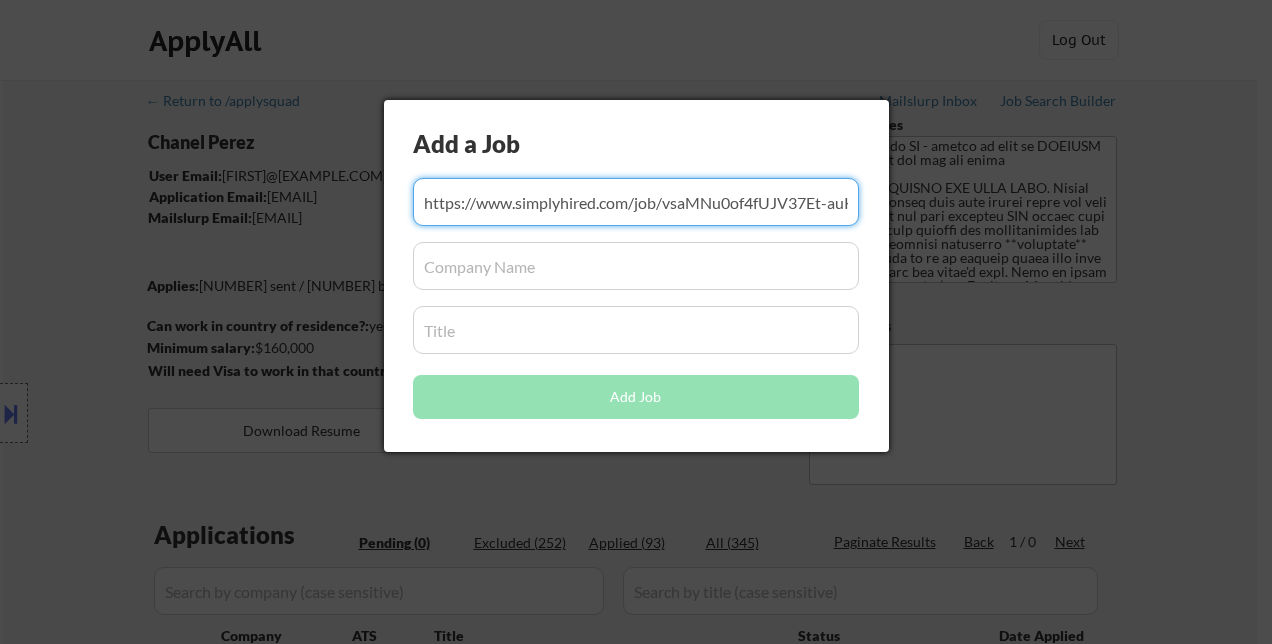 scroll, scrollTop: 0, scrollLeft: 306, axis: horizontal 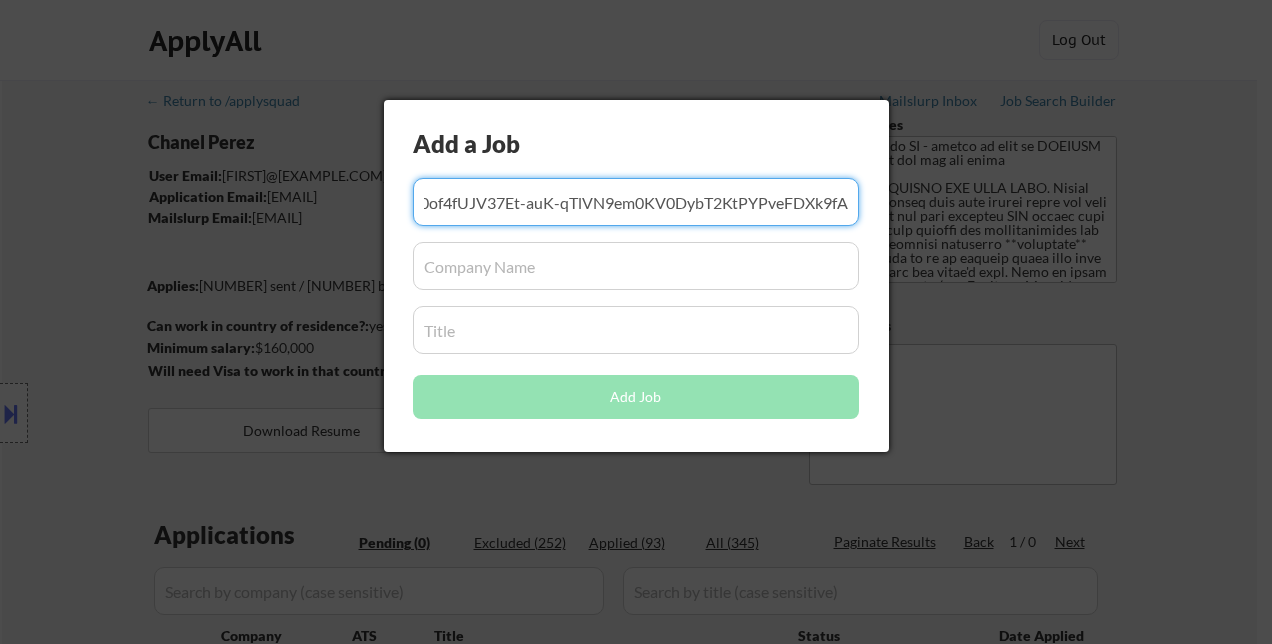 type on "https://www.simplyhired.com/job/vsaMNu0of4fUJV37Et-auK-qTlVN9em0KV0DybT2KtPYPveFDXk9fA" 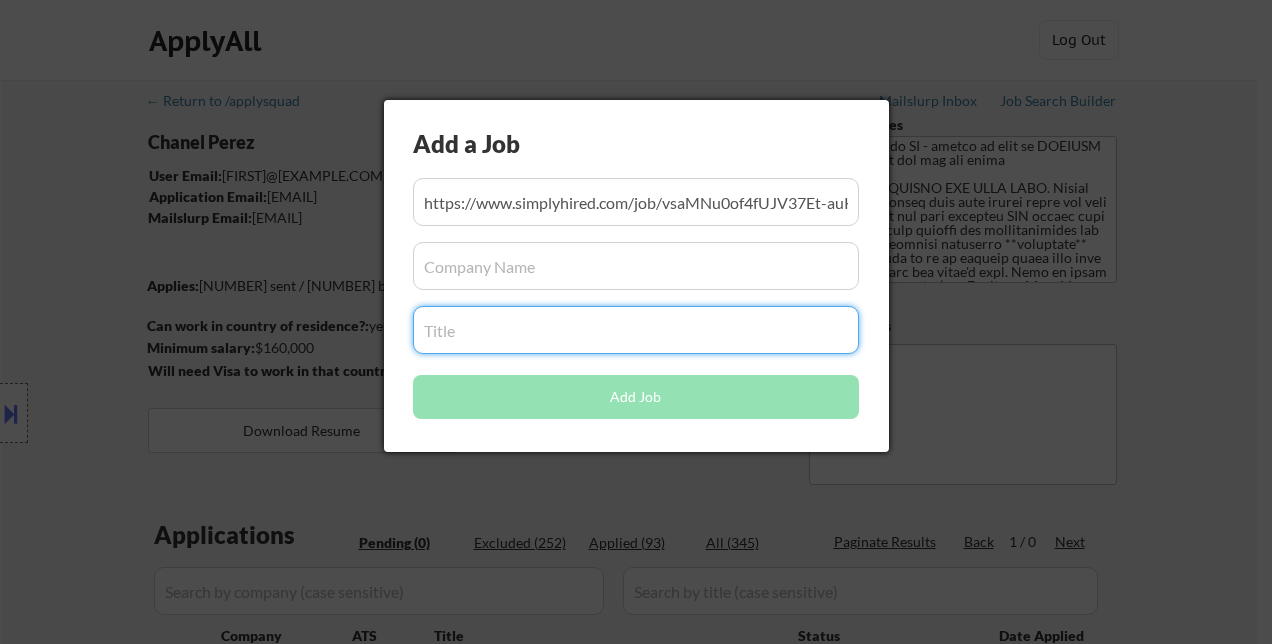 click at bounding box center (636, 330) 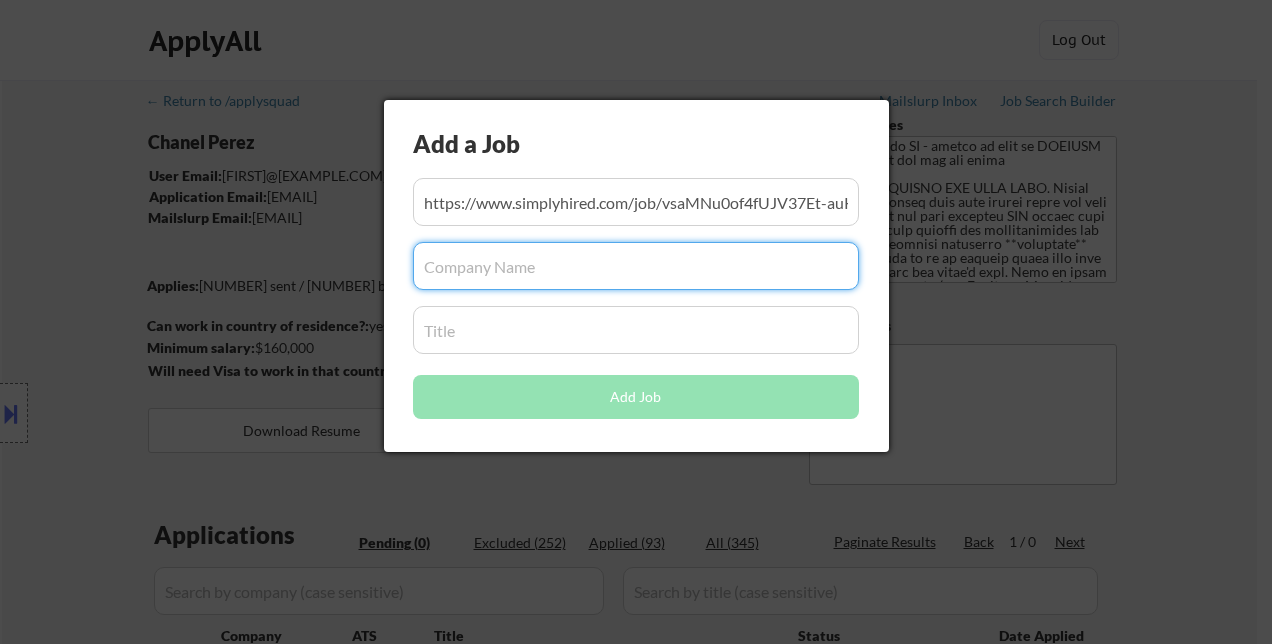 click at bounding box center [636, 266] 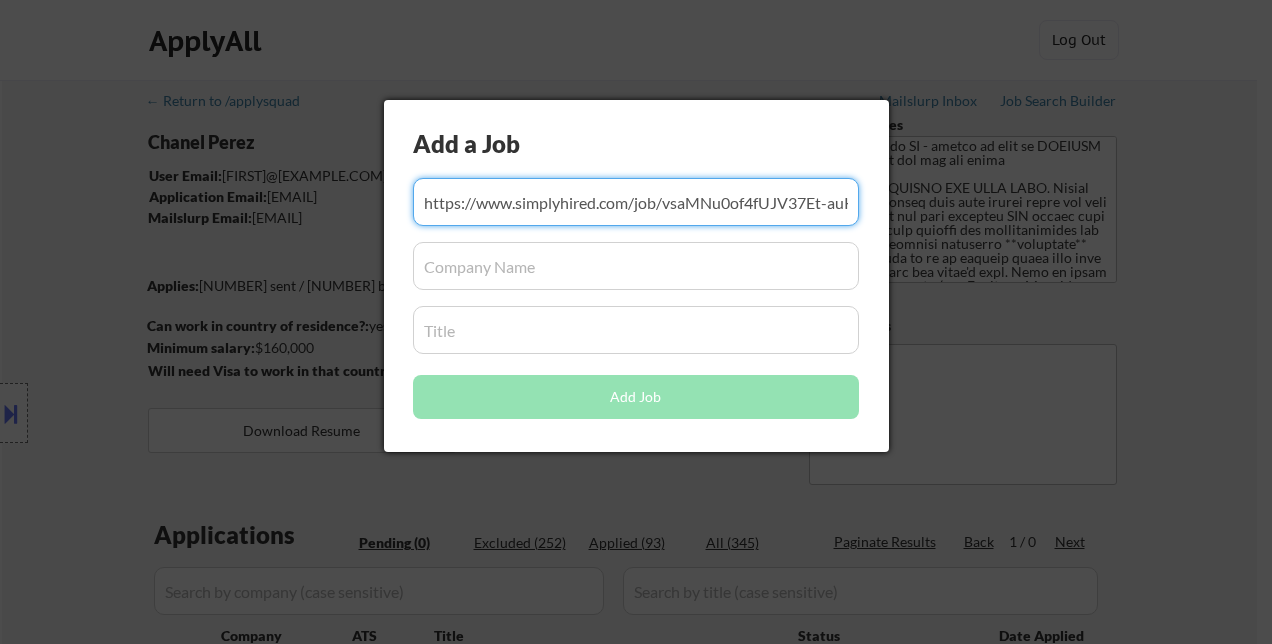 click at bounding box center [636, 202] 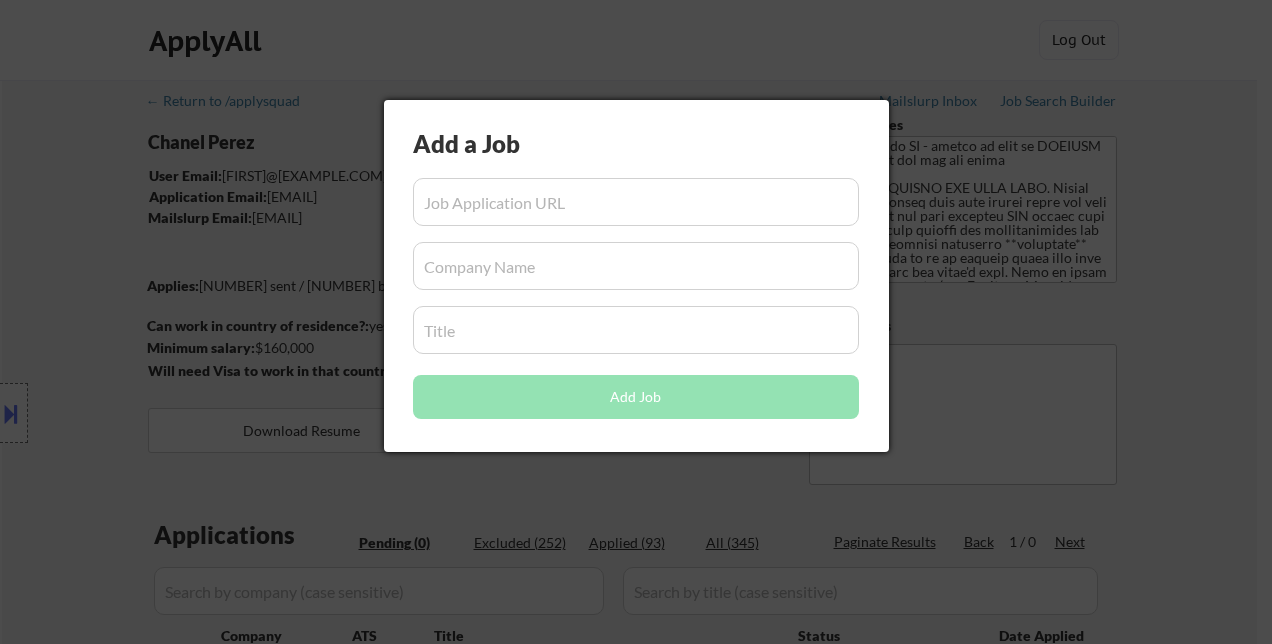 click at bounding box center [636, 322] 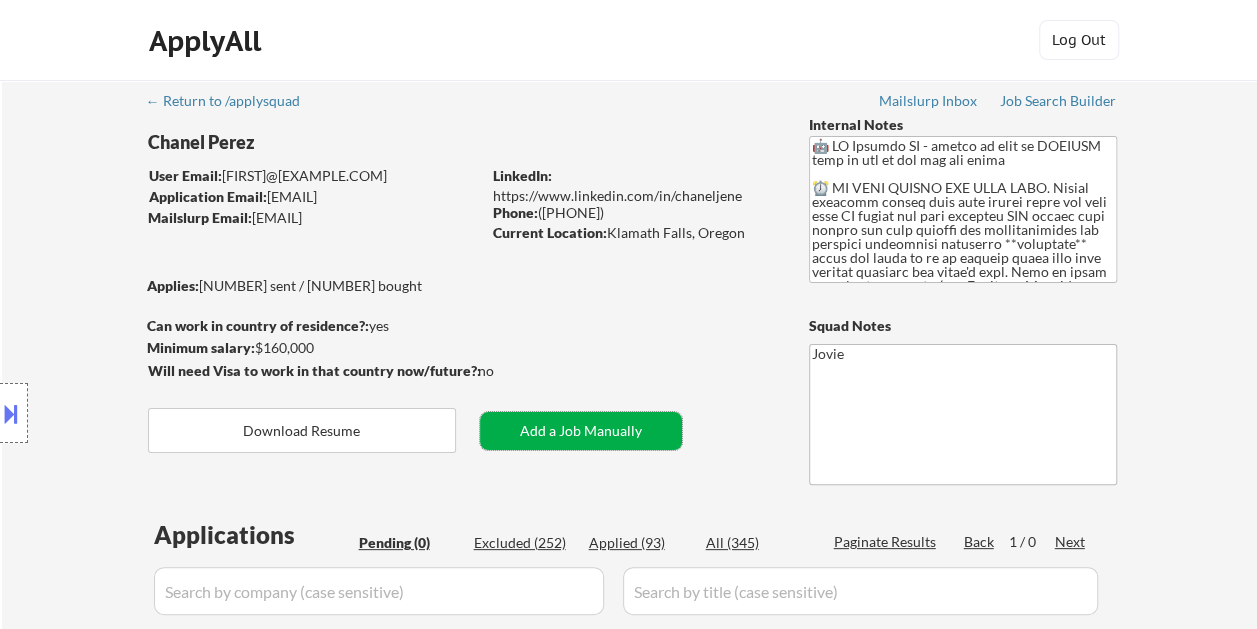 click on "Add a Job Manually" at bounding box center [581, 431] 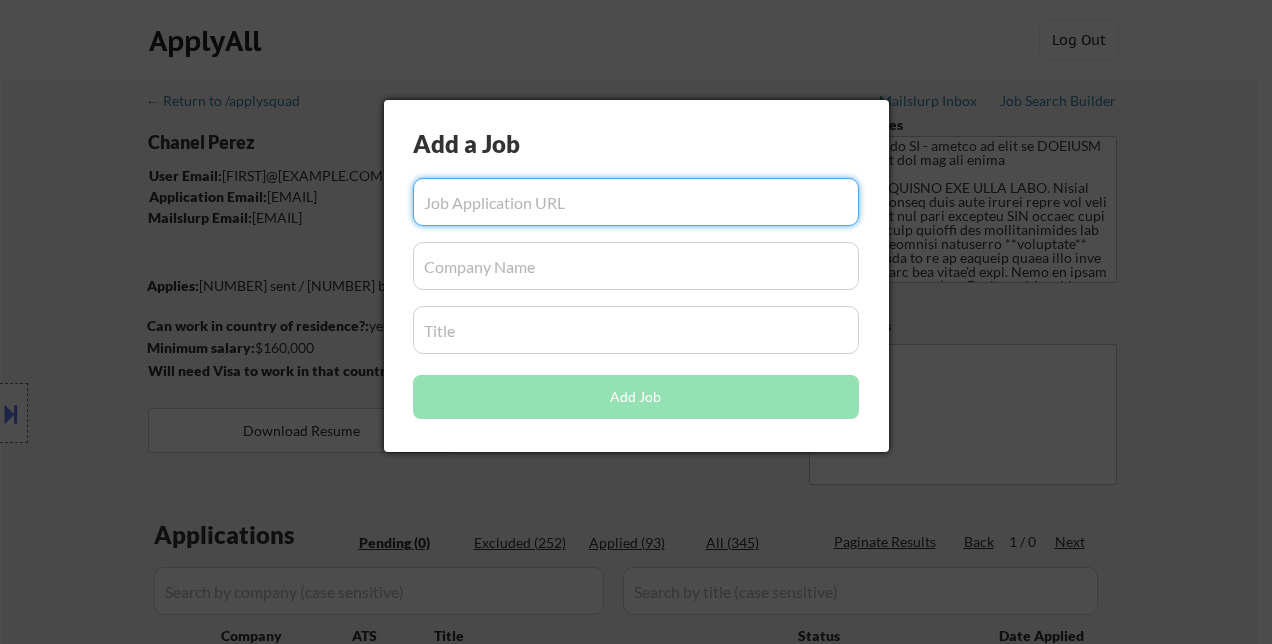 click at bounding box center (636, 202) 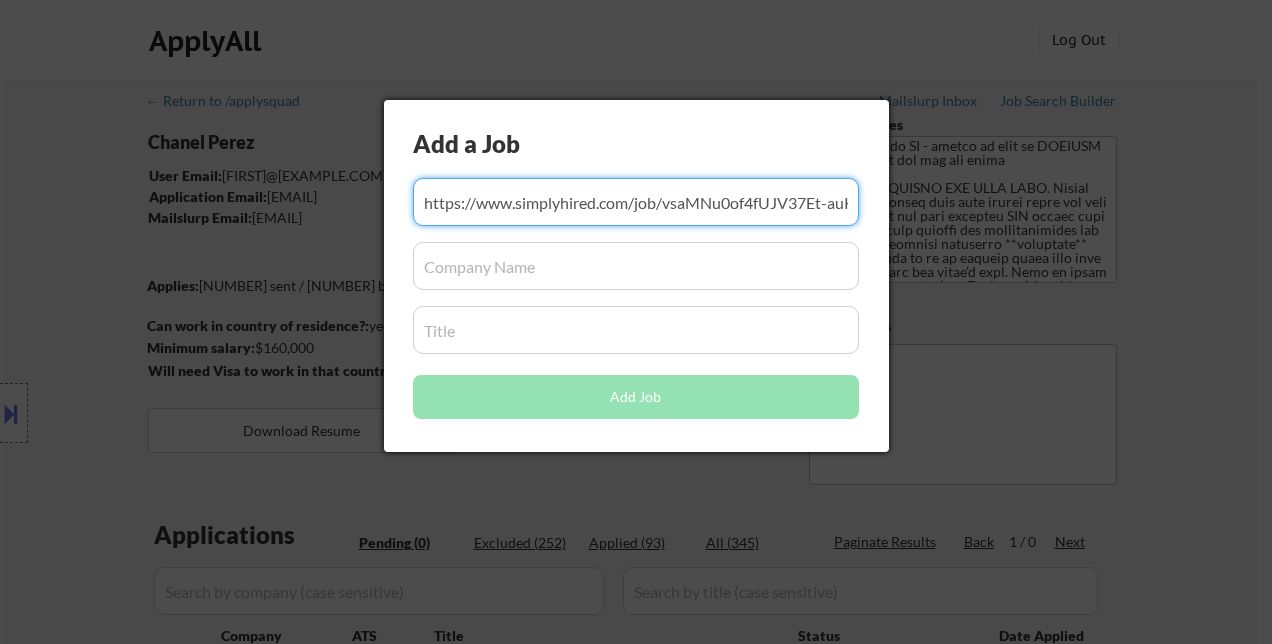 scroll, scrollTop: 0, scrollLeft: 306, axis: horizontal 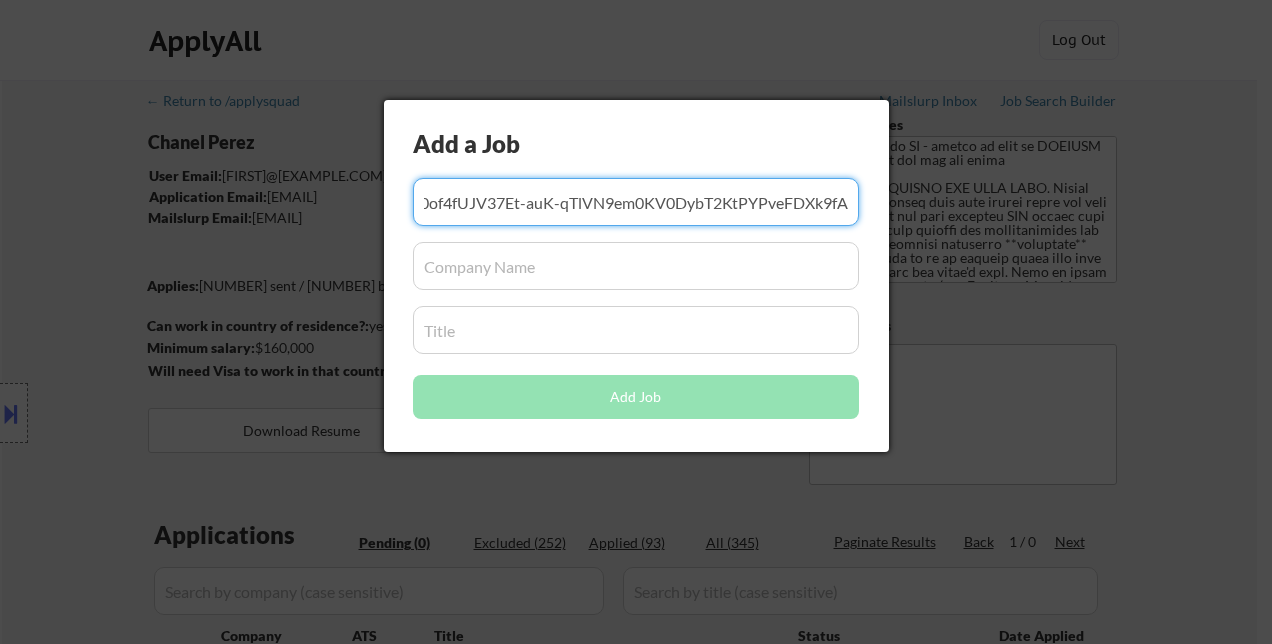 type on "https://www.simplyhired.com/job/vsaMNu0of4fUJV37Et-auK-qTlVN9em0KV0DybT2KtPYPveFDXk9fA" 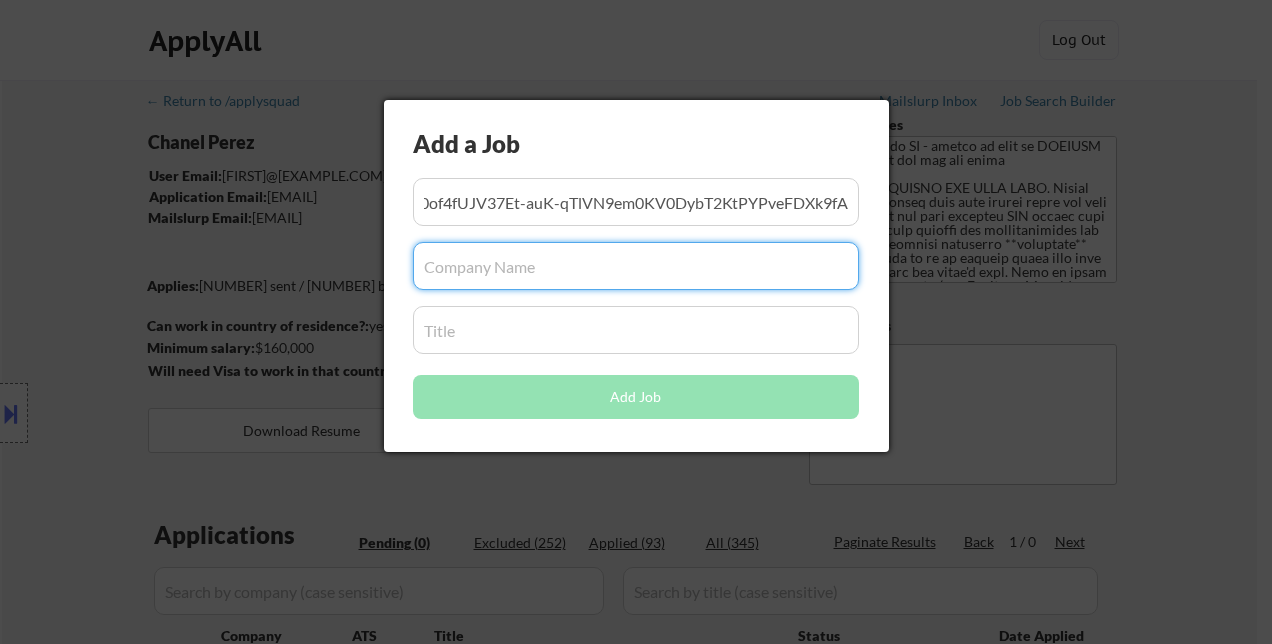 click at bounding box center [636, 266] 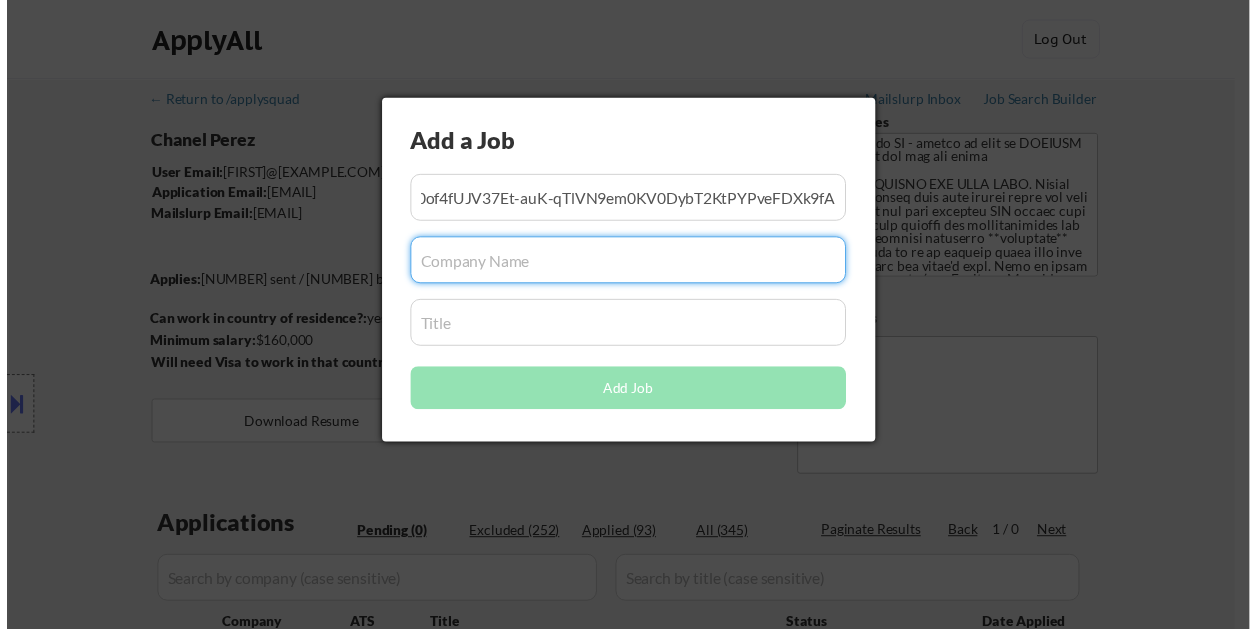 scroll, scrollTop: 0, scrollLeft: 0, axis: both 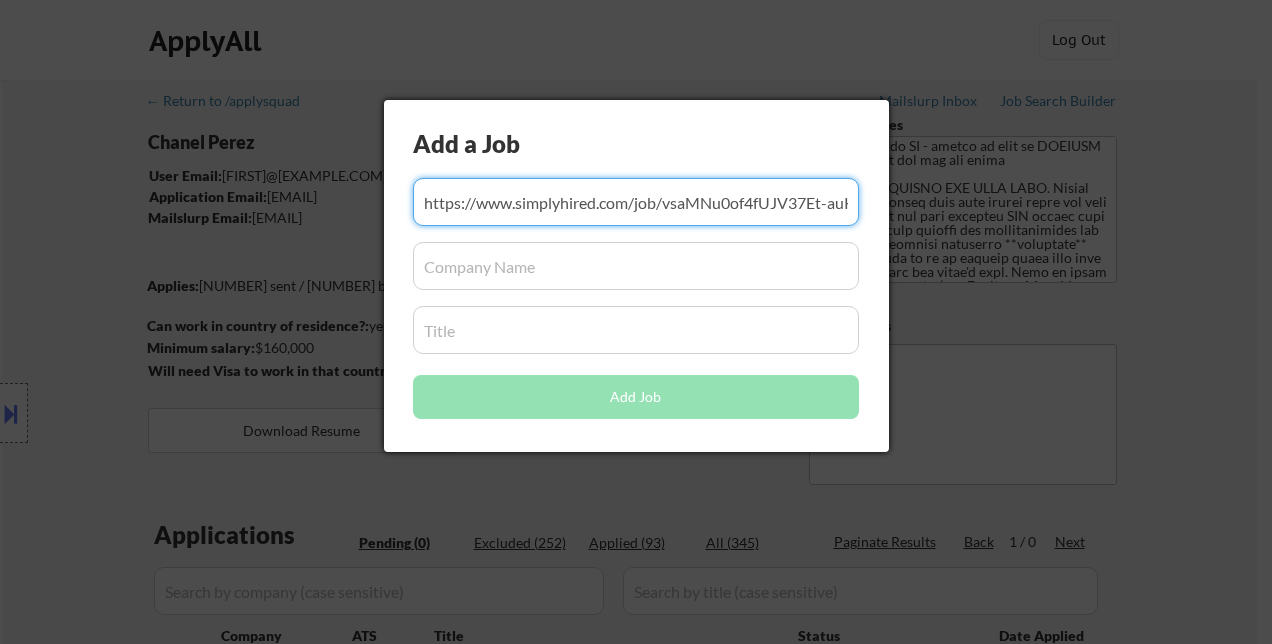 click at bounding box center (636, 202) 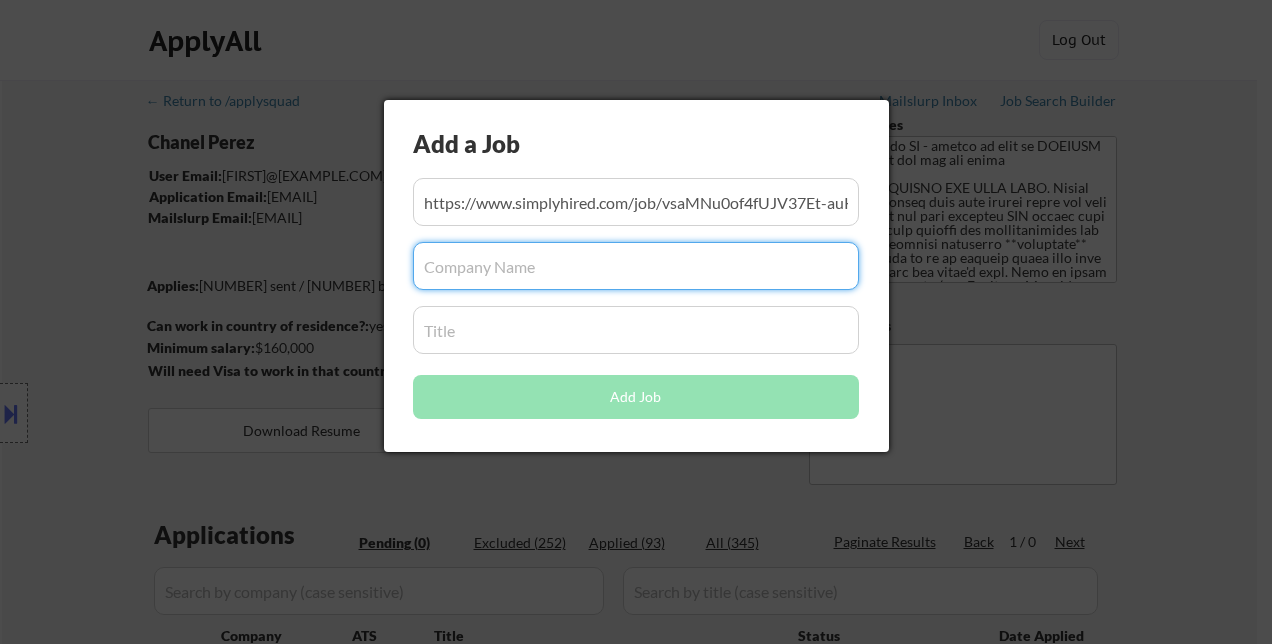 click at bounding box center [636, 266] 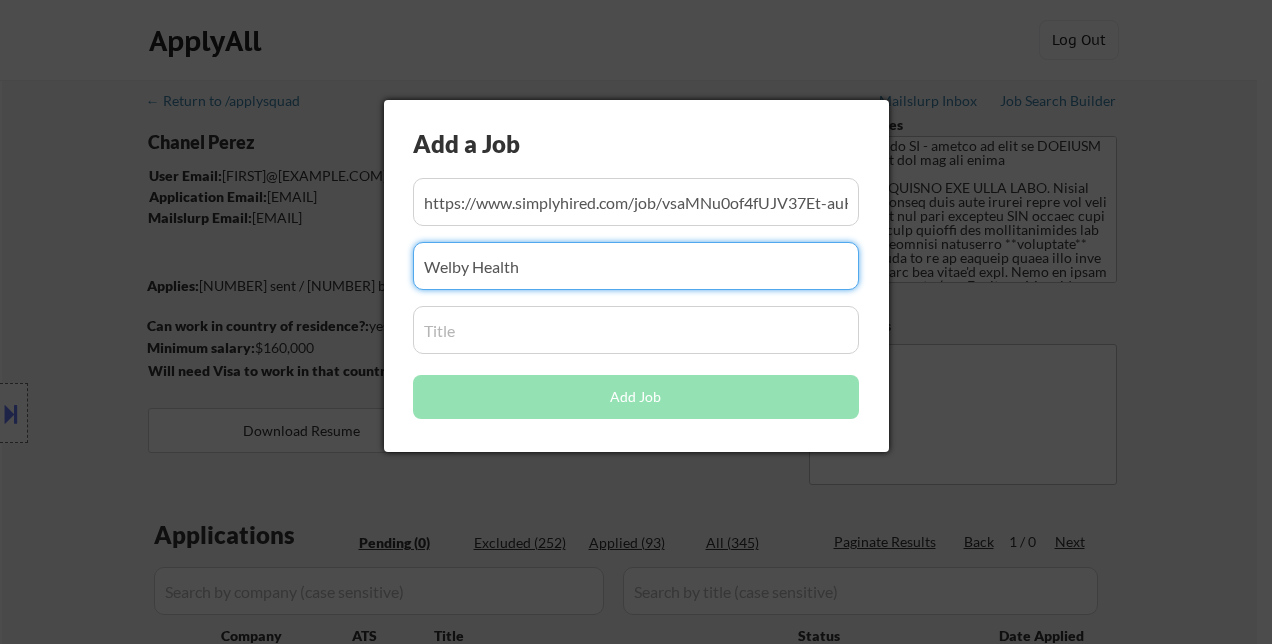 type on "Welby Health" 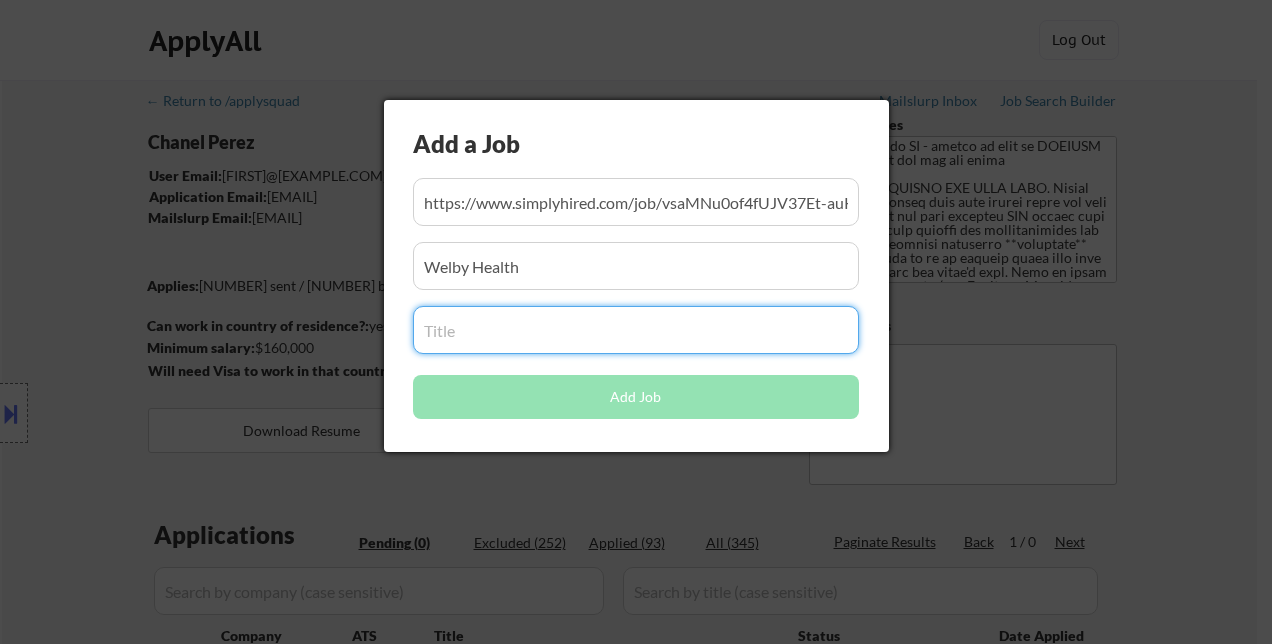 click at bounding box center [636, 330] 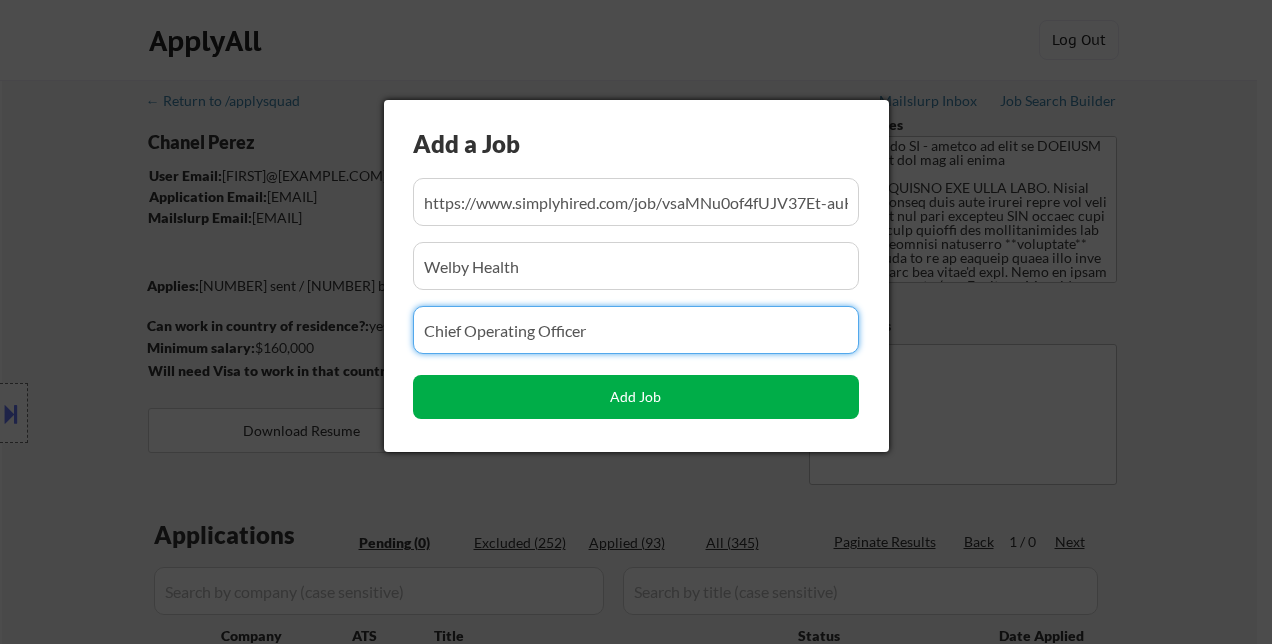 type on "Chief Operating Officer" 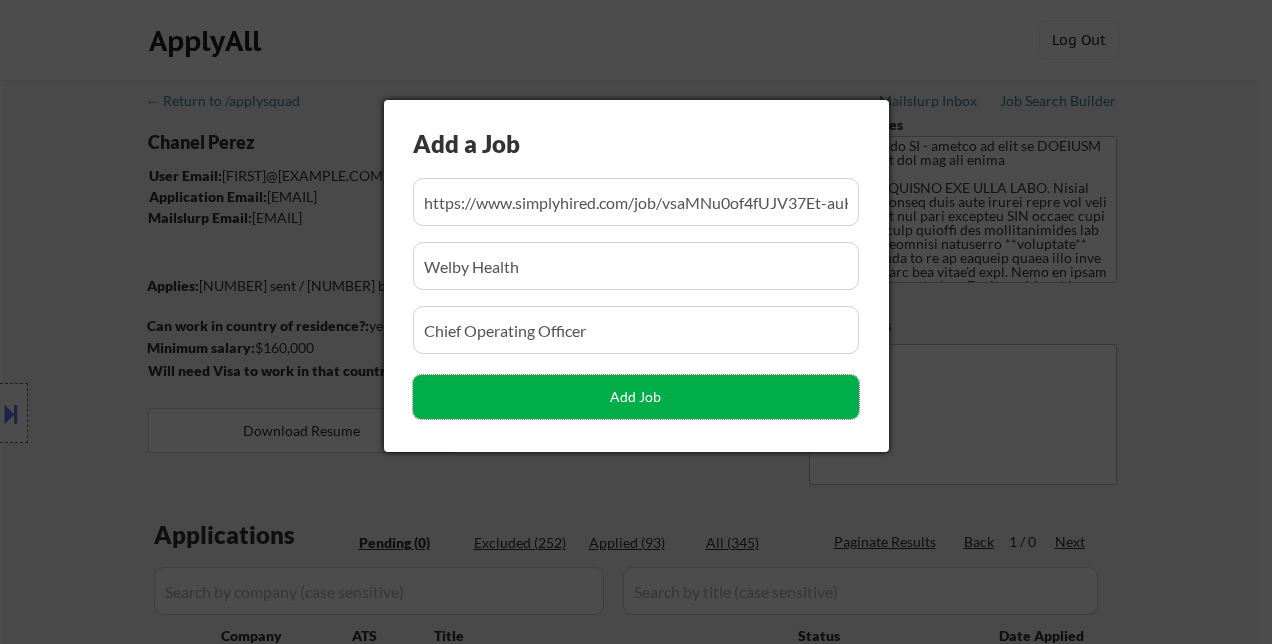 click on "Add Job" at bounding box center (636, 397) 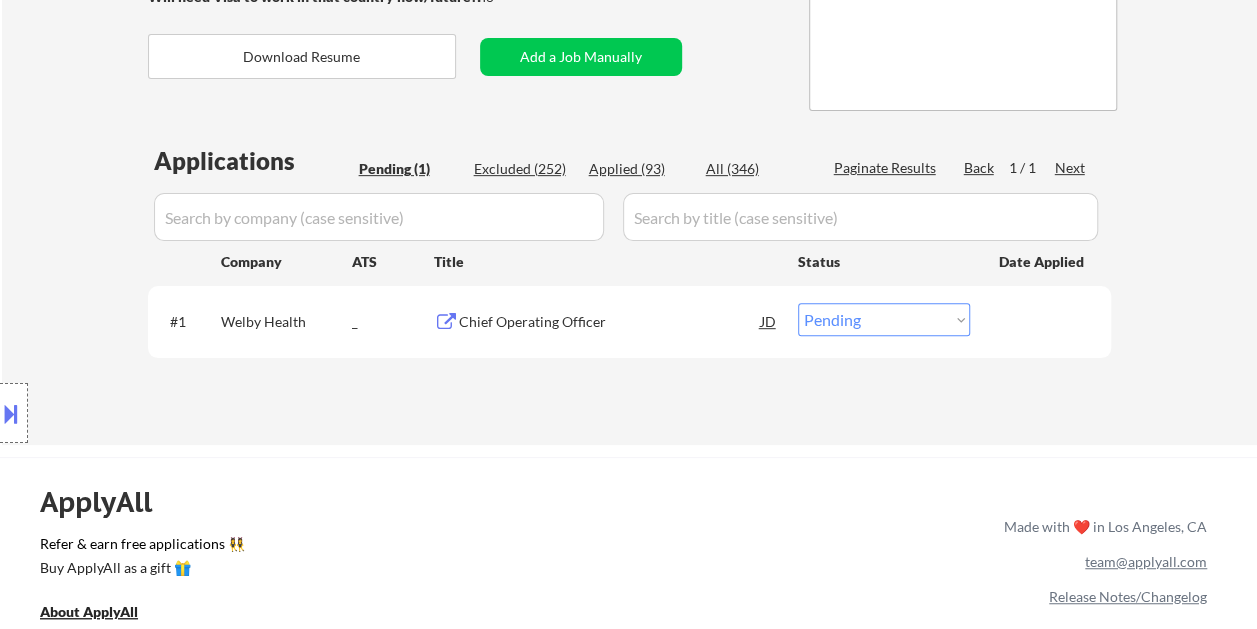 scroll, scrollTop: 400, scrollLeft: 0, axis: vertical 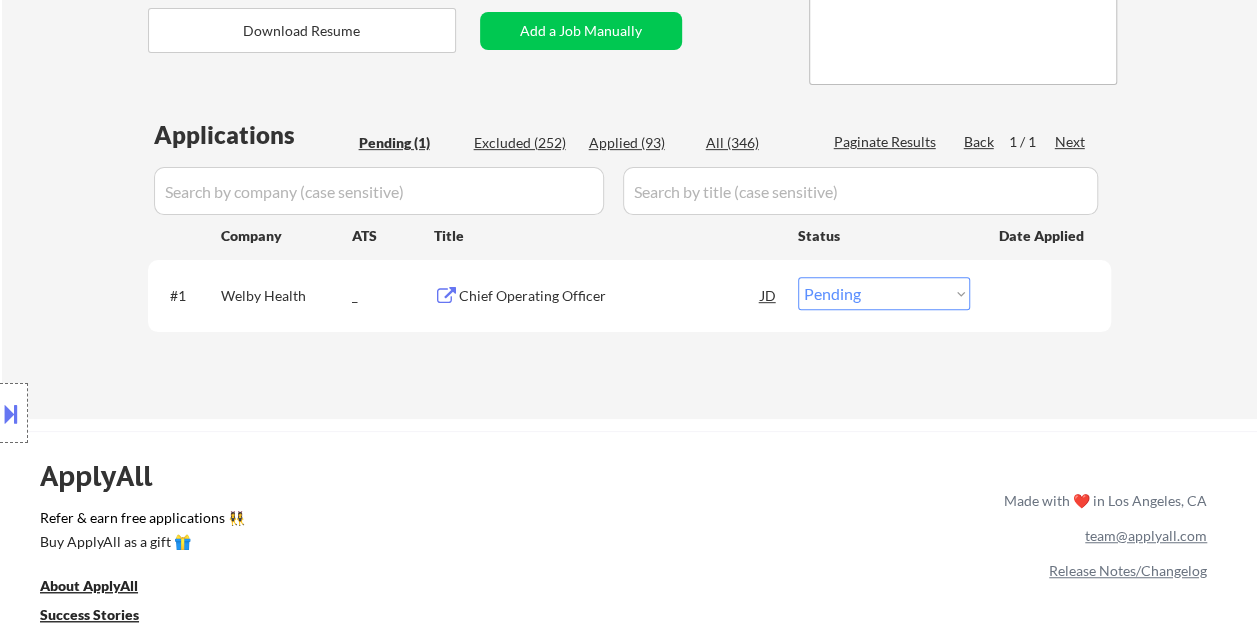 click on "Chief Operating Officer" at bounding box center (610, 296) 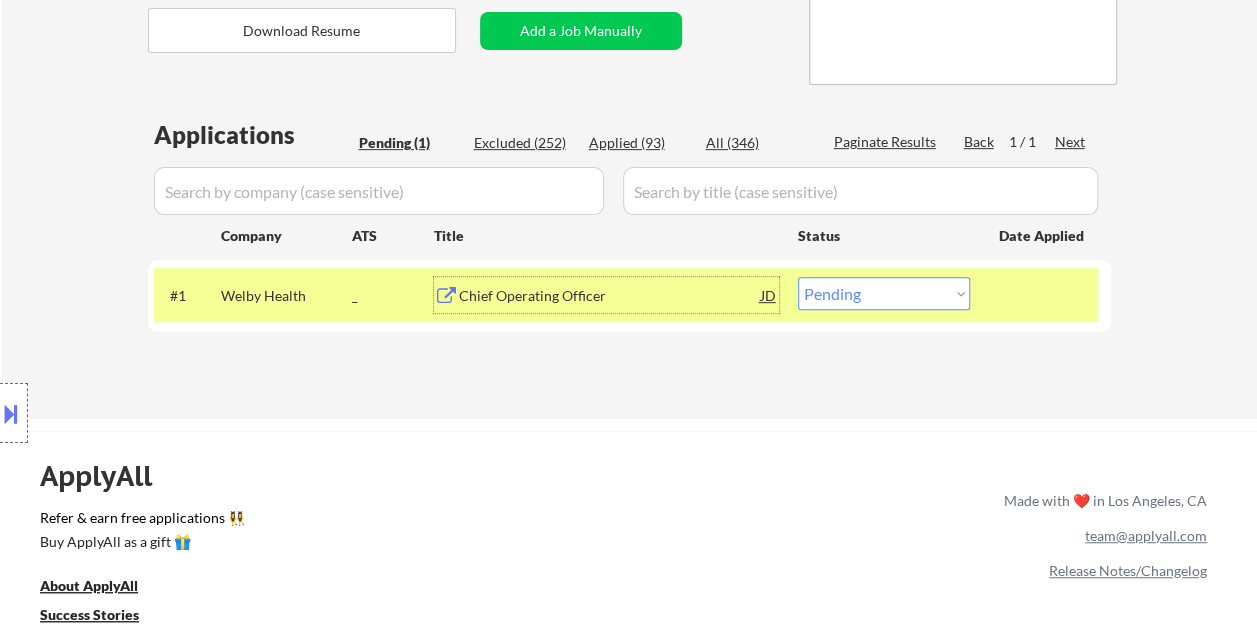 click on "Chief Operating Officer" at bounding box center [610, 296] 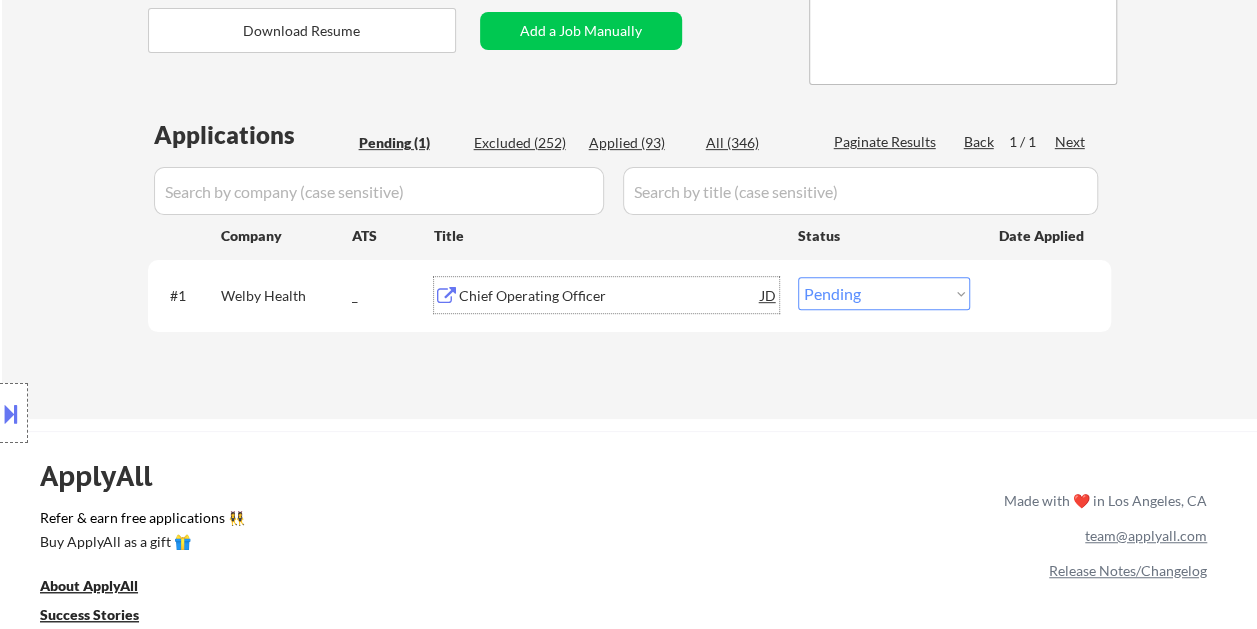 click on "Chief Operating Officer" at bounding box center (610, 296) 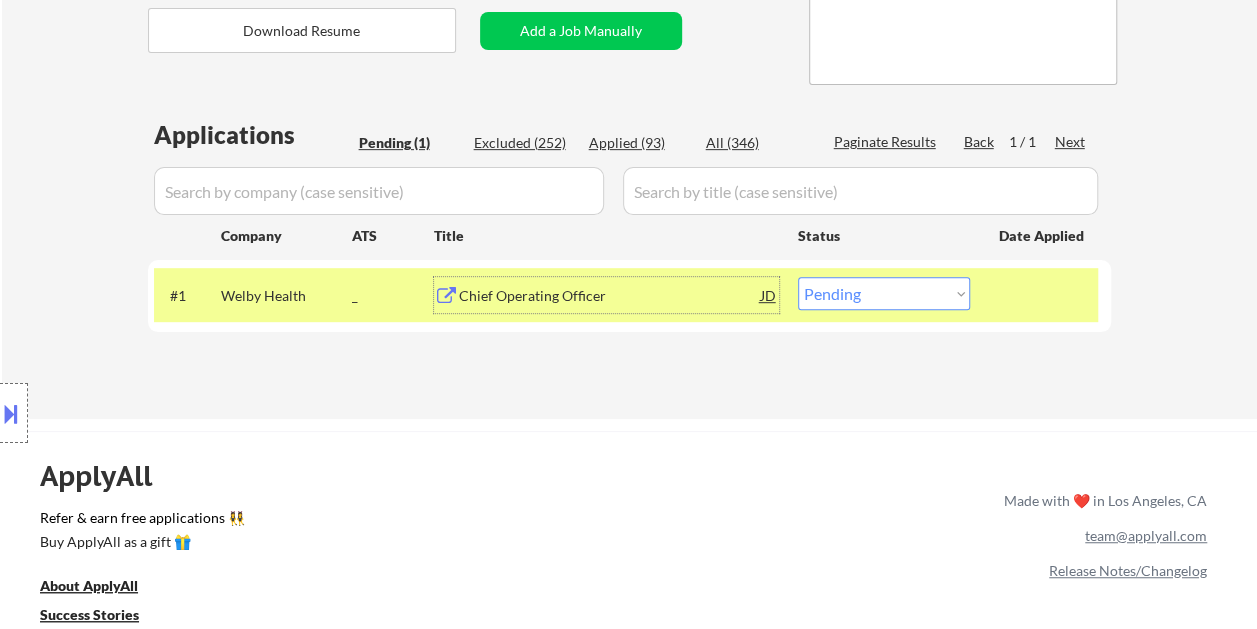 click on "Applied (93)" at bounding box center (639, 143) 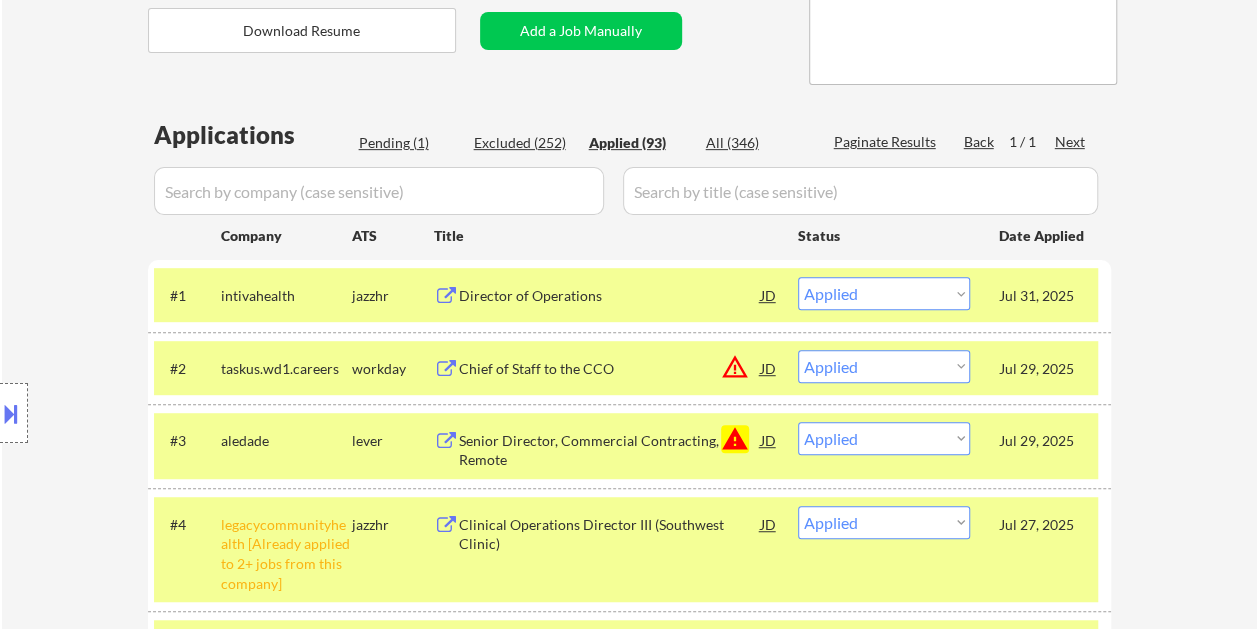 click on "Director of Operations" at bounding box center [610, 295] 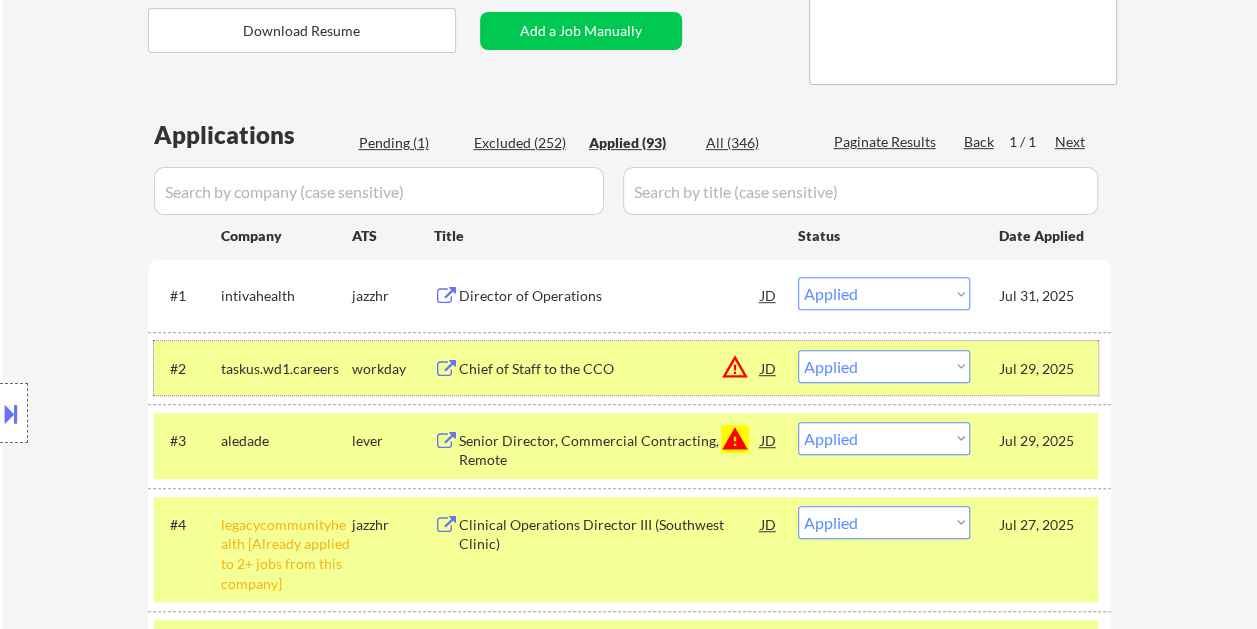 click on "Jul 29, 2025" at bounding box center (1043, 369) 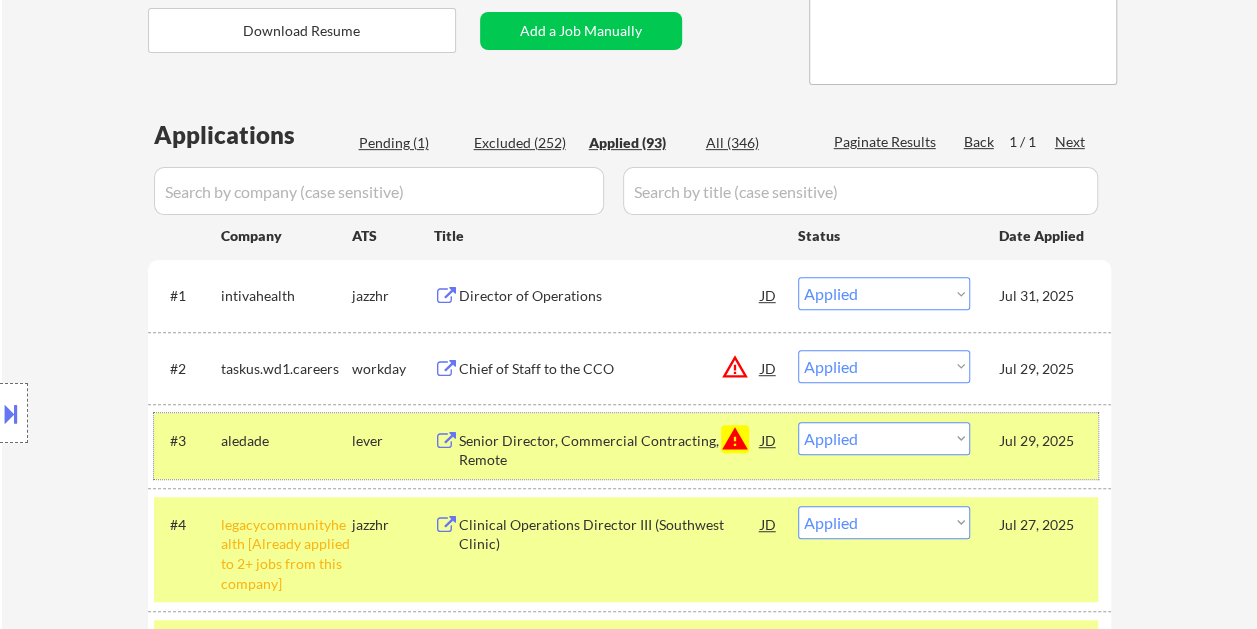 click on "Jul 29, 2025" at bounding box center (1043, 441) 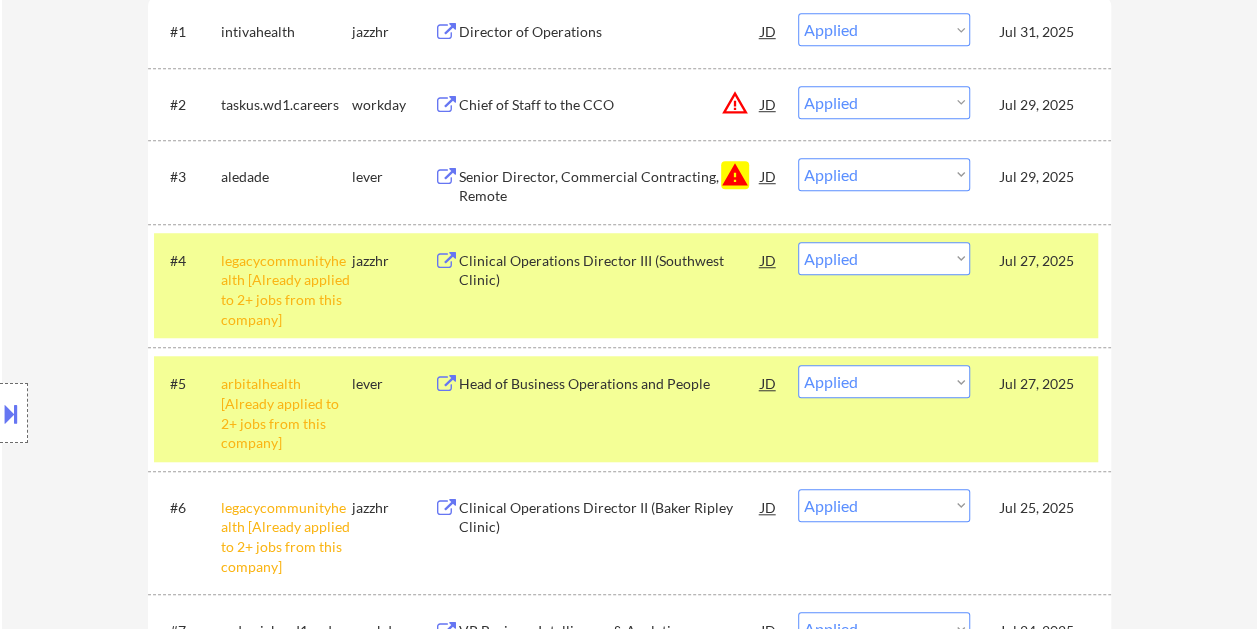 scroll, scrollTop: 700, scrollLeft: 0, axis: vertical 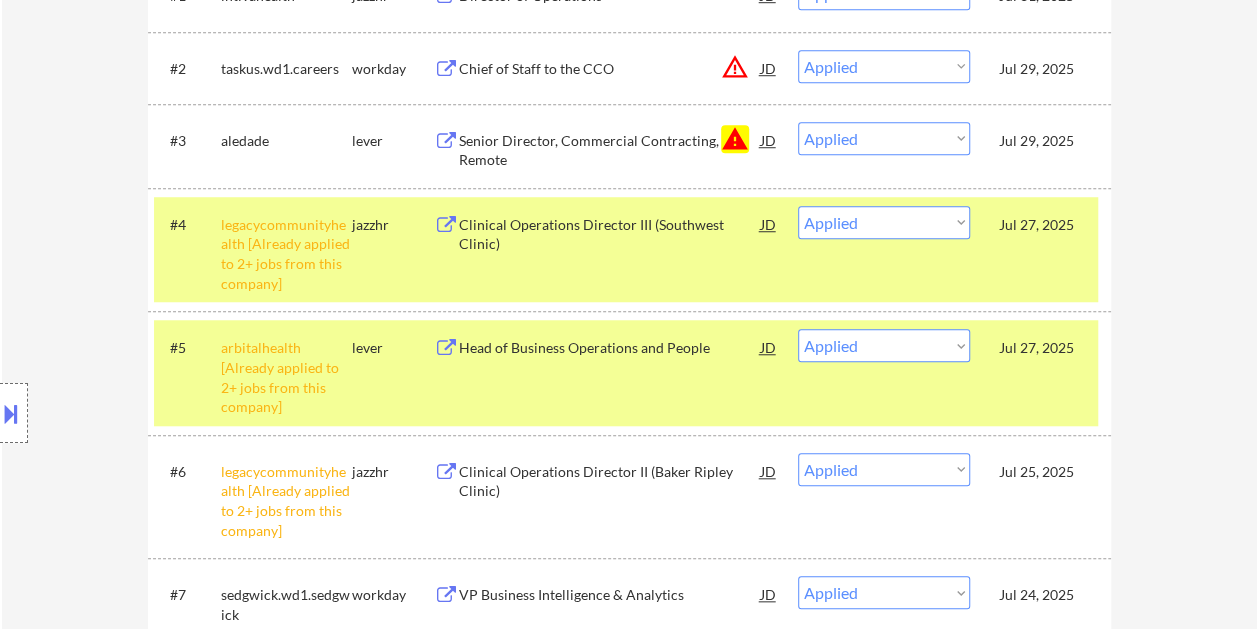 click on "Jul 27, 2025" at bounding box center (1043, 224) 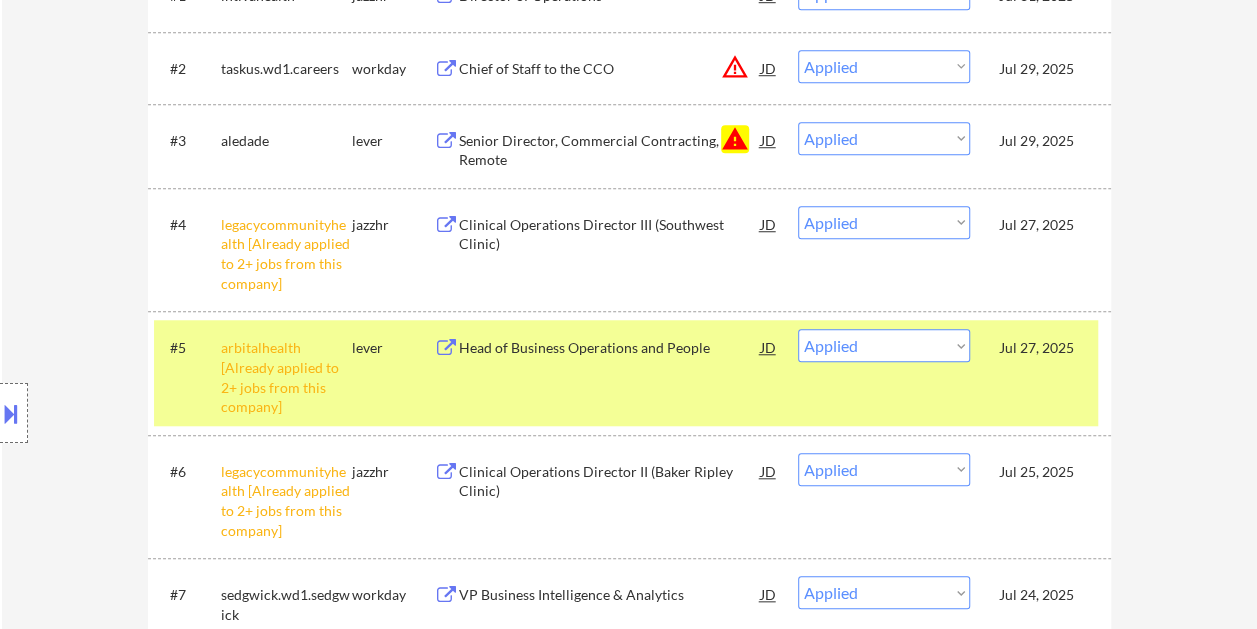 click on "#[NUMBER] arbitalhealth [Already applied to [NUMBER]+ jobs from this company] lever Head of Business Operations and People JD Choose an option... Pending Applied Excluded (Questions) Excluded (Expired) Excluded (Location) Excluded (Bad Match) Excluded (Blocklist) Excluded (Salary) Excluded (Other) [DATE]" at bounding box center [626, 372] 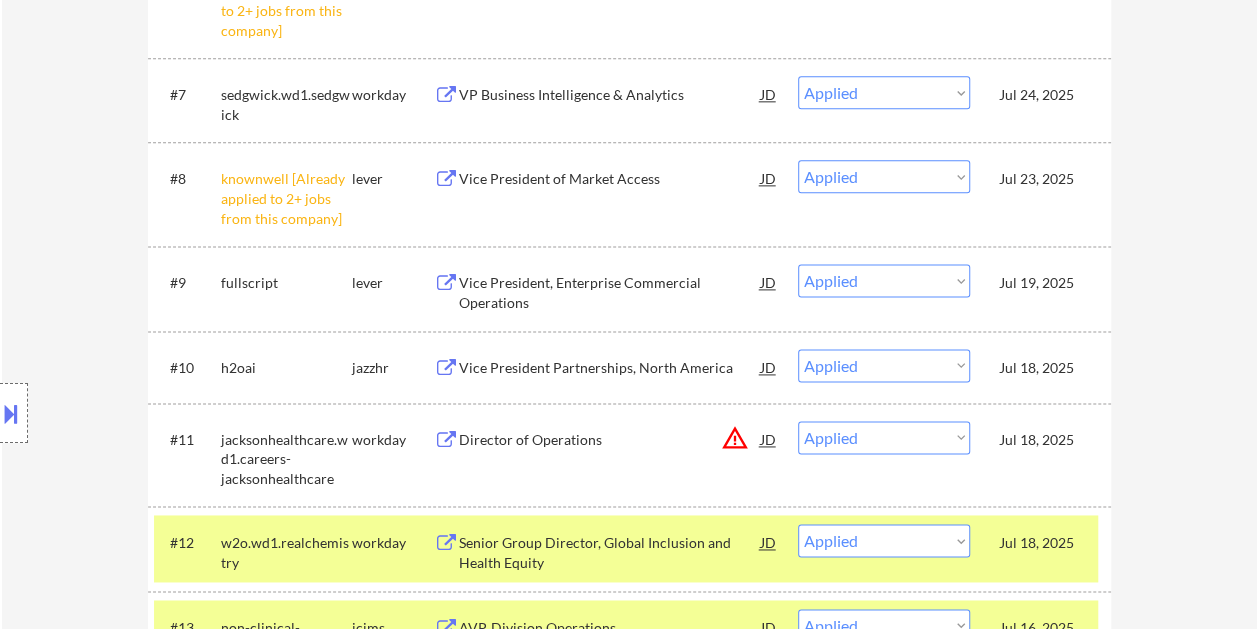 scroll, scrollTop: 1500, scrollLeft: 0, axis: vertical 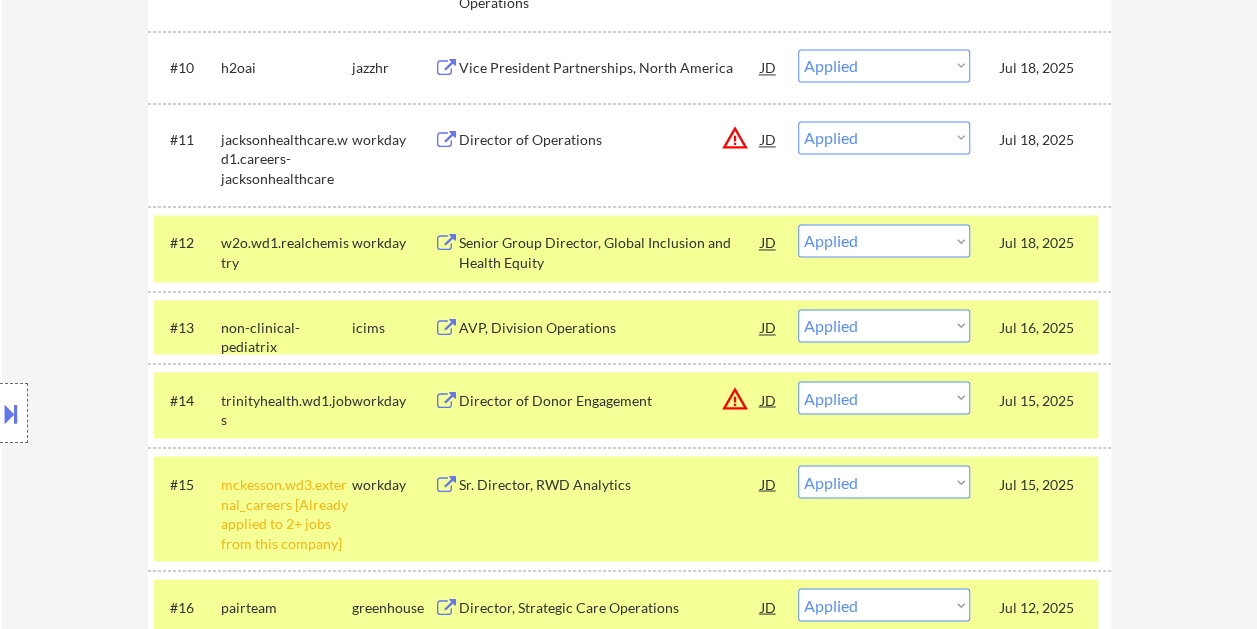 click on "Jul 18, 2025" at bounding box center [1043, 242] 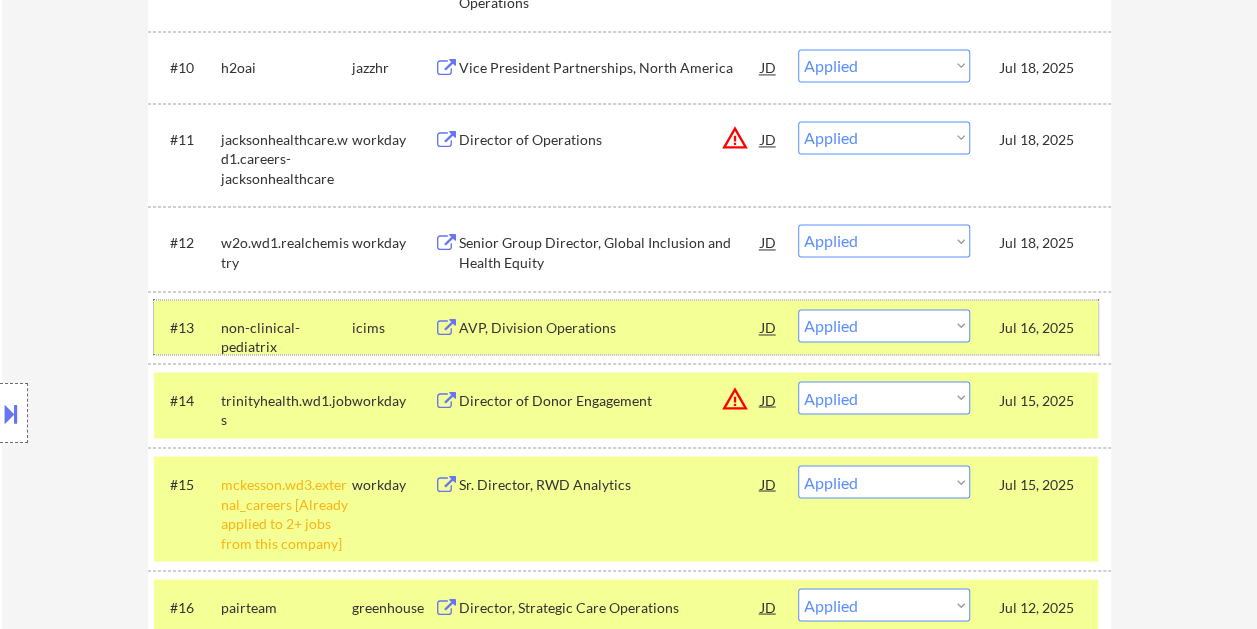 click on "#13 non-clinical-pediatrix icims AVP, Division Operations JD Choose an option... Pending Applied Excluded (Questions) Excluded (Expired) Excluded (Location) Excluded (Bad Match) Excluded (Blocklist) Excluded (Salary) Excluded (Other) Jul 16, 2025" at bounding box center [626, 327] 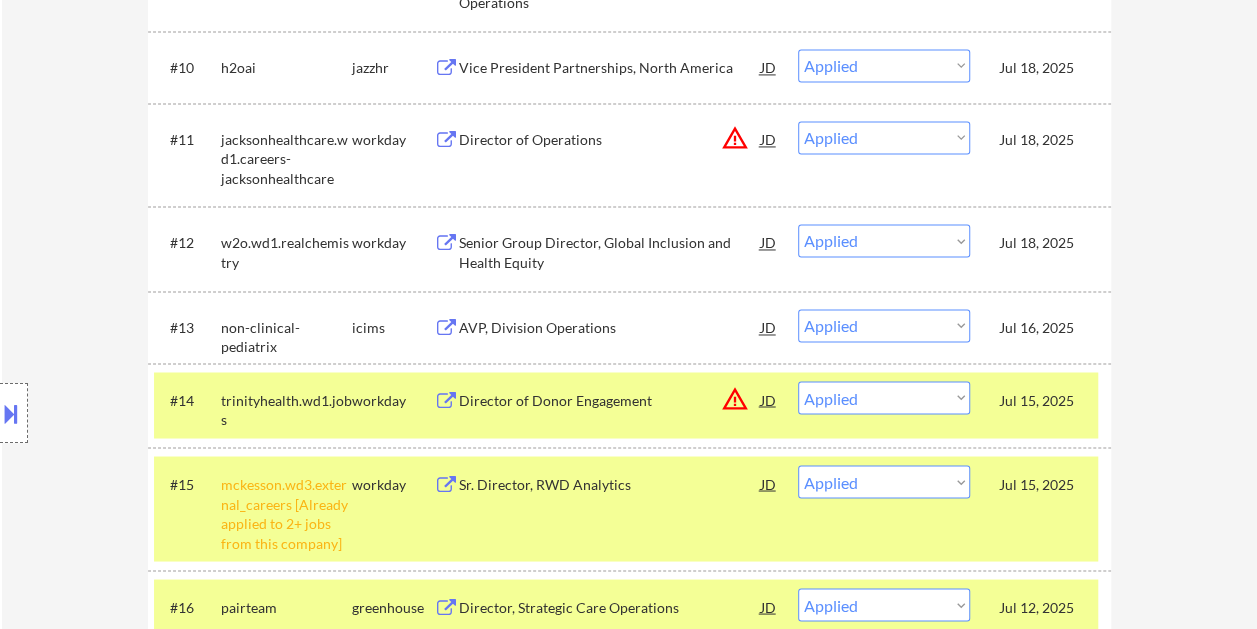 click on "#14 trinityhealth.wd1.jobs workday Director of Donor Engagement JD warning_amber Choose an option... Pending Applied Excluded (Questions) Excluded (Expired) Excluded (Location) Excluded (Bad Match) Excluded (Blocklist) Excluded (Salary) Excluded (Other) Jul 15, 2025" at bounding box center [626, 405] 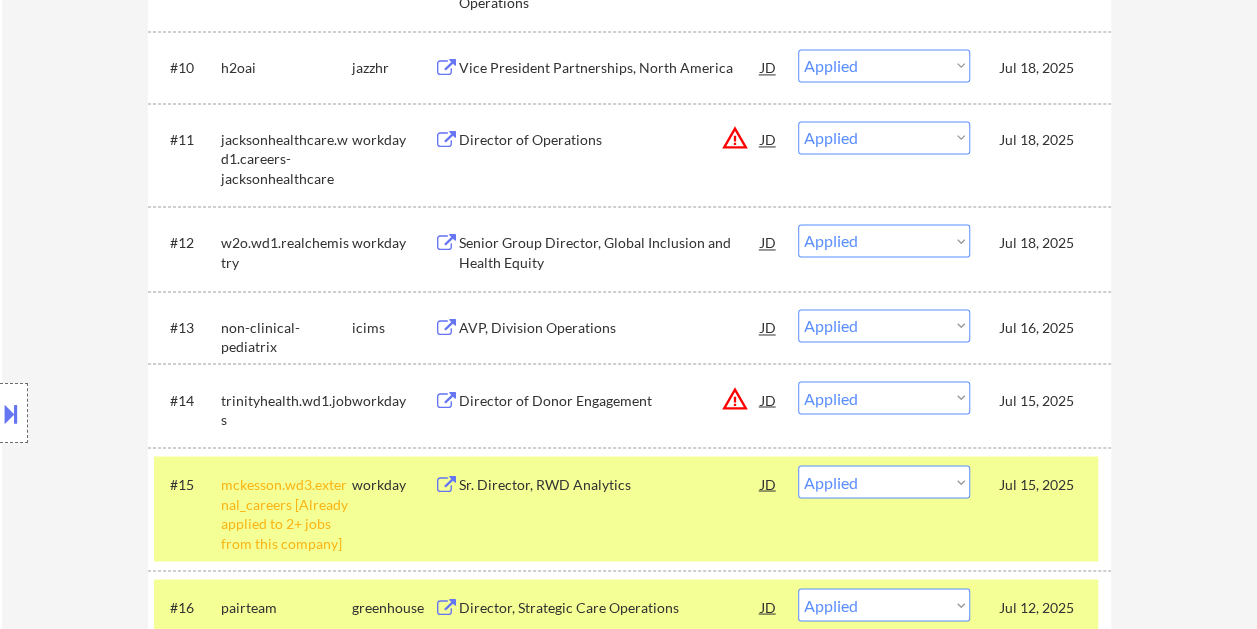 click on "Jul 15, 2025" at bounding box center (1043, 484) 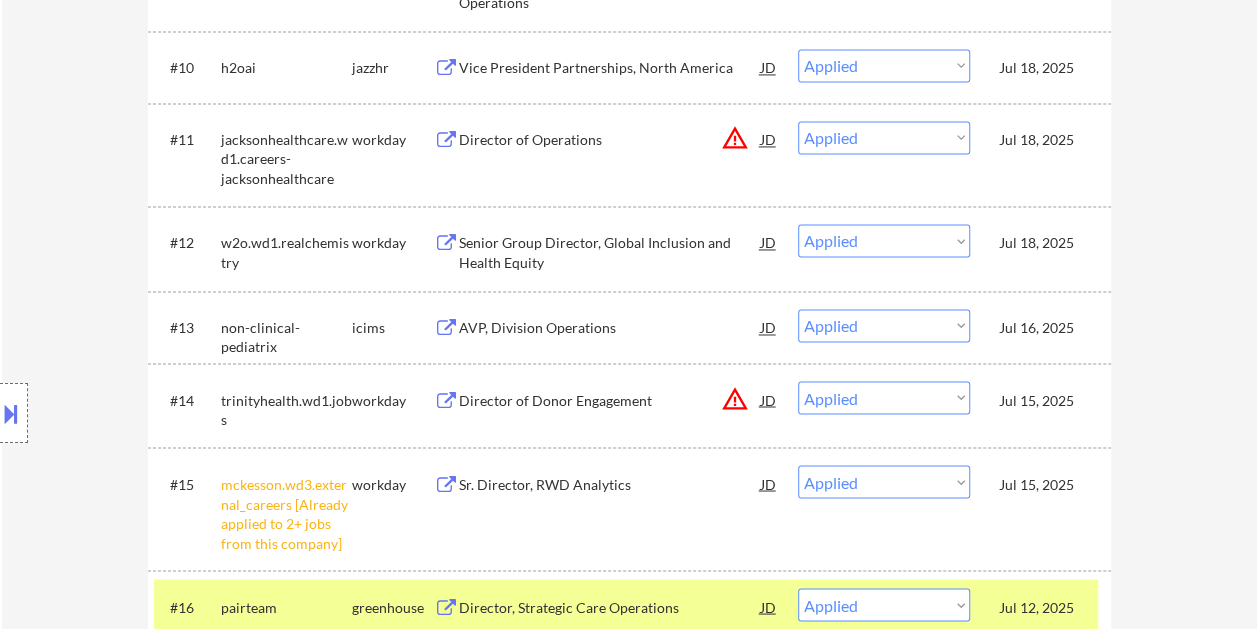 scroll, scrollTop: 1800, scrollLeft: 0, axis: vertical 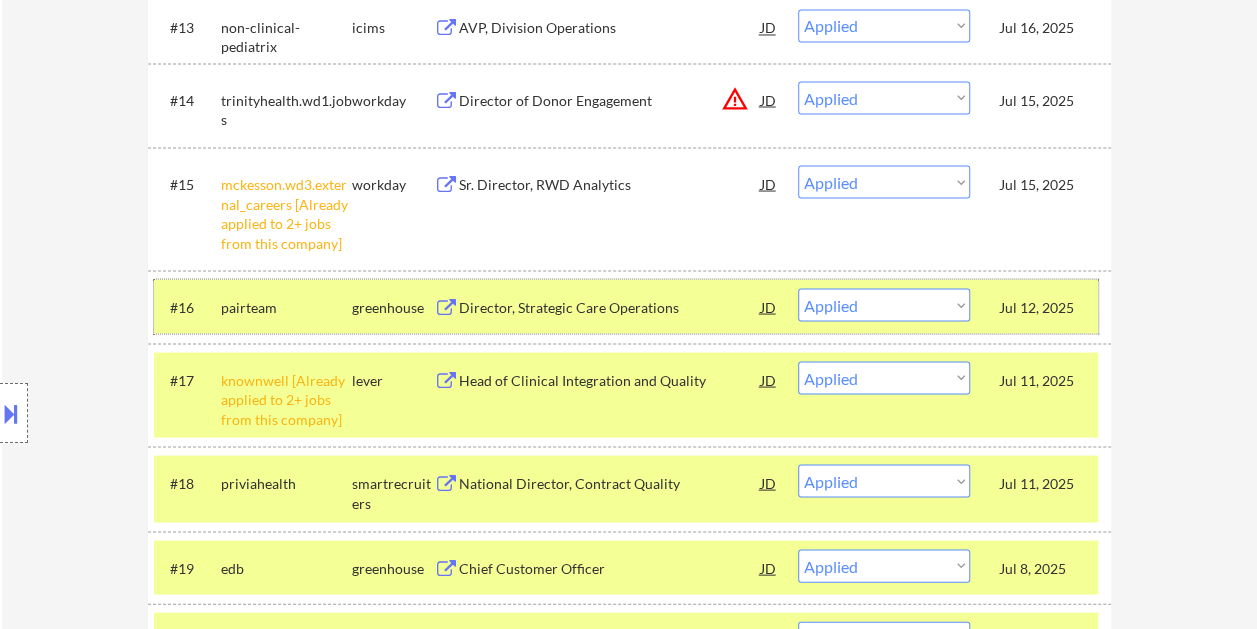 click on "Jul 12, 2025" at bounding box center (1043, 306) 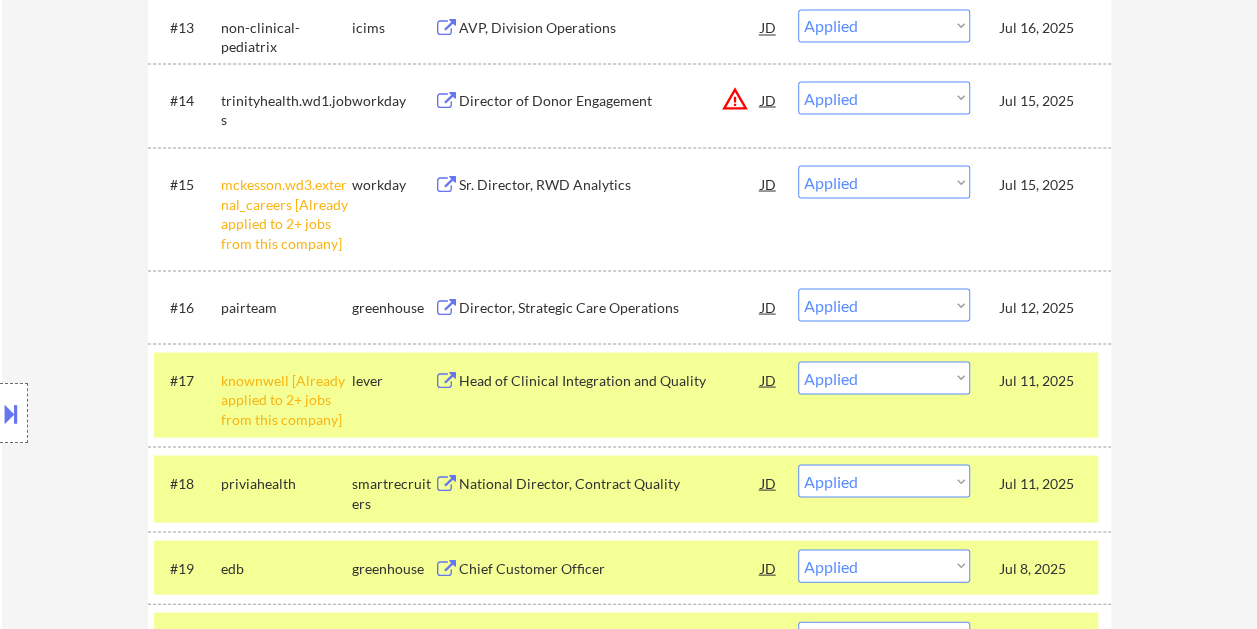 click on "#17 knownwell [Already applied to 2+ jobs from this company] lever Head of Clinical Integration and Quality JD Choose an option... Pending Applied Excluded (Questions) Excluded (Expired) Excluded (Location) Excluded (Bad Match) Excluded (Blocklist) Excluded (Salary) Excluded (Other) Jul 11, 2025" at bounding box center [626, 395] 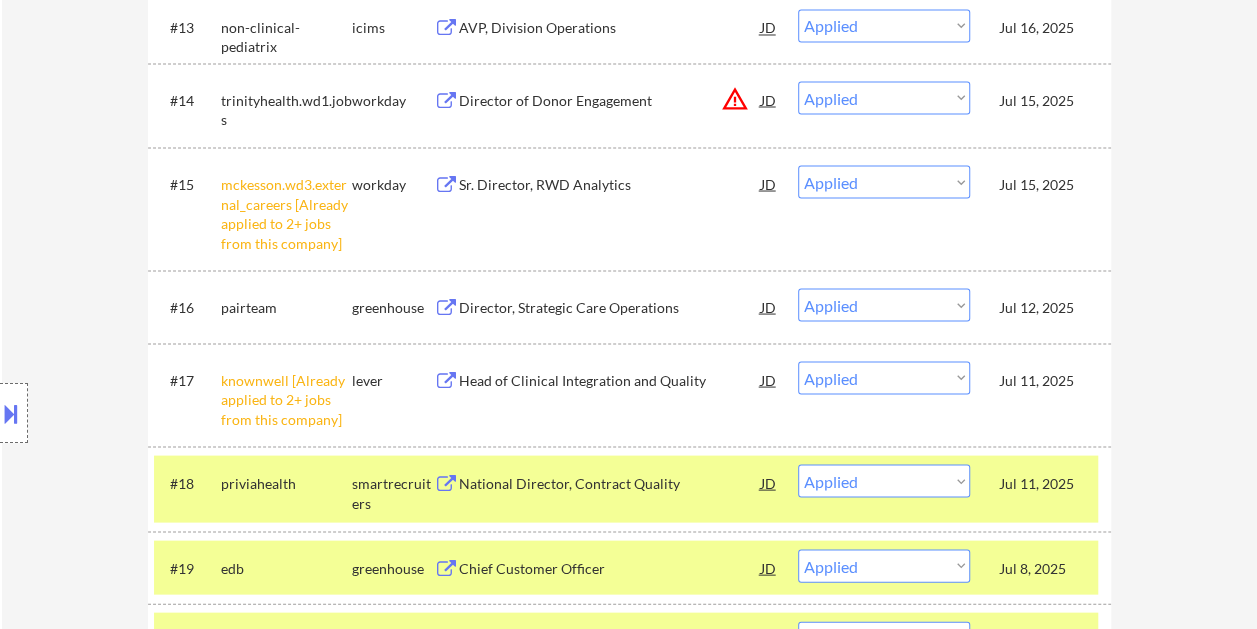 click on "Jul 11, 2025" at bounding box center (1043, 482) 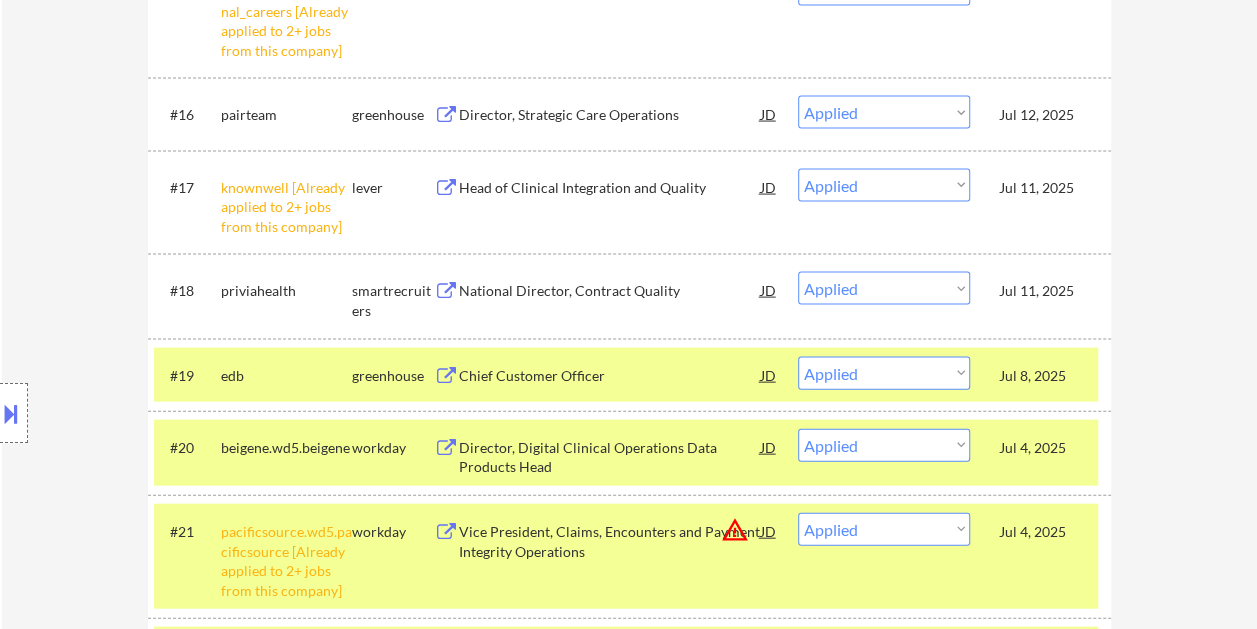 scroll, scrollTop: 2000, scrollLeft: 0, axis: vertical 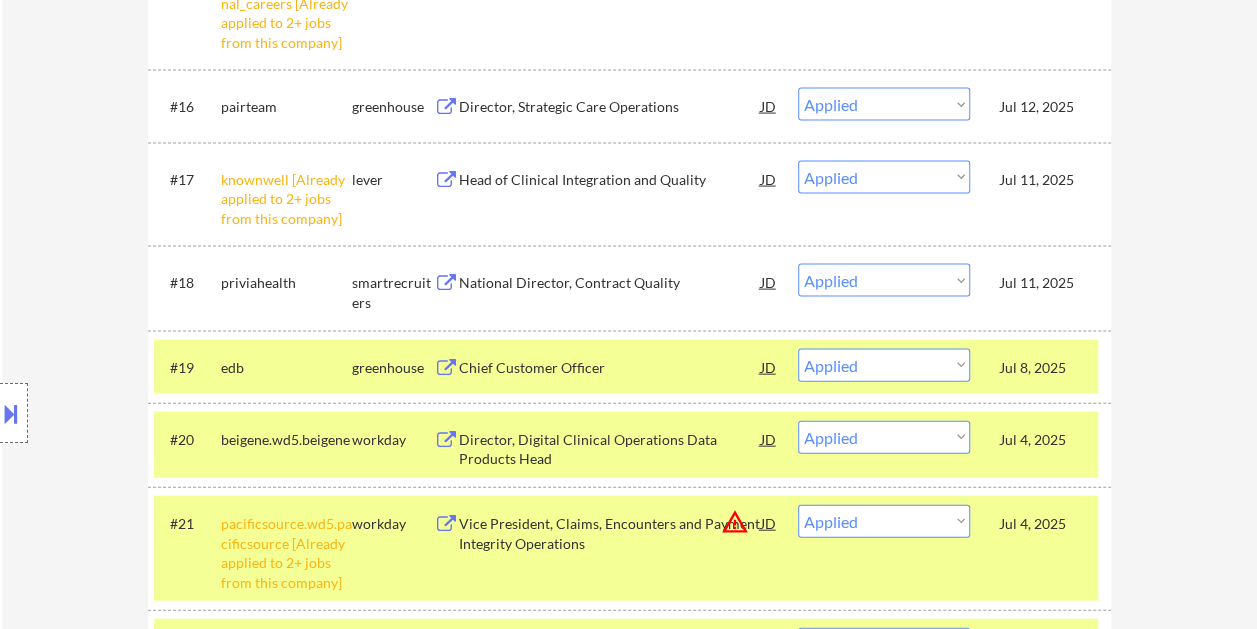 click on "Jul 8, 2025" at bounding box center (1043, 368) 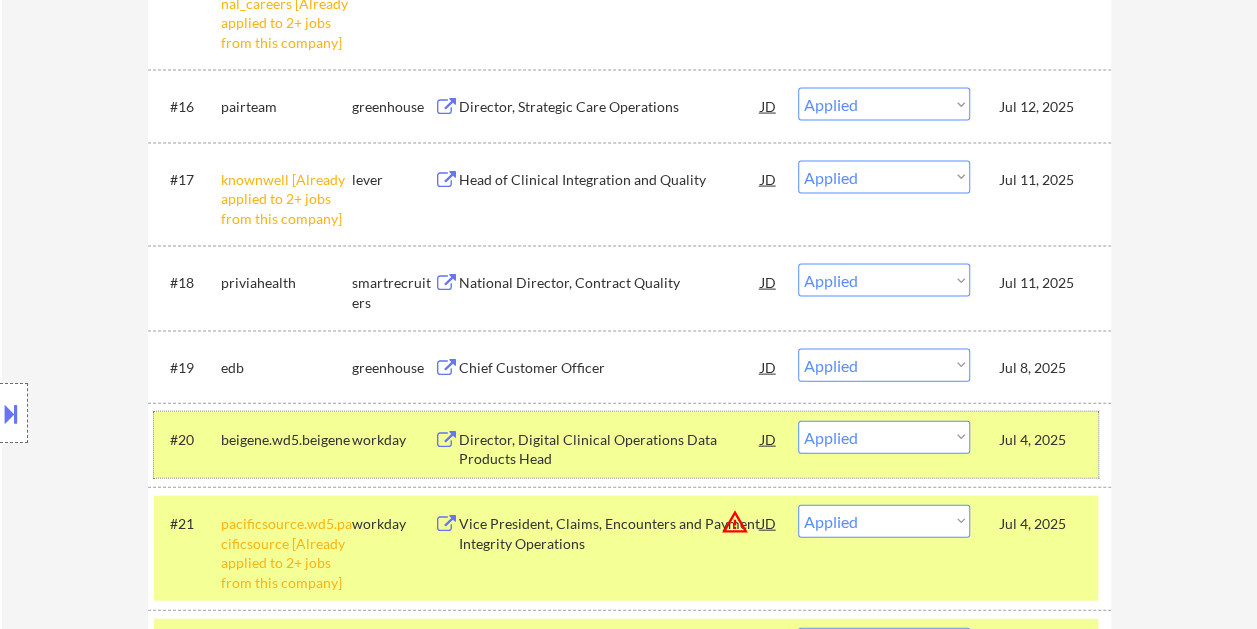 click on "Jul 4, 2025" at bounding box center (1043, 439) 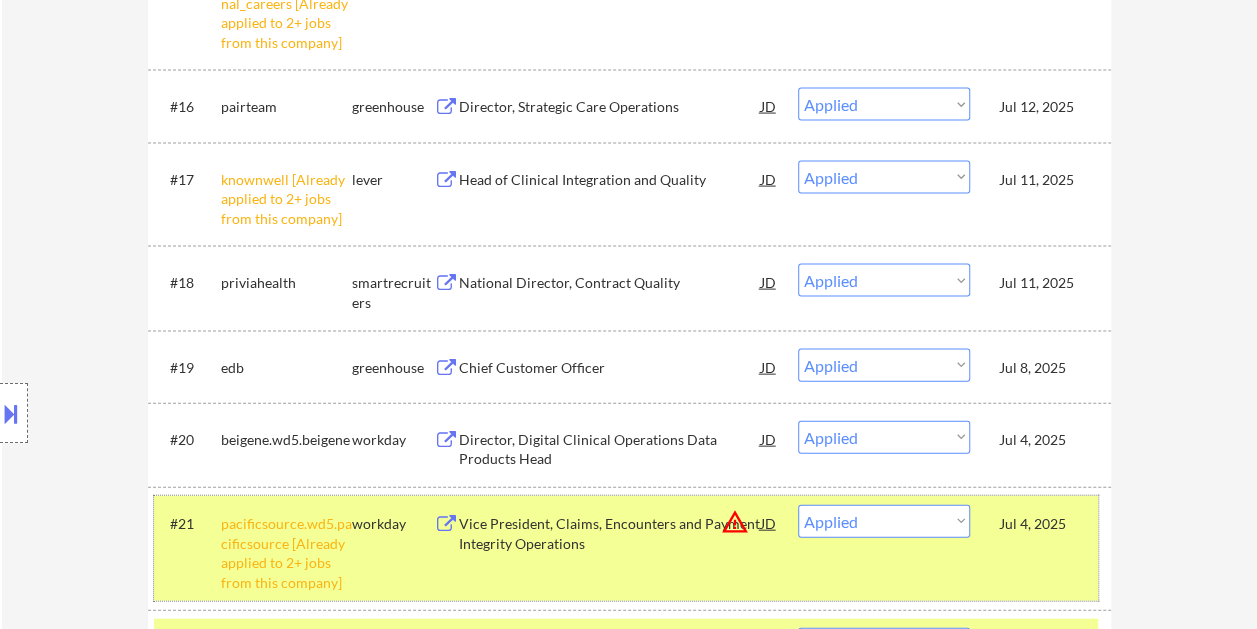click on "Jul 4, 2025" at bounding box center (1043, 524) 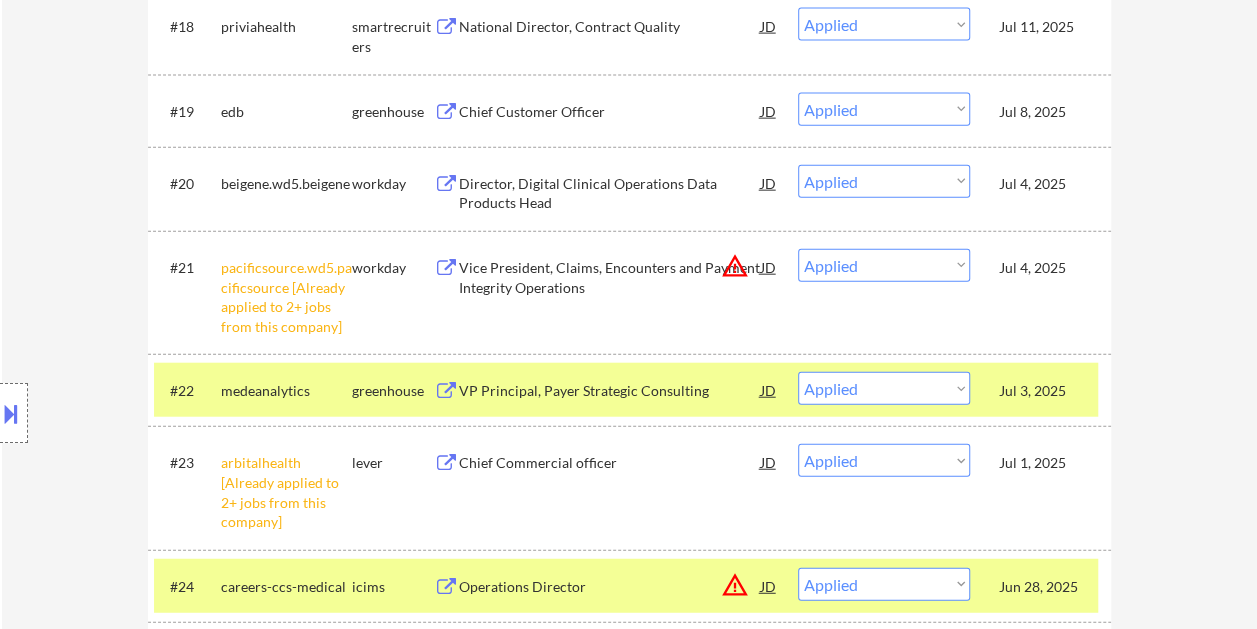 scroll, scrollTop: 2300, scrollLeft: 0, axis: vertical 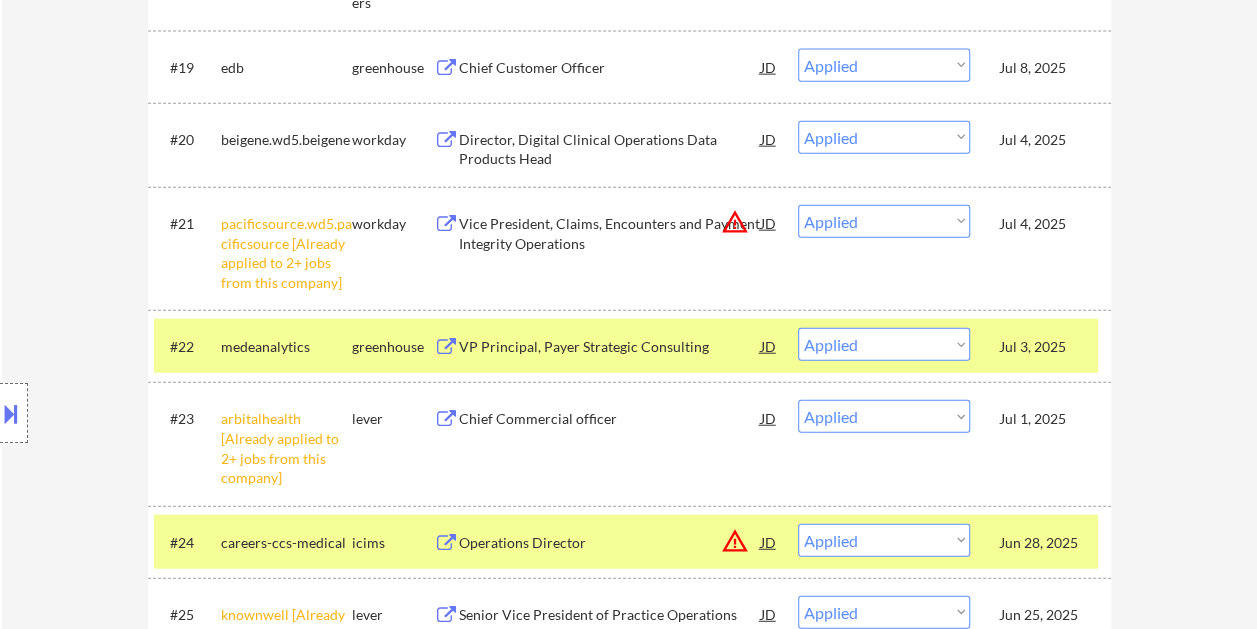 click on "Jul 3, 2025" at bounding box center [1043, 347] 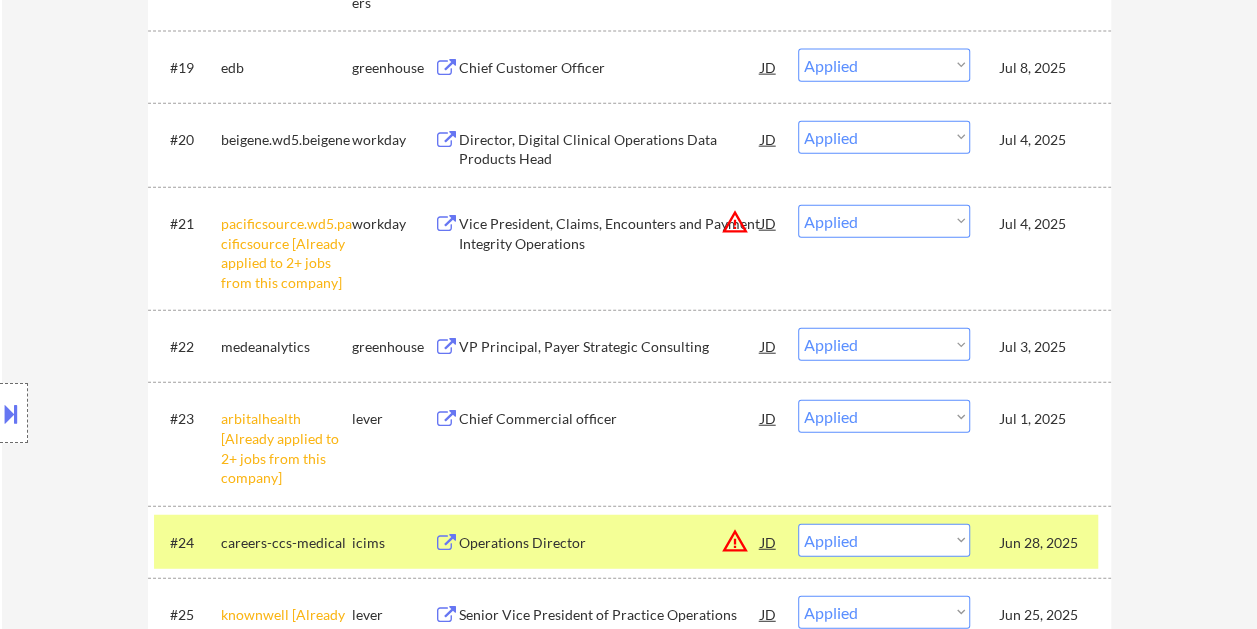 click on "Jun 28, 2025" at bounding box center [1043, 542] 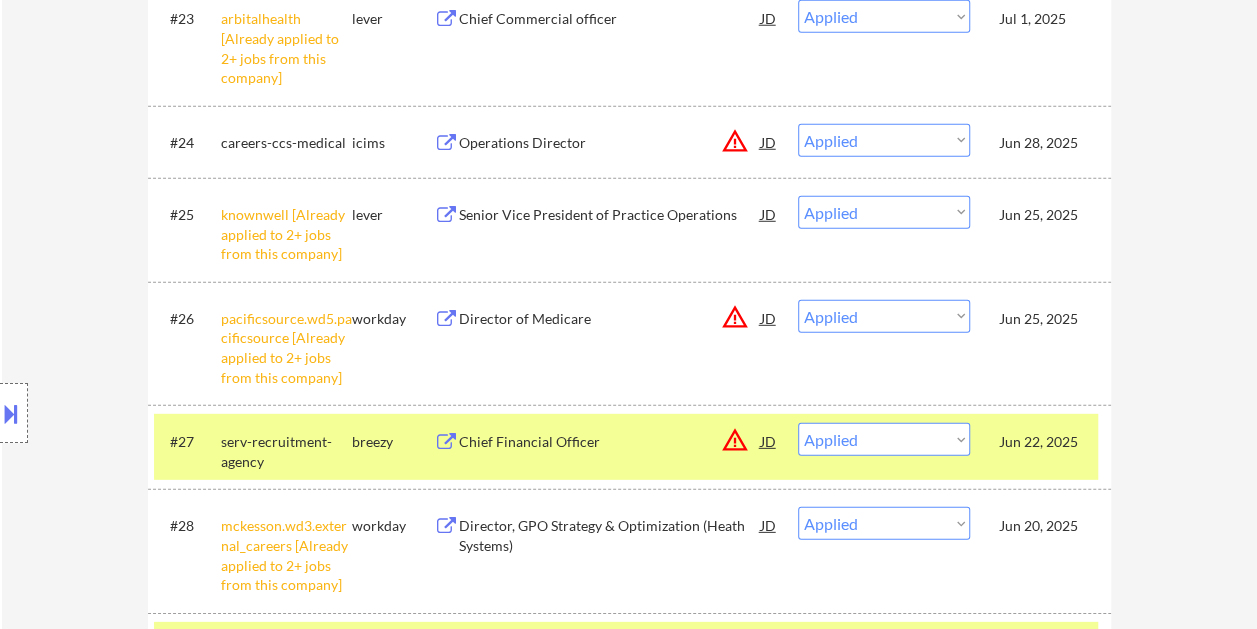 click on "Jun 22, 2025" at bounding box center [1043, 442] 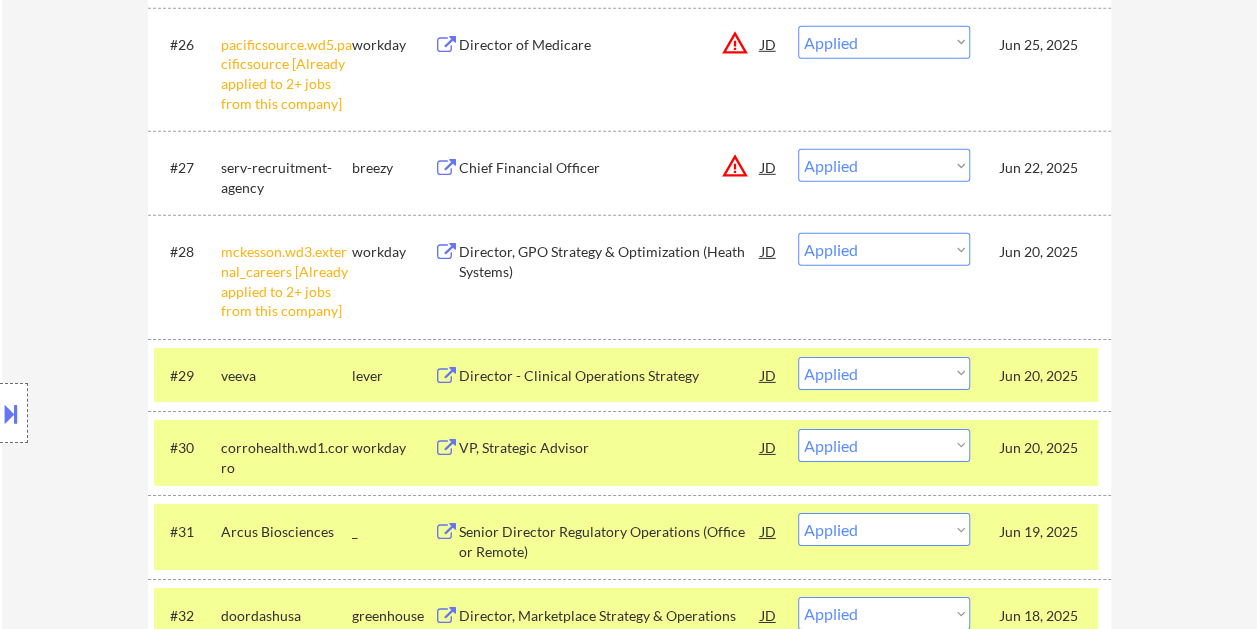 scroll, scrollTop: 3100, scrollLeft: 0, axis: vertical 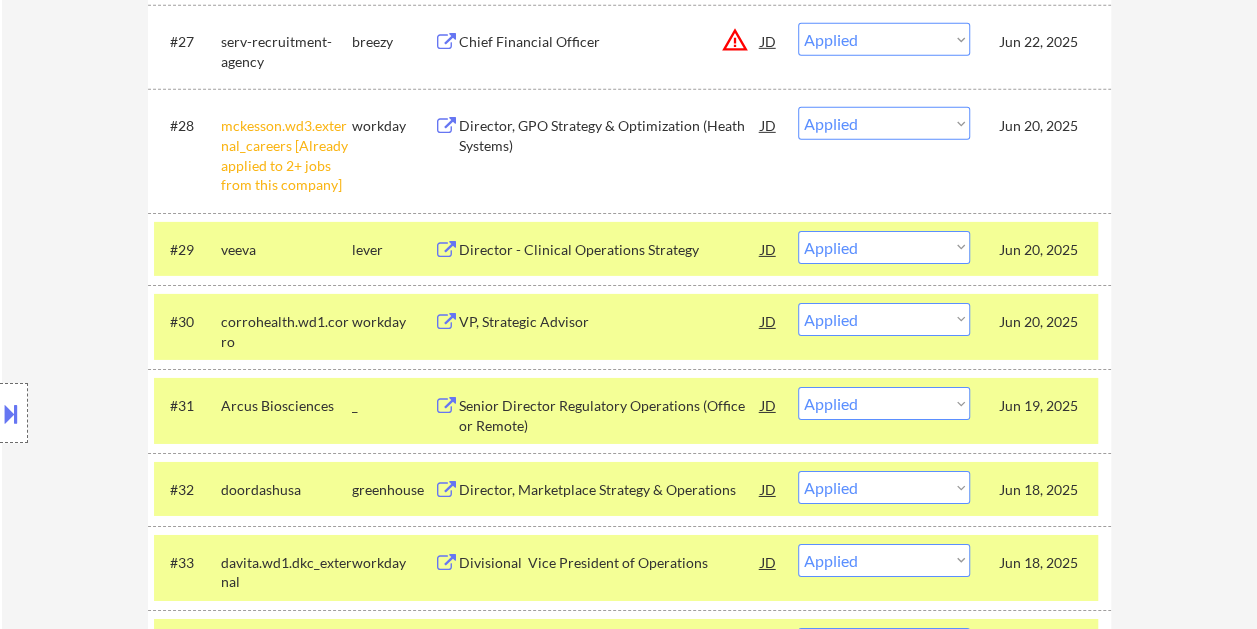 click on "Jun 20, 2025" at bounding box center [1043, 250] 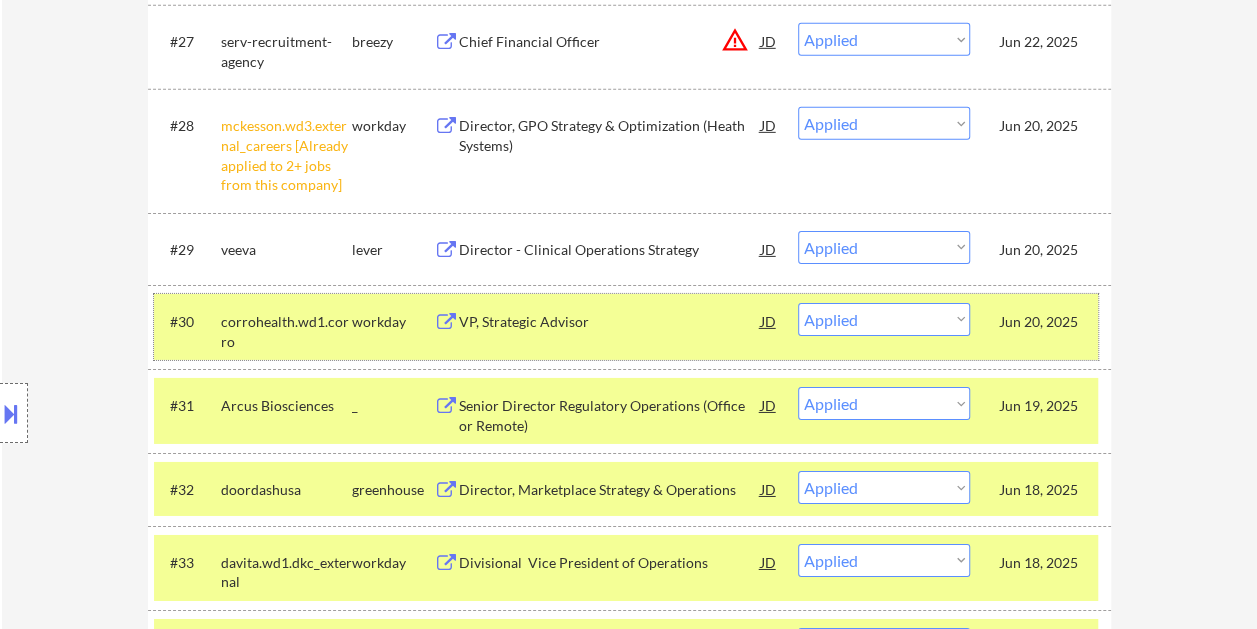 click on "Jun 20, 2025" at bounding box center [1043, 322] 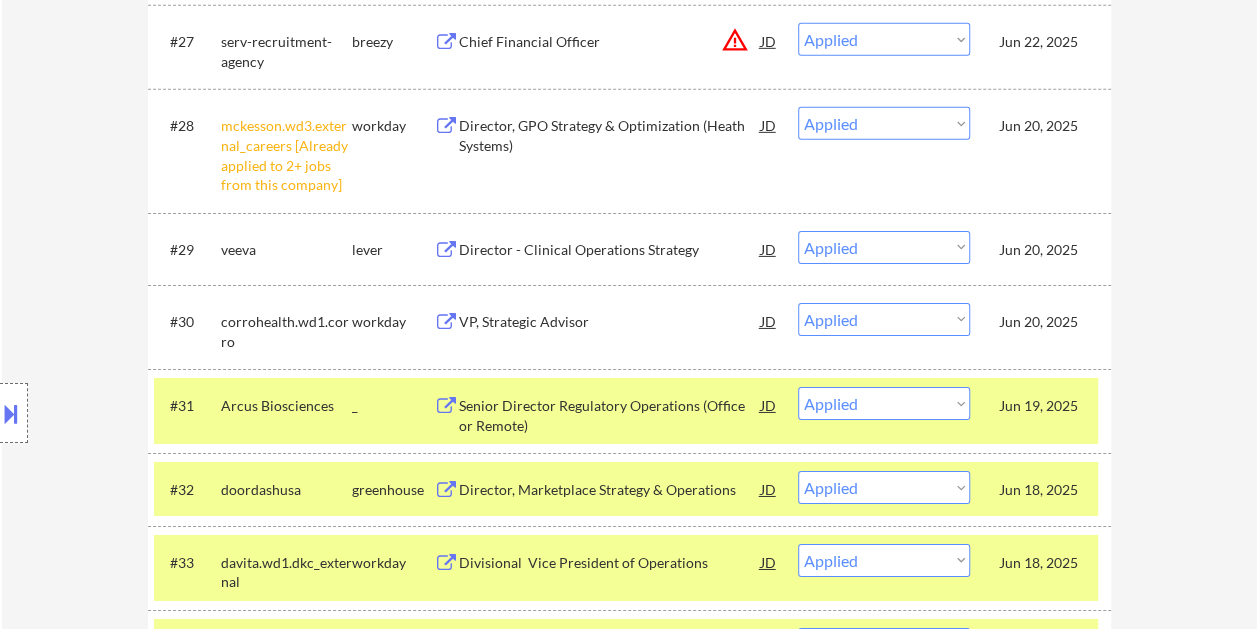 click on "Jun 19, 2025" at bounding box center [1043, 405] 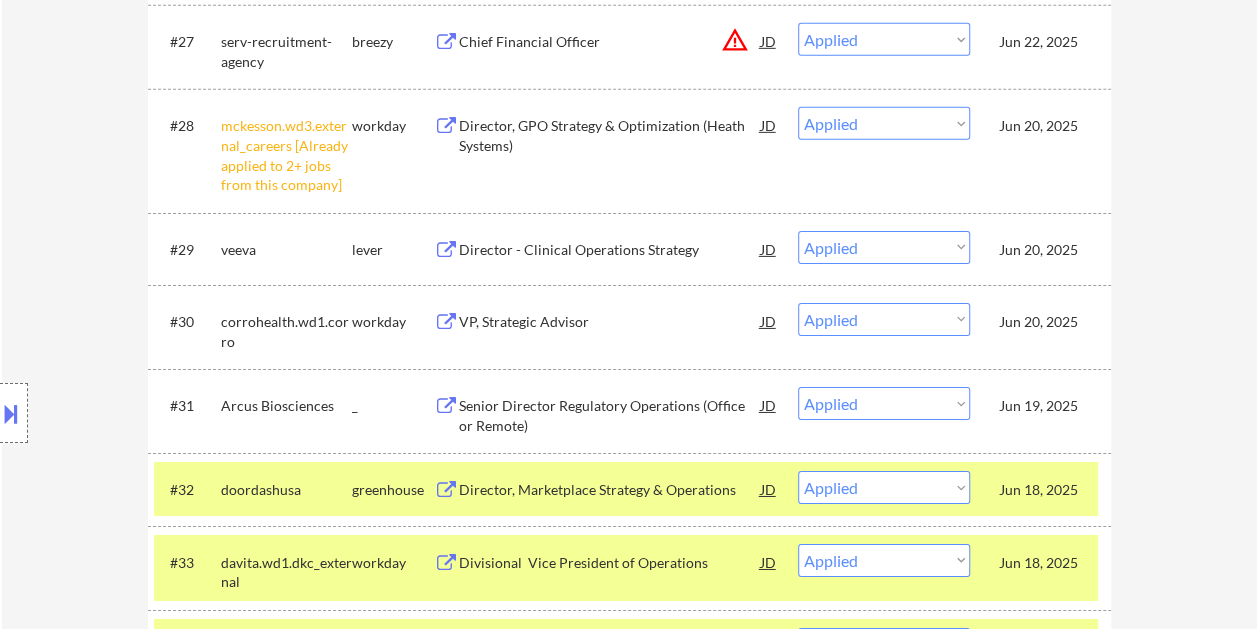 click on "Jun 18, 2025" at bounding box center (1043, 490) 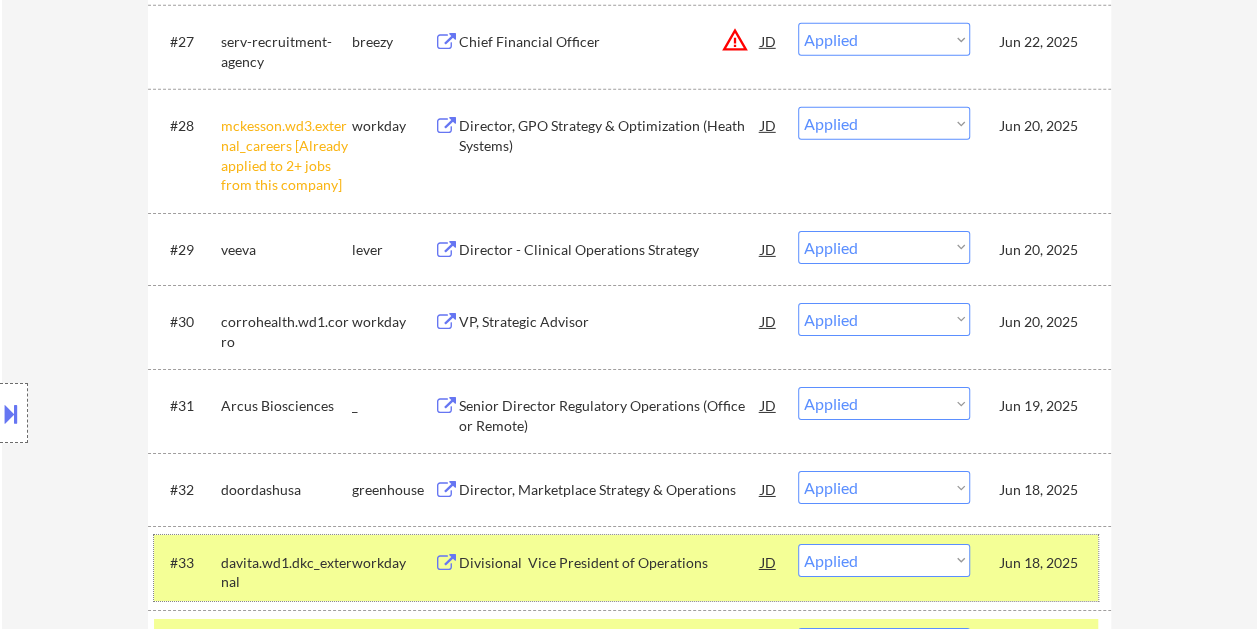 click on "Jun 18, 2025" at bounding box center (1043, 562) 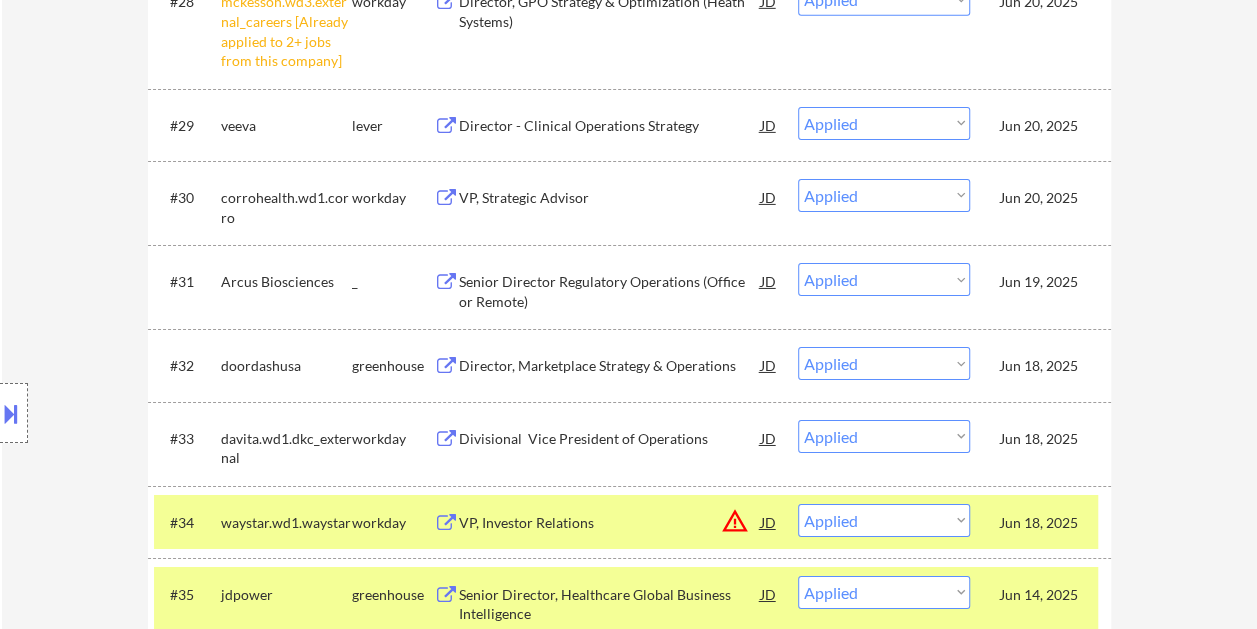 scroll, scrollTop: 3400, scrollLeft: 0, axis: vertical 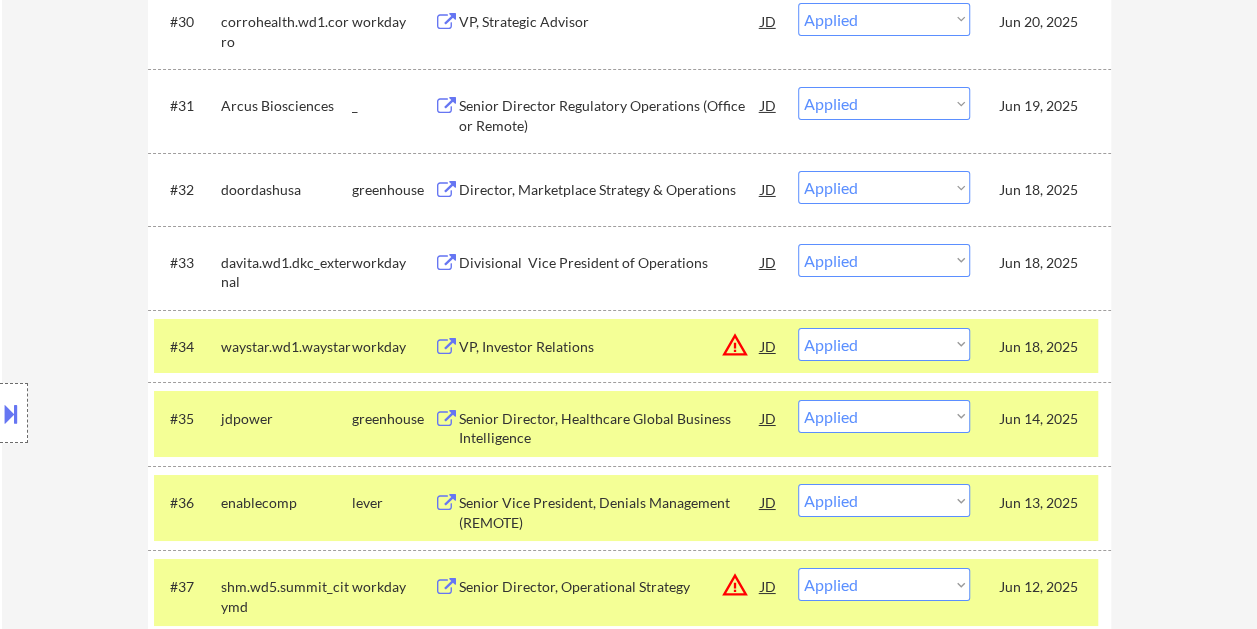 click on "Jun 18, 2025" at bounding box center [1043, 347] 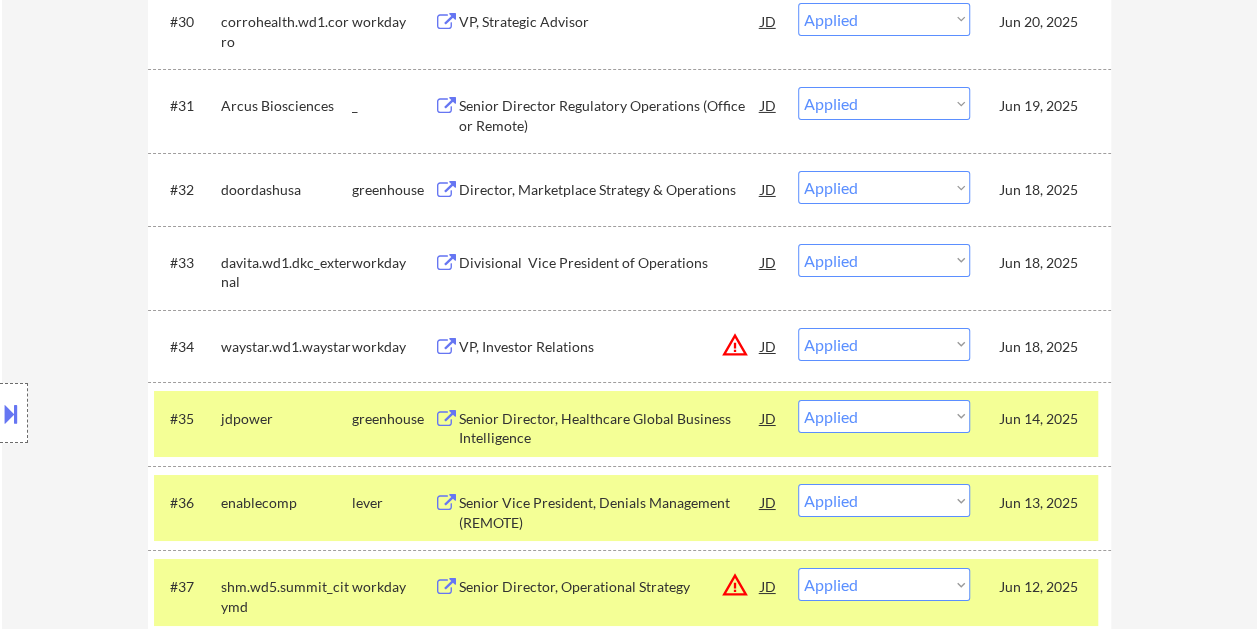 click on "Jun 14, 2025" at bounding box center (1043, 419) 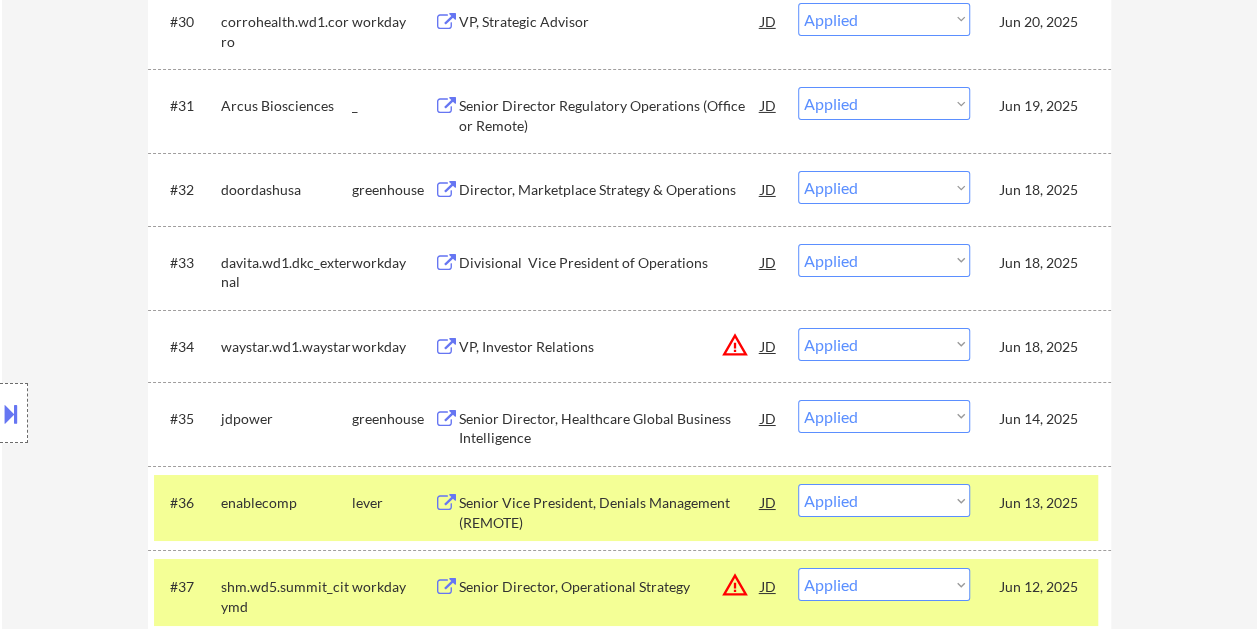 click on "Jun 13, 2025" at bounding box center [1043, 503] 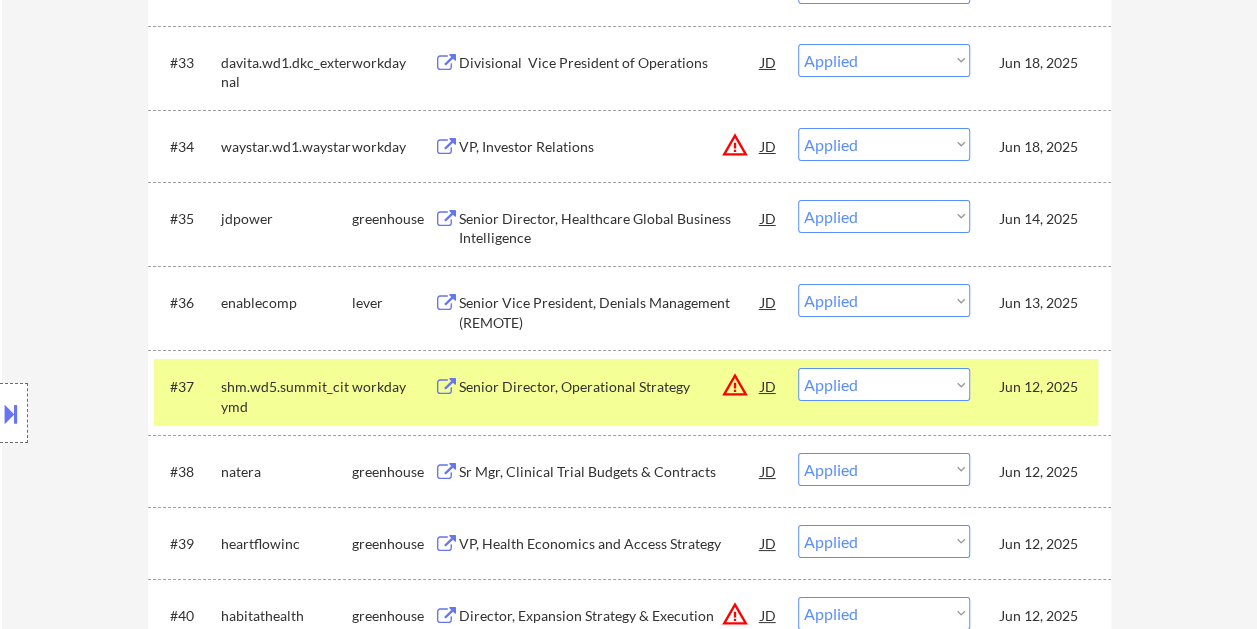 click on "Jun 12, 2025" at bounding box center [1043, 386] 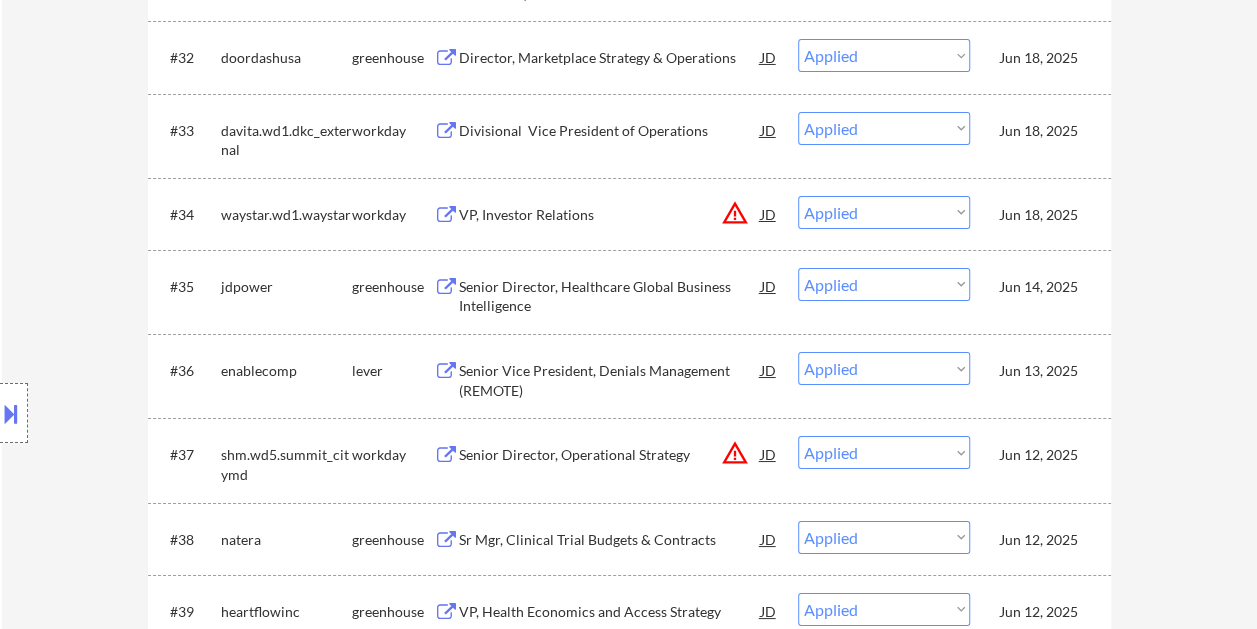 scroll, scrollTop: 3400, scrollLeft: 0, axis: vertical 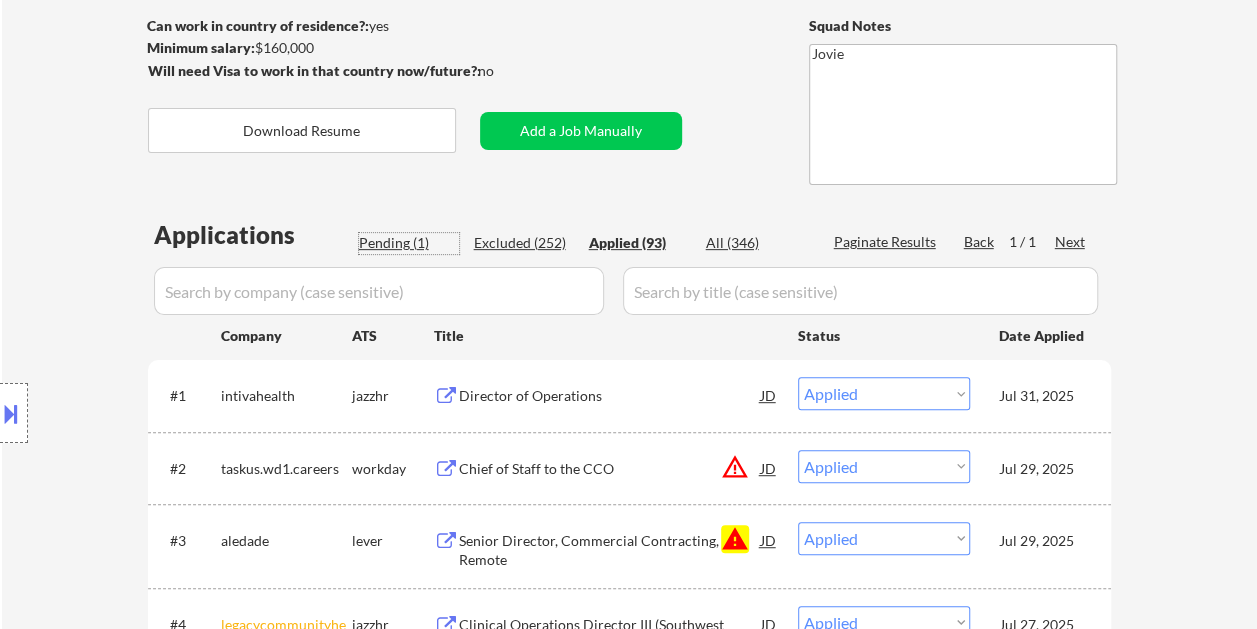click on "Pending (1)" at bounding box center [409, 243] 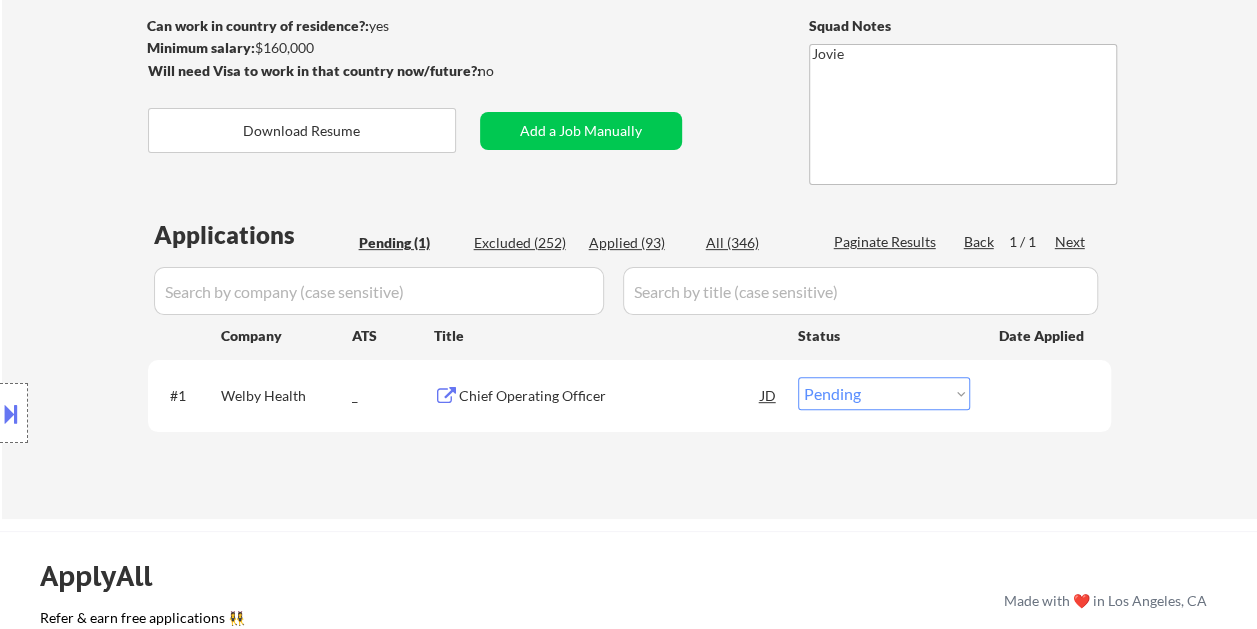 click on "Choose an option... Pending Applied Excluded (Questions) Excluded (Expired) Excluded (Location) Excluded (Bad Match) Excluded (Blocklist) Excluded (Salary) Excluded (Other)" at bounding box center [884, 393] 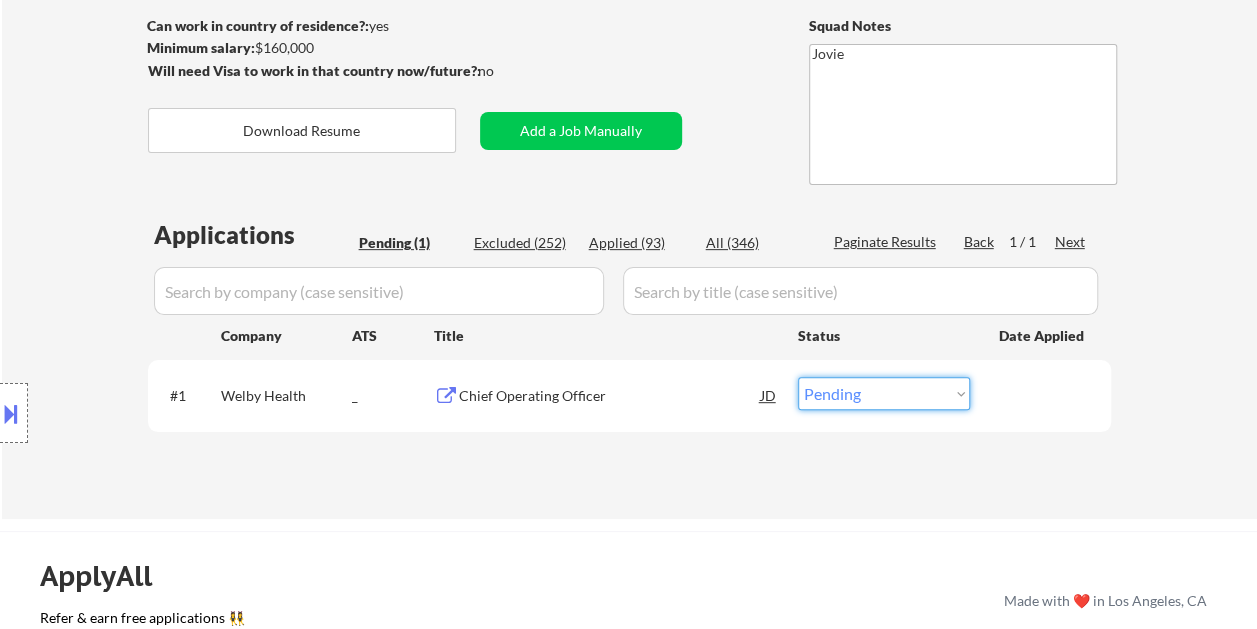 click on "Applications Pending (1) Excluded (252) Applied (93) All (346) Paginate Results Back 1 / 1
Next Company ATS Title Status Date Applied #1 Welby Health _ Chief Operating Officer JD Choose an option... Pending Applied Excluded (Questions) Excluded (Expired) Excluded (Location) Excluded (Bad Match) Excluded (Blocklist) Excluded (Salary) Excluded (Other) #2 taskus.wd1.careers workday Chief of Staff to the CCO JD warning_amber Choose an option... Pending Applied Excluded (Questions) Excluded (Expired) Excluded (Location) Excluded (Bad Match) Excluded (Blocklist) Excluded (Salary) Excluded (Other) Jul 29, 2025 #3 aledade lever Senior Director, Commercial Contracting, Remote JD warning Choose an option... Pending Applied Excluded (Questions) Excluded (Expired) Excluded (Location) Excluded (Bad Match) Excluded (Blocklist) Excluded (Salary) Excluded (Other) Jul 29, 2025 #4 legacycommunityhealth [Already applied to 2+ jobs from this company] jazzhr Clinical Operations Director III (Southwest Clinic) JD Pending Applied" at bounding box center (629, 349) 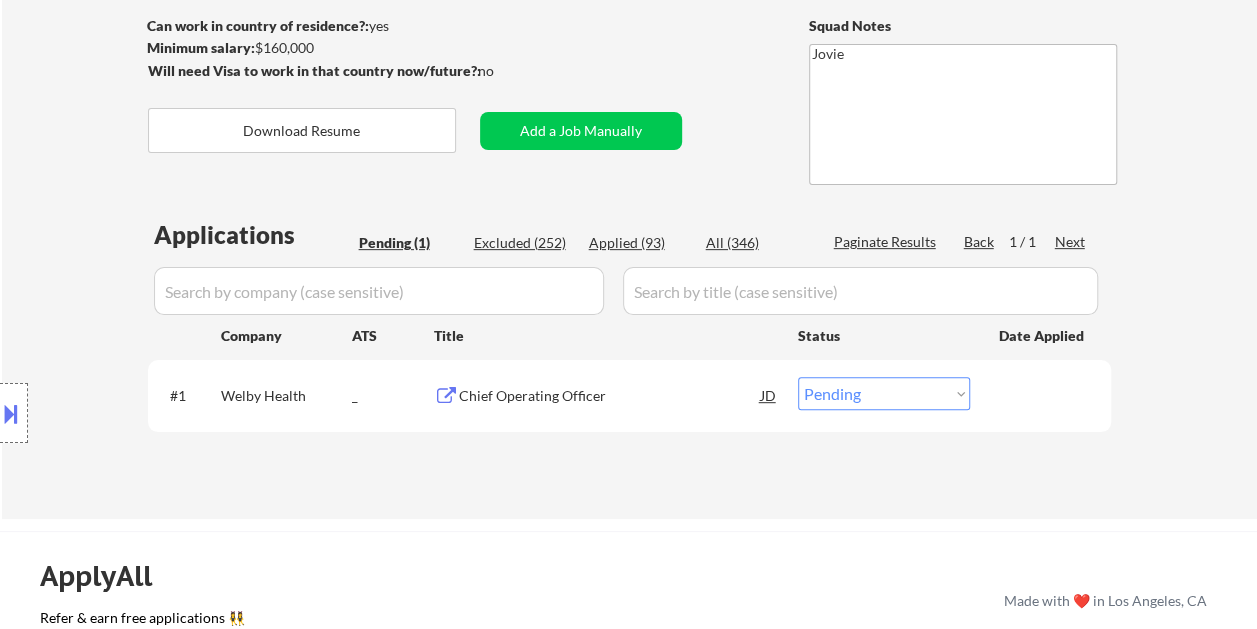 click on "Choose an option... Pending Applied Excluded (Questions) Excluded (Expired) Excluded (Location) Excluded (Bad Match) Excluded (Blocklist) Excluded (Salary) Excluded (Other)" at bounding box center [884, 393] 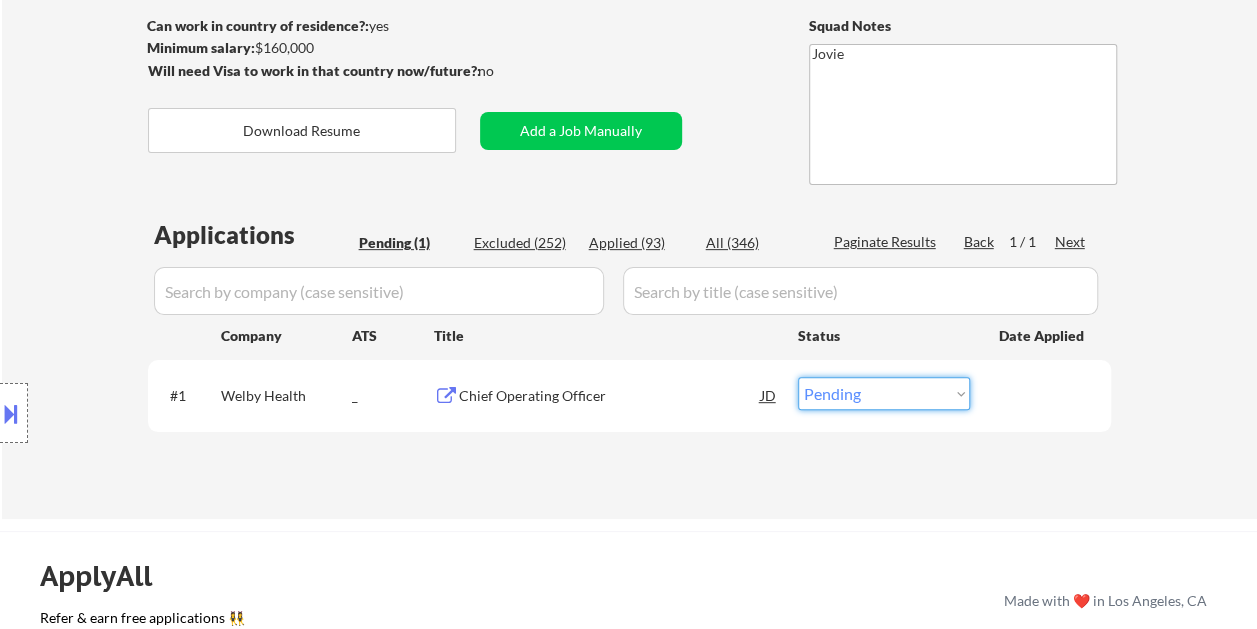 select on ""excluded"" 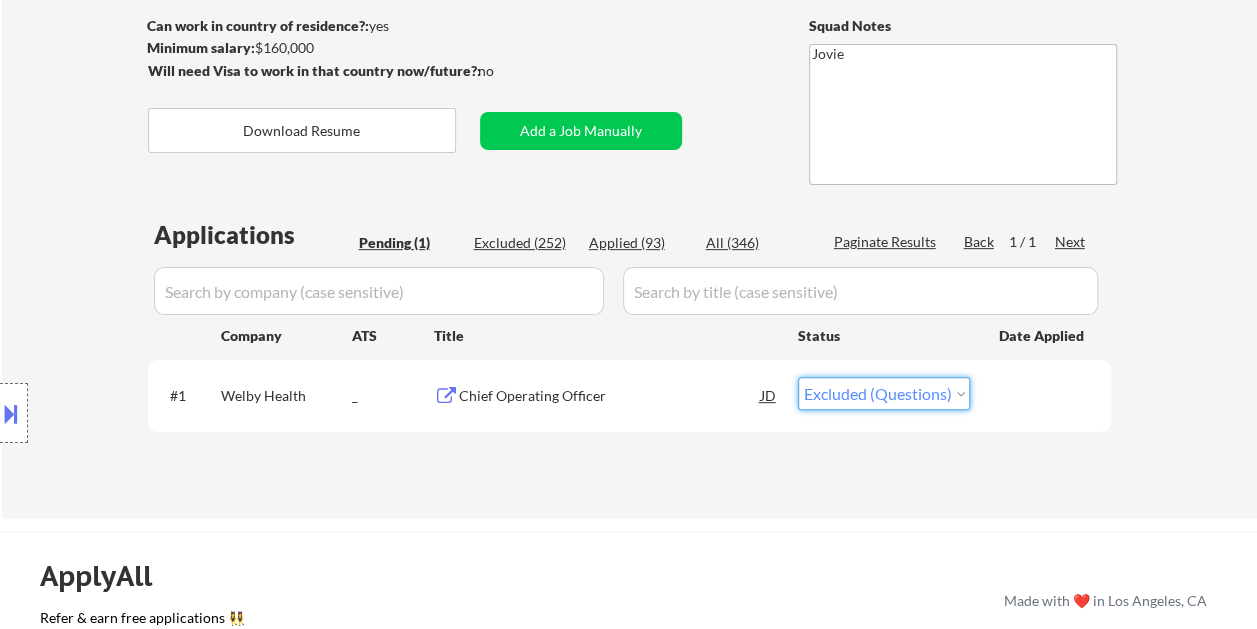 click on "Choose an option... Pending Applied Excluded (Questions) Excluded (Expired) Excluded (Location) Excluded (Bad Match) Excluded (Blocklist) Excluded (Salary) Excluded (Other)" at bounding box center [884, 393] 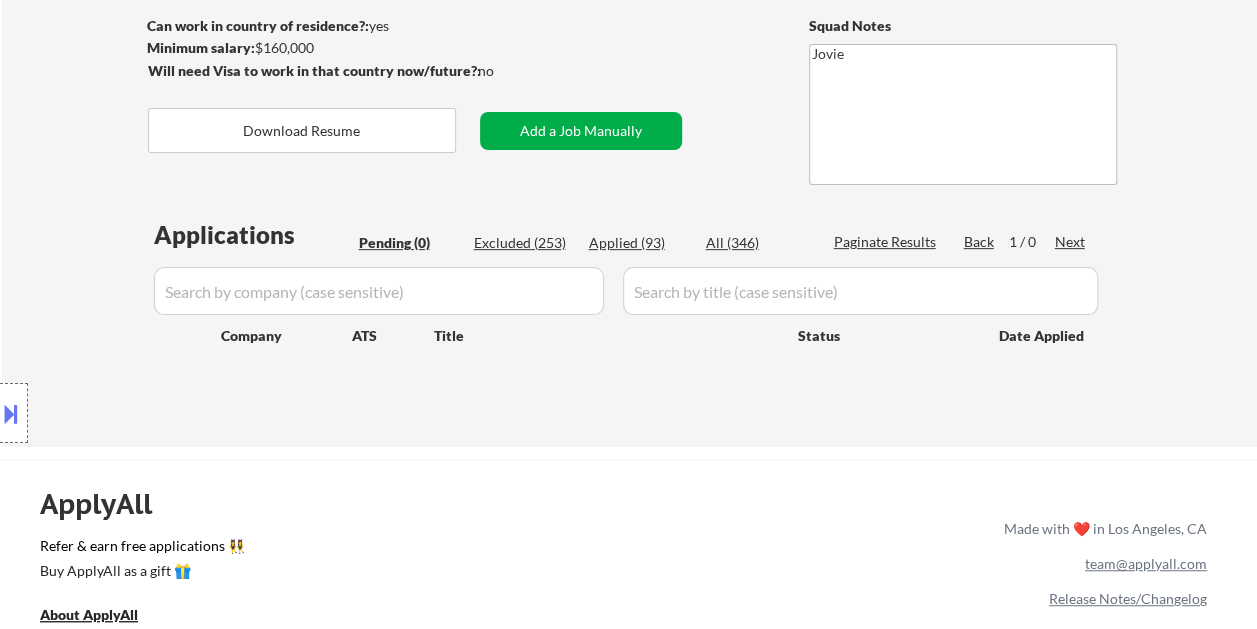 click on "Add a Job Manually" at bounding box center (581, 131) 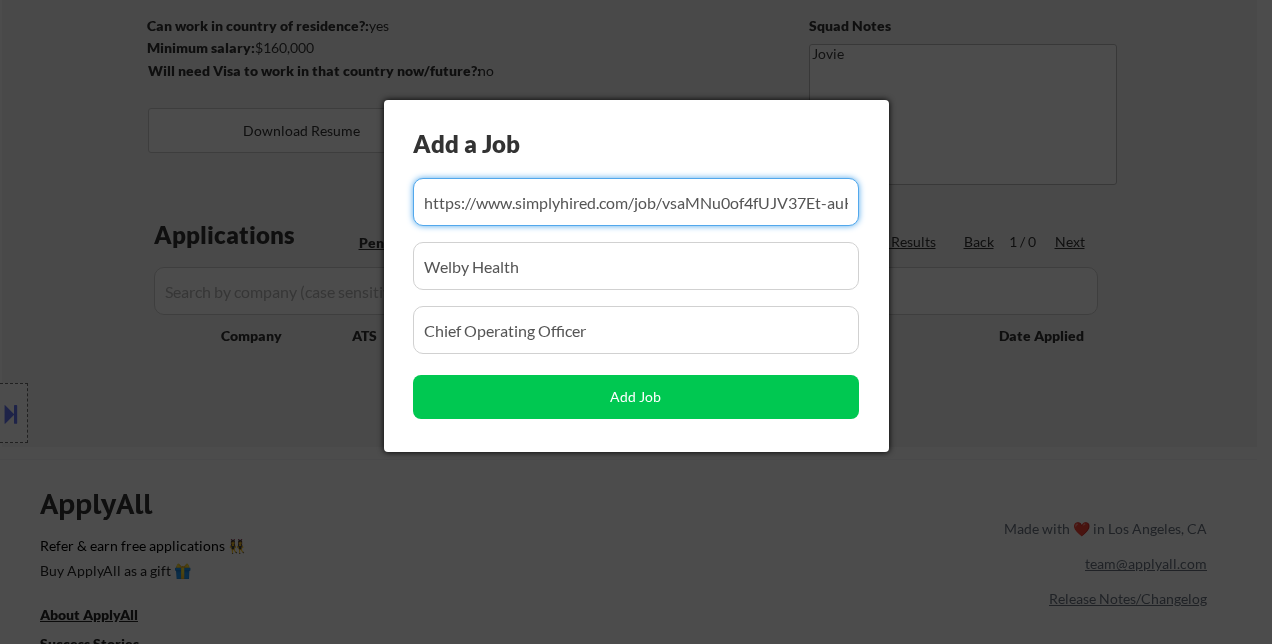 click at bounding box center [636, 202] 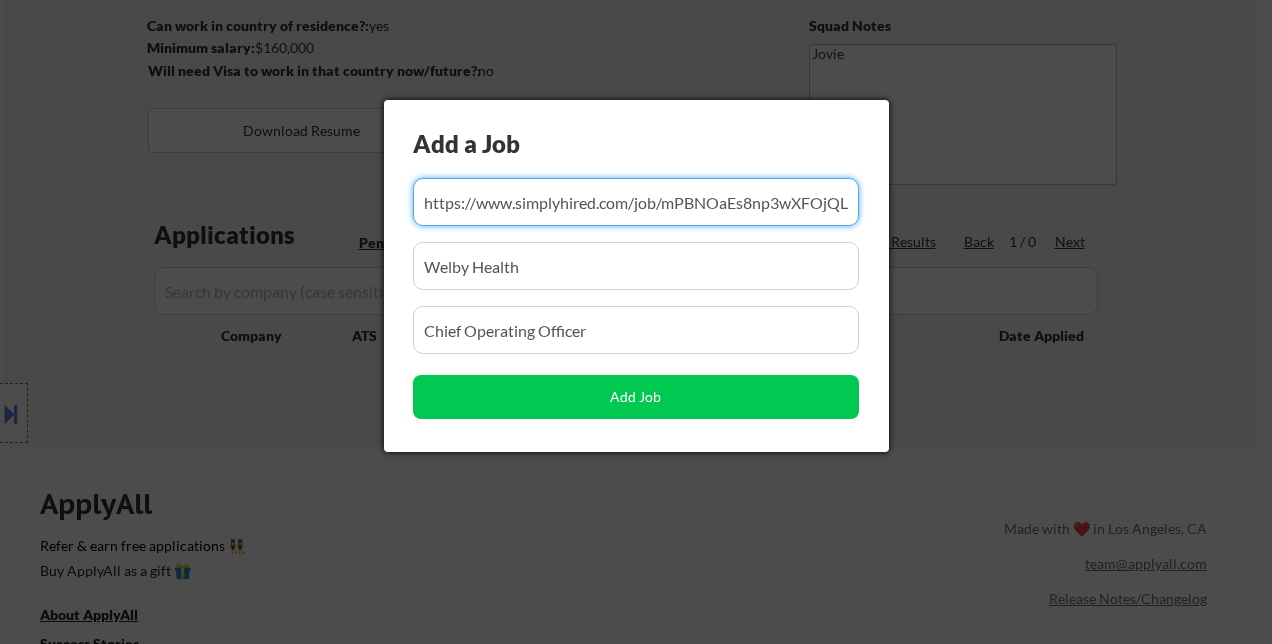 scroll, scrollTop: 0, scrollLeft: 320, axis: horizontal 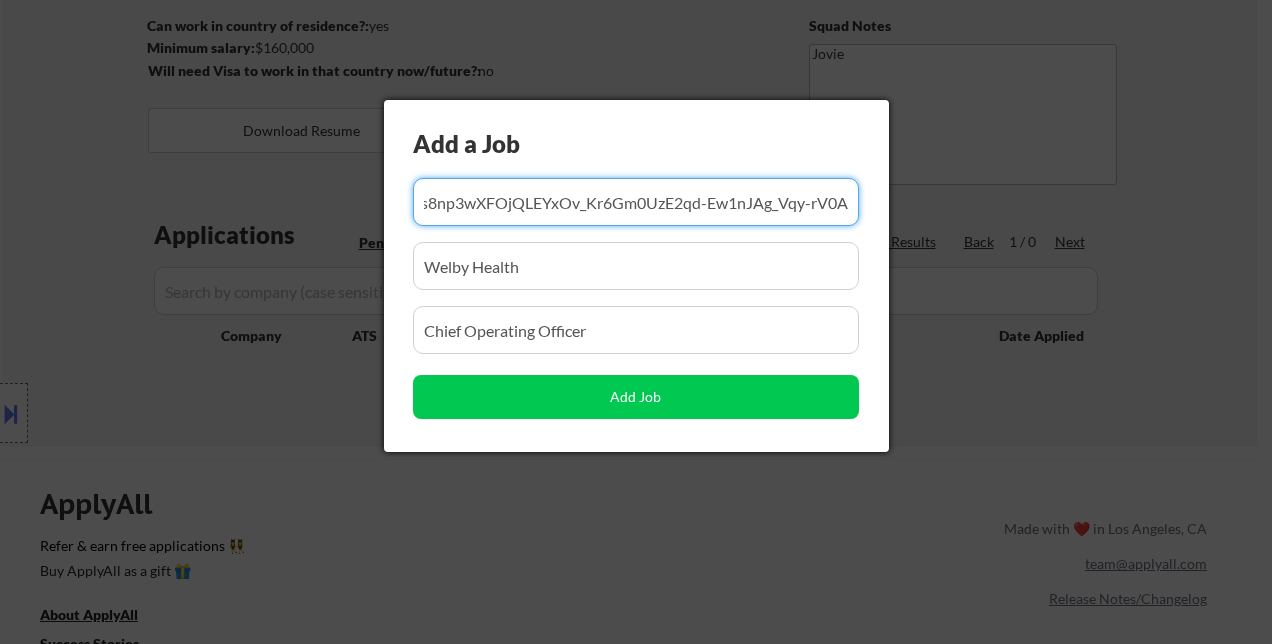 type on "https://www.simplyhired.com/job/mPBNOaEs8np3wXFOjQLEYxOv_Kr6Gm0UzE2qd-Ew1nJAg_Vqy-rV0A" 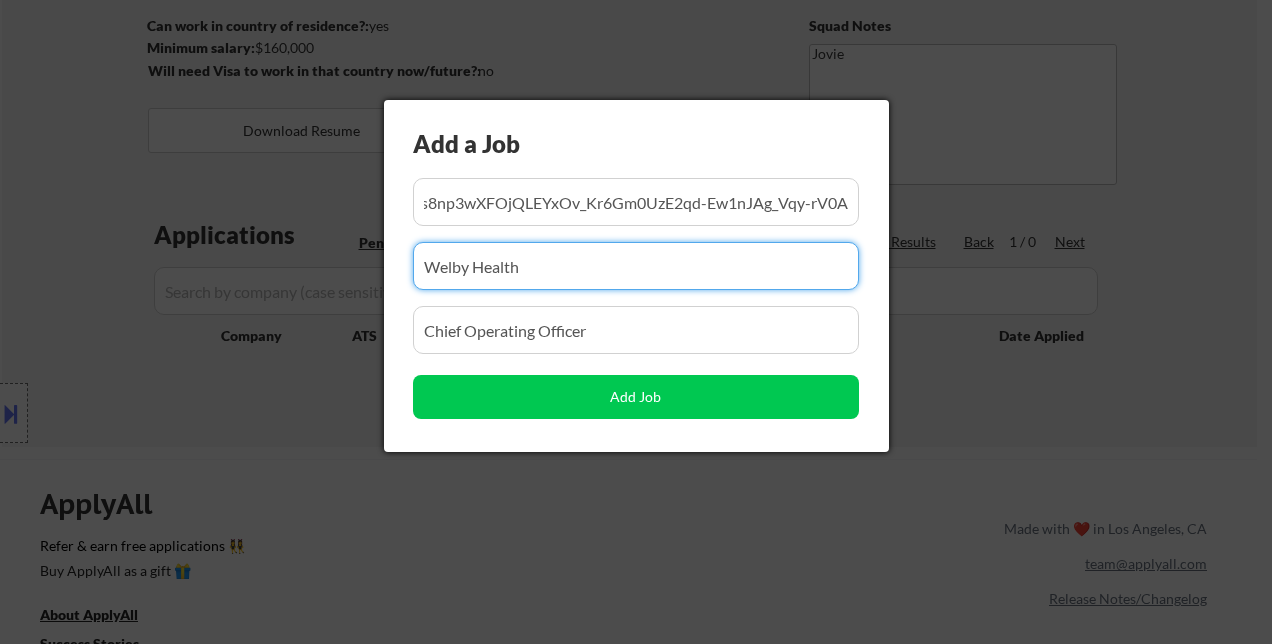 click at bounding box center (636, 266) 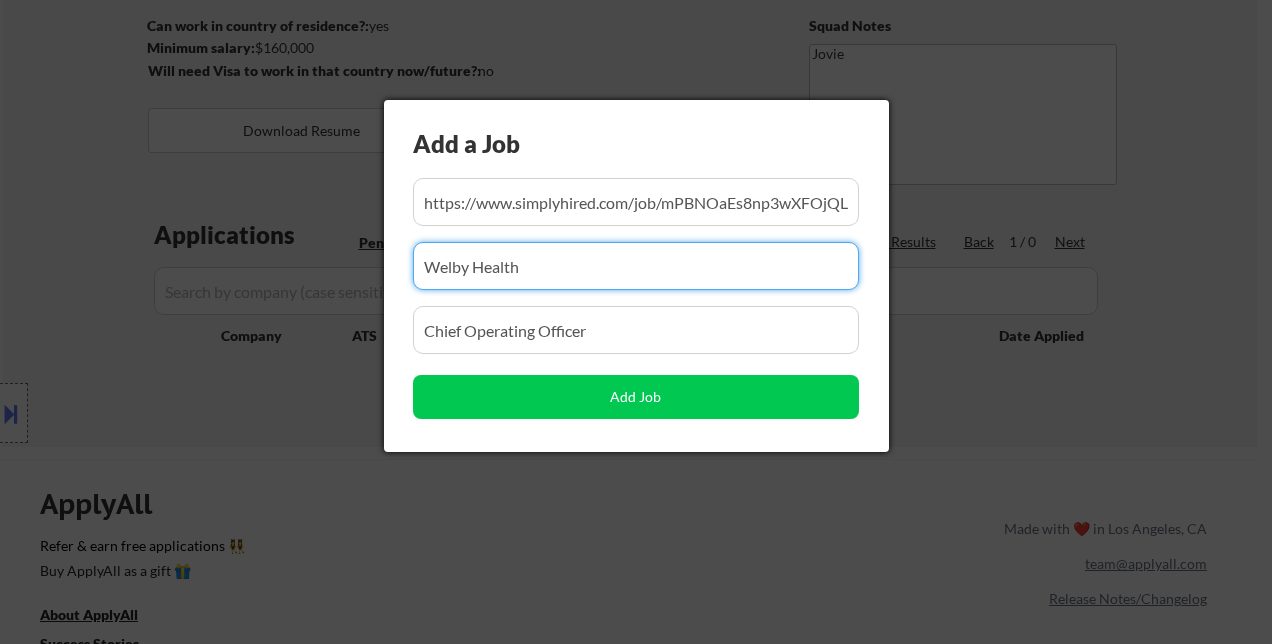 click at bounding box center [636, 266] 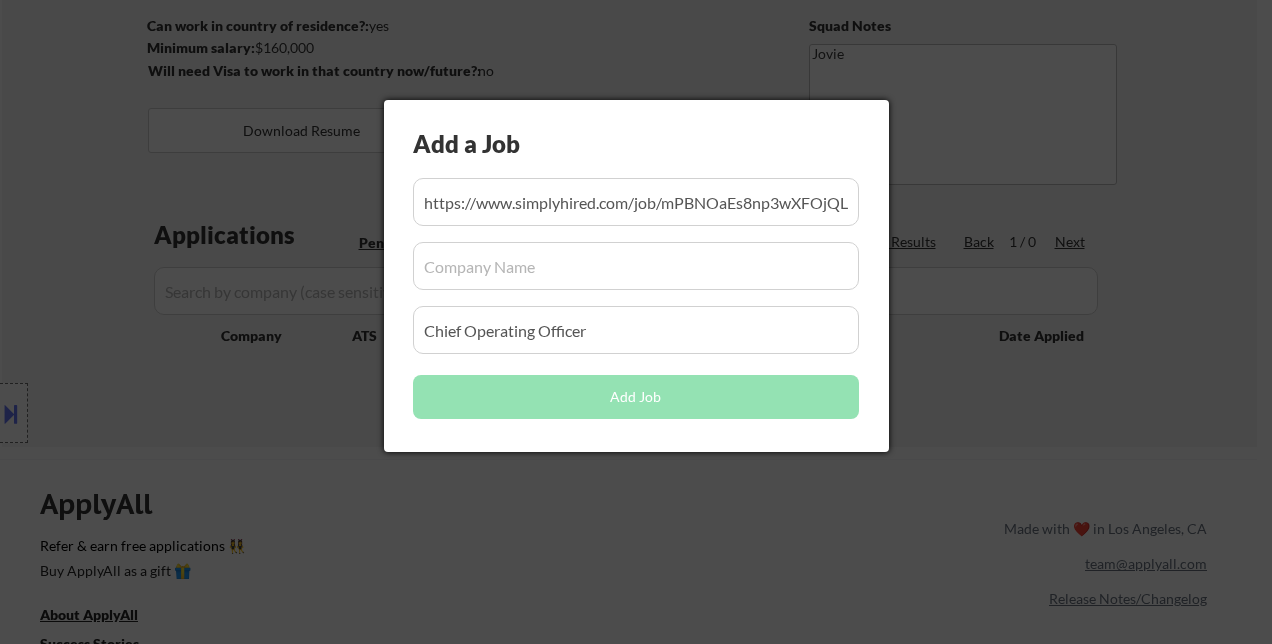click at bounding box center [636, 266] 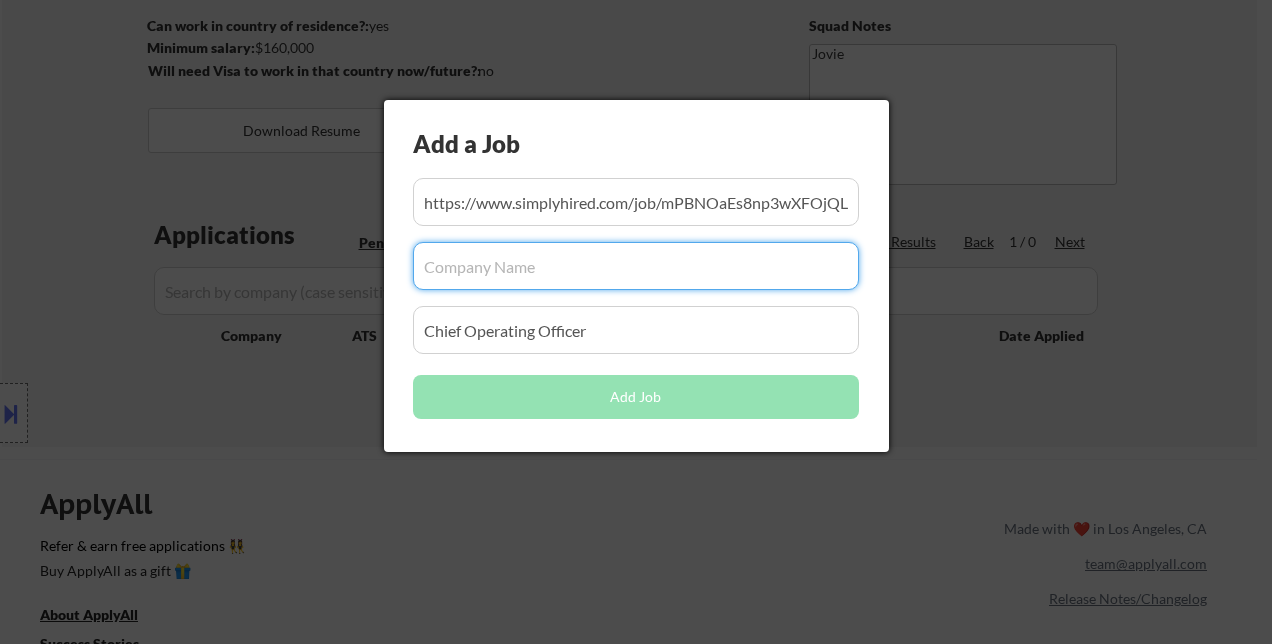 paste on "Huron Consulting Group Inc." 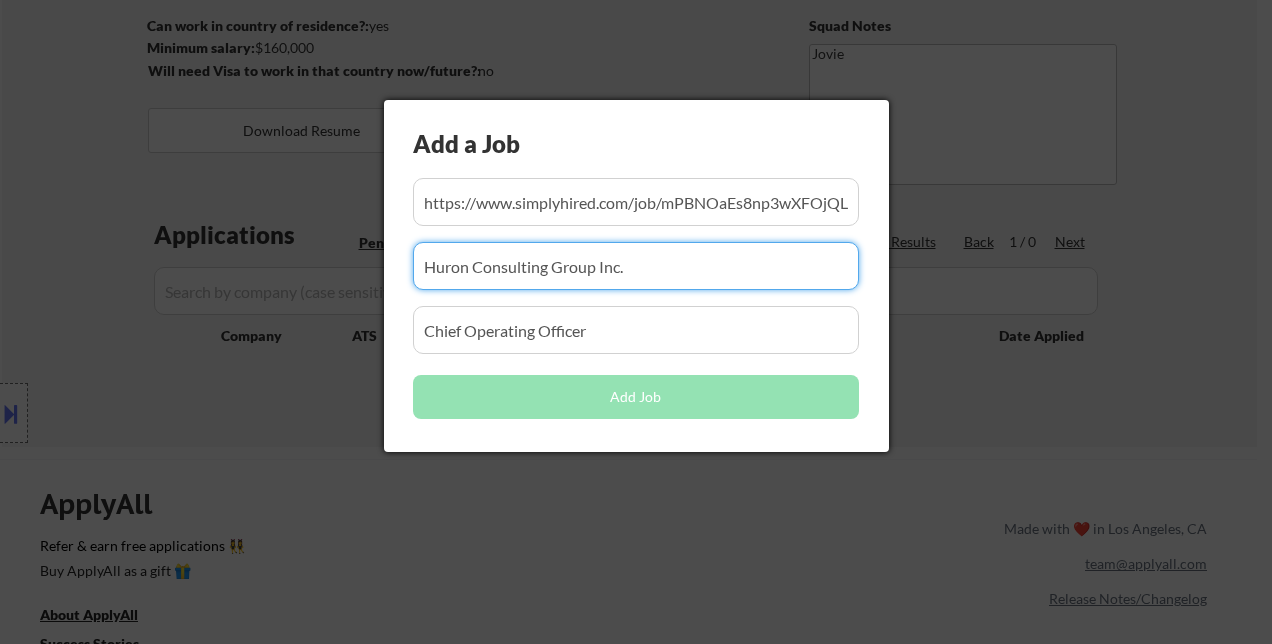 type on "Huron Consulting Group Inc." 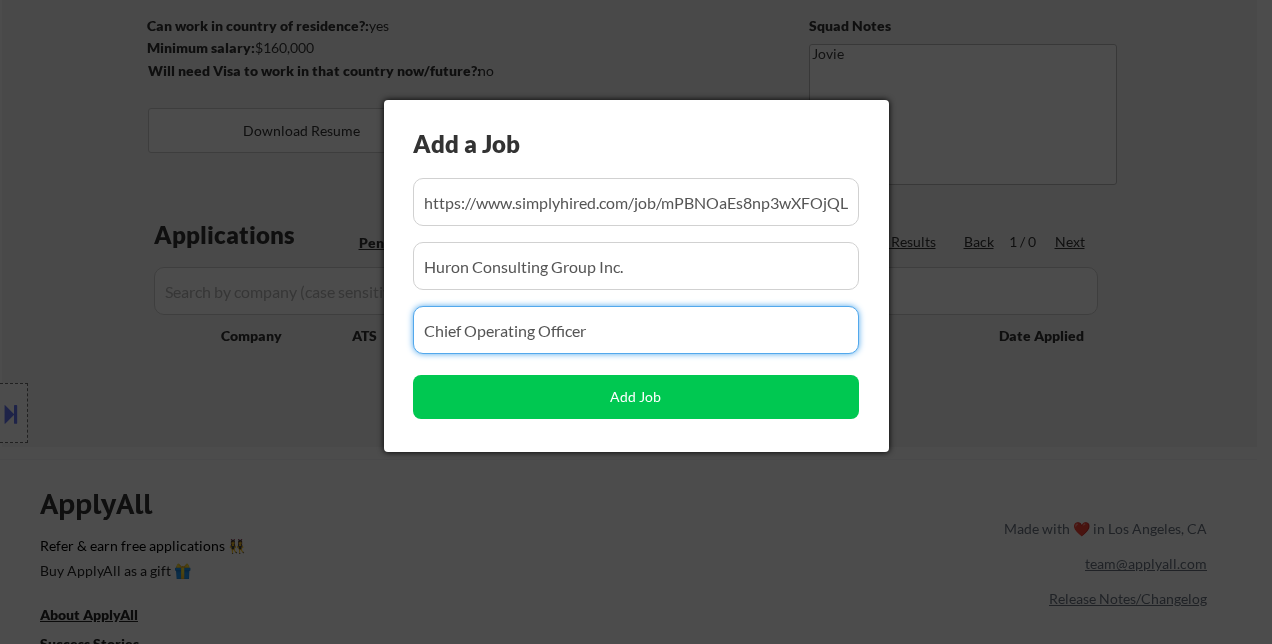 click at bounding box center [636, 330] 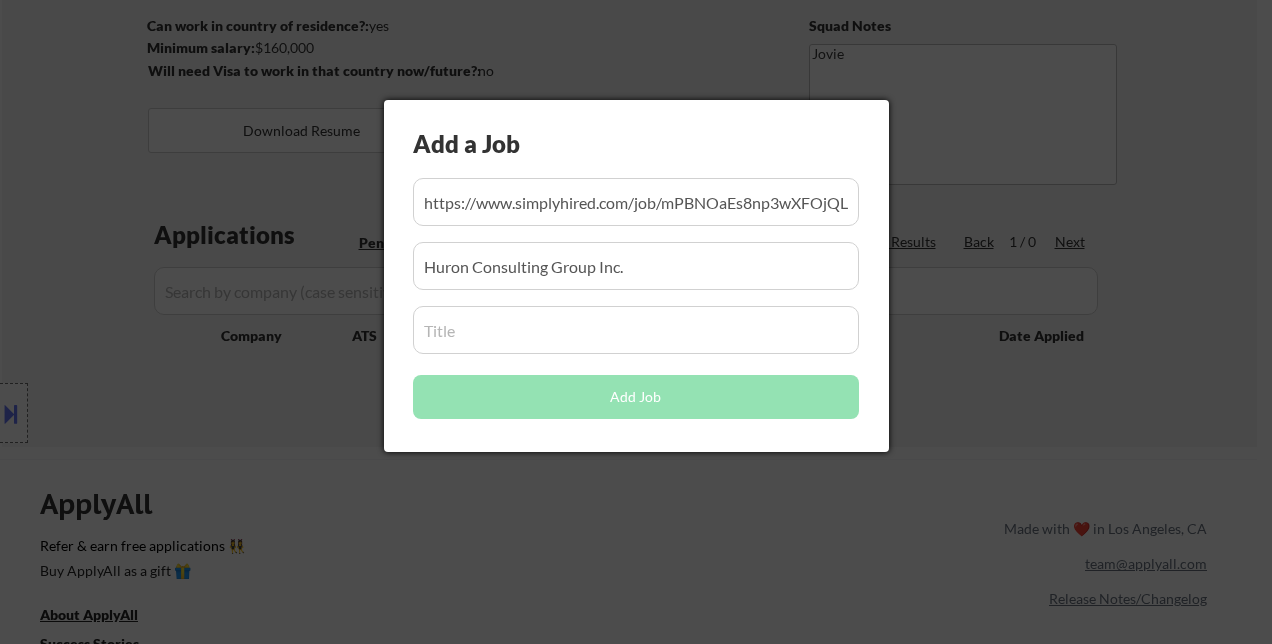 click at bounding box center (636, 330) 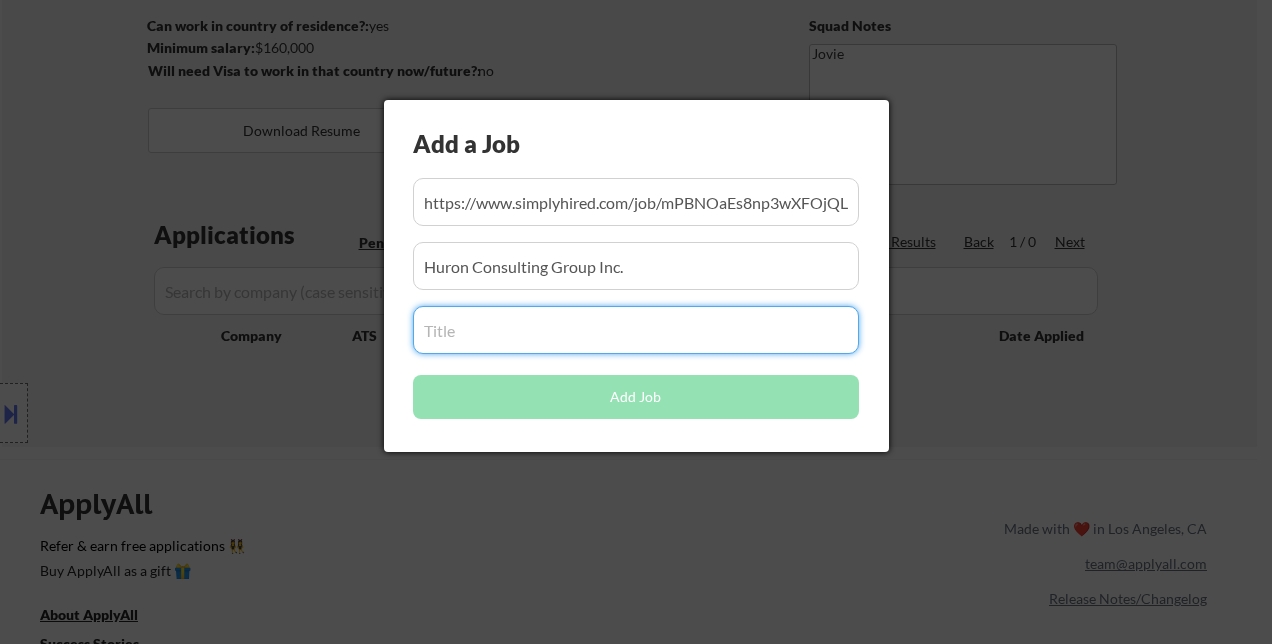 paste on "Consulting Director – Innosight Healthcare Provider Strategy & Innovation (Nationwide)" 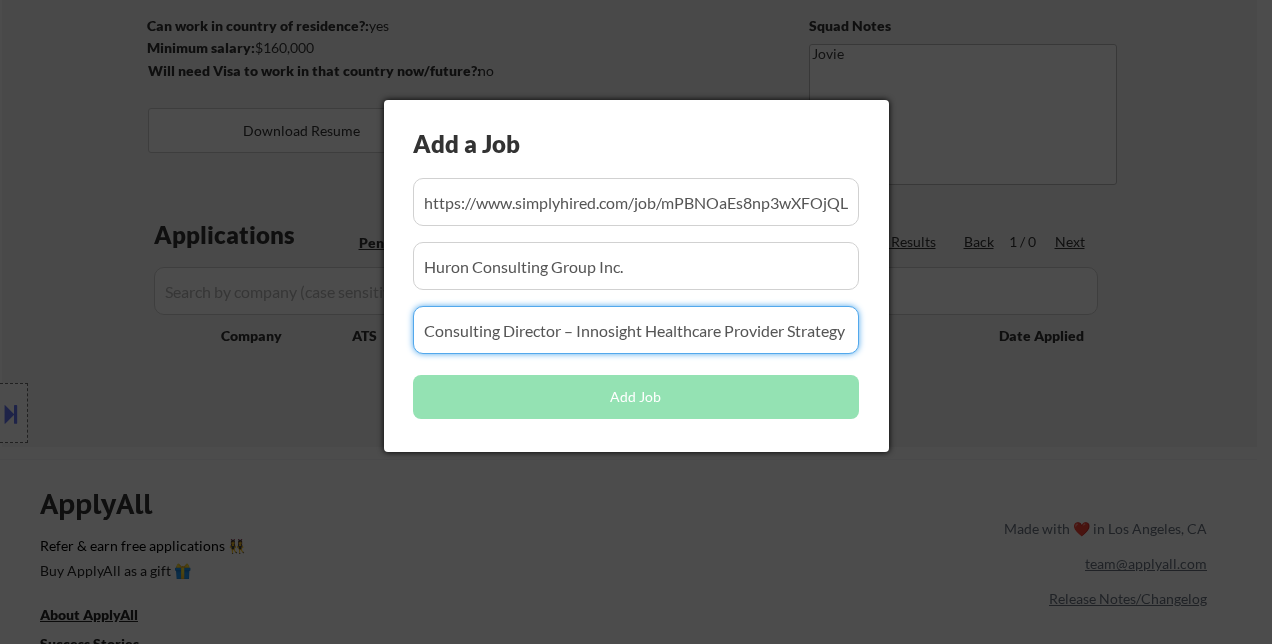 scroll, scrollTop: 0, scrollLeft: 189, axis: horizontal 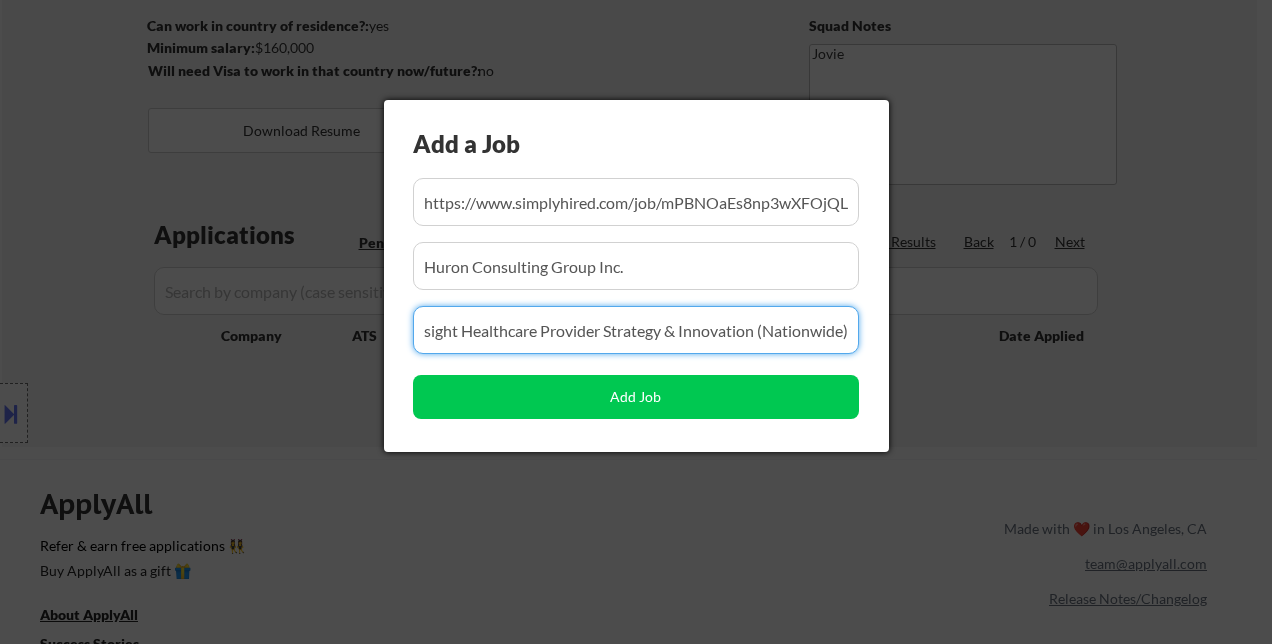 type on "Consulting Director – Innosight Healthcare Provider Strategy & Innovation (Nationwide)" 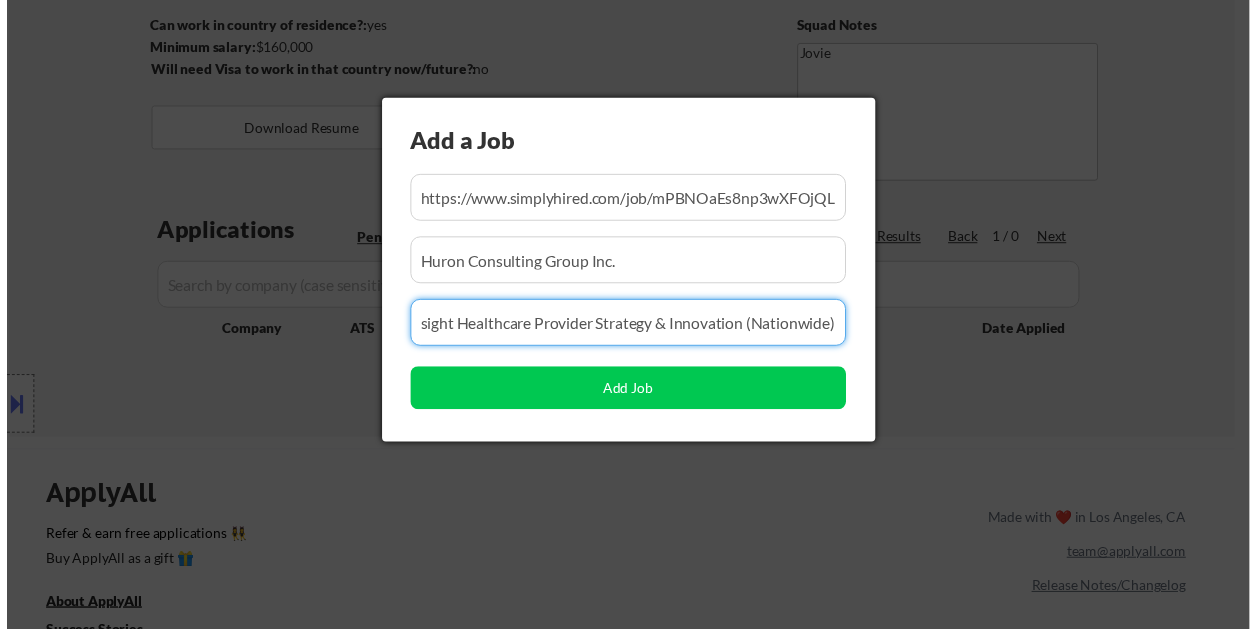 scroll, scrollTop: 0, scrollLeft: 0, axis: both 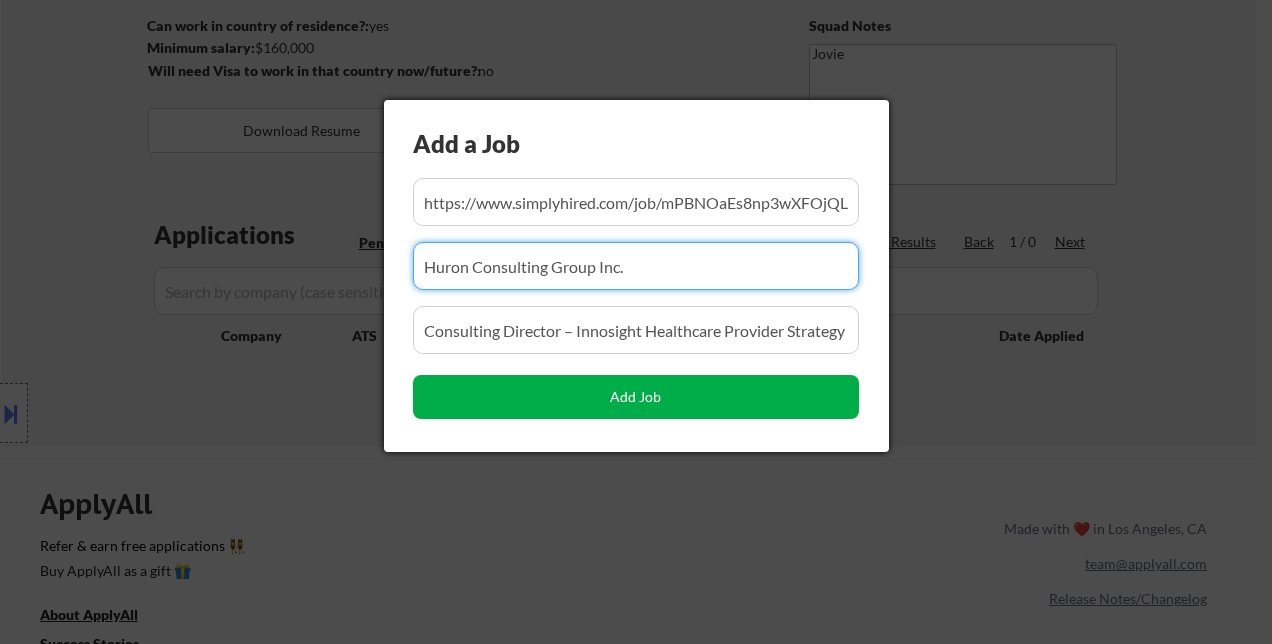 drag, startPoint x: 638, startPoint y: 399, endPoint x: 604, endPoint y: 381, distance: 38.470768 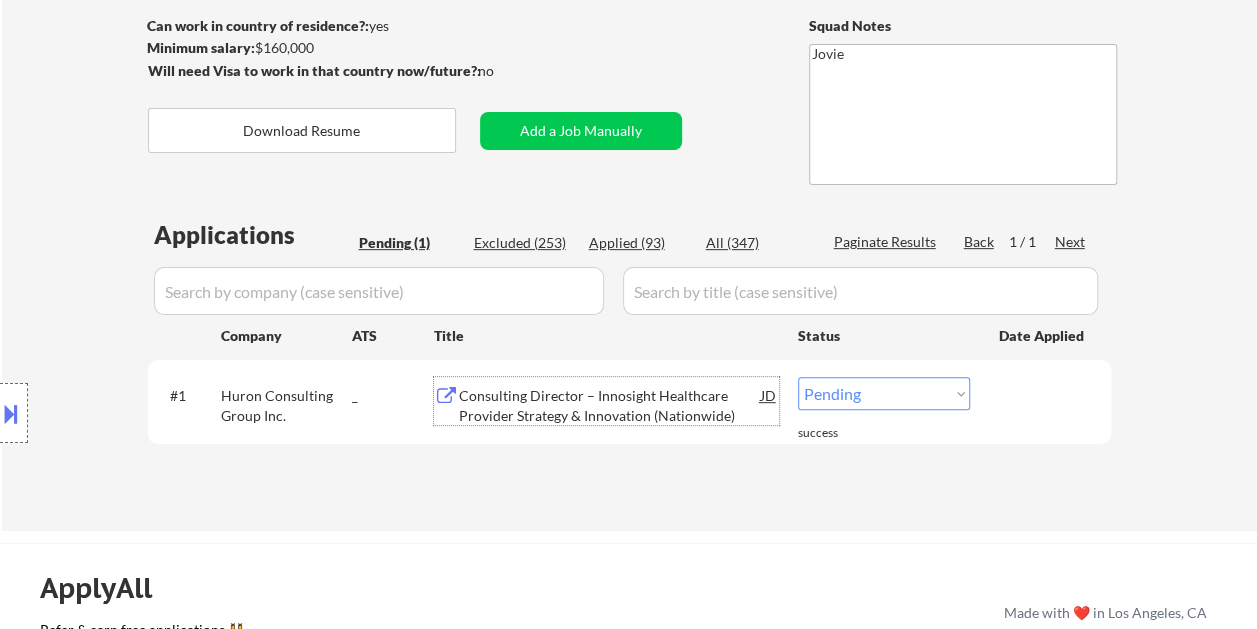 click on "Consulting Director – Innosight Healthcare Provider Strategy & Innovation (Nationwide)" at bounding box center [610, 405] 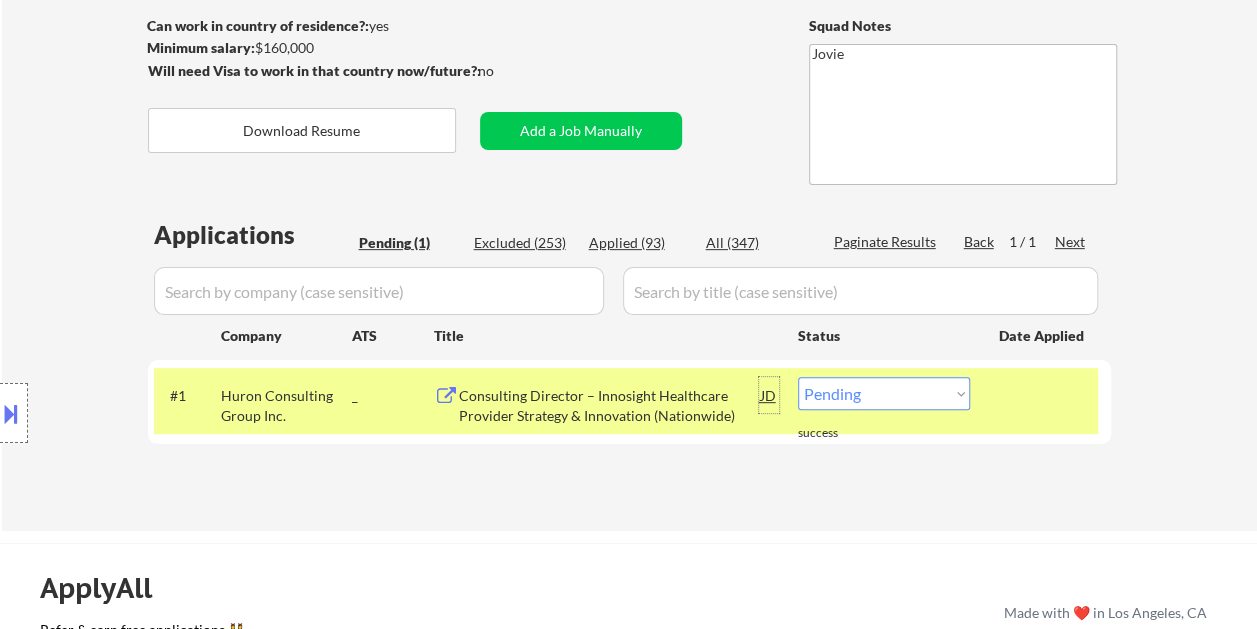 click on "JD" at bounding box center [769, 395] 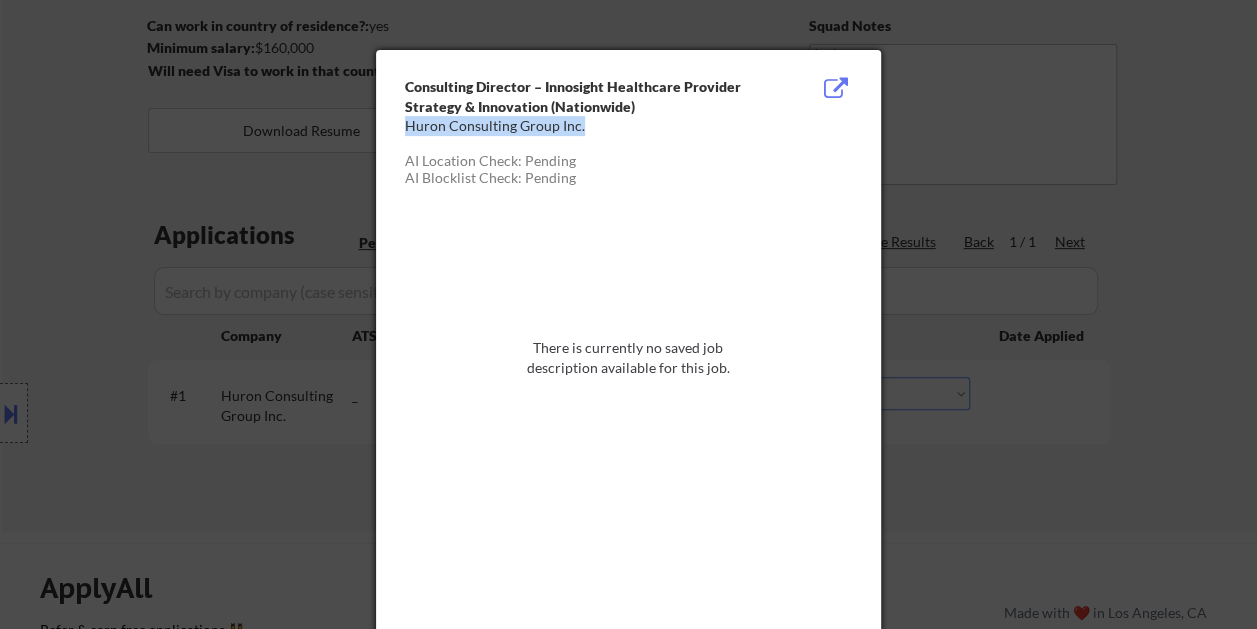 drag, startPoint x: 404, startPoint y: 128, endPoint x: 581, endPoint y: 128, distance: 177 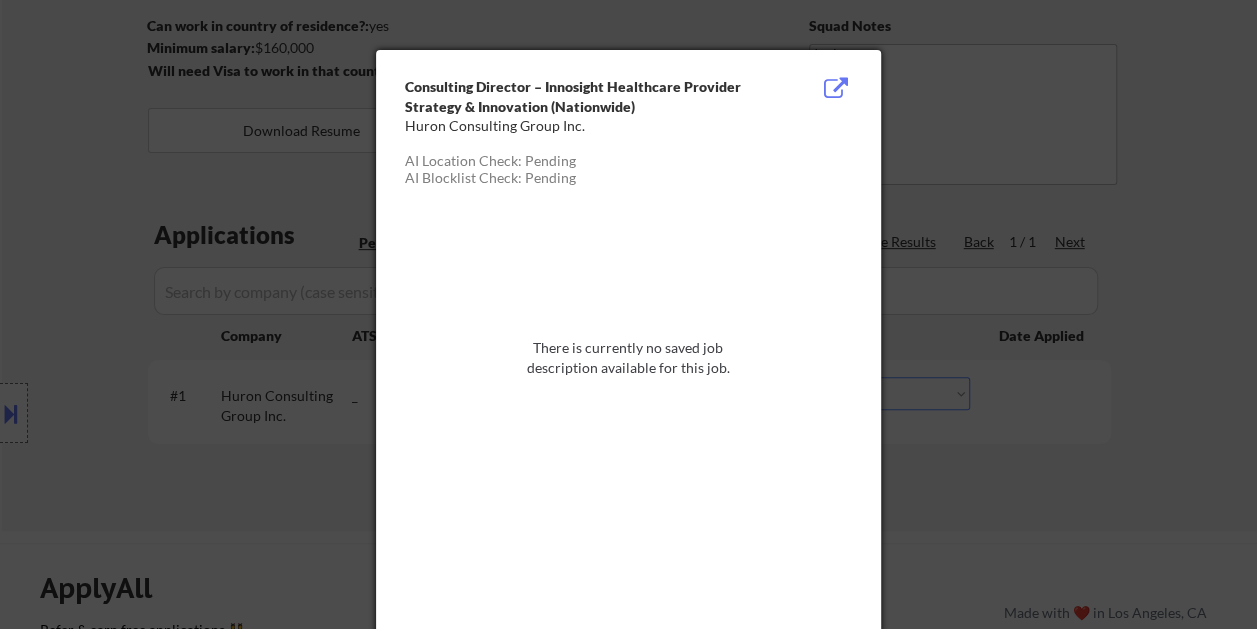 click at bounding box center (628, 314) 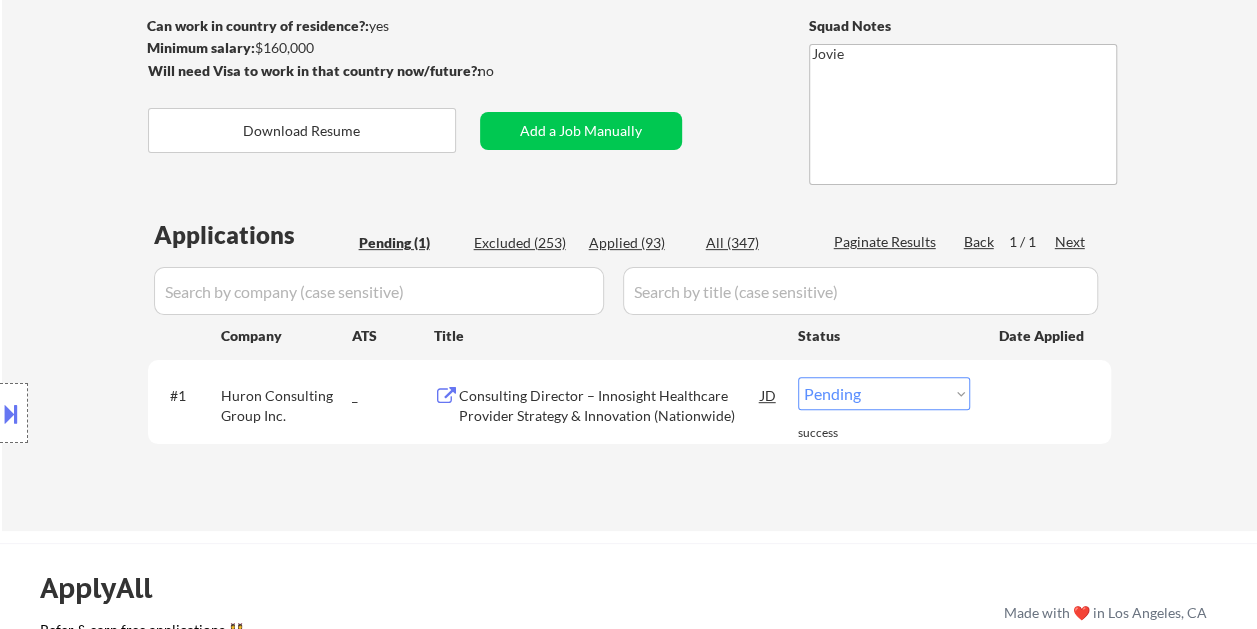 click on "Applied (93)" at bounding box center [639, 243] 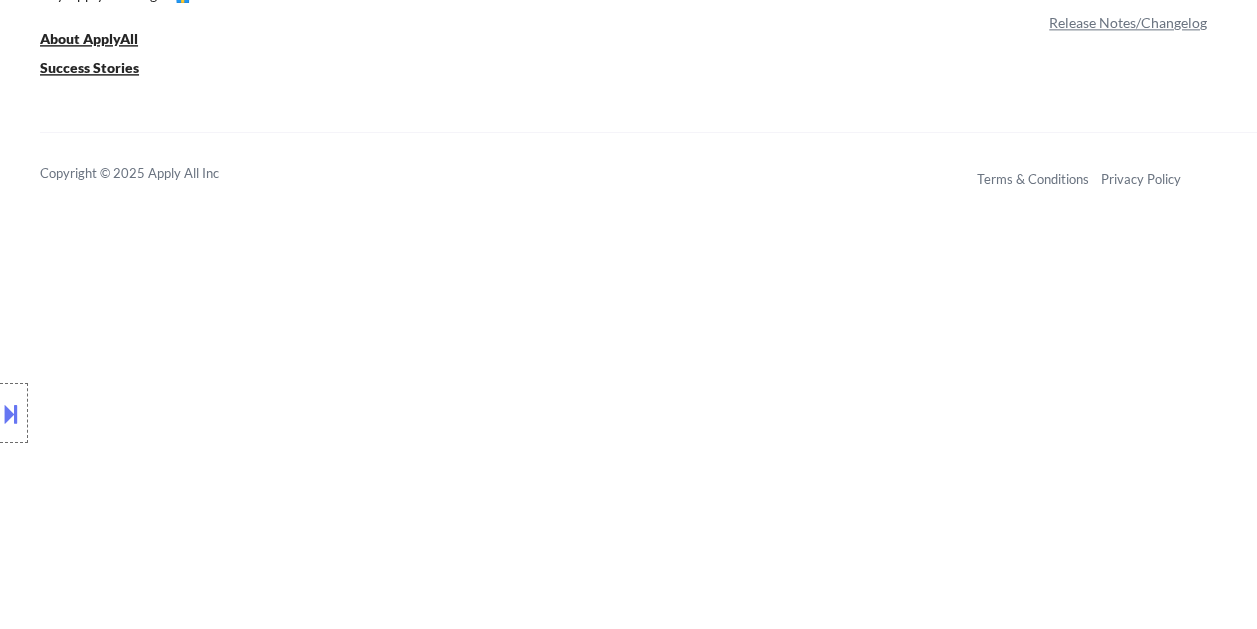 scroll, scrollTop: 8900, scrollLeft: 0, axis: vertical 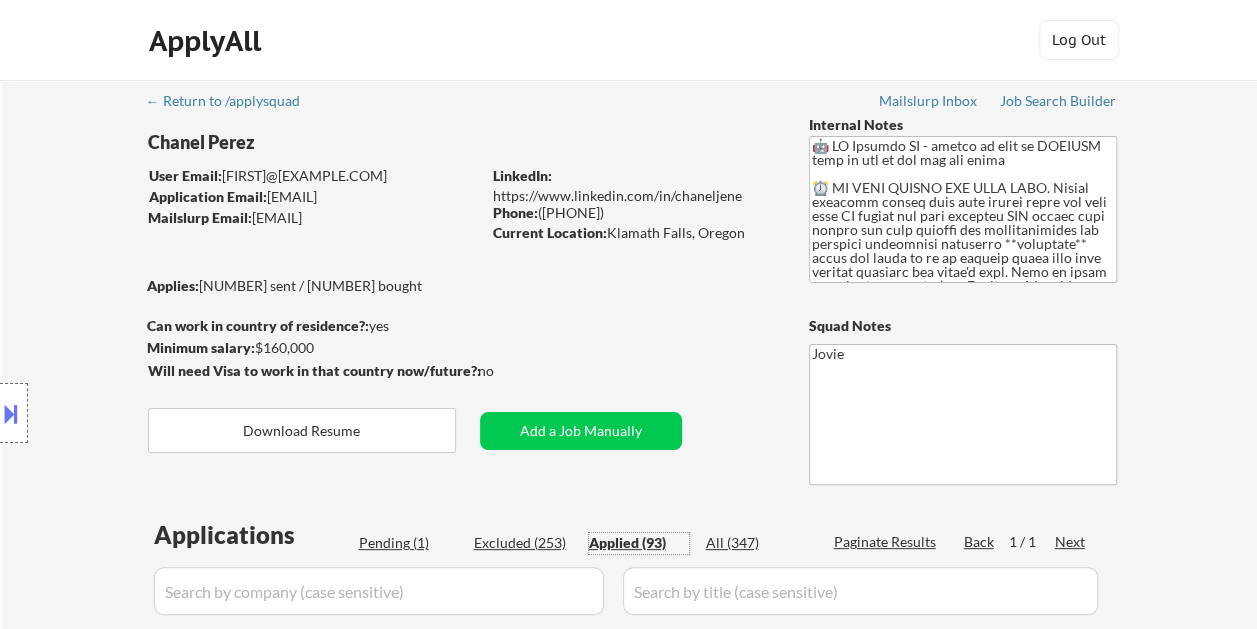 click on "Applications Pending (1) Excluded (253) Applied (93) All (347) Paginate Results Back 1 / 1
Next Company ATS Title Status Date Applied #1 intivahealth jazzhr Director of Operations JD Choose an option... Pending Applied Excluded (Questions) Excluded (Expired) Excluded (Location) Excluded (Bad Match) Excluded (Blocklist) Excluded (Salary) Excluded (Other) Jul 31, 2025 success #2 taskus.wd1.careers workday Chief of Staff to the CCO JD warning_amber Choose an option... Pending Applied Excluded (Questions) Excluded (Expired) Excluded (Location) Excluded (Bad Match) Excluded (Blocklist) Excluded (Salary) Excluded (Other) Jul 29, 2025 #3 aledade lever Senior Director, Commercial Contracting, Remote JD warning Choose an option... Pending Applied Excluded (Questions) Excluded (Expired) Excluded (Location) Excluded (Bad Match) Excluded (Blocklist) Excluded (Salary) Excluded (Other) Jul 29, 2025 #4 legacycommunityhealth [Already applied to 2+ jobs from this company] jazzhr JD Choose an option... Pending Applied #5 JD _" at bounding box center [629, 4619] 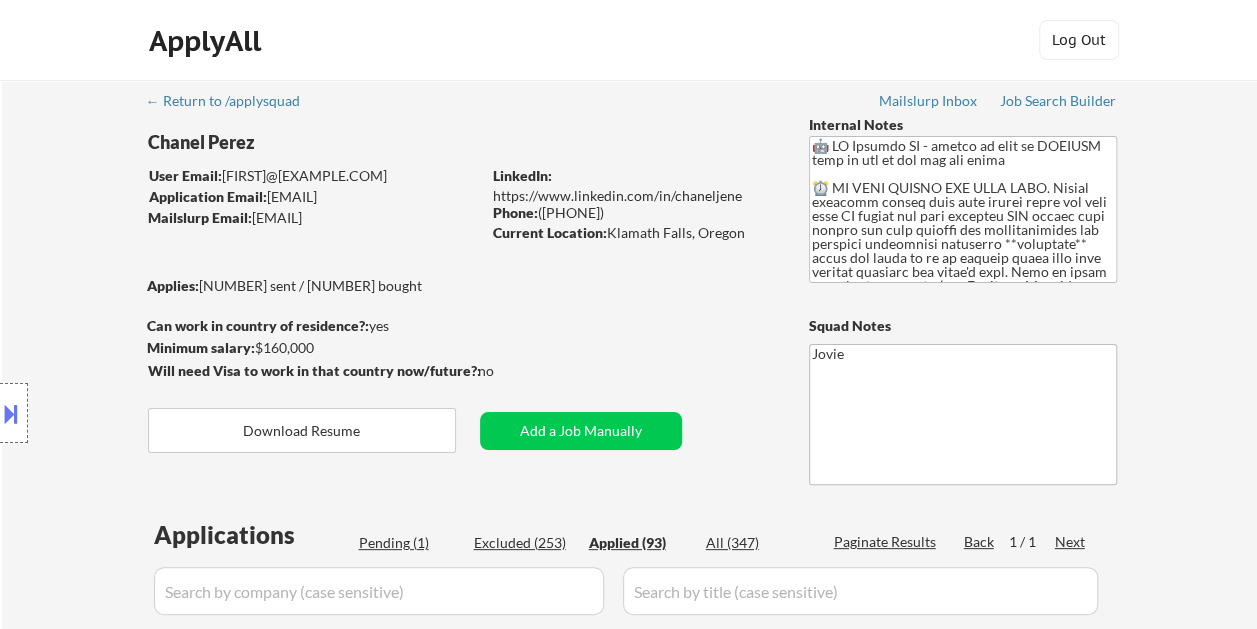click on "Pending (1)" at bounding box center [409, 543] 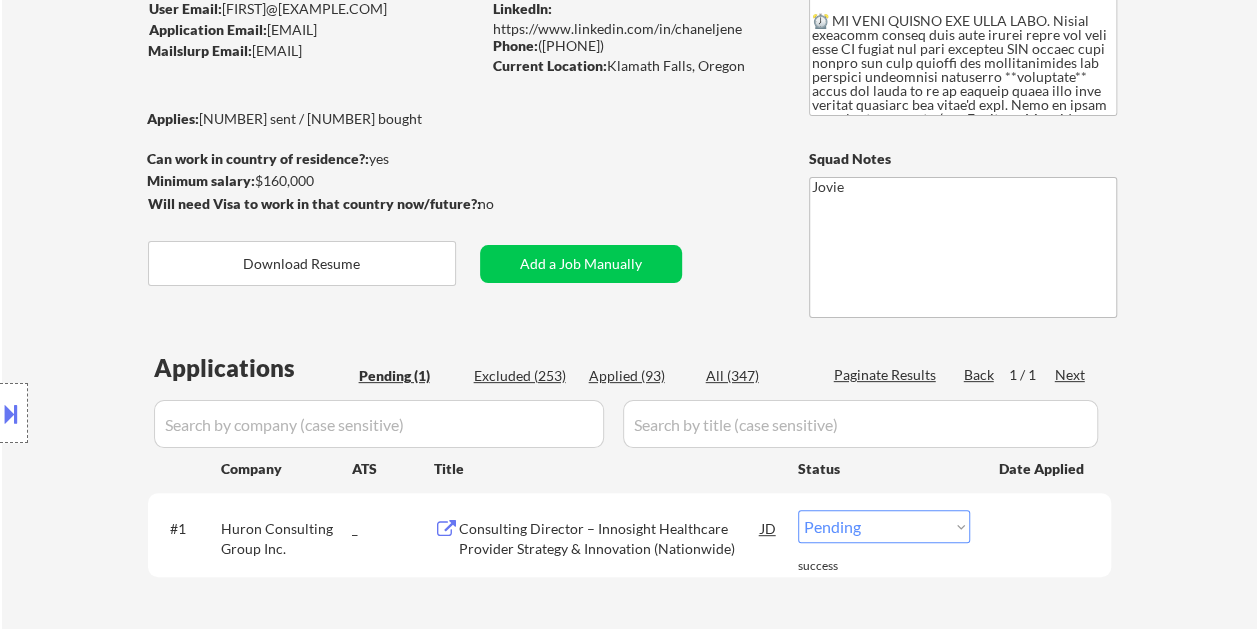 scroll, scrollTop: 200, scrollLeft: 0, axis: vertical 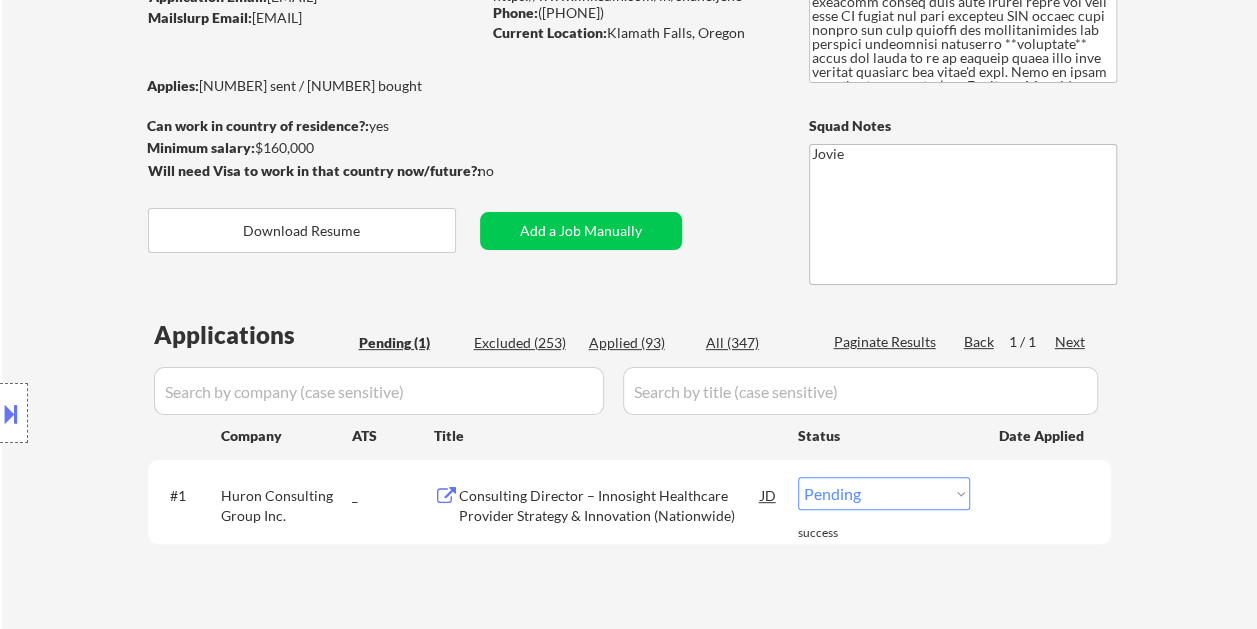 drag, startPoint x: 297, startPoint y: 513, endPoint x: 249, endPoint y: 510, distance: 48.09366 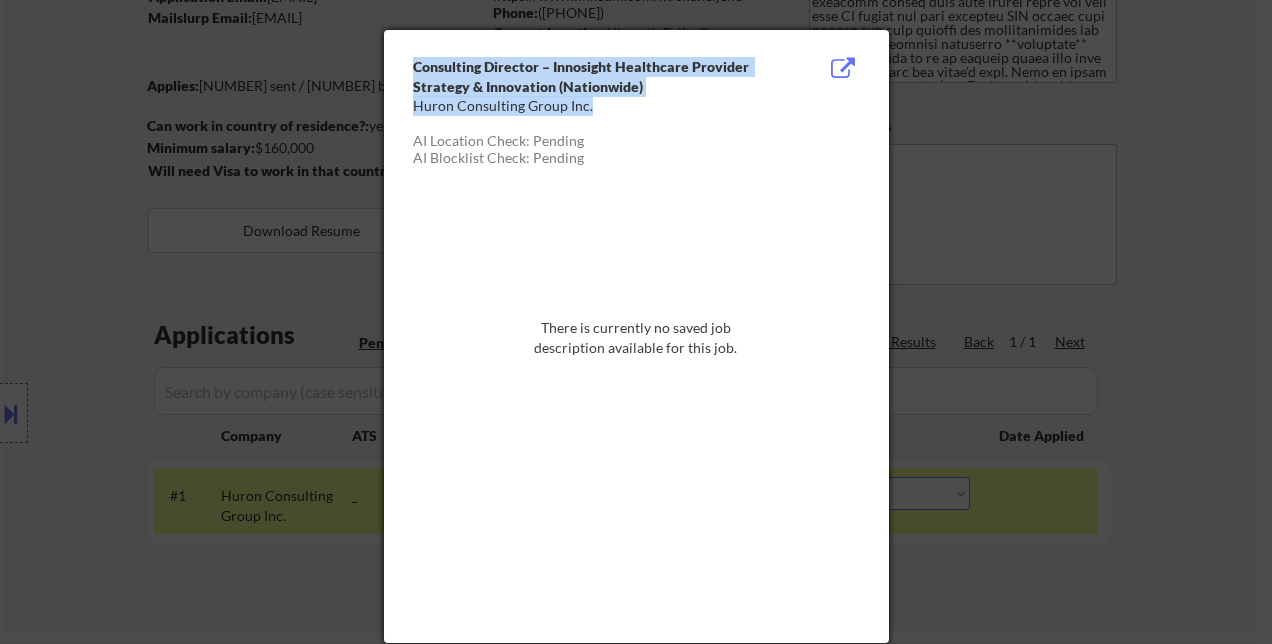 drag, startPoint x: 596, startPoint y: 104, endPoint x: 411, endPoint y: 104, distance: 185 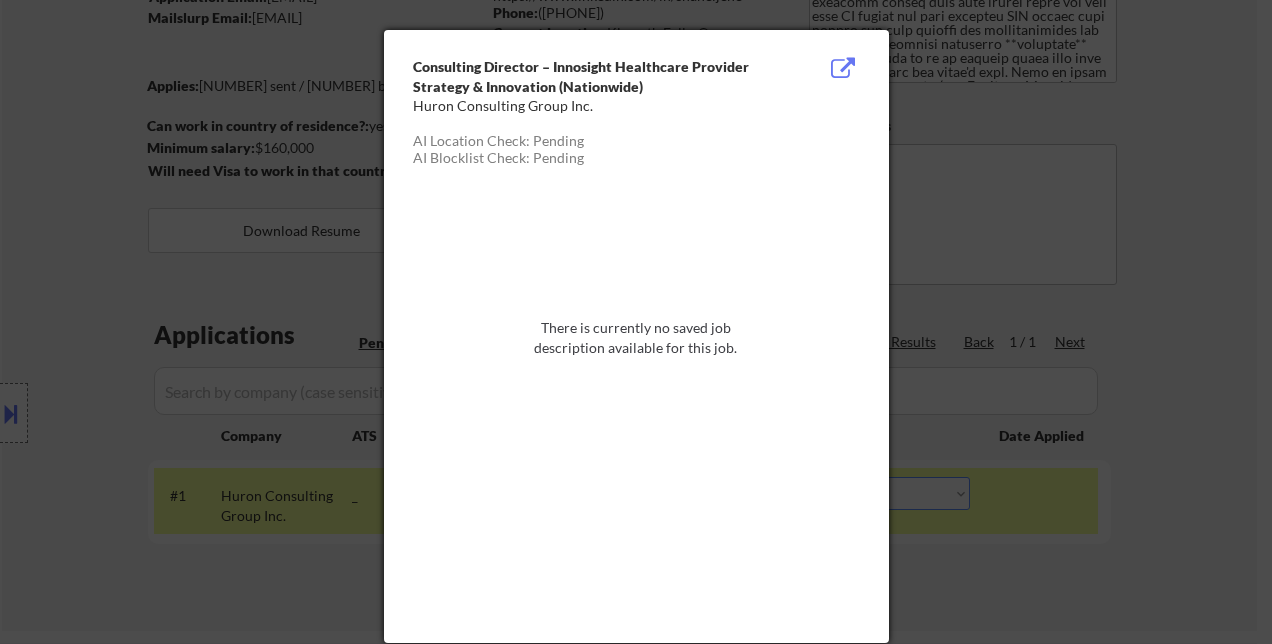drag, startPoint x: 411, startPoint y: 104, endPoint x: 658, endPoint y: 169, distance: 255.40947 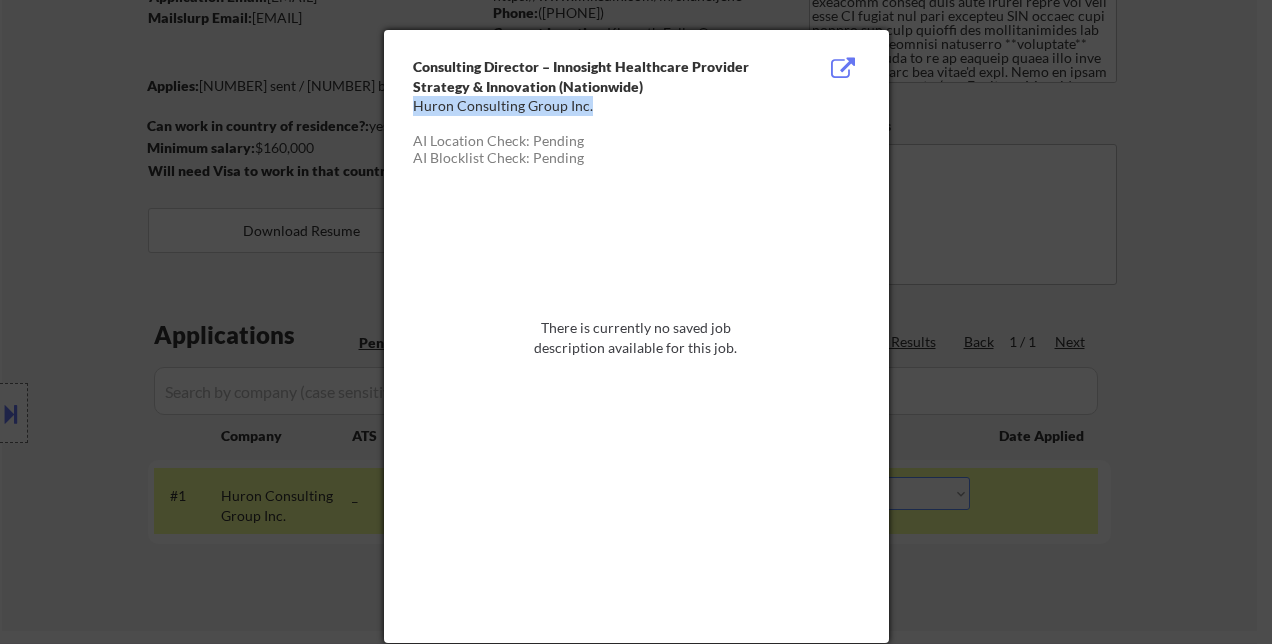 drag, startPoint x: 413, startPoint y: 104, endPoint x: 580, endPoint y: 118, distance: 167.5858 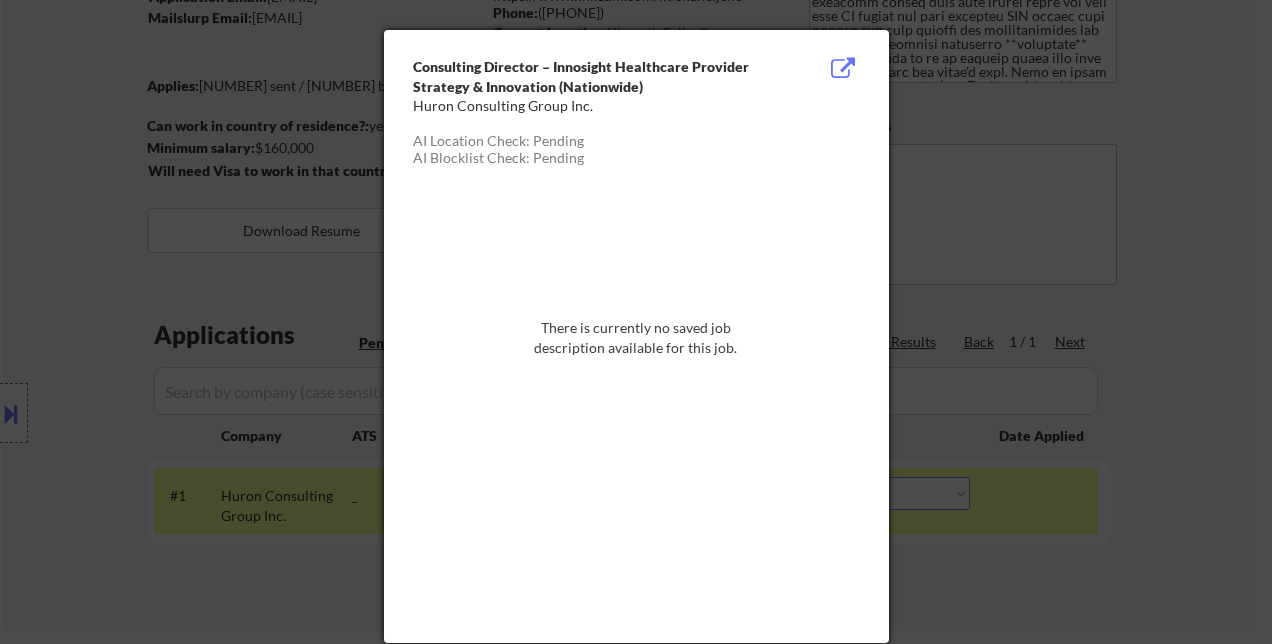 click at bounding box center [636, 322] 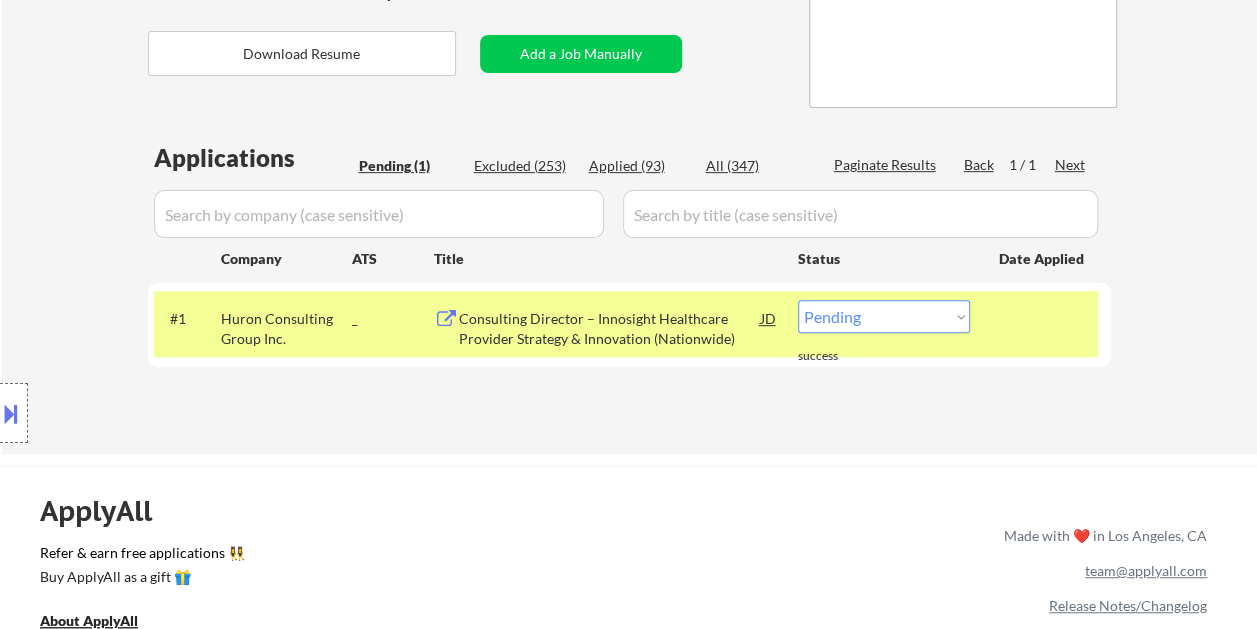 scroll, scrollTop: 400, scrollLeft: 0, axis: vertical 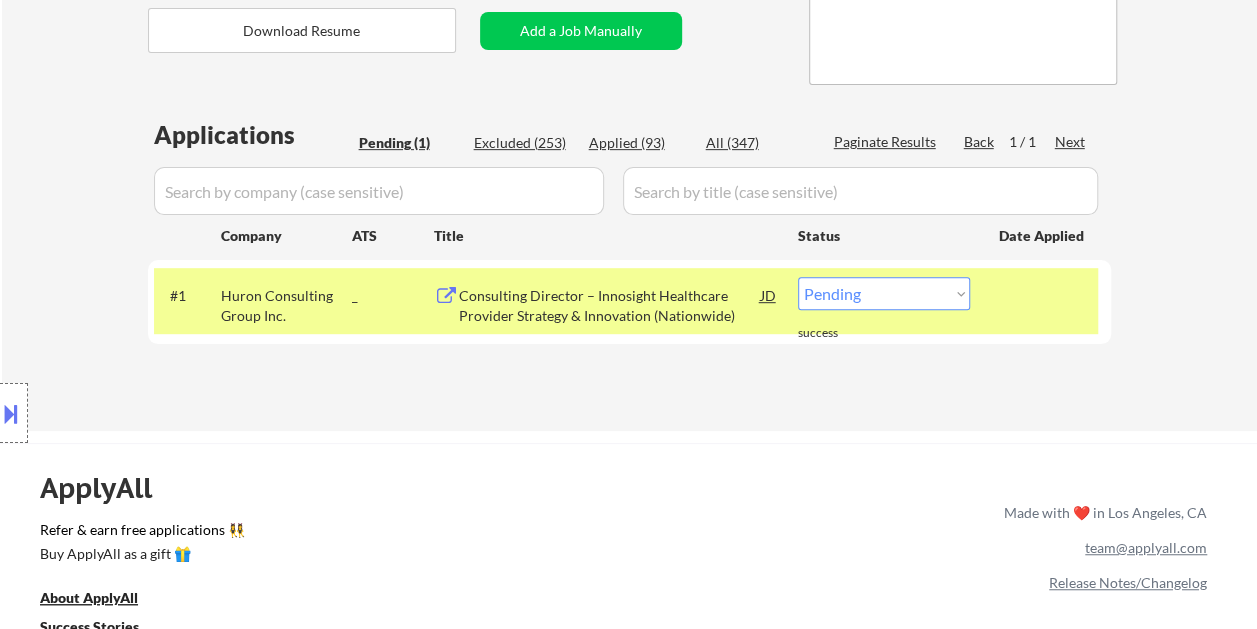 click on "Choose an option... Pending Applied Excluded (Questions) Excluded (Expired) Excluded (Location) Excluded (Bad Match) Excluded (Blocklist) Excluded (Salary) Excluded (Other)" at bounding box center [884, 293] 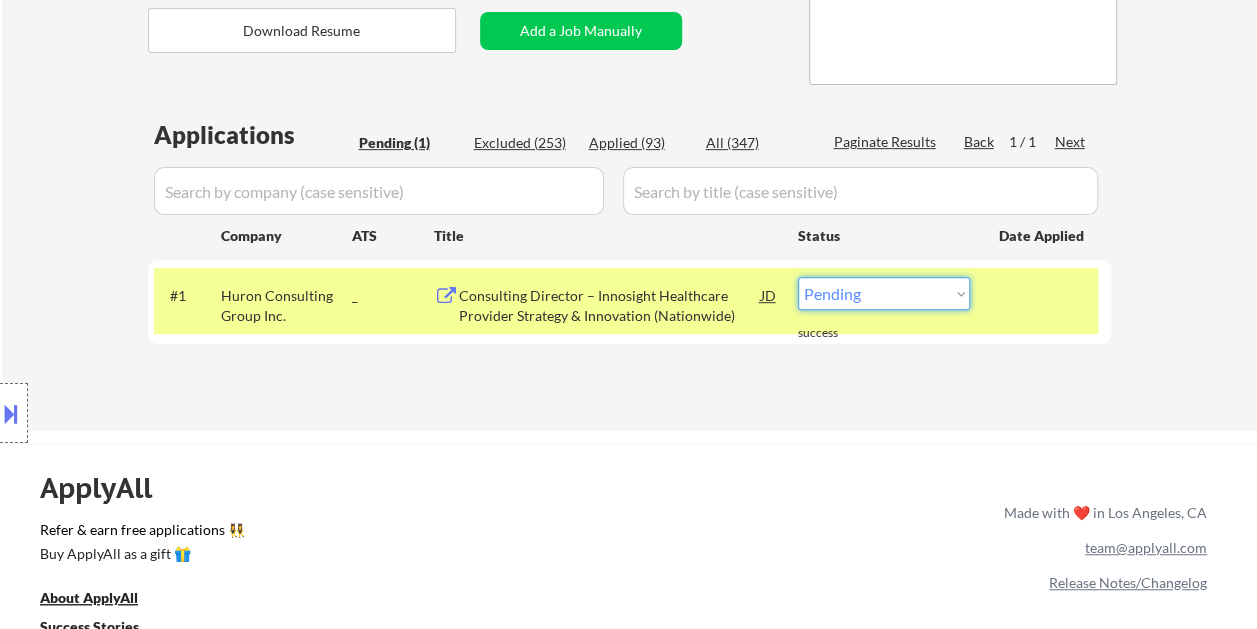select on ""applied"" 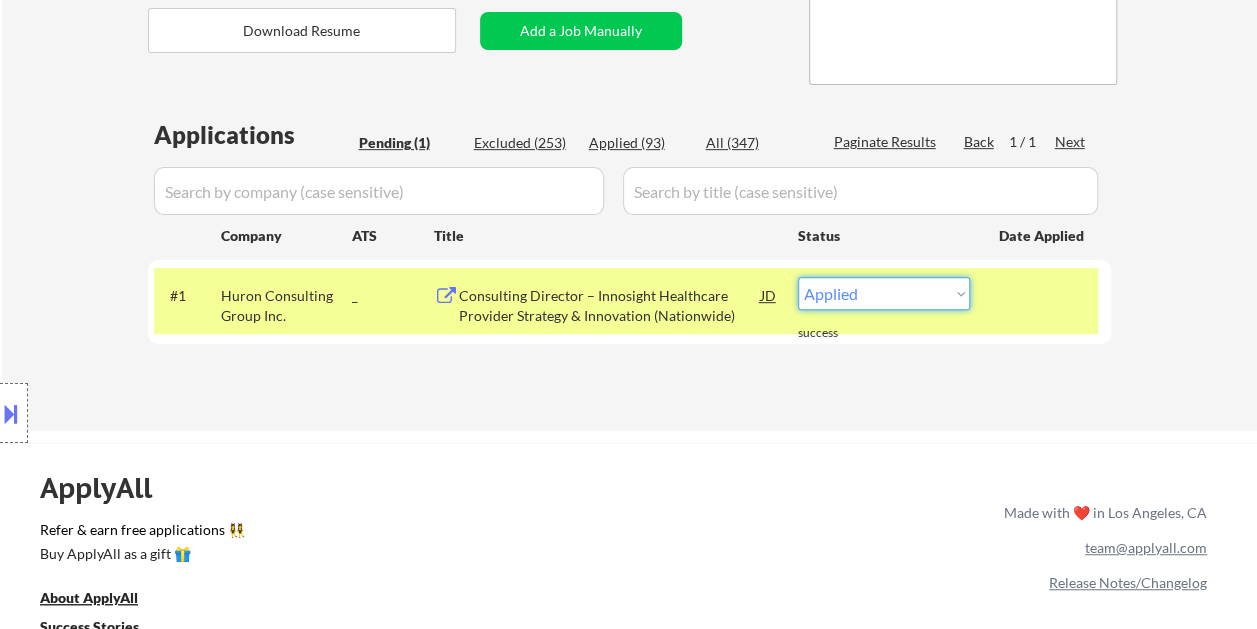 click on "Choose an option... Pending Applied Excluded (Questions) Excluded (Expired) Excluded (Location) Excluded (Bad Match) Excluded (Blocklist) Excluded (Salary) Excluded (Other)" at bounding box center (884, 293) 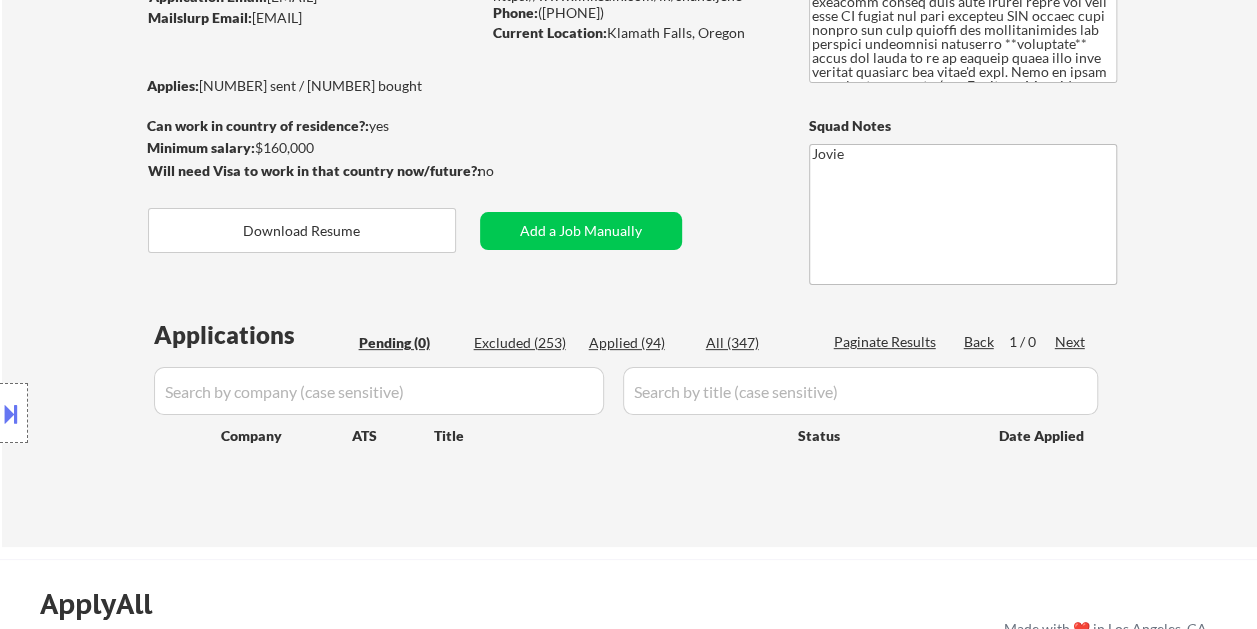 scroll, scrollTop: 300, scrollLeft: 0, axis: vertical 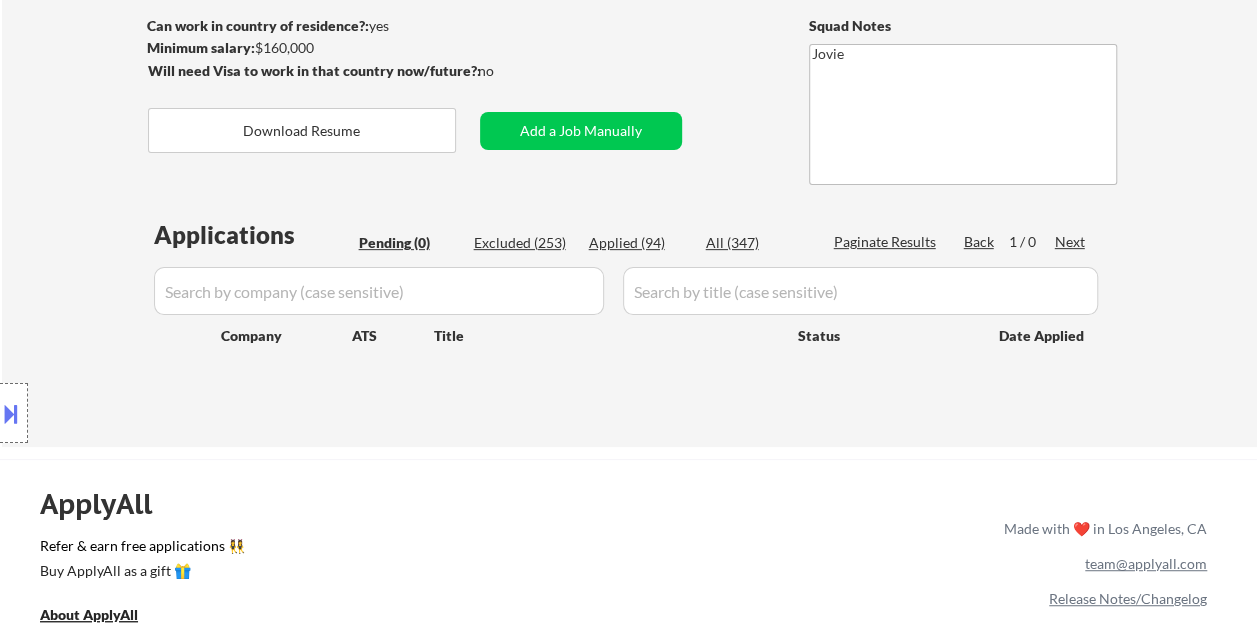 click on "Applied (94)" at bounding box center [639, 243] 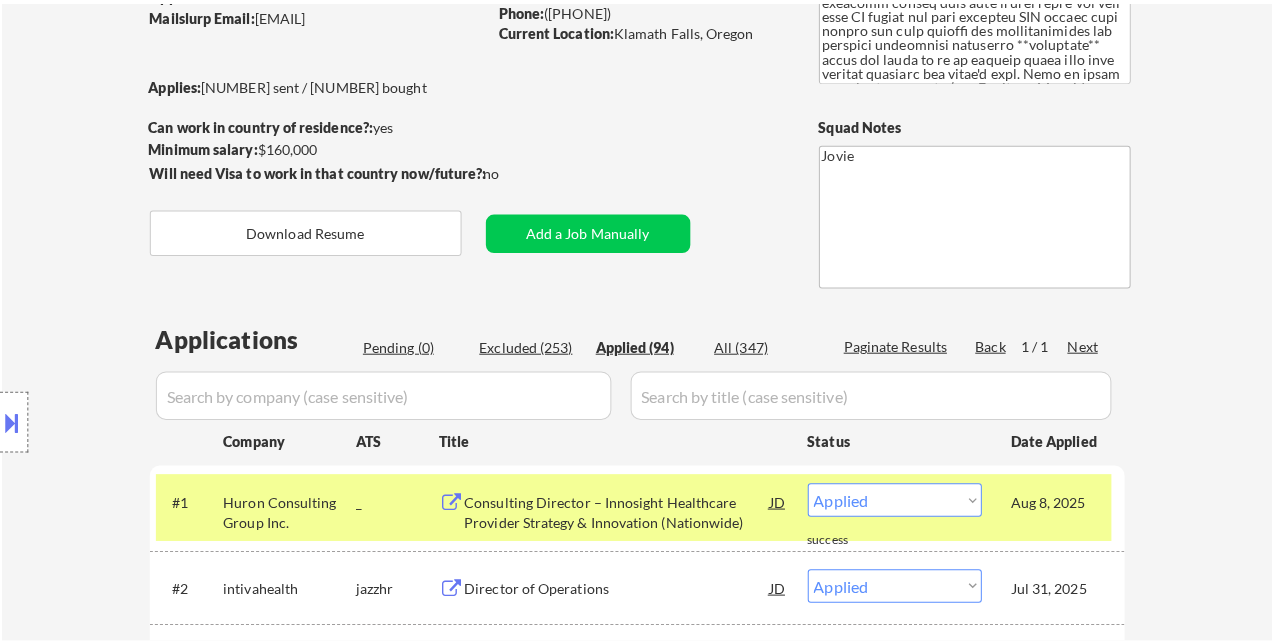 scroll, scrollTop: 200, scrollLeft: 0, axis: vertical 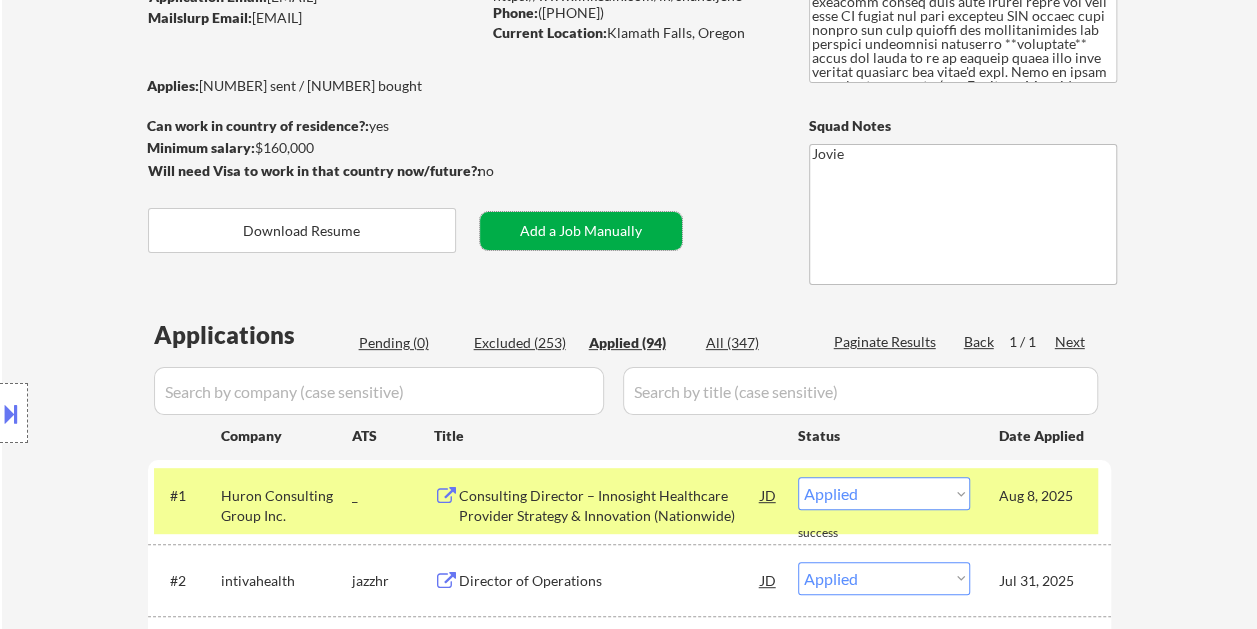 click on "Add a Job Manually" at bounding box center [581, 231] 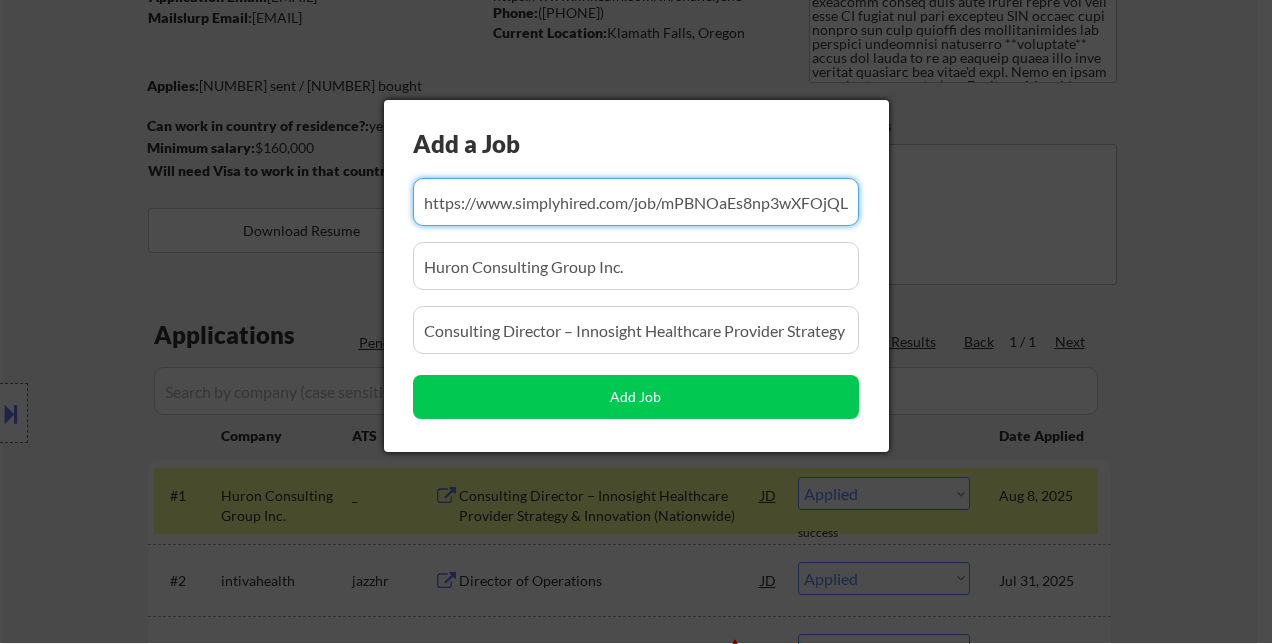 scroll, scrollTop: 0, scrollLeft: 320, axis: horizontal 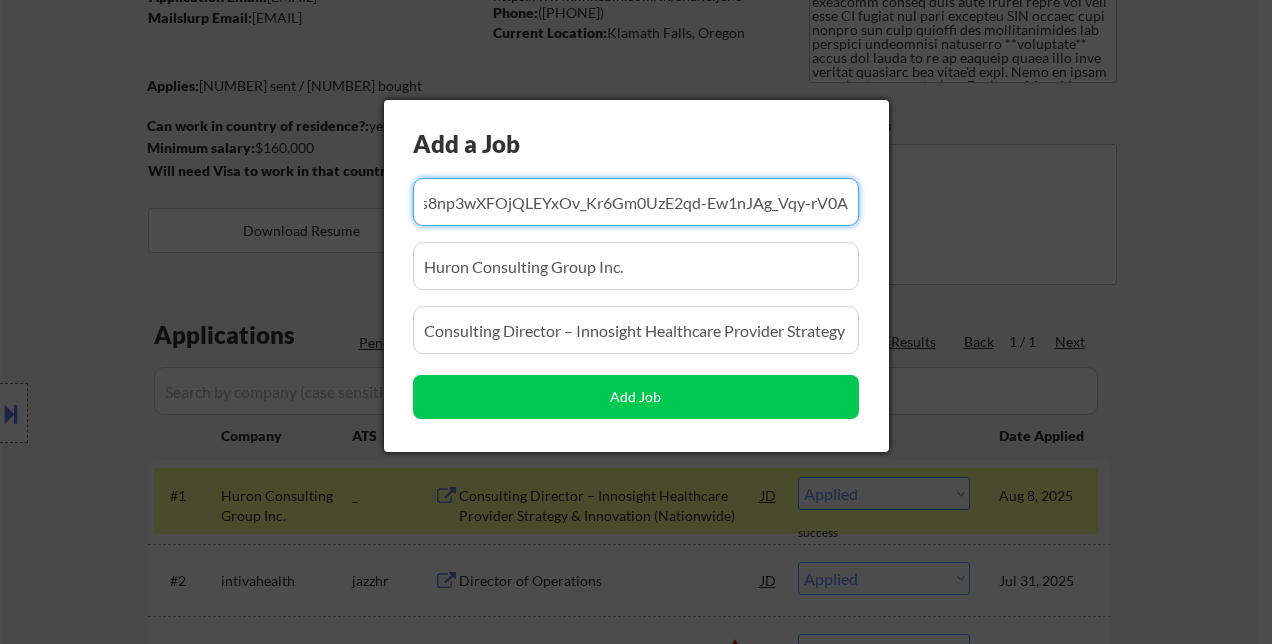 click at bounding box center (636, 202) 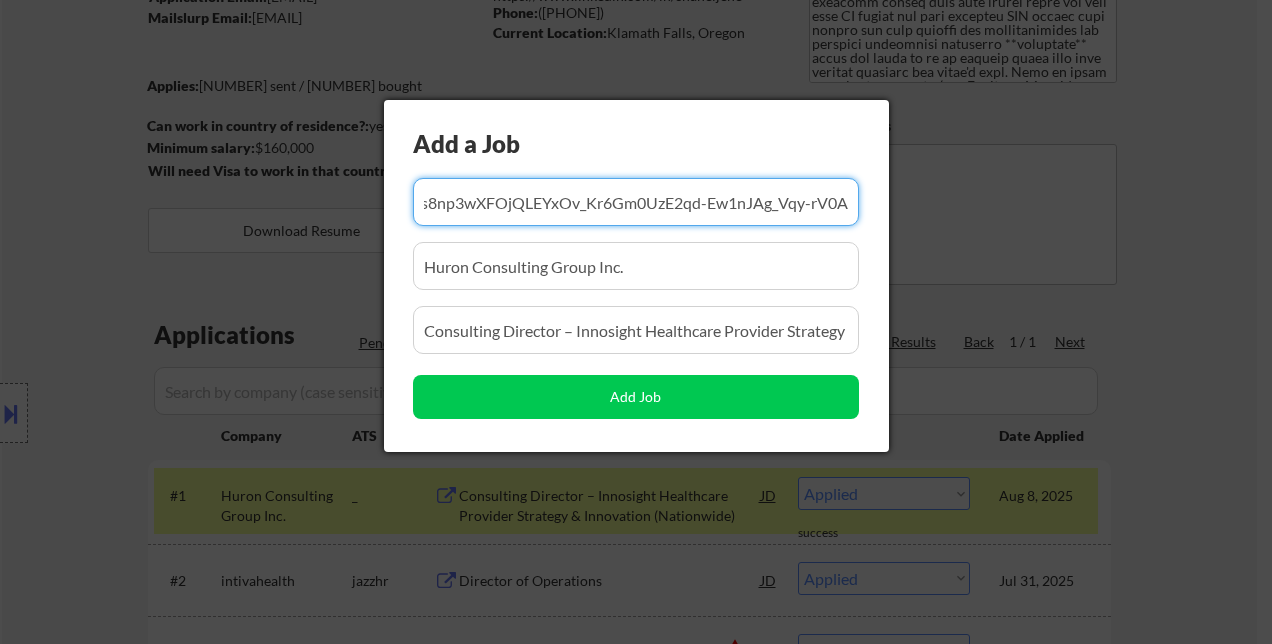 paste on "https://www.simplyhired.com/job/ShIe1dpG6kK8oJGjppCFjVlNwXewjO09f2pto9rGrwdPMorrErACmA" 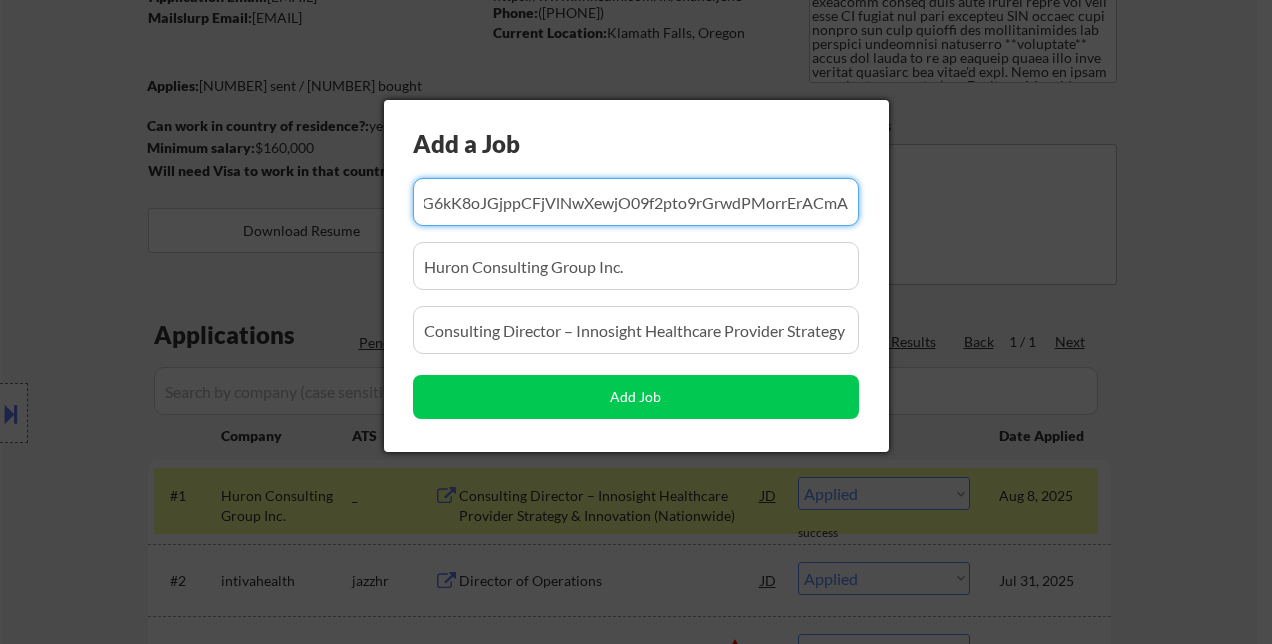 scroll, scrollTop: 0, scrollLeft: 302, axis: horizontal 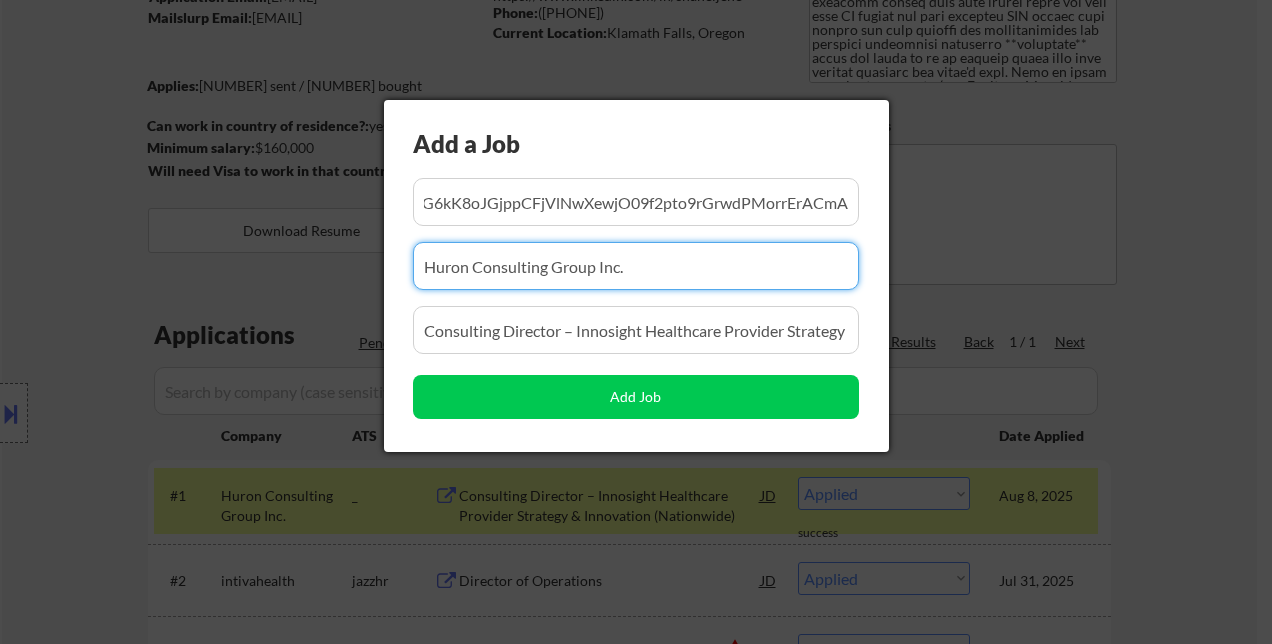 click at bounding box center [636, 266] 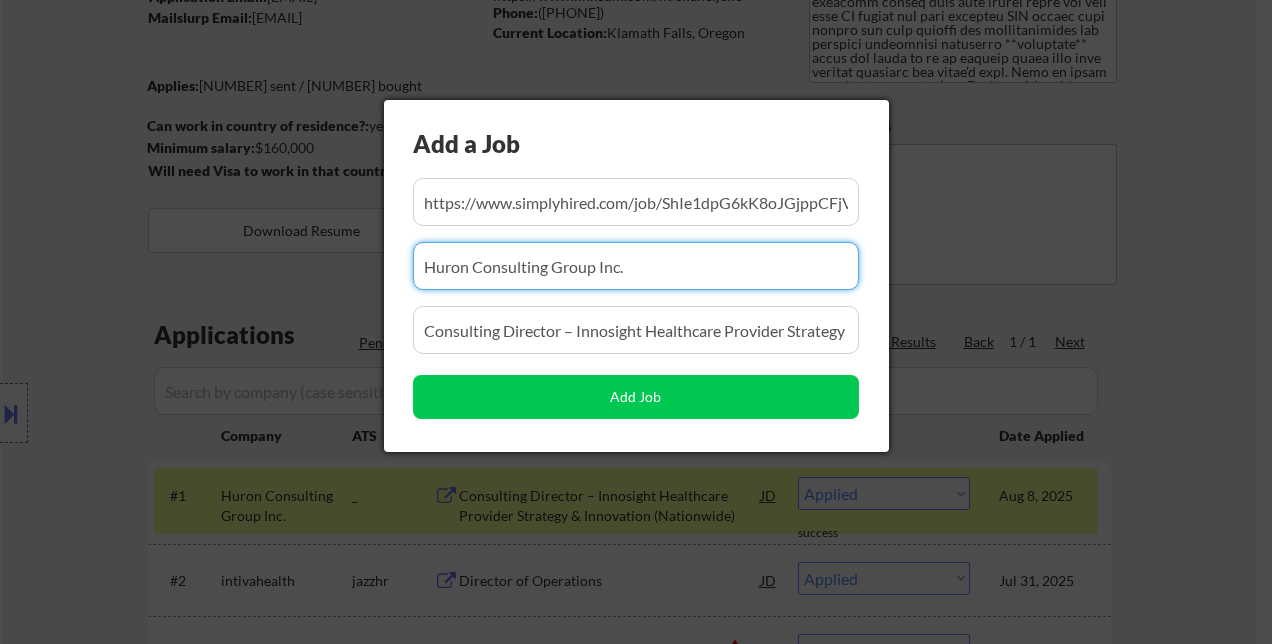 click at bounding box center [636, 266] 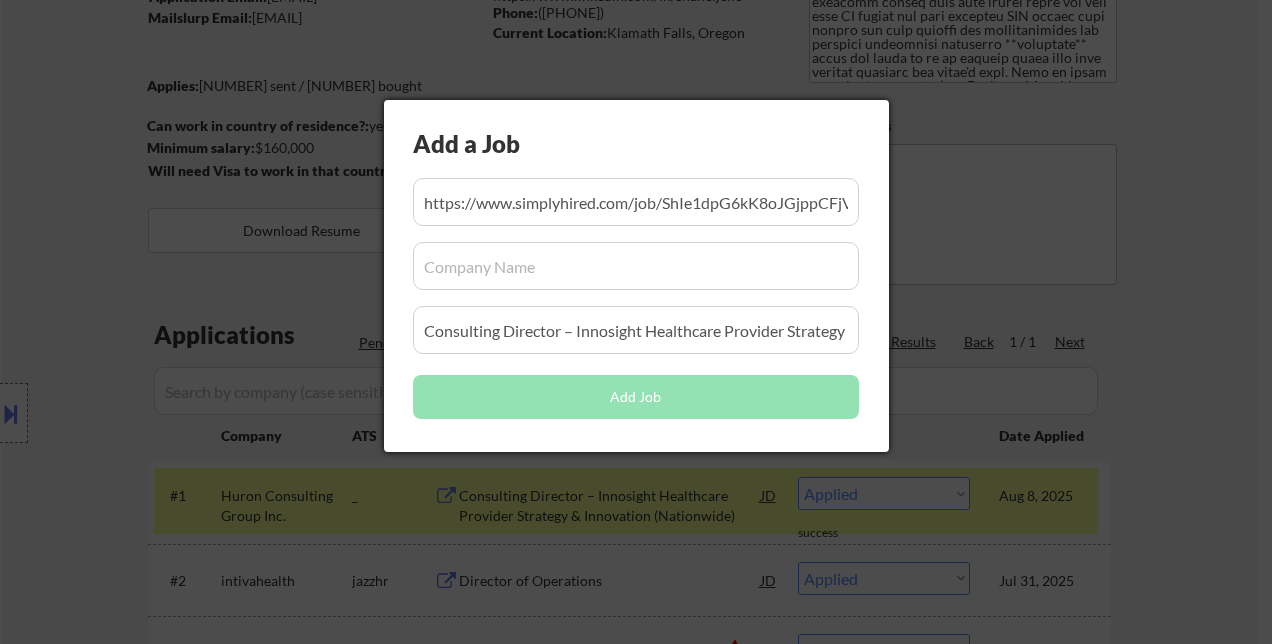 click at bounding box center [636, 266] 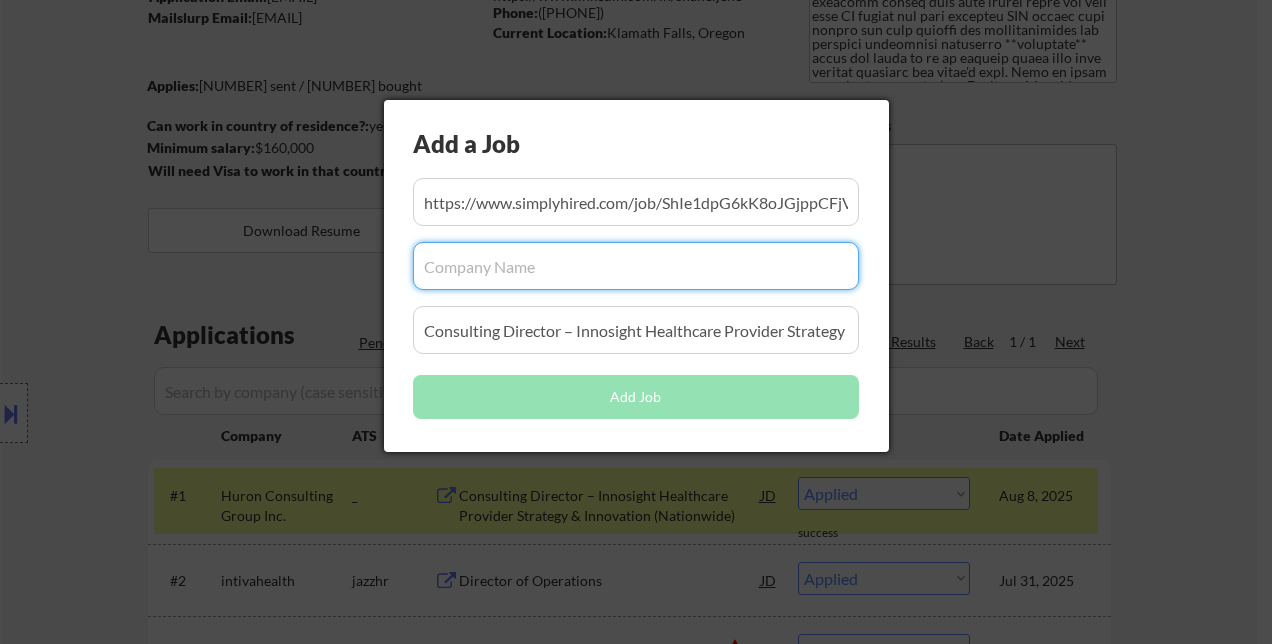 paste on "Google" 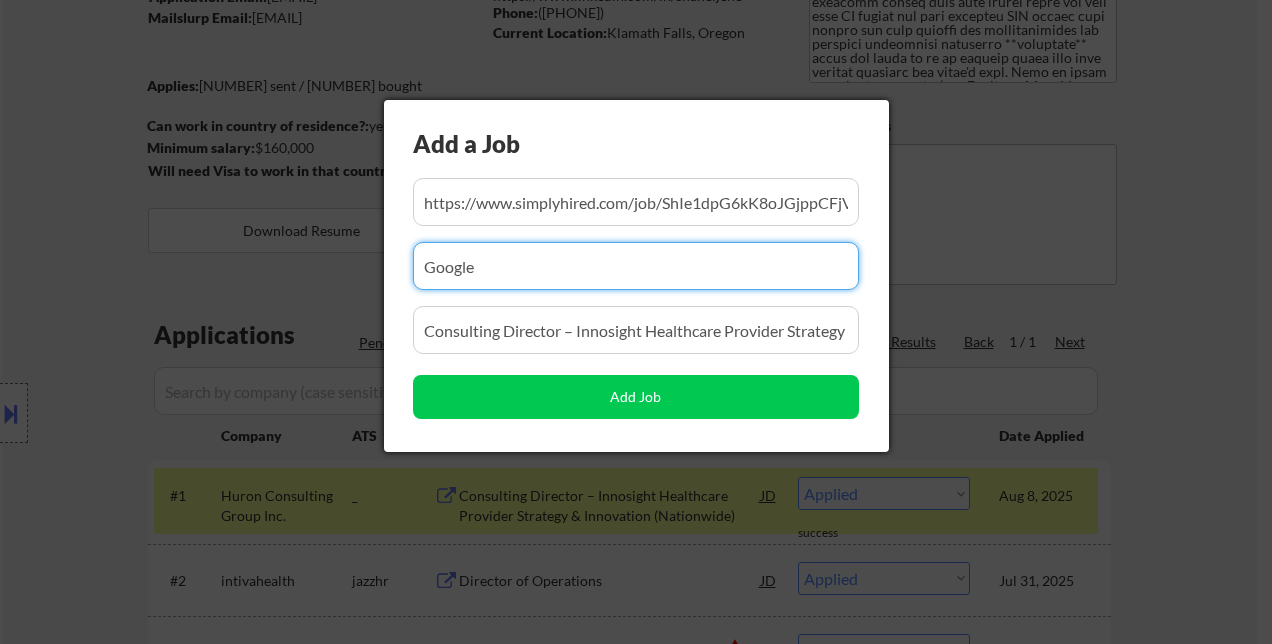 type on "Google" 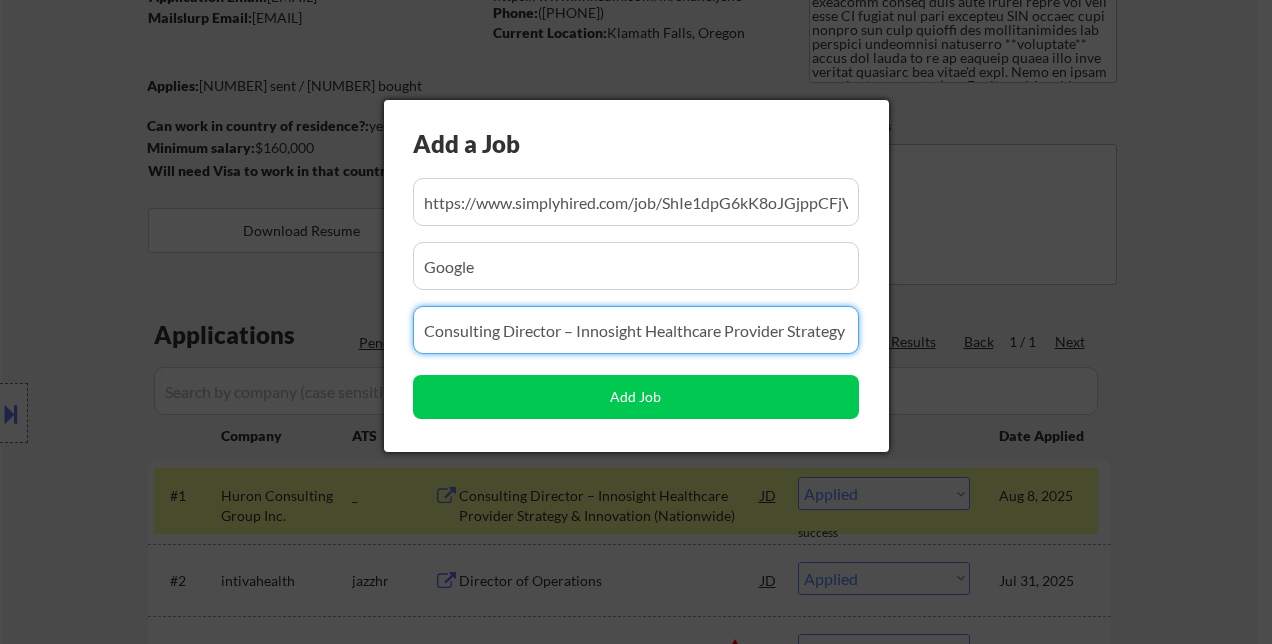 click at bounding box center [636, 330] 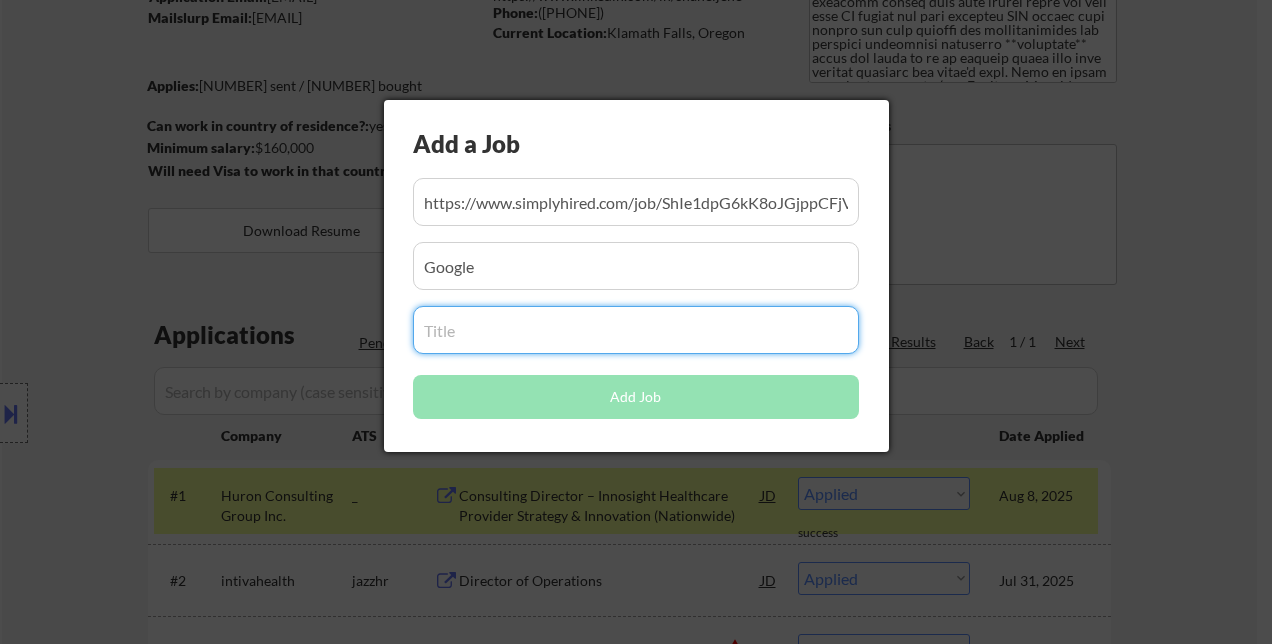click at bounding box center [636, 330] 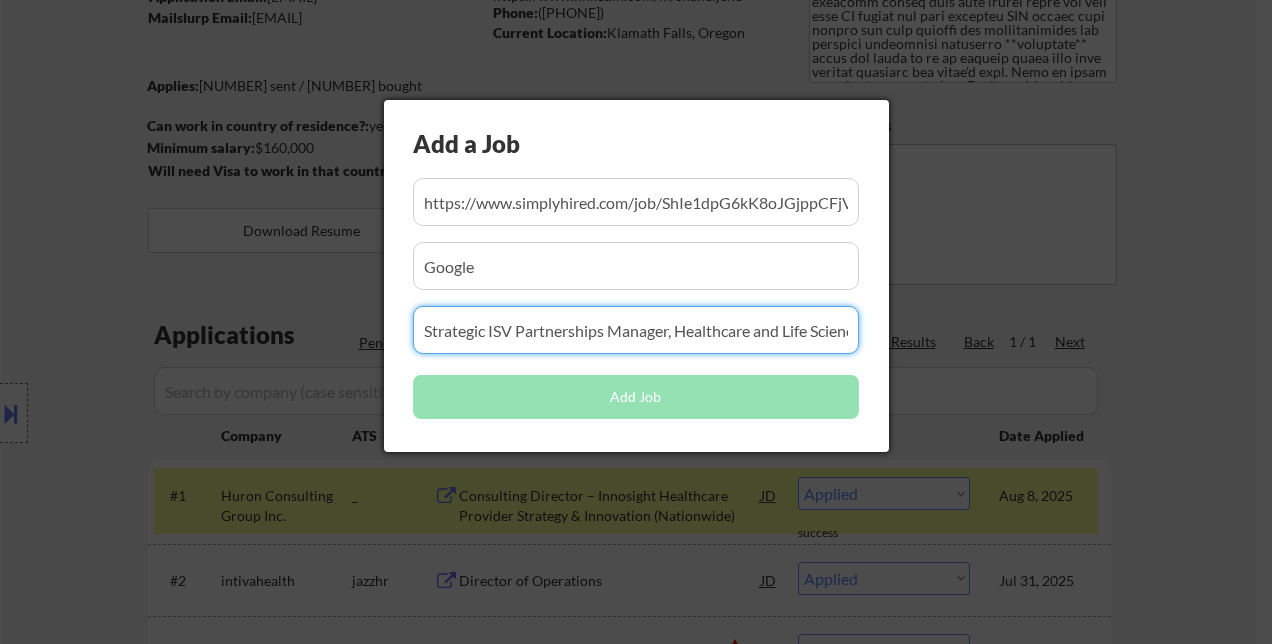 scroll, scrollTop: 0, scrollLeft: 32, axis: horizontal 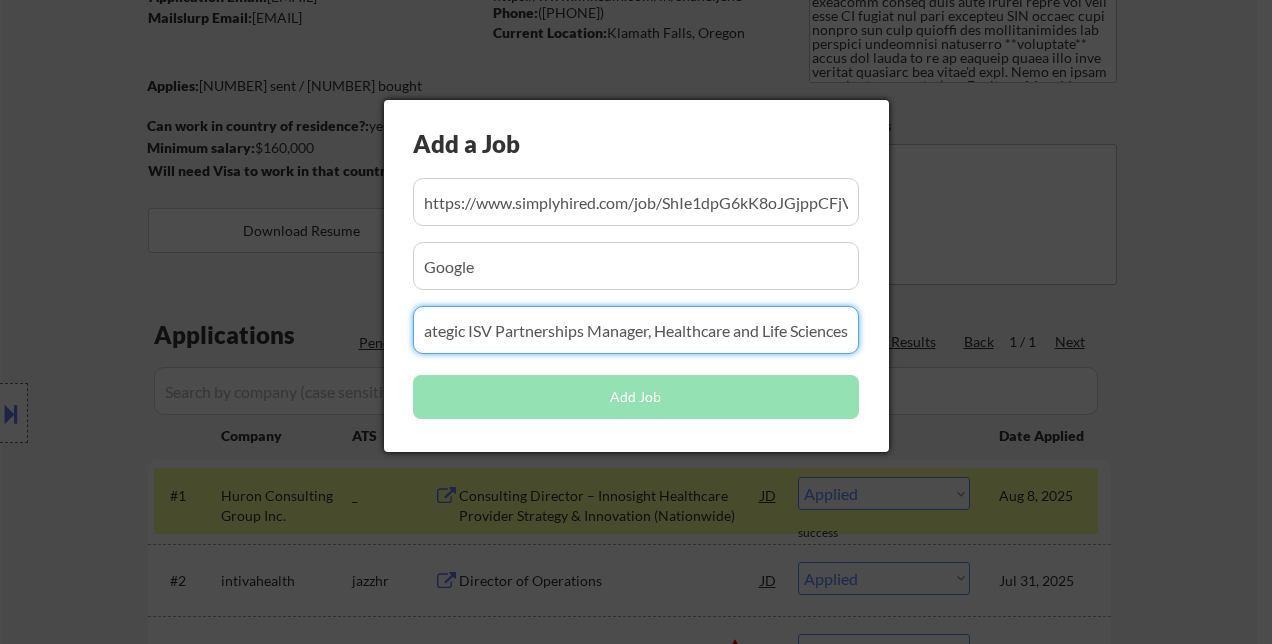 type on "Strategic ISV Partnerships Manager, Healthcare and Life Sciences" 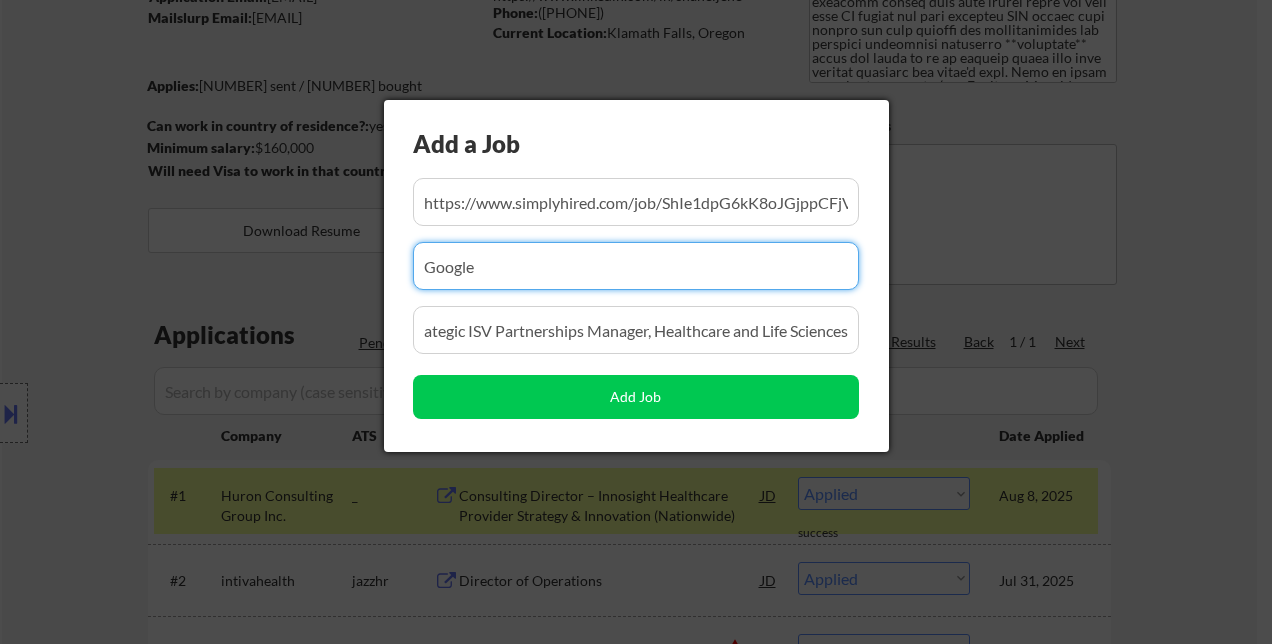 scroll, scrollTop: 0, scrollLeft: 0, axis: both 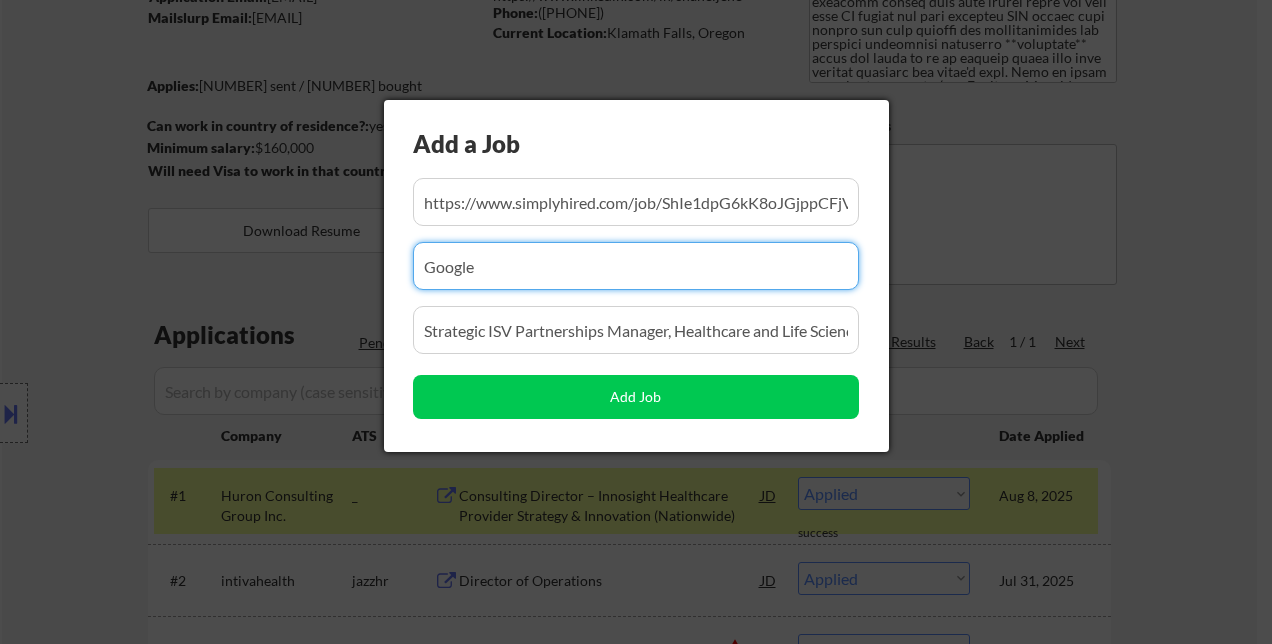 click at bounding box center [636, 330] 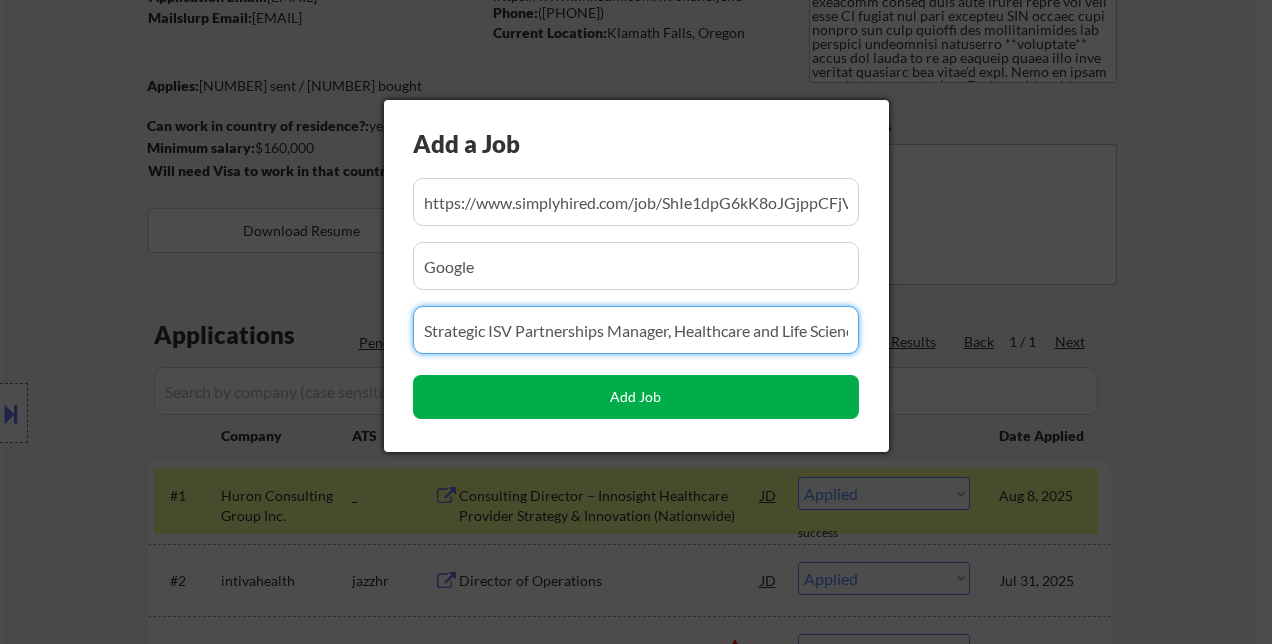 click on "Add Job" at bounding box center [636, 397] 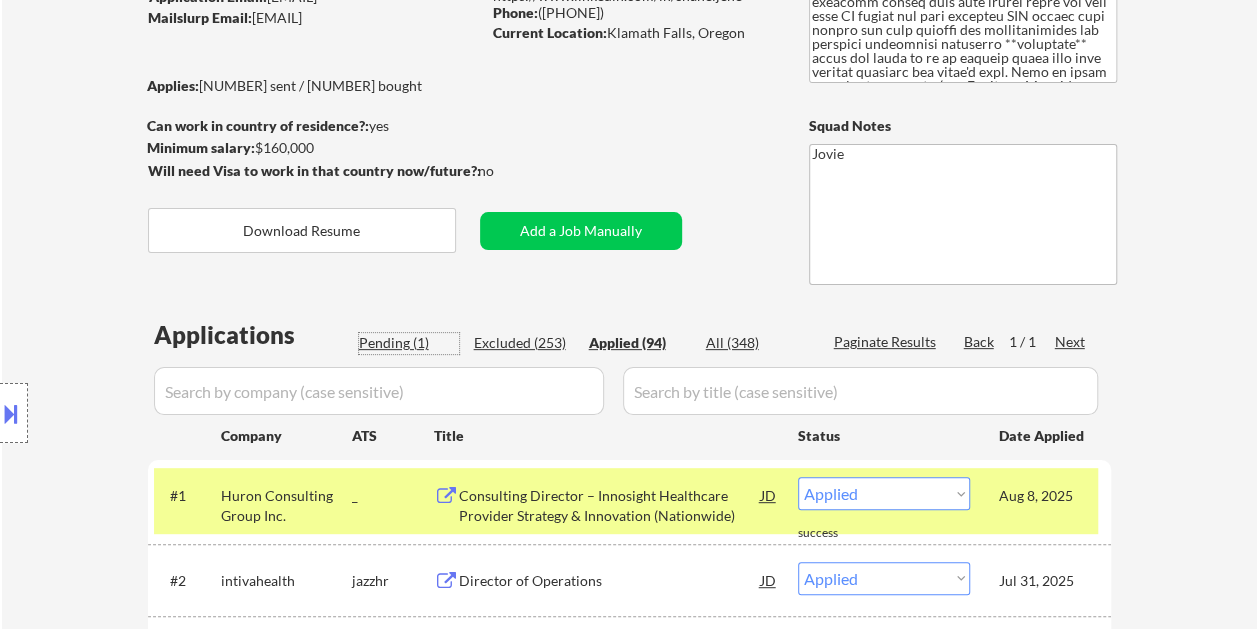 click on "Pending (1)" at bounding box center (409, 343) 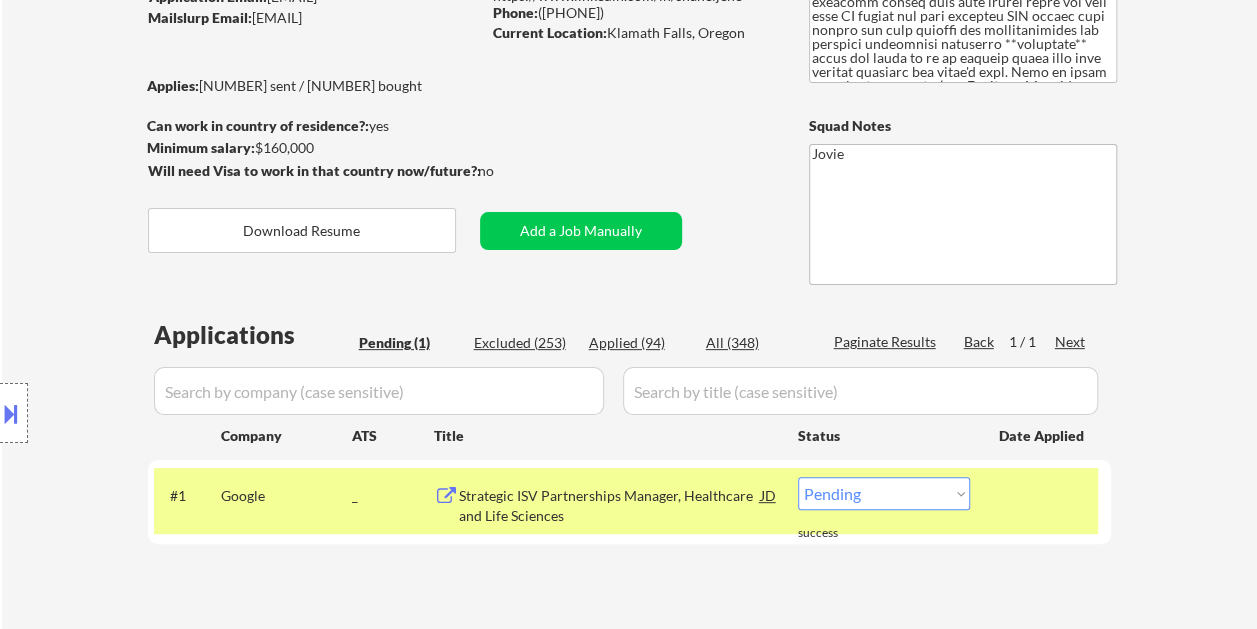 click on "Strategic ISV Partnerships Manager, Healthcare and Life Sciences" at bounding box center (610, 505) 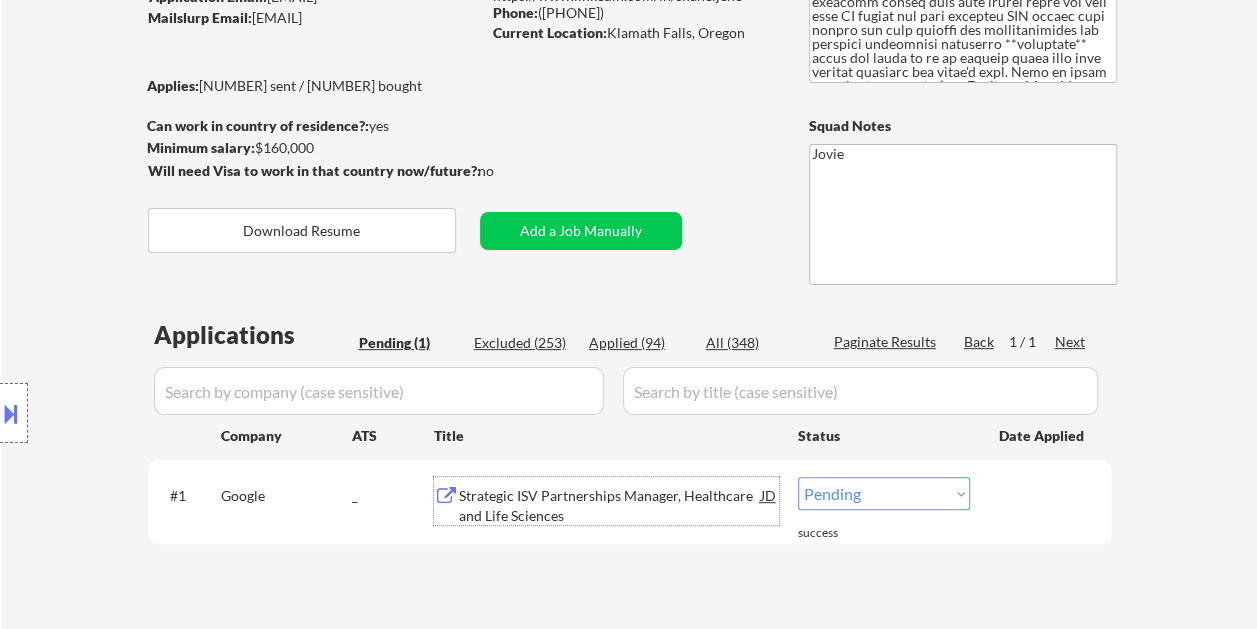 click at bounding box center (1043, 495) 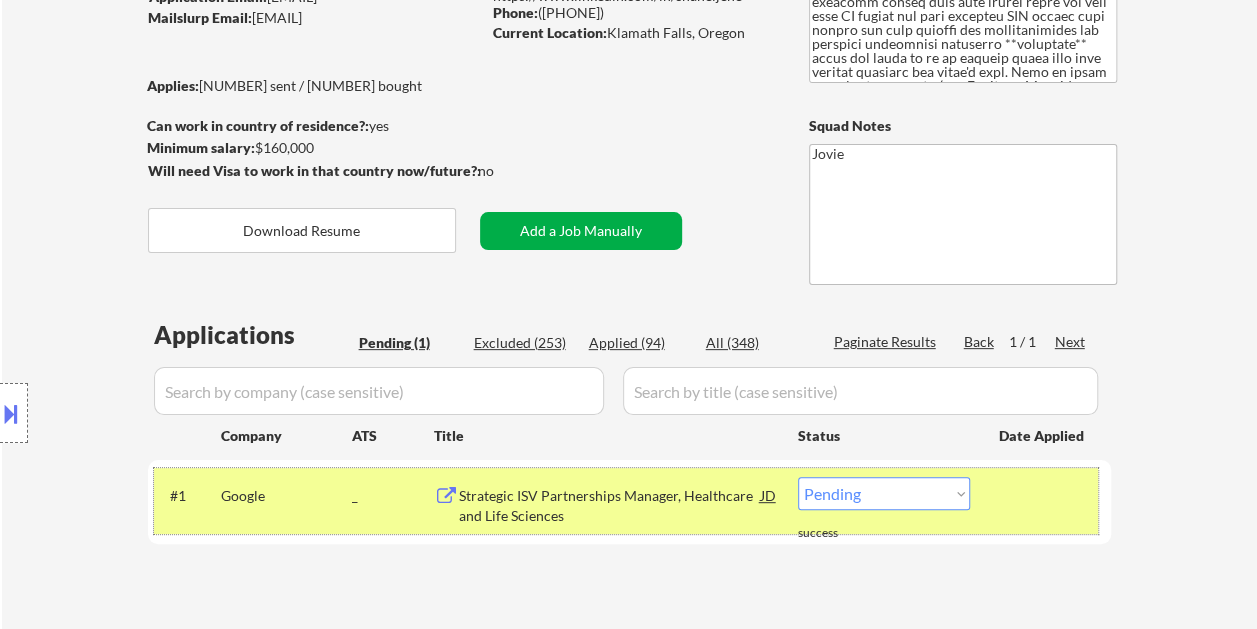click on "Add a Job Manually" at bounding box center [581, 231] 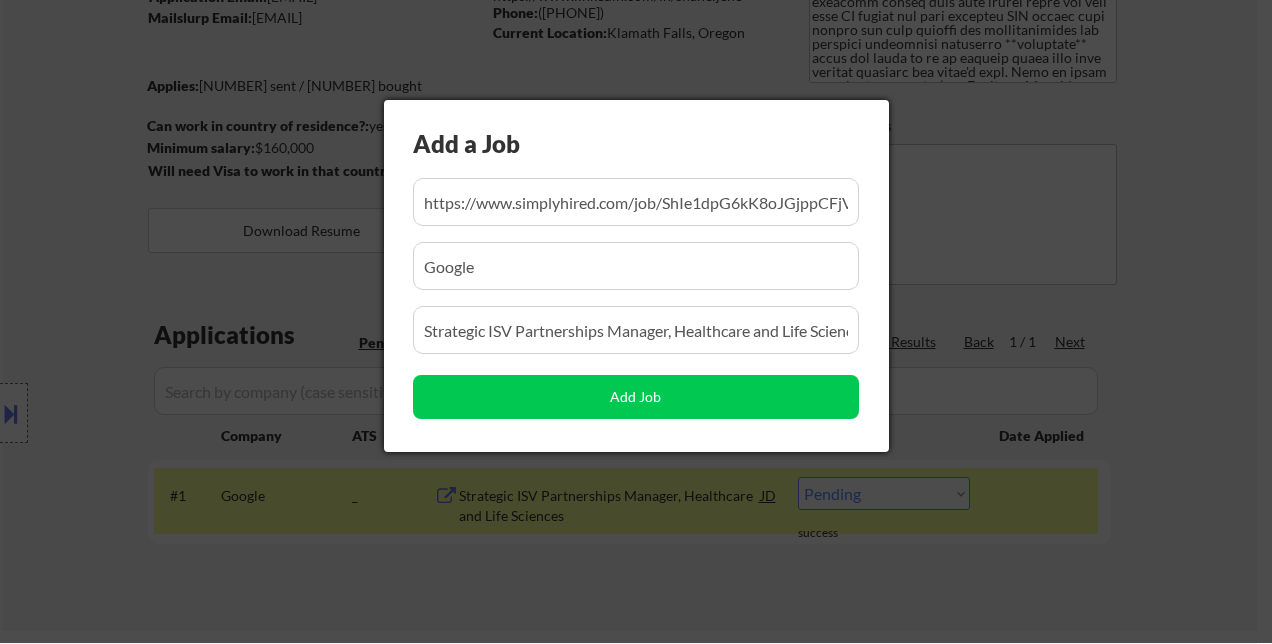 scroll, scrollTop: 0, scrollLeft: 302, axis: horizontal 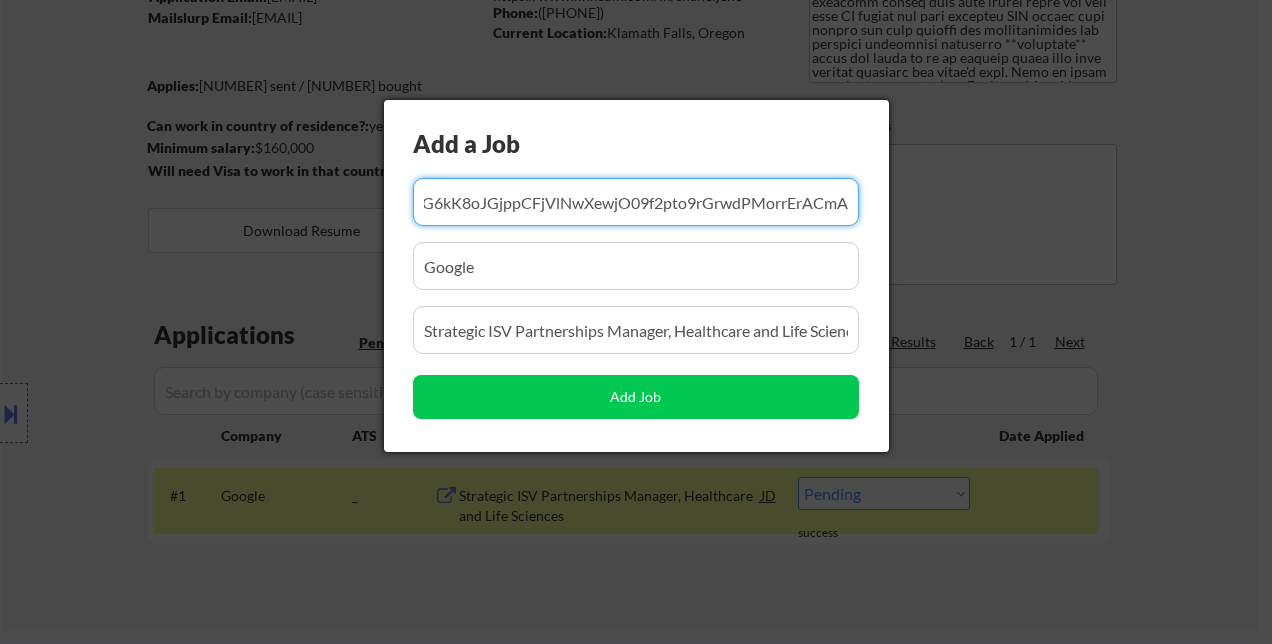 click at bounding box center [636, 202] 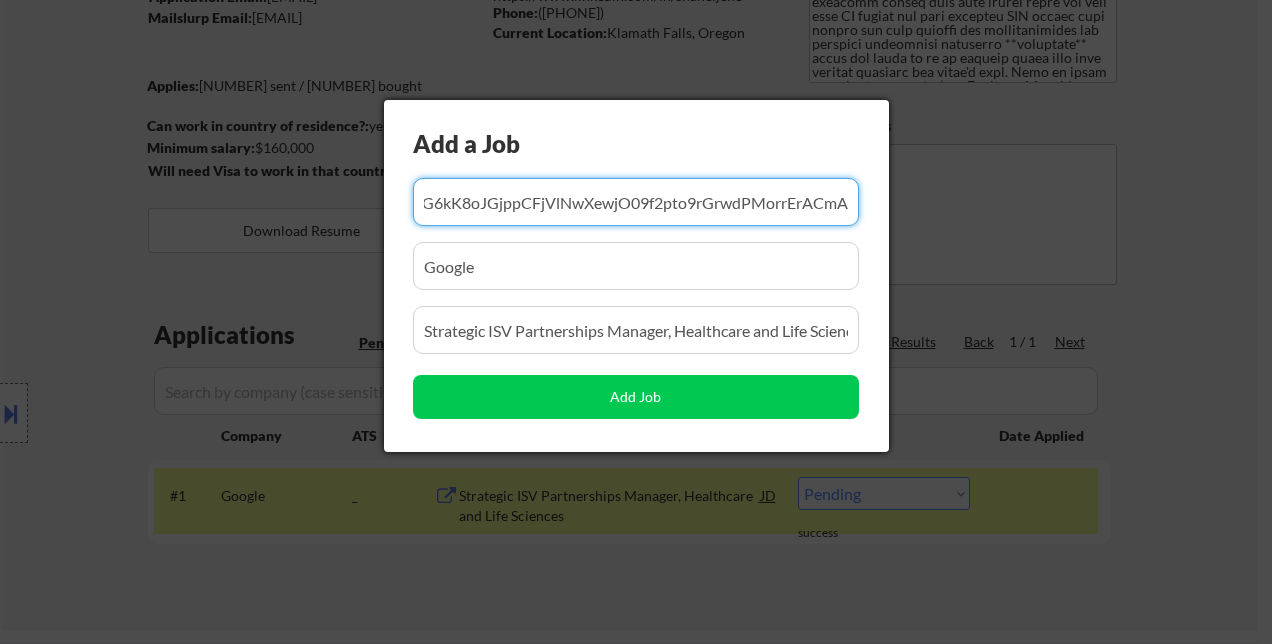 paste on "https://www.simplyhired.com/job/Gr3q4bqu1_3cjFr99Dw7xPzSr0Bvu8i1uxfVNhULscthhMd6wuuBQg" 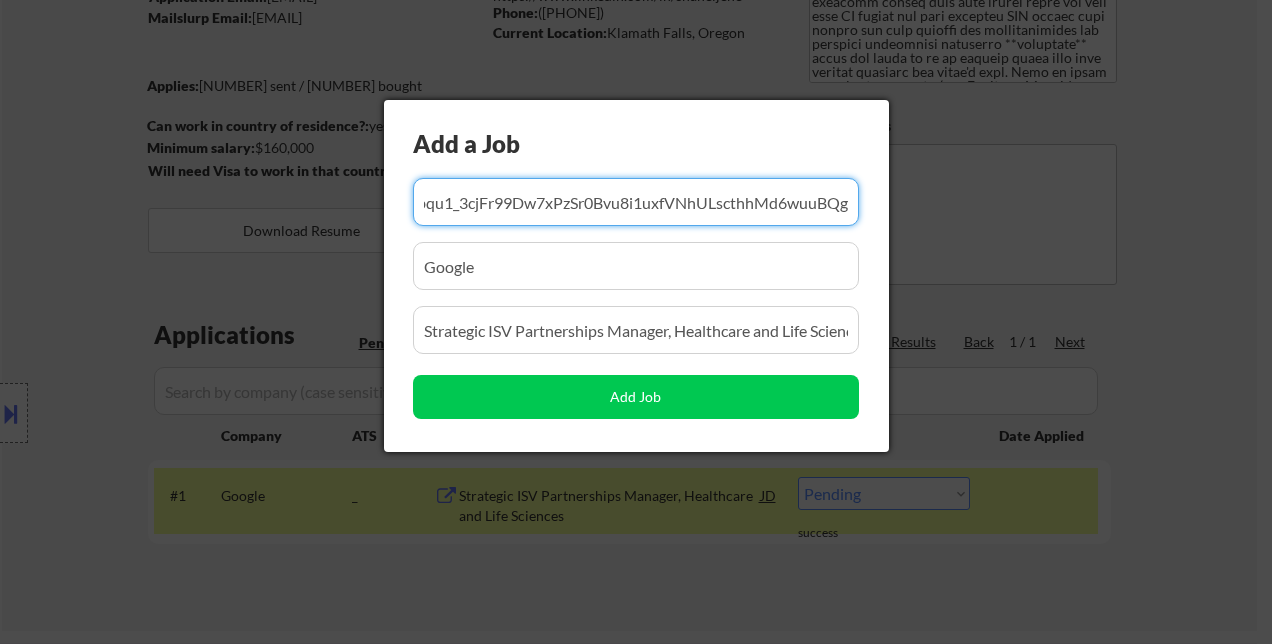 scroll, scrollTop: 0, scrollLeft: 297, axis: horizontal 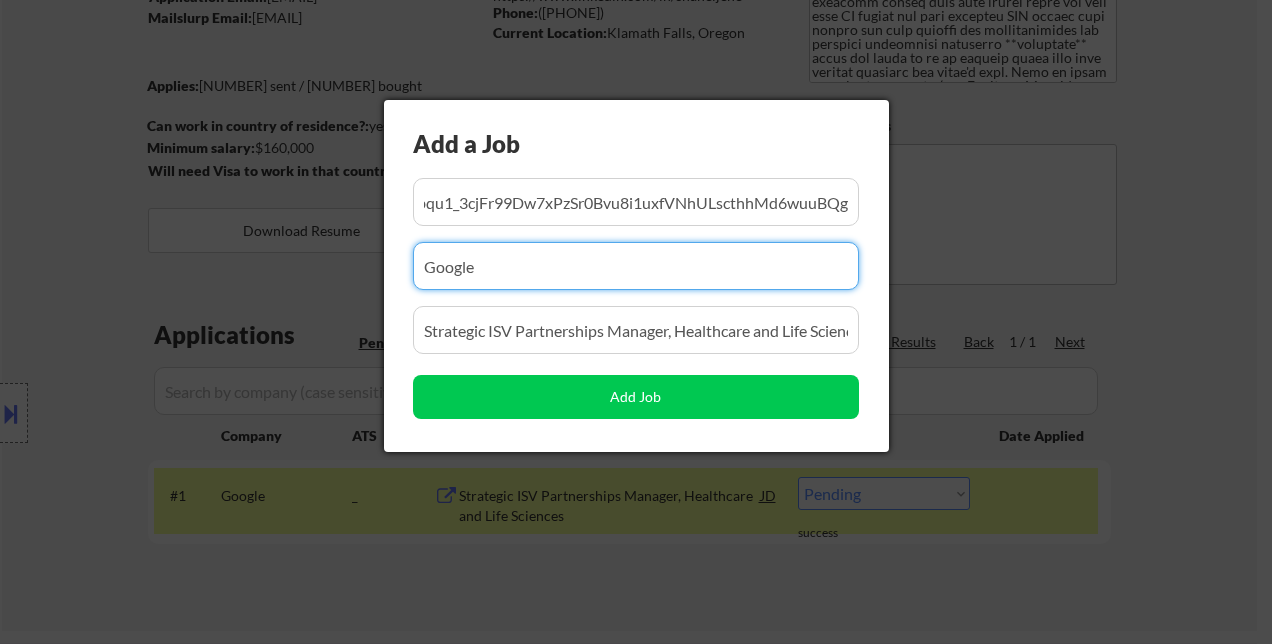 click at bounding box center (636, 266) 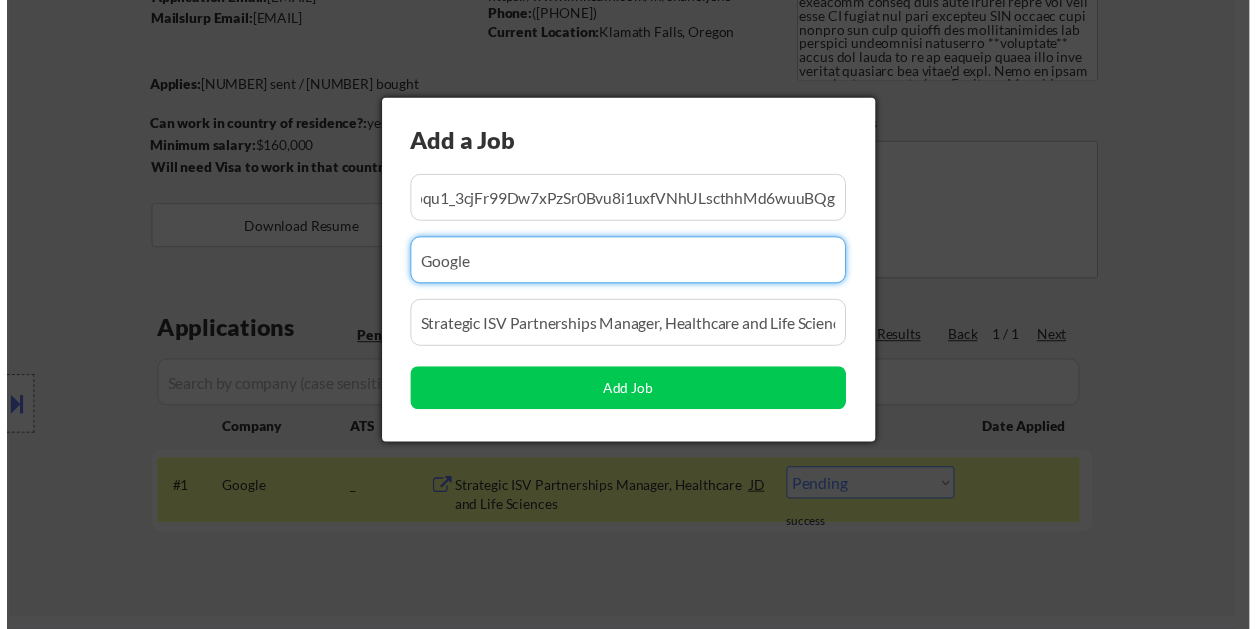 scroll, scrollTop: 0, scrollLeft: 0, axis: both 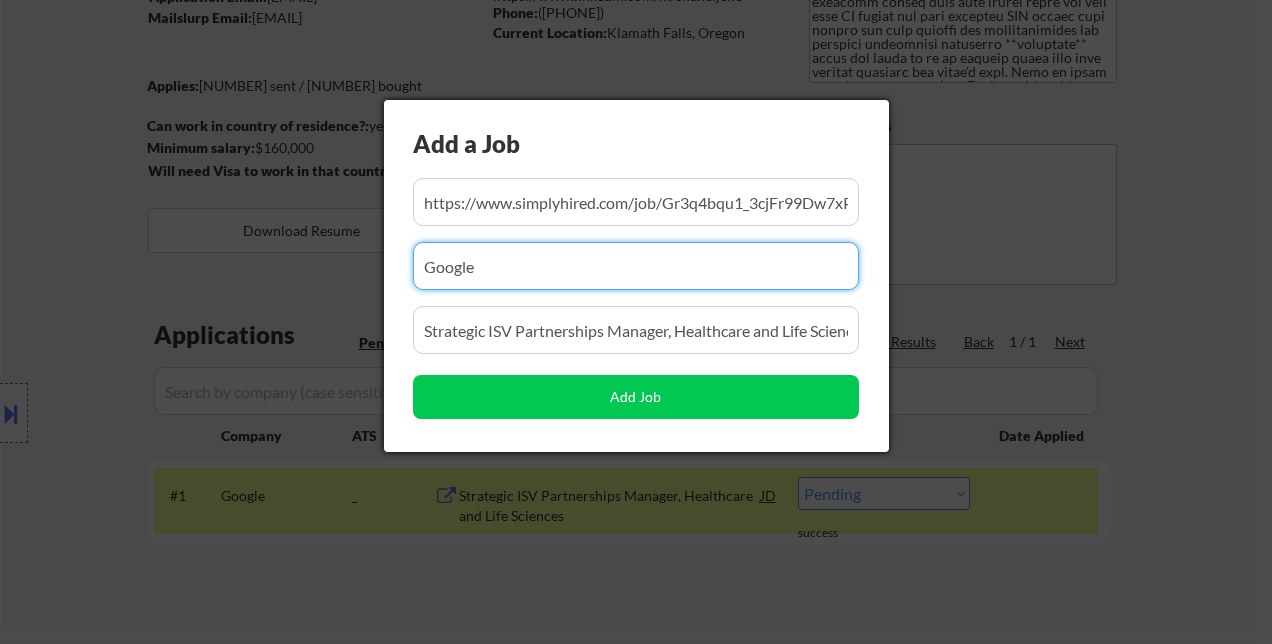 click at bounding box center [636, 266] 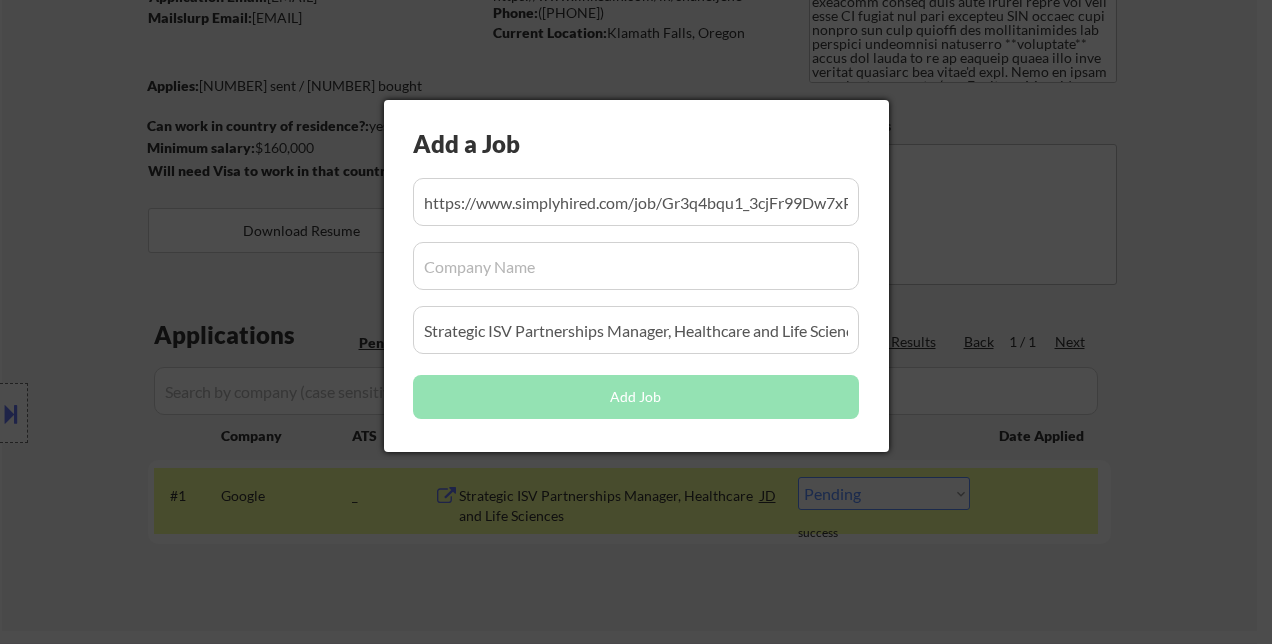 click at bounding box center [636, 266] 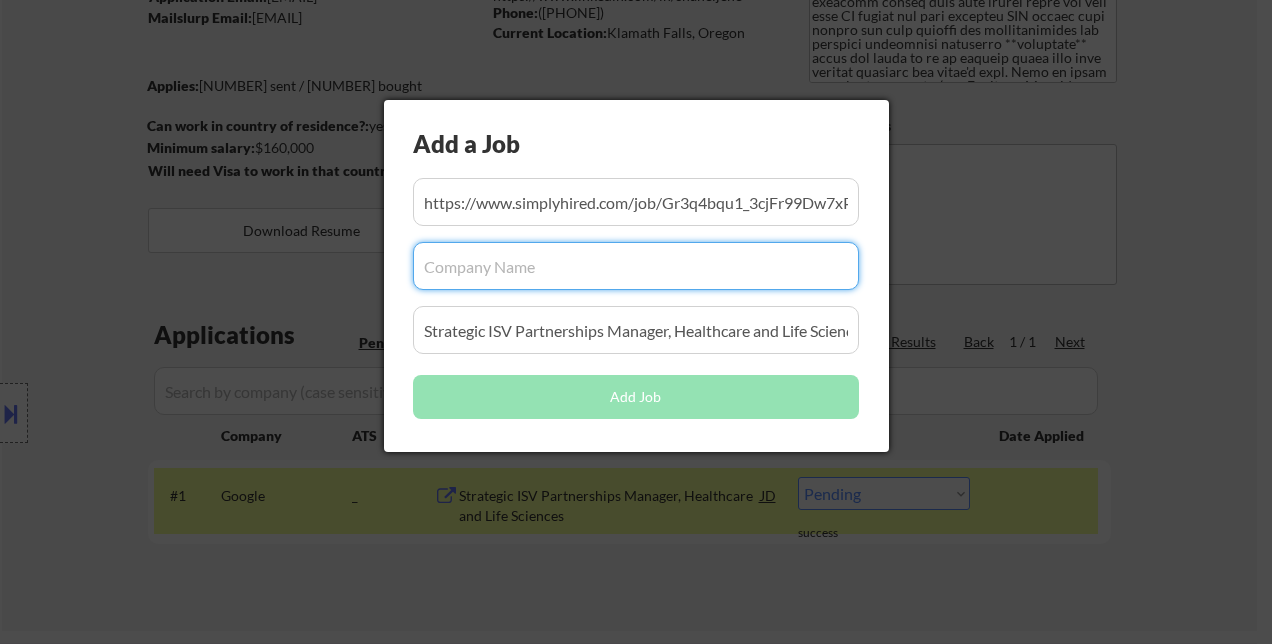 paste on "[COMPANY_NAME]" 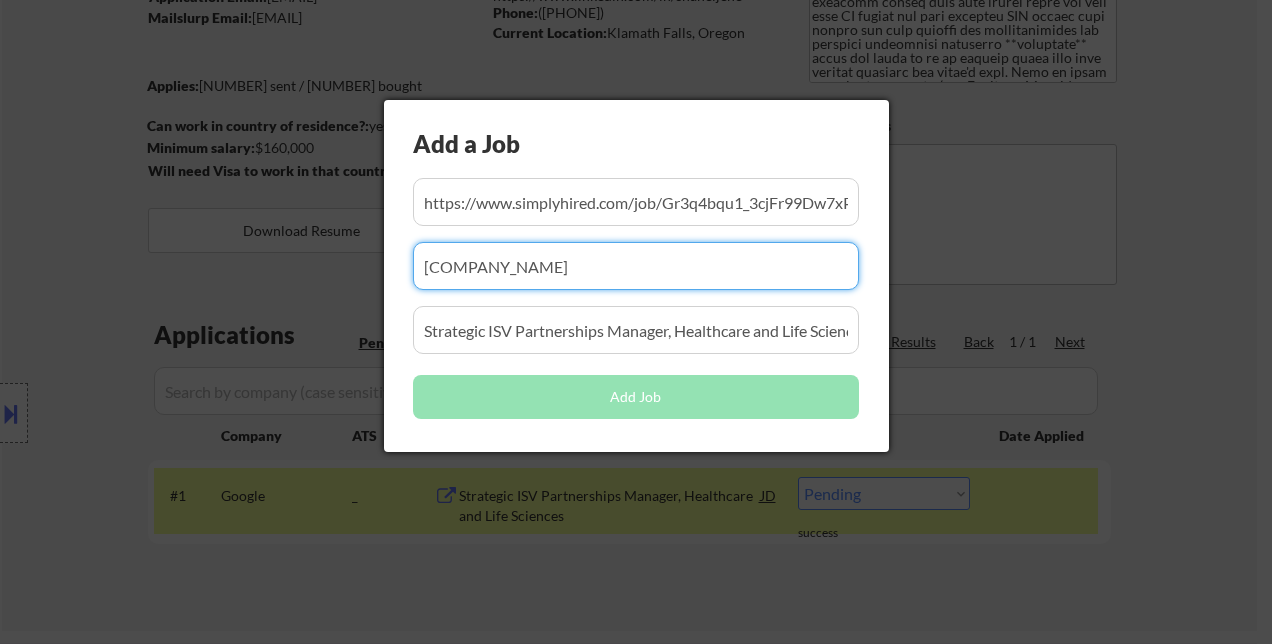 type on "[COMPANY_NAME]" 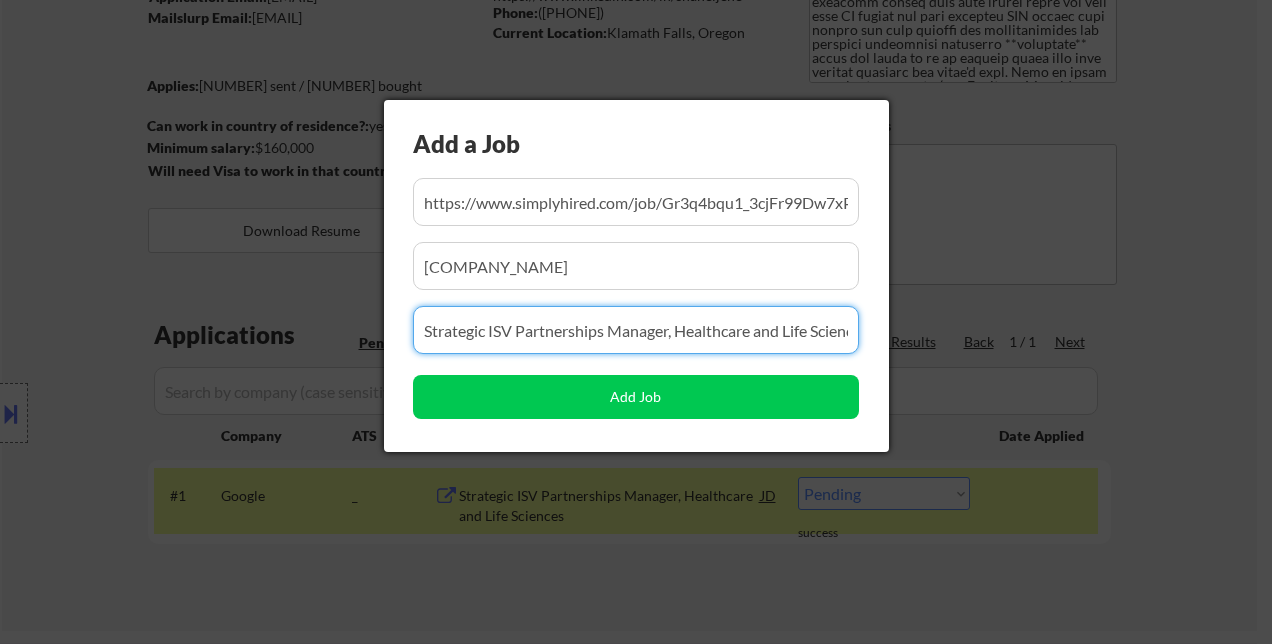 click at bounding box center [636, 330] 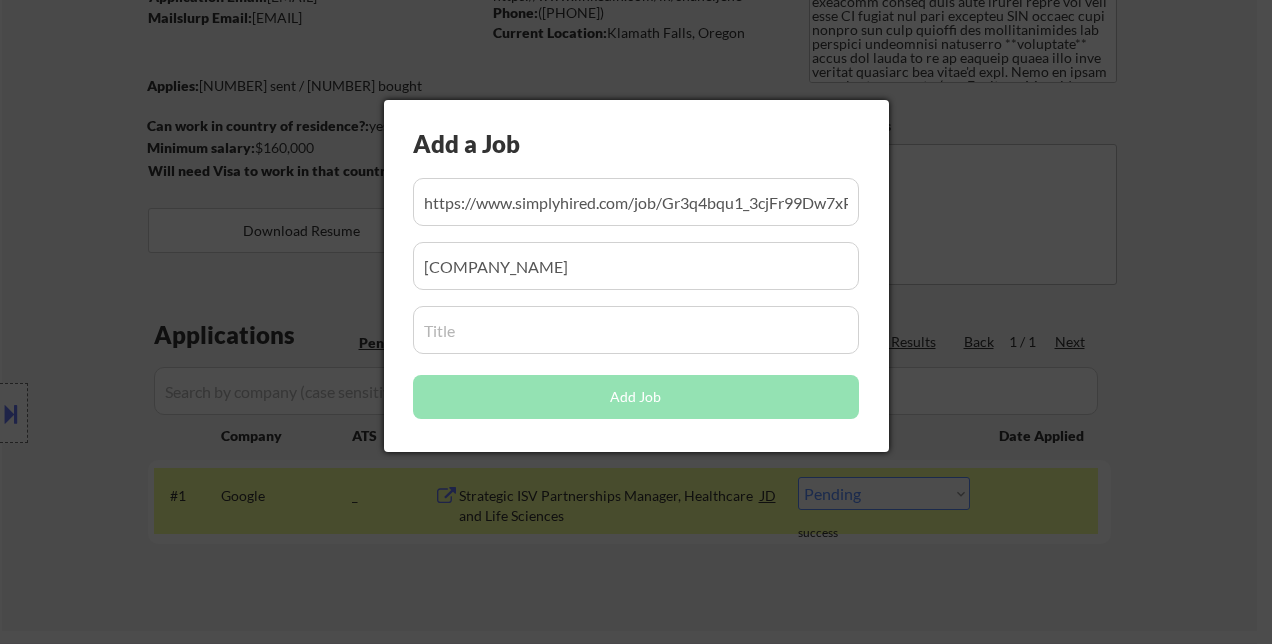 click at bounding box center [636, 330] 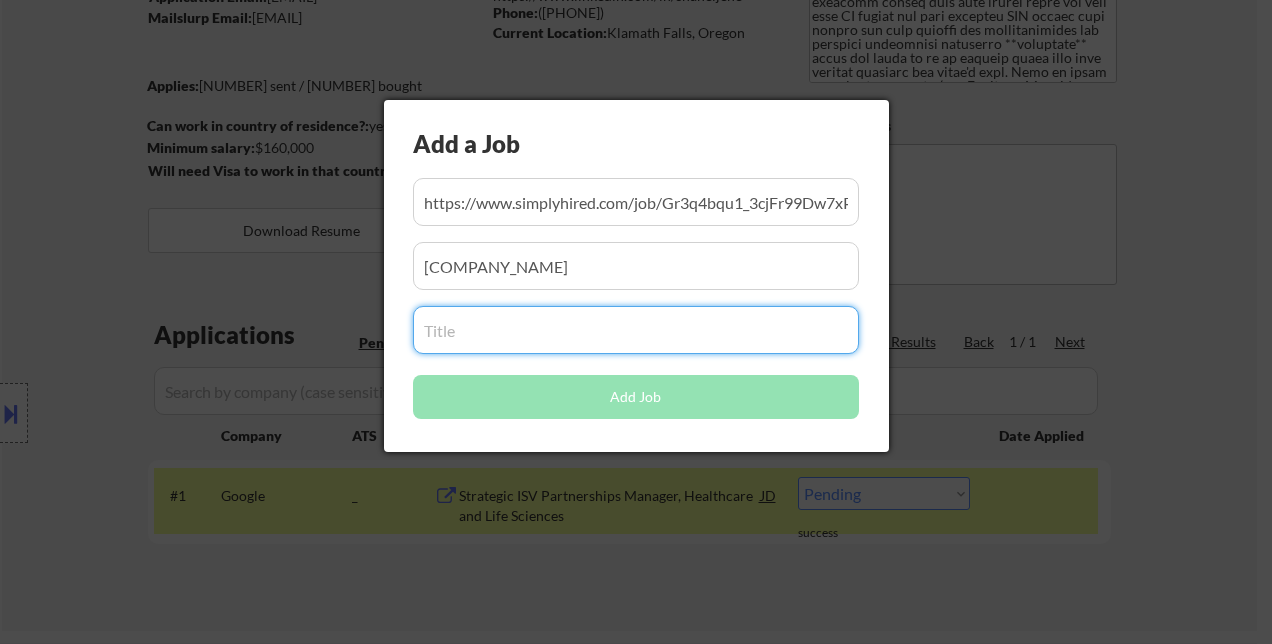 paste on "Chief Supplemental Health Strategy and Execution Officer" 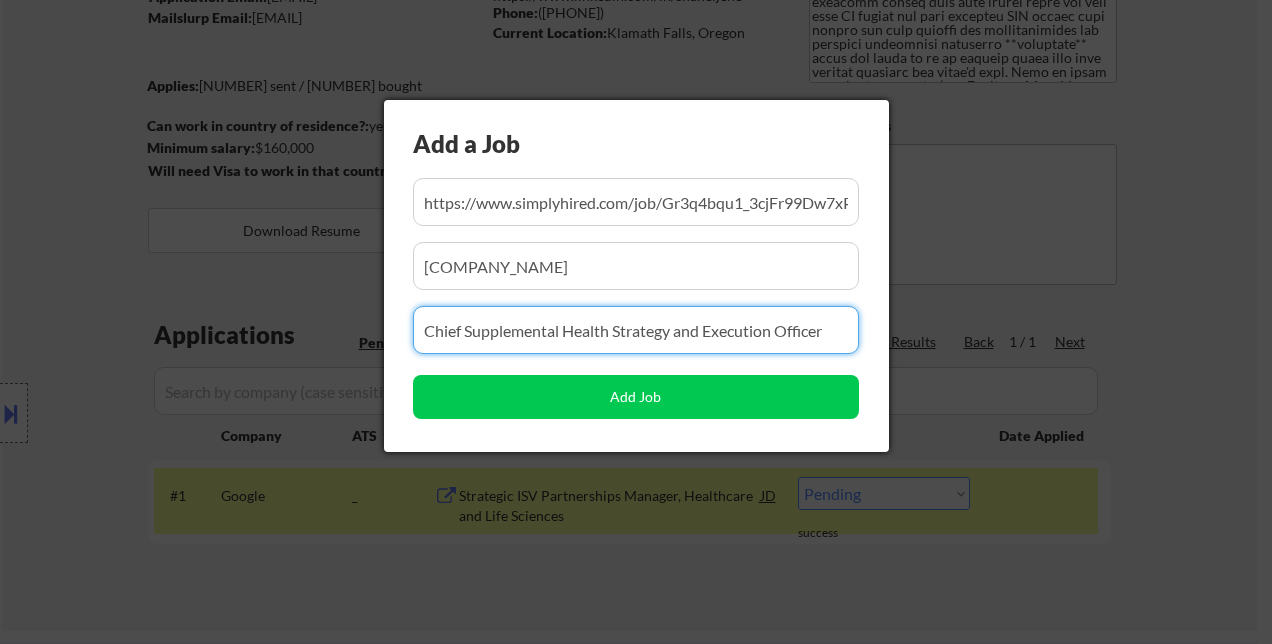 type on "Chief Supplemental Health Strategy and Execution Officer" 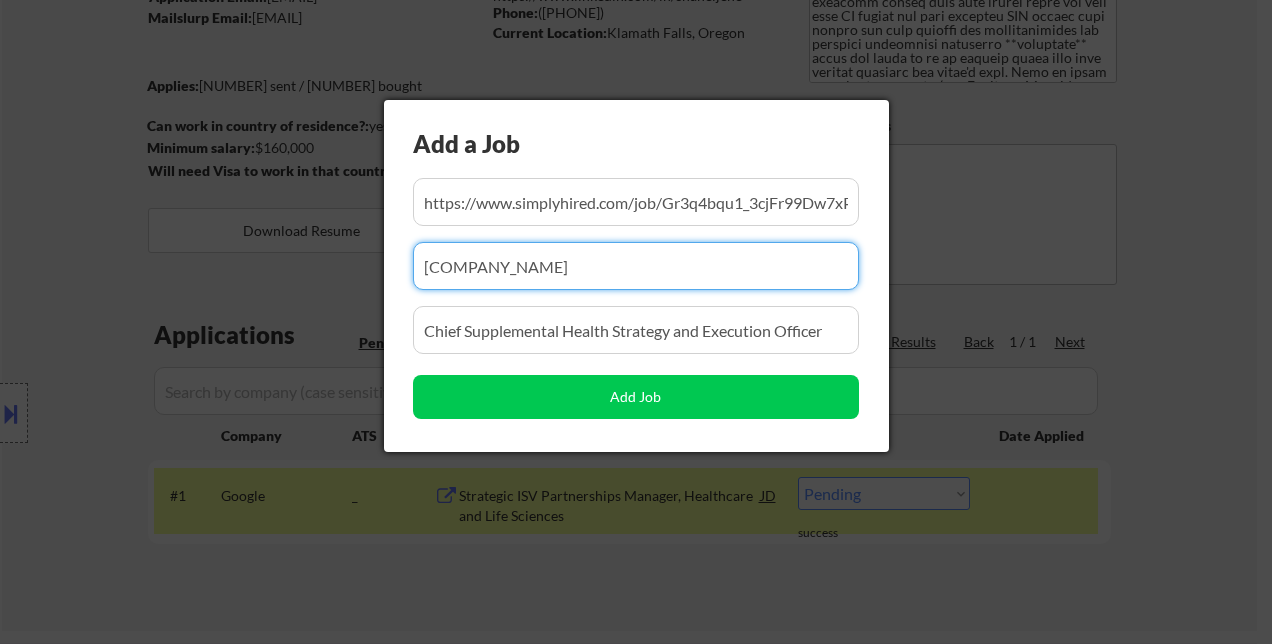 click at bounding box center (636, 266) 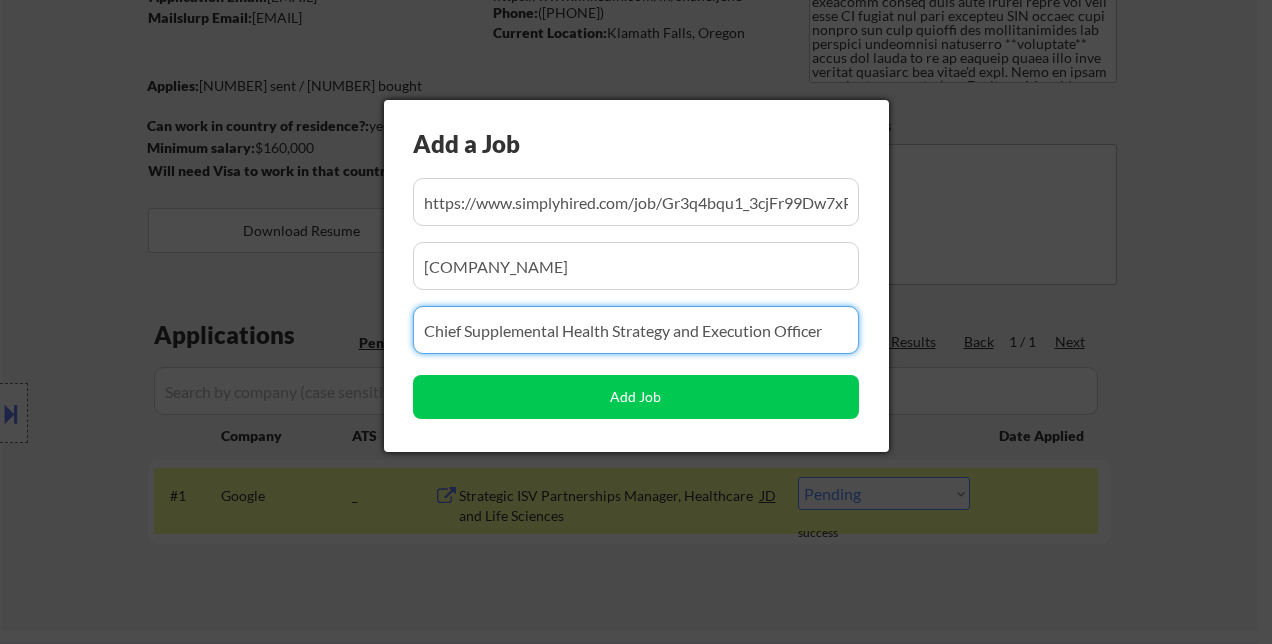 click at bounding box center [636, 266] 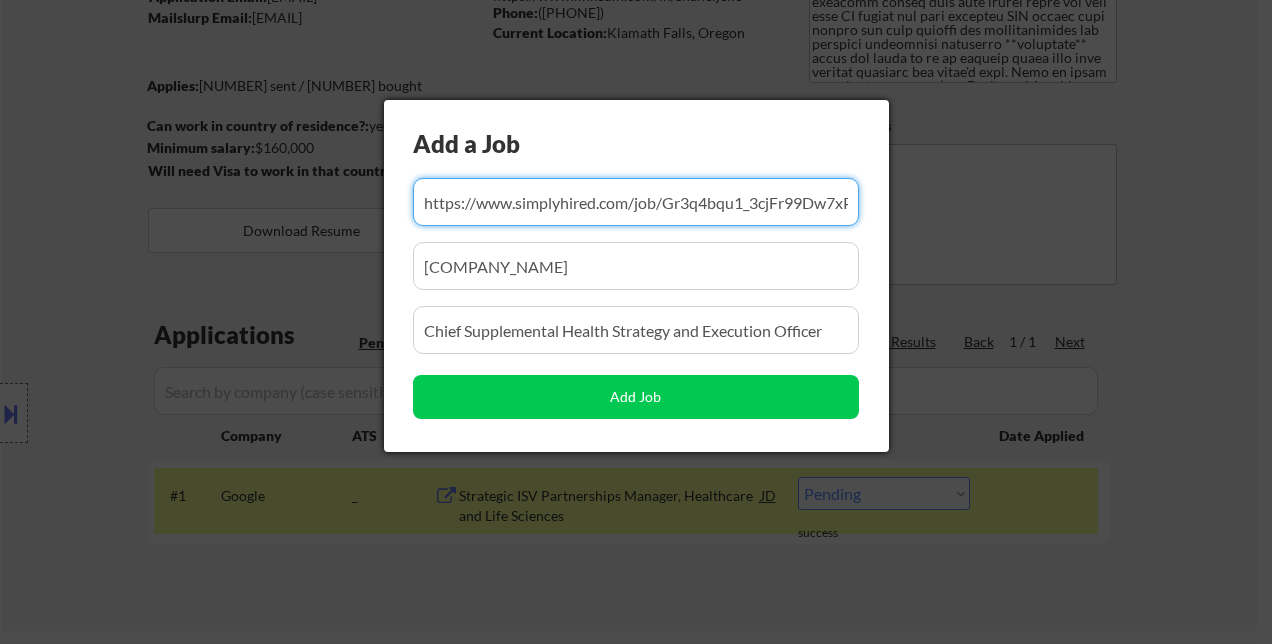 click at bounding box center (636, 202) 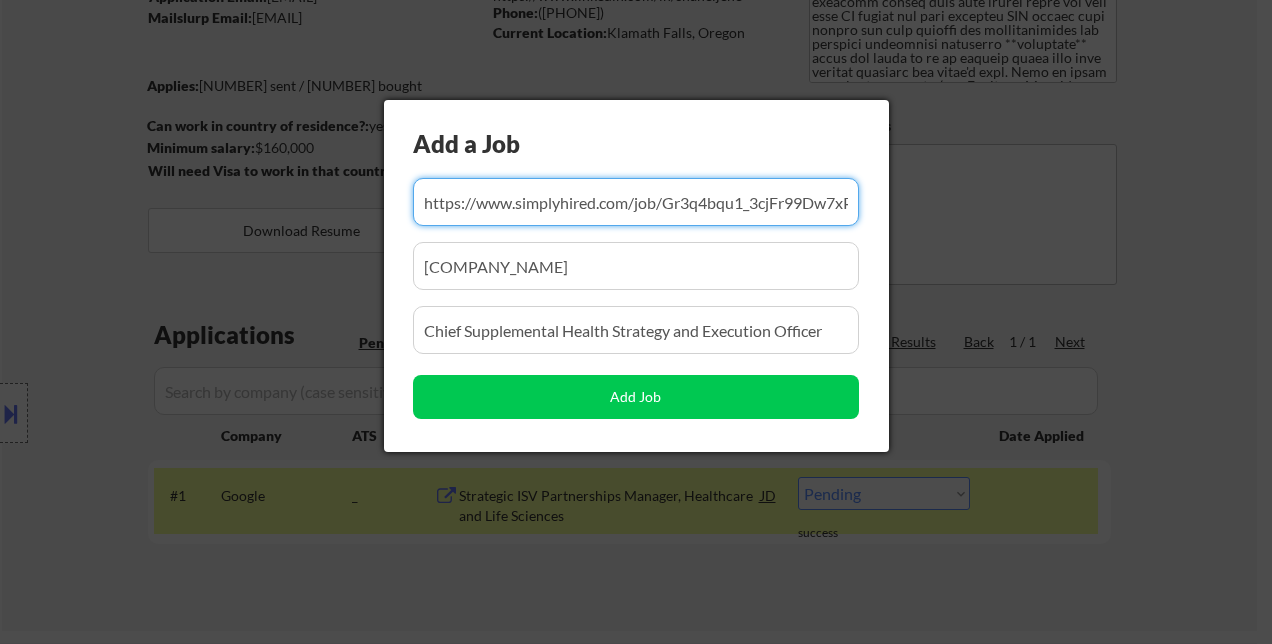 click at bounding box center (636, 266) 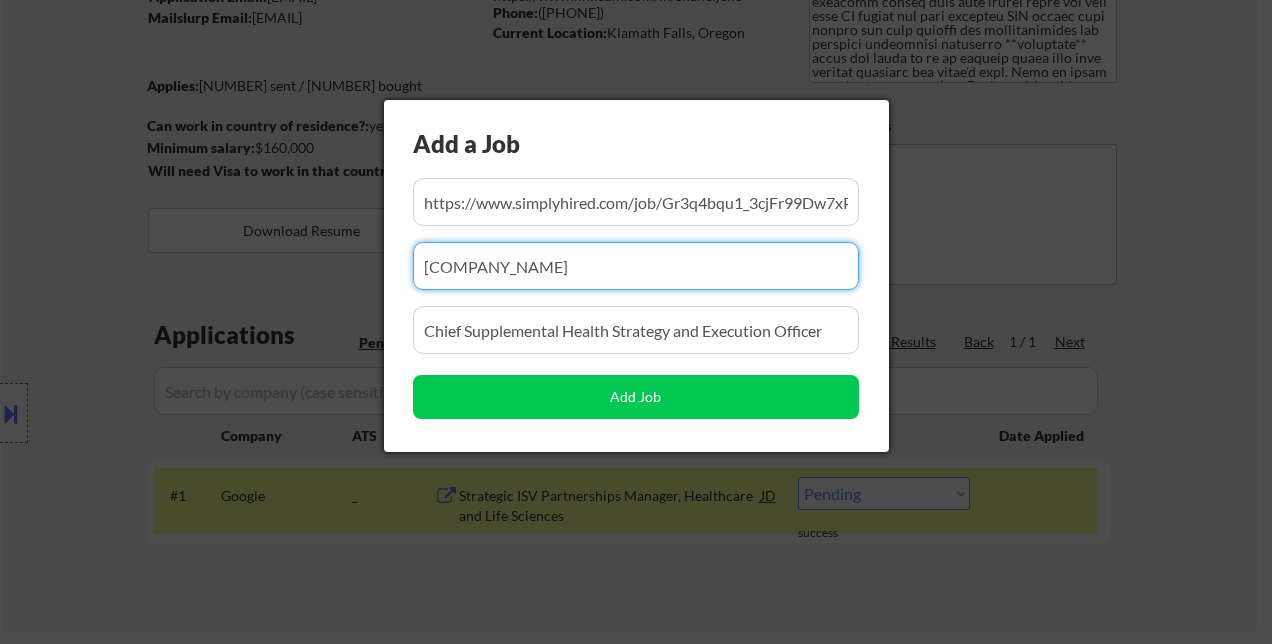 click at bounding box center [636, 330] 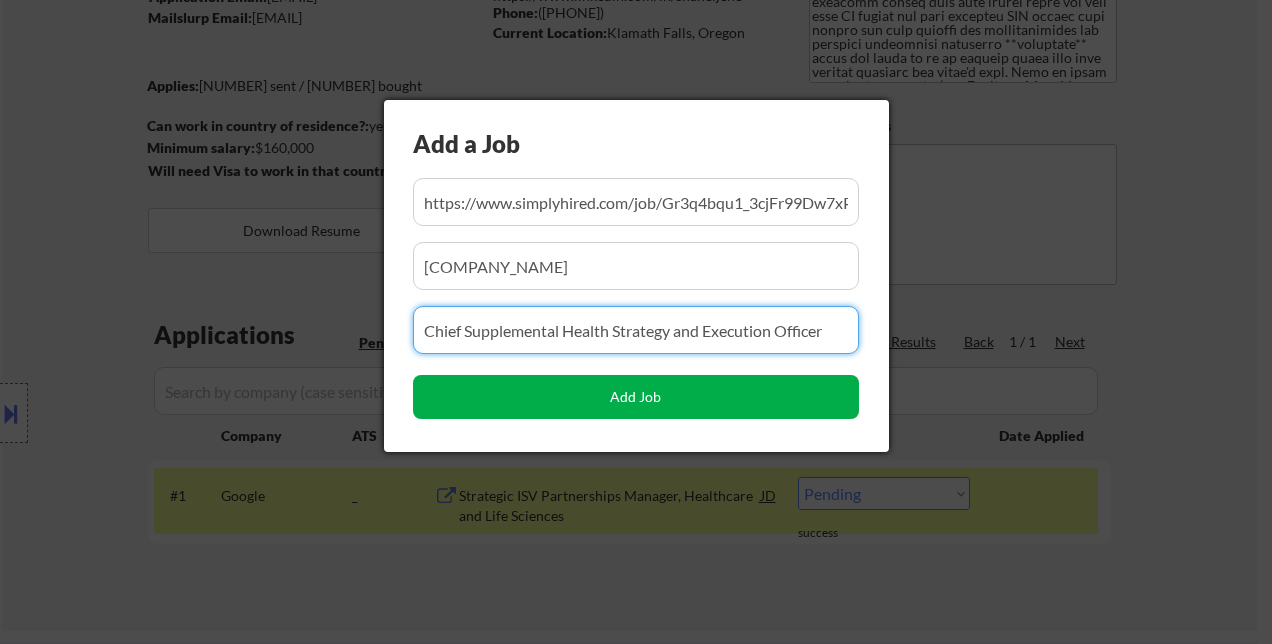 click on "Add Job" at bounding box center [636, 397] 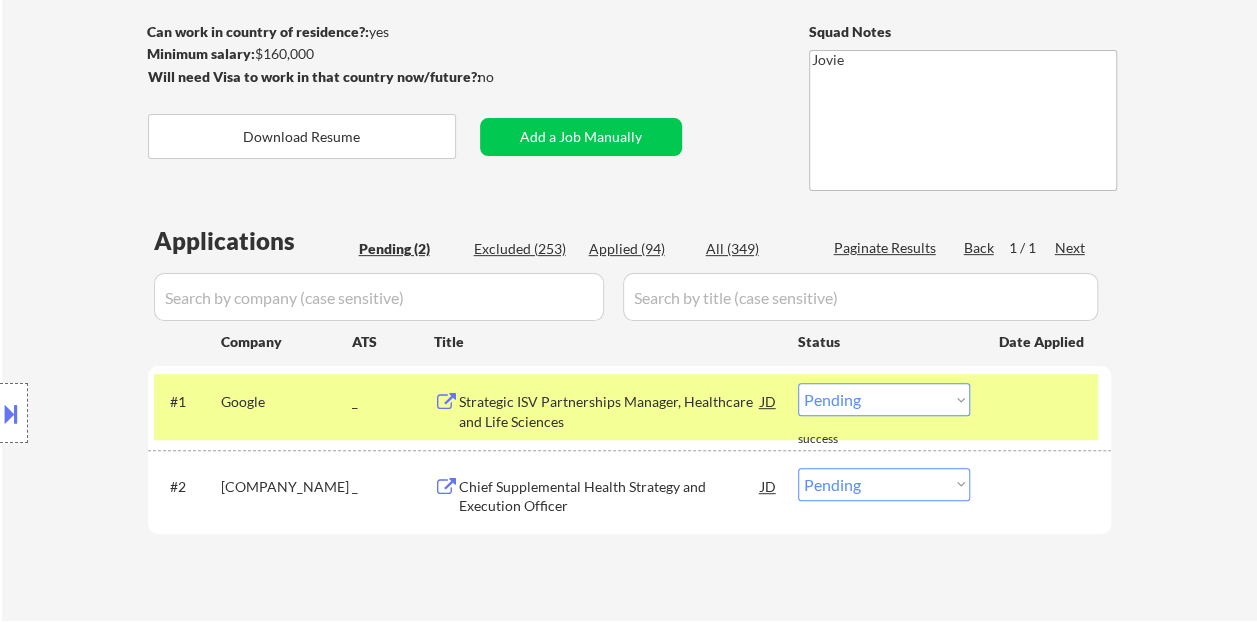scroll, scrollTop: 400, scrollLeft: 0, axis: vertical 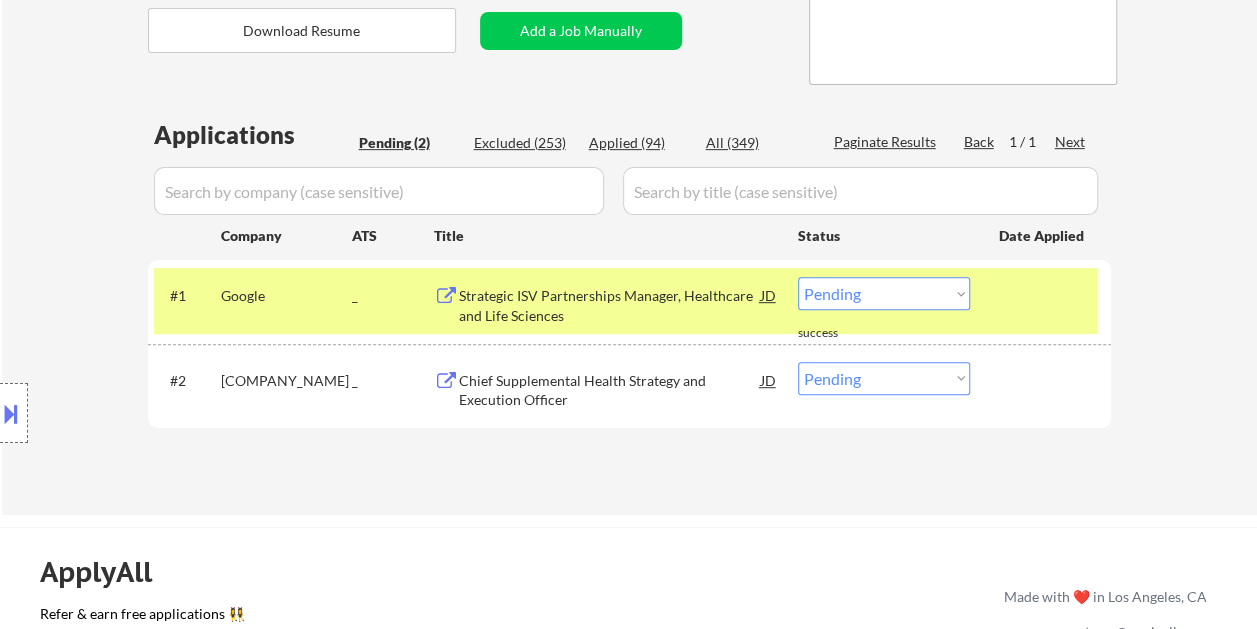 click on "Chief Supplemental Health Strategy and Execution Officer" at bounding box center (610, 390) 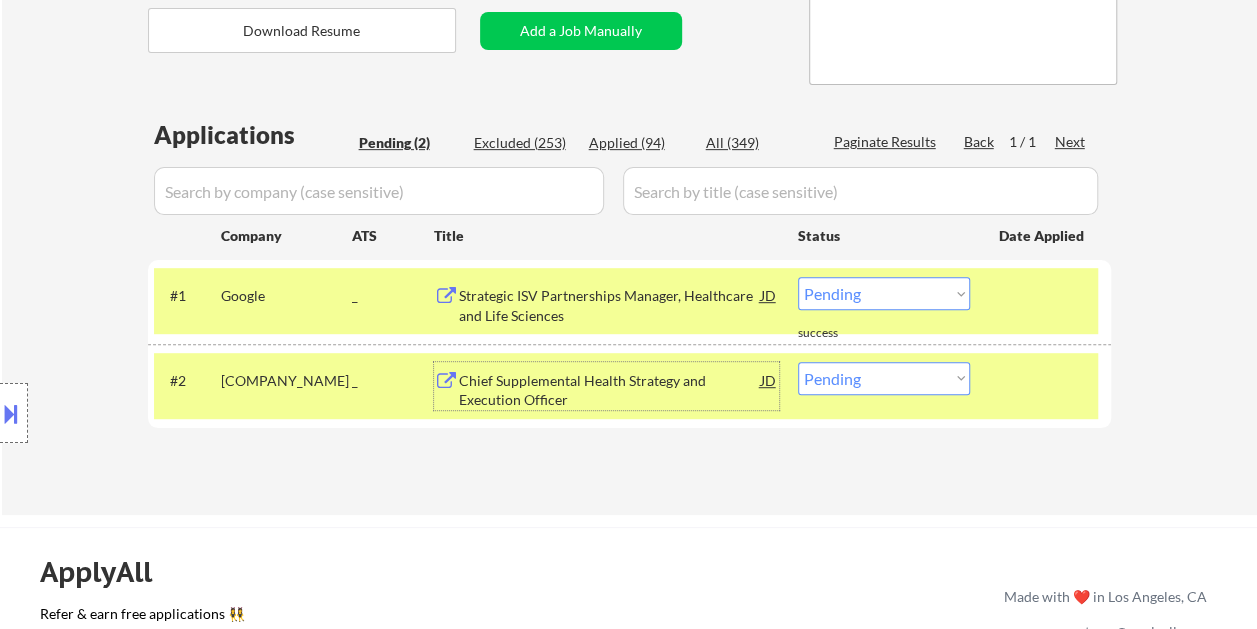 click on "JD" at bounding box center [769, 380] 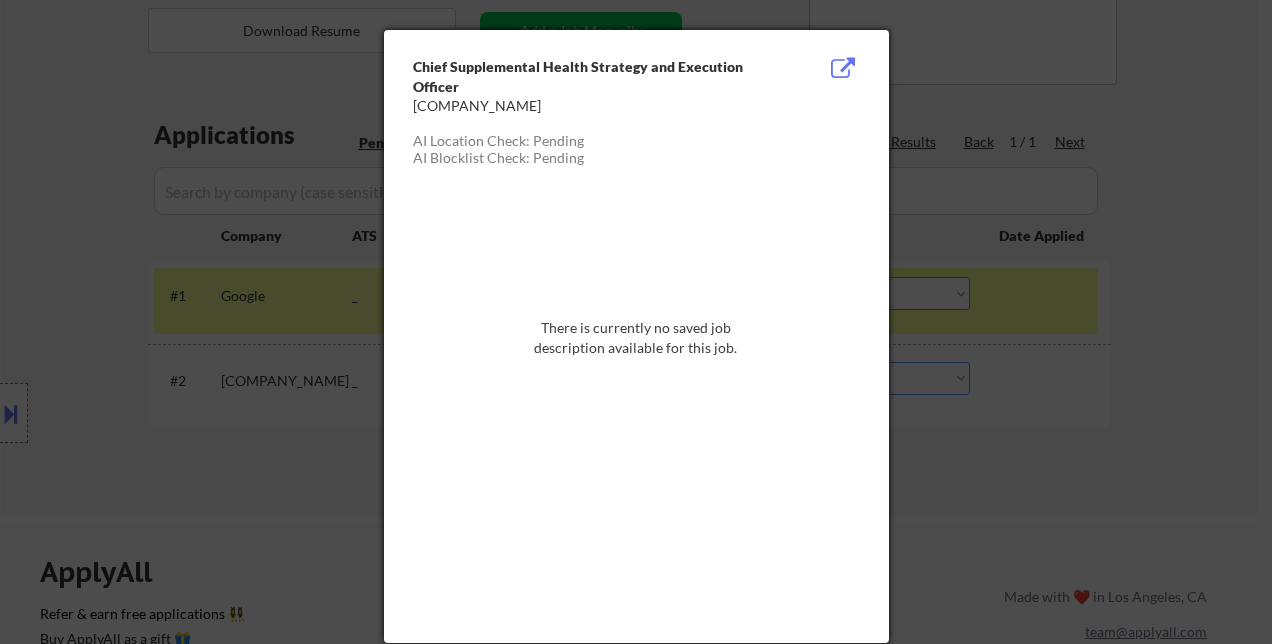 click at bounding box center (636, 322) 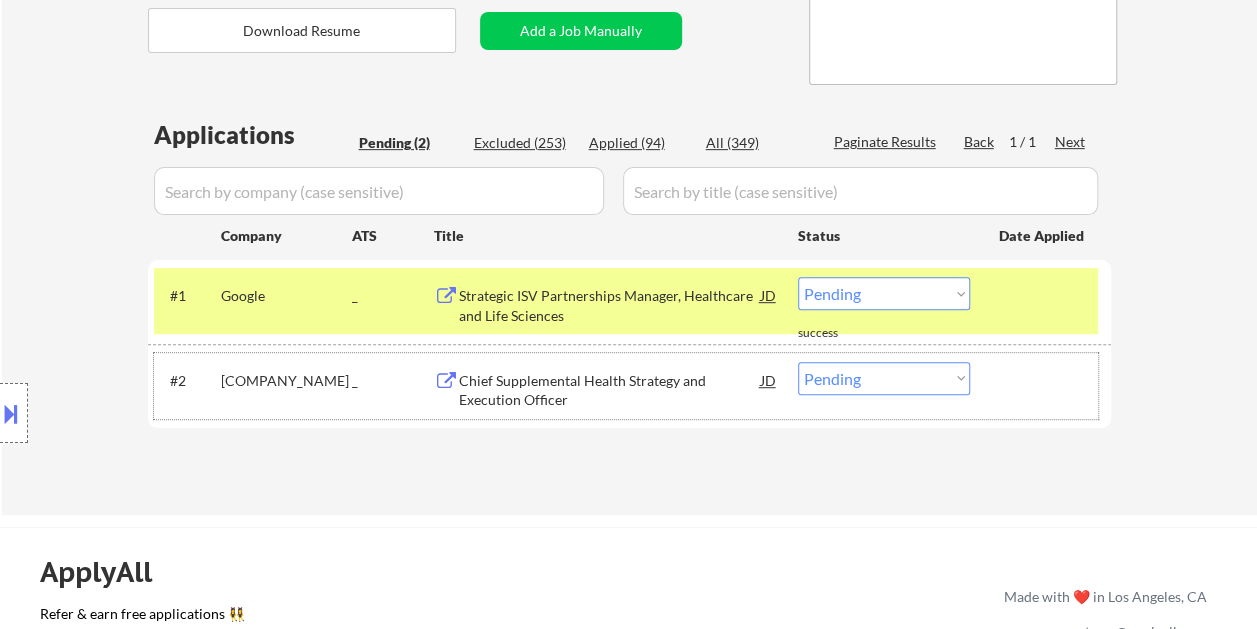 click at bounding box center [1043, 380] 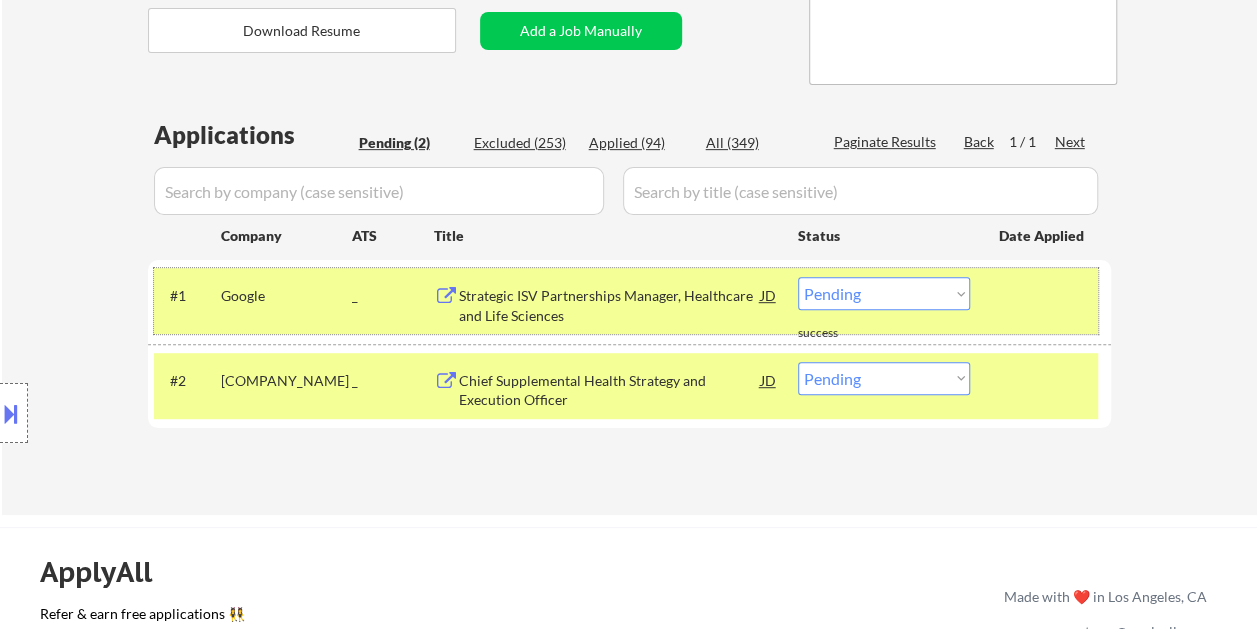 click on "#1 Google _ Strategic ISV Partnerships Manager, Healthcare and Life Sciences JD Choose an option... Pending Applied Excluded (Questions) Excluded (Expired) Excluded (Location) Excluded (Bad Match) Excluded (Blocklist) Excluded (Salary) Excluded (Other)" at bounding box center [626, 301] 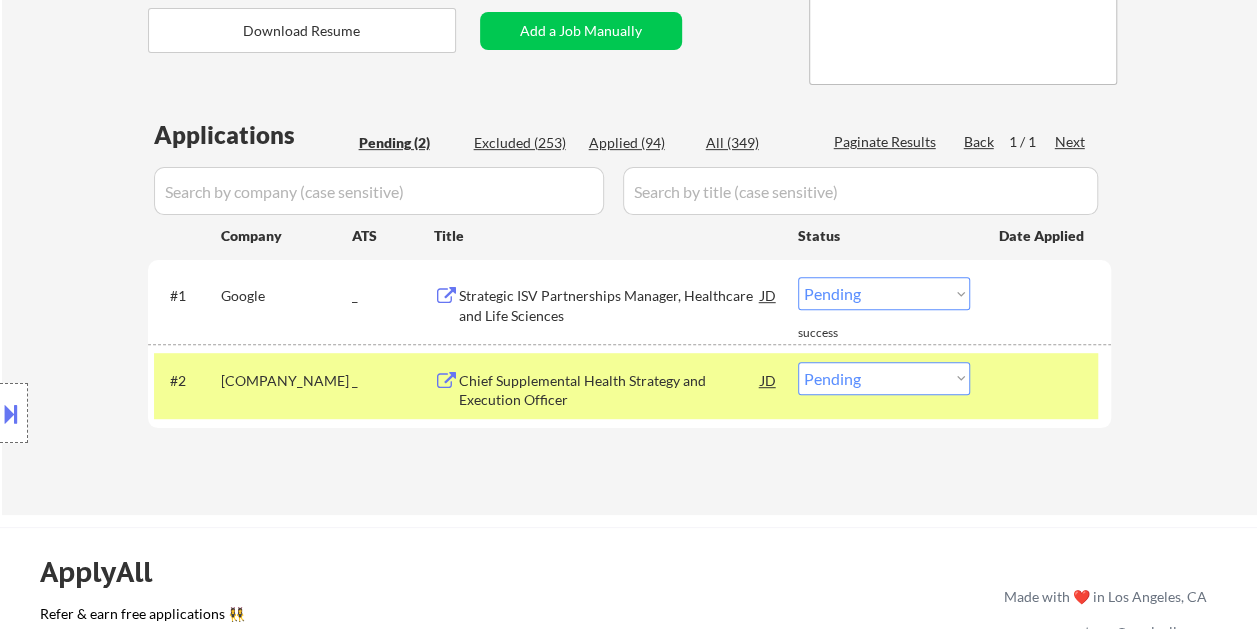 click on "Choose an option... Pending Applied Excluded (Questions) Excluded (Expired) Excluded (Location) Excluded (Bad Match) Excluded (Blocklist) Excluded (Salary) Excluded (Other)" at bounding box center (884, 378) 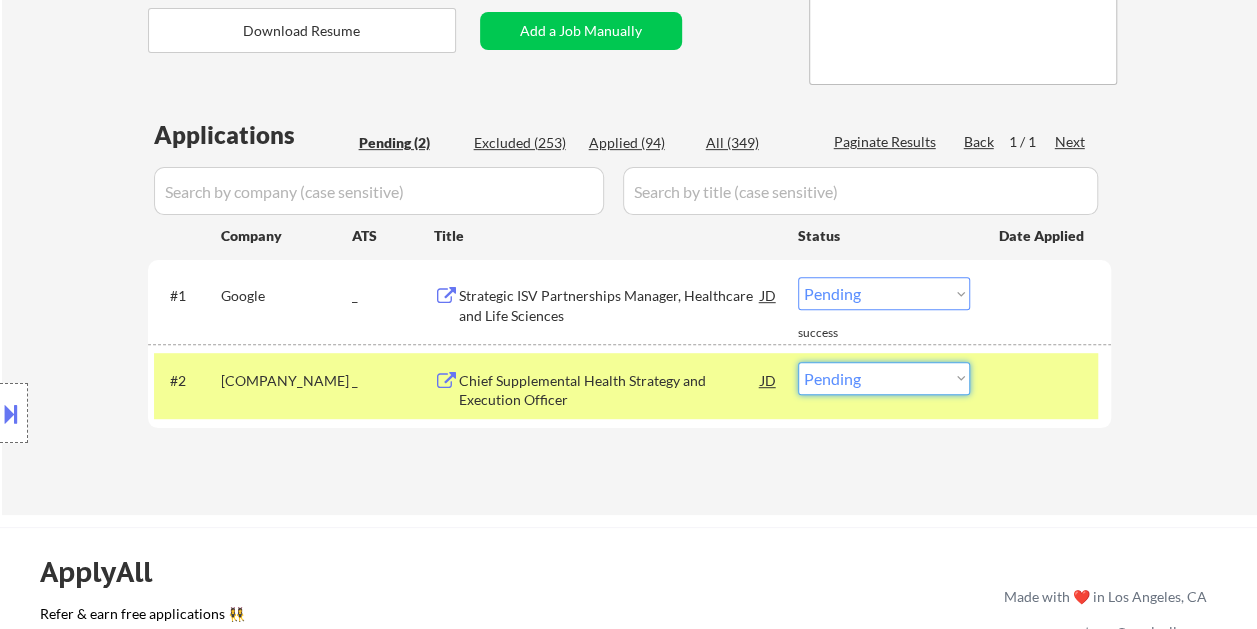 select on ""applied"" 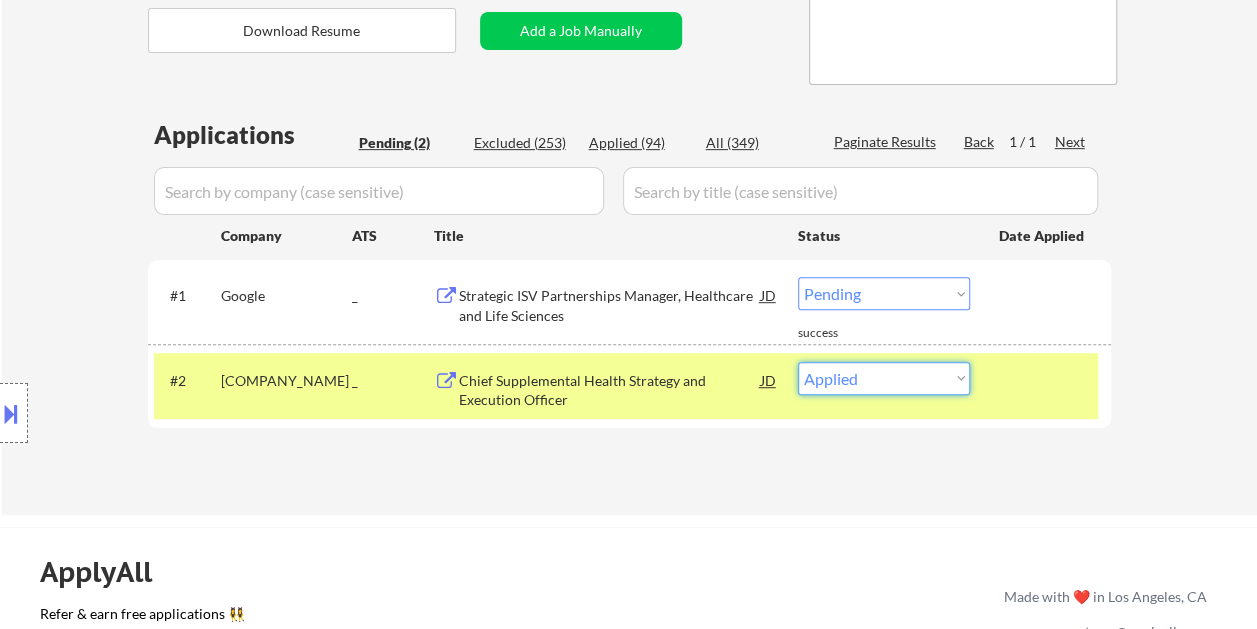 click on "Choose an option... Pending Applied Excluded (Questions) Excluded (Expired) Excluded (Location) Excluded (Bad Match) Excluded (Blocklist) Excluded (Salary) Excluded (Other)" at bounding box center (884, 378) 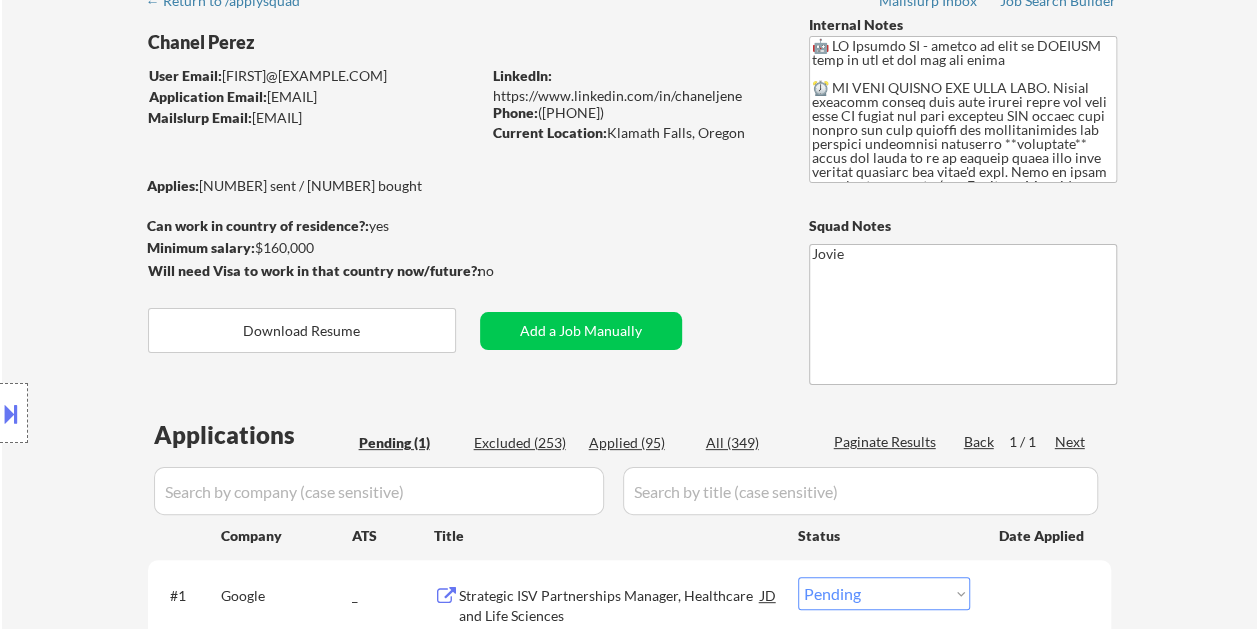 scroll, scrollTop: 0, scrollLeft: 0, axis: both 